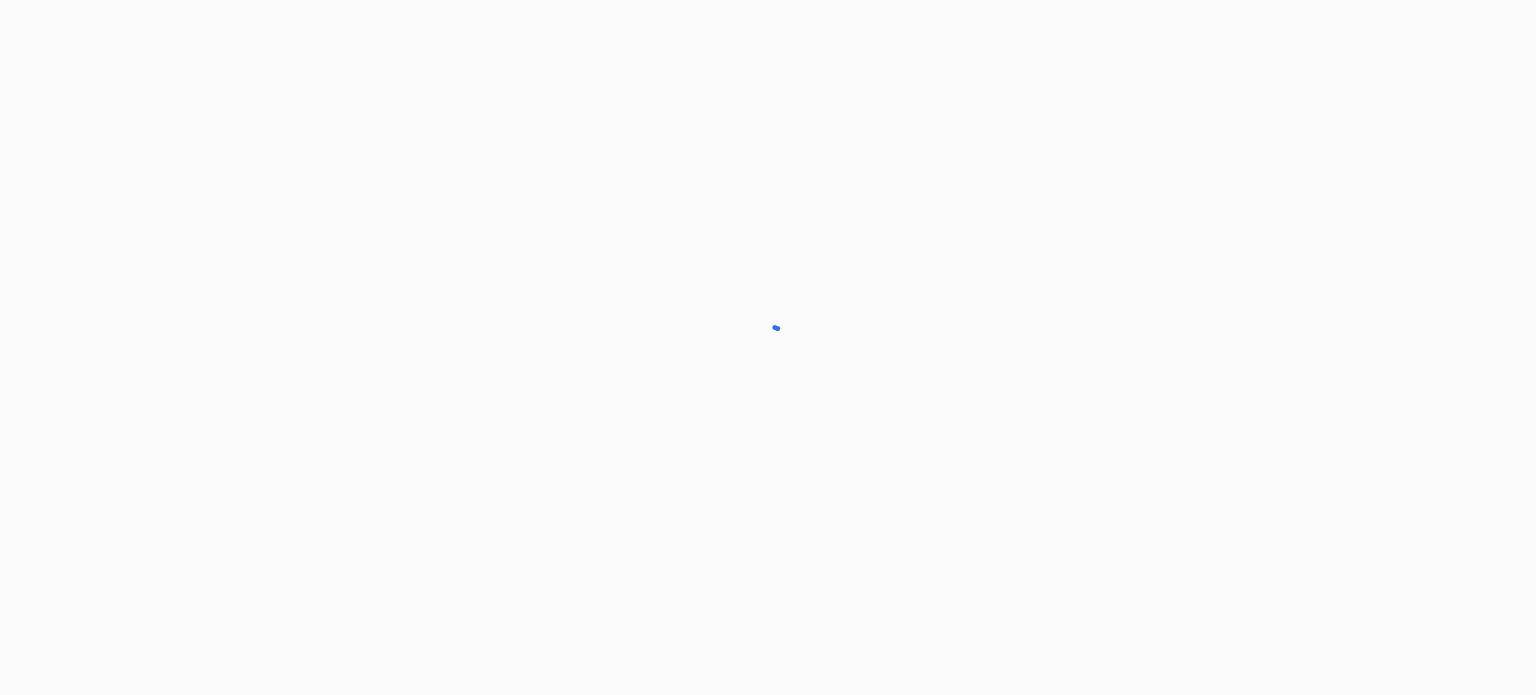 scroll, scrollTop: 0, scrollLeft: 0, axis: both 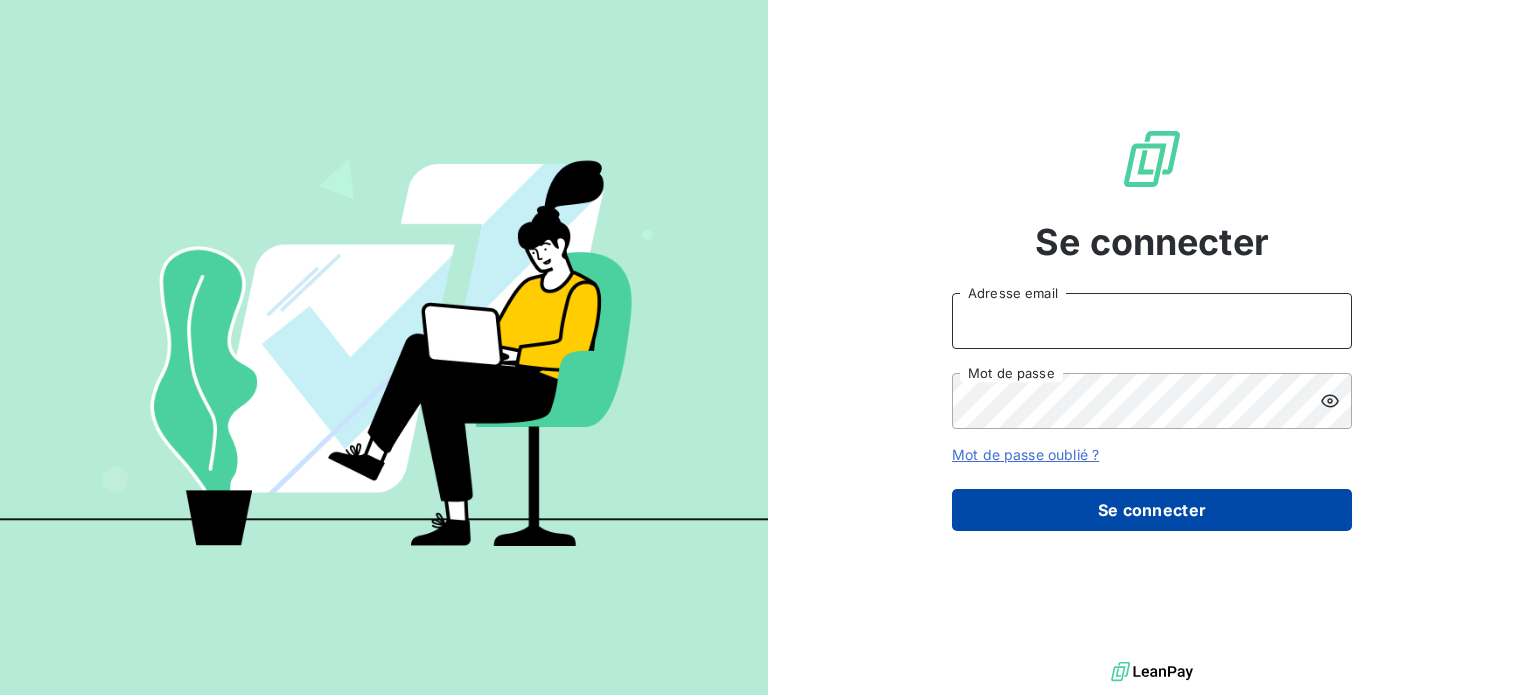 type on "cecilia.piasco@ecores.fr" 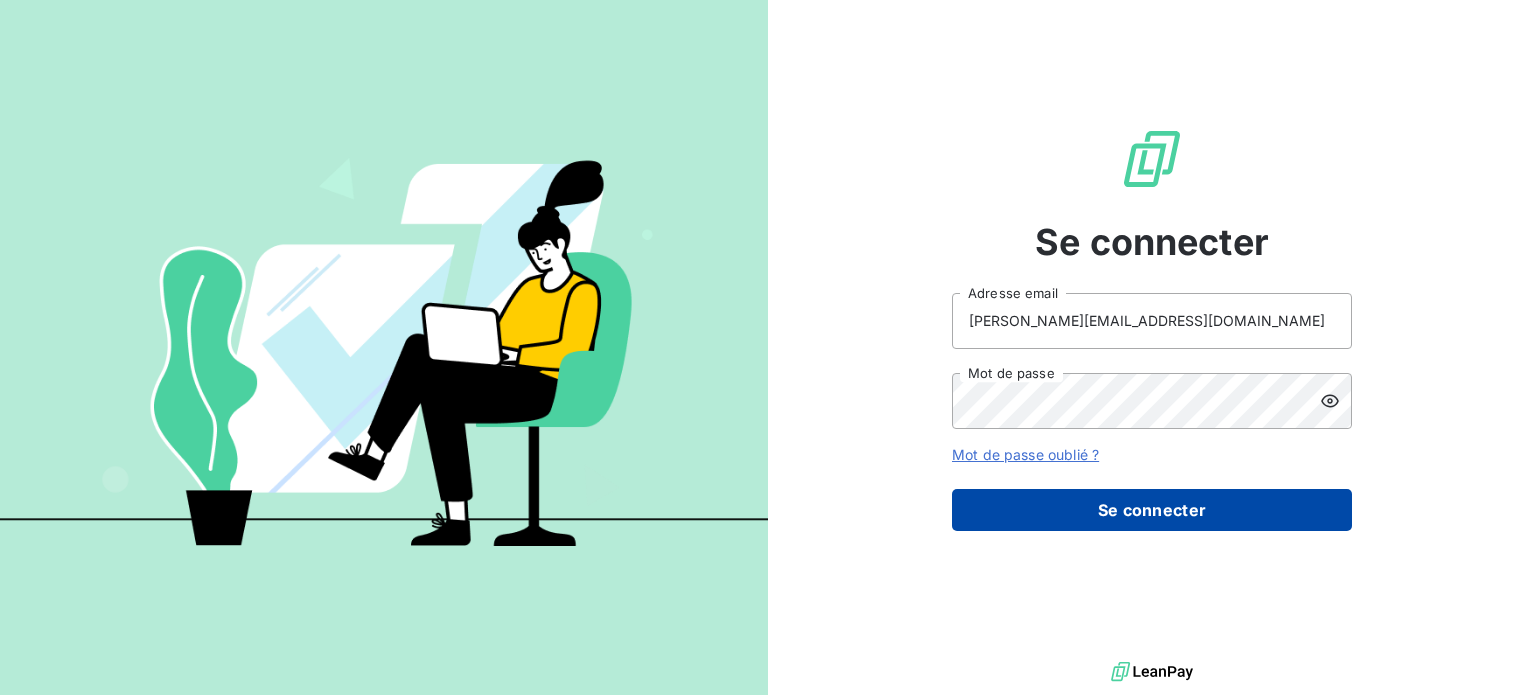 click on "Se connecter" at bounding box center (1152, 510) 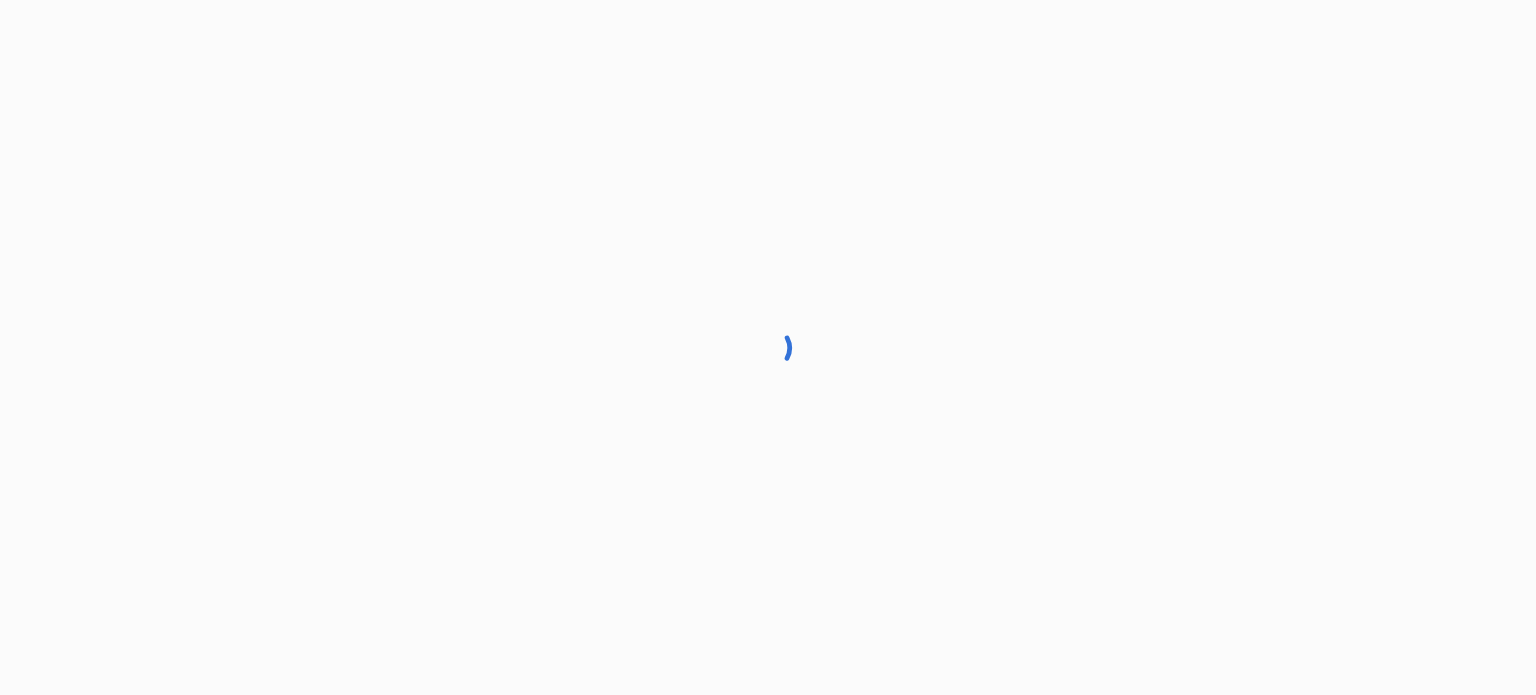scroll, scrollTop: 0, scrollLeft: 0, axis: both 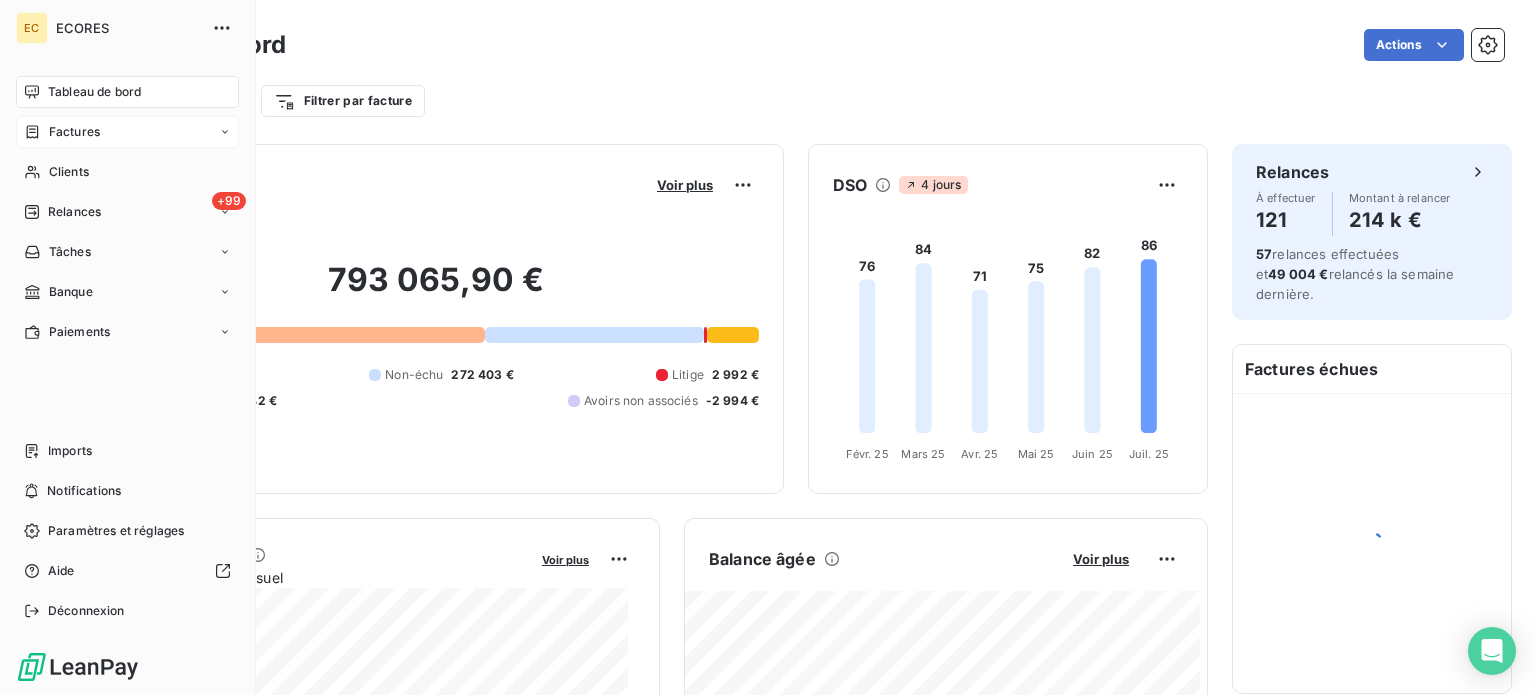 click on "Factures" at bounding box center [74, 132] 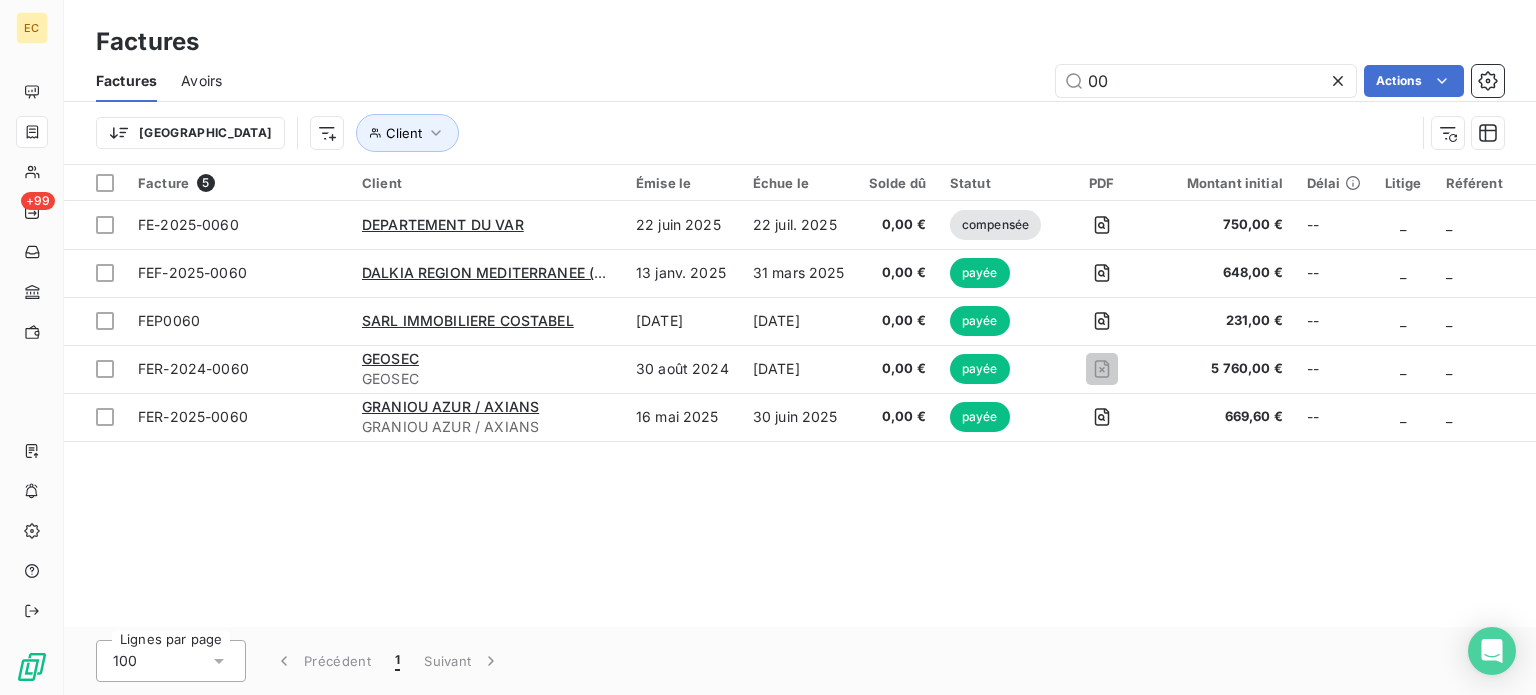 type on "0" 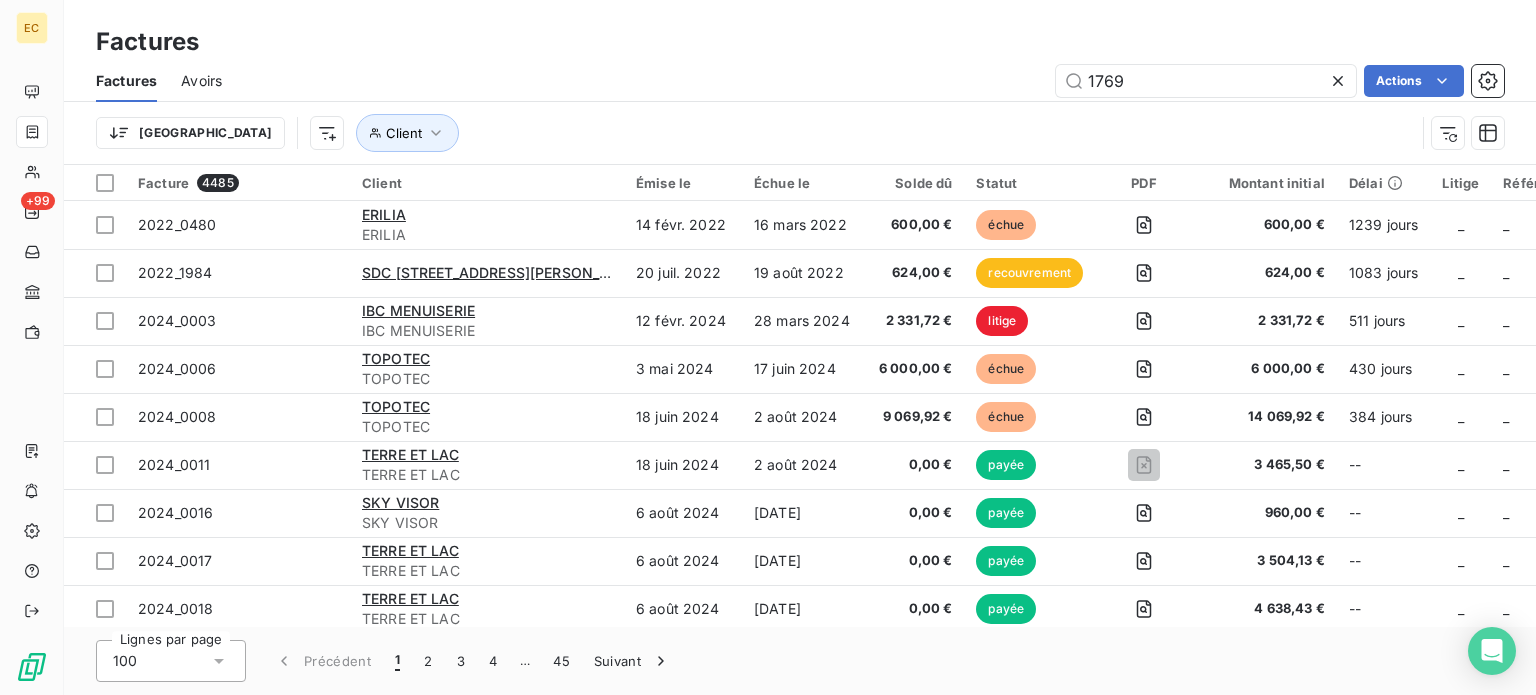 type on "1769" 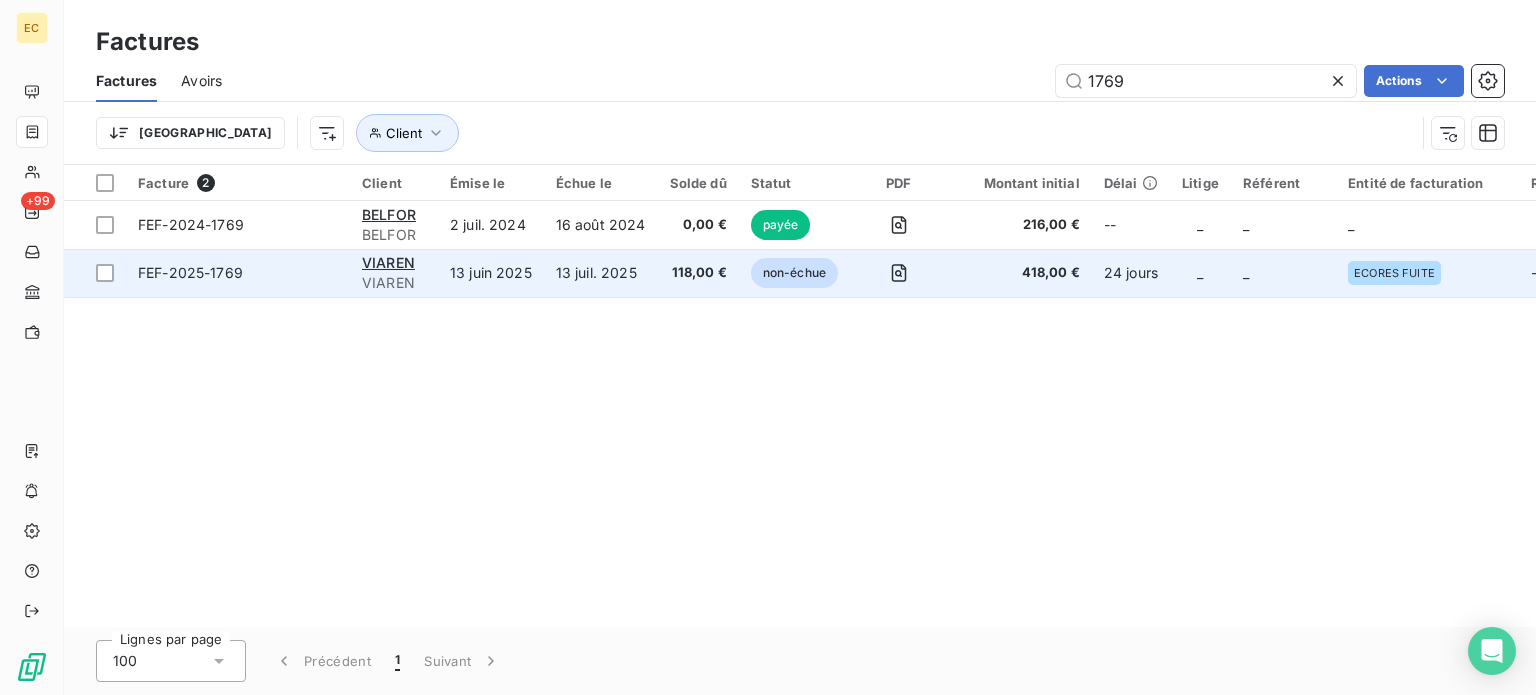 click on "FEF-2025-1769" at bounding box center (238, 273) 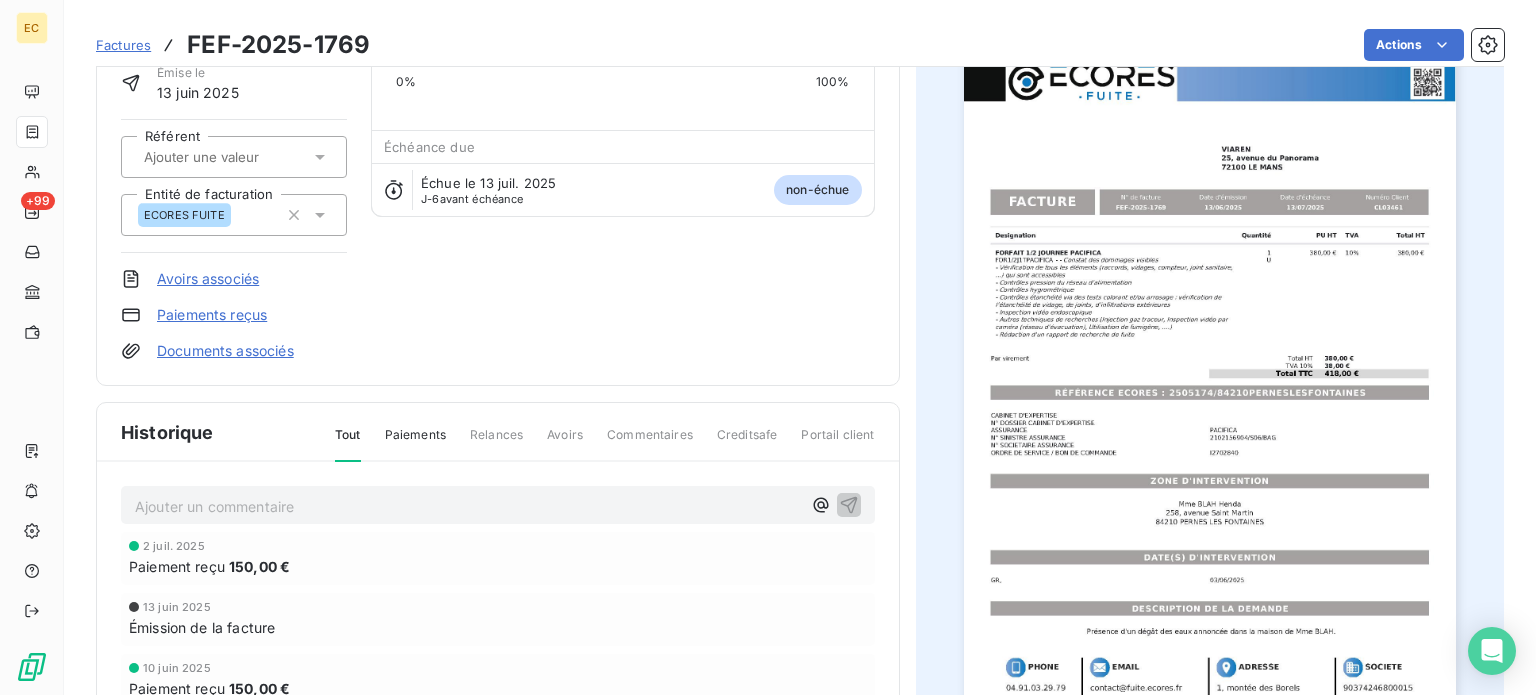 scroll, scrollTop: 200, scrollLeft: 0, axis: vertical 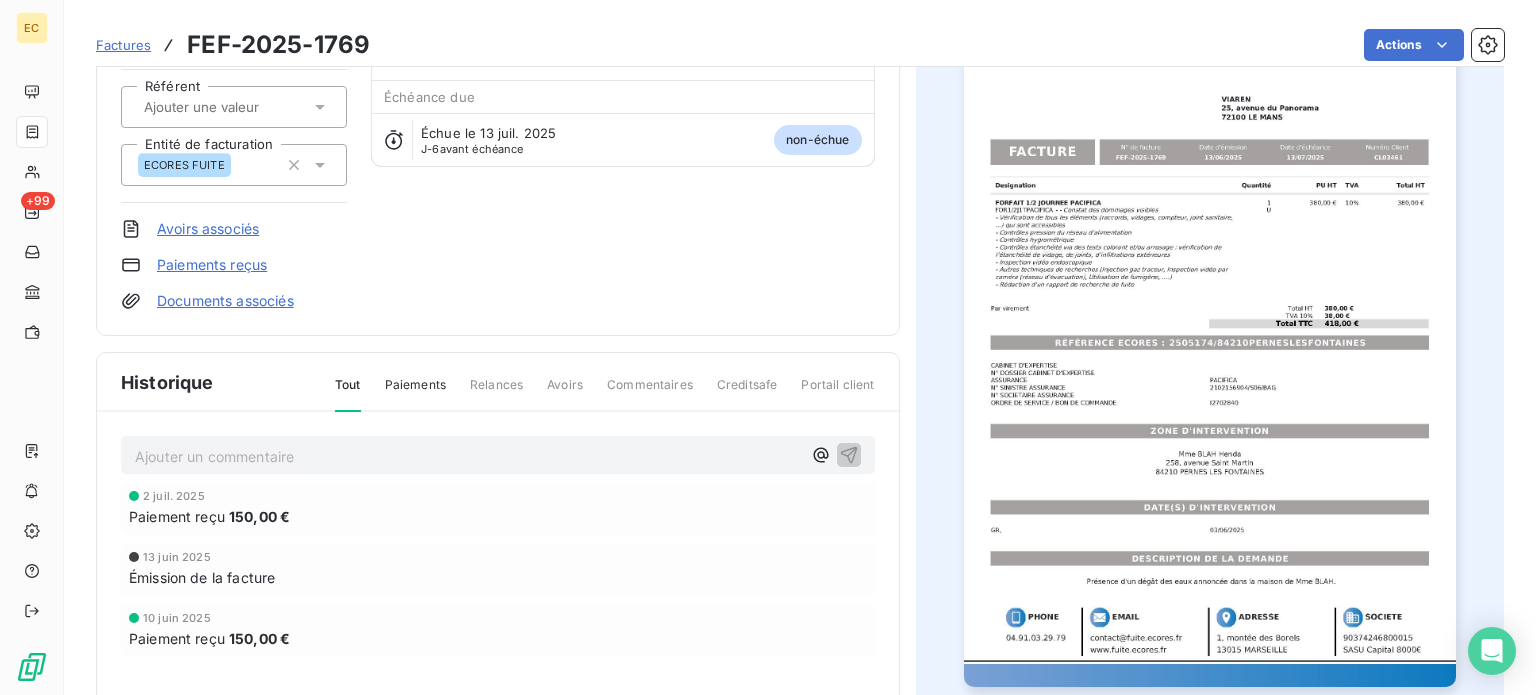 click at bounding box center [1210, 338] 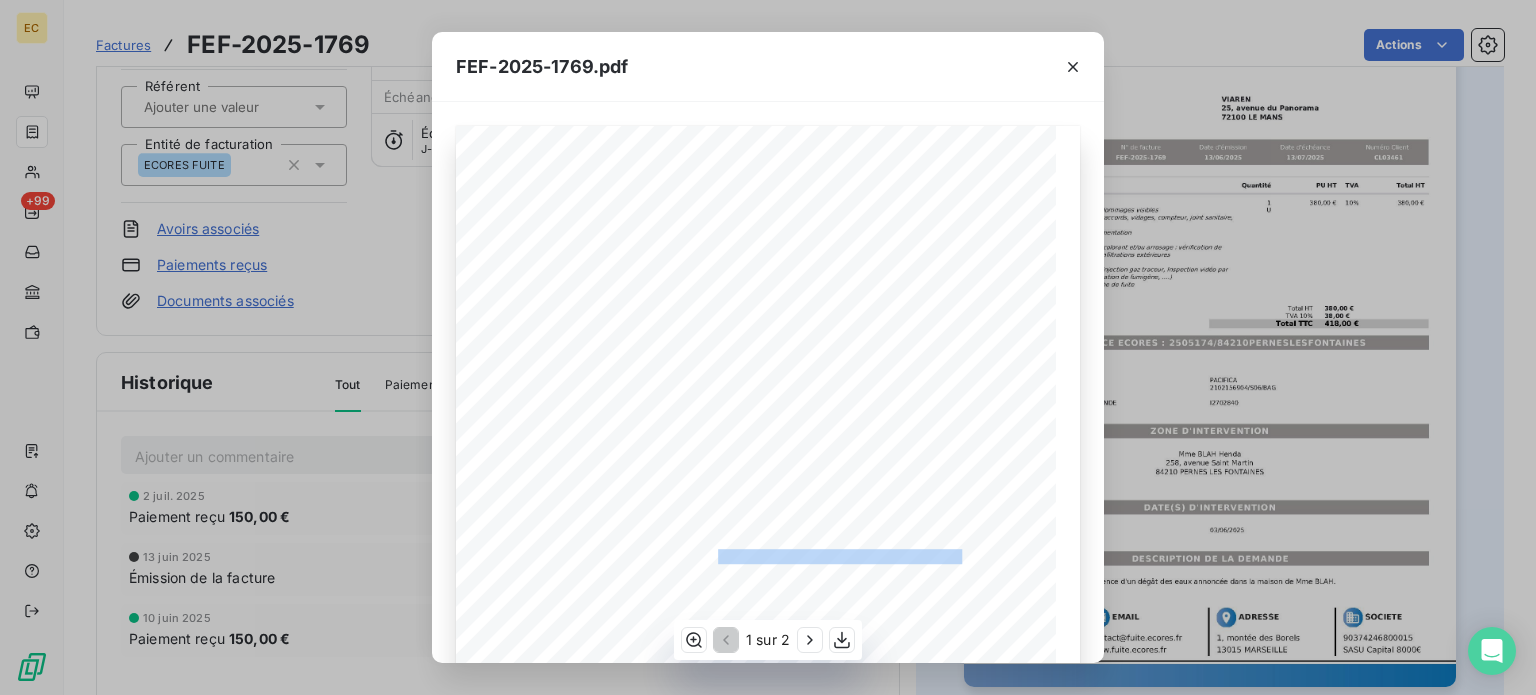 drag, startPoint x: 949, startPoint y: 553, endPoint x: 708, endPoint y: 561, distance: 241.13274 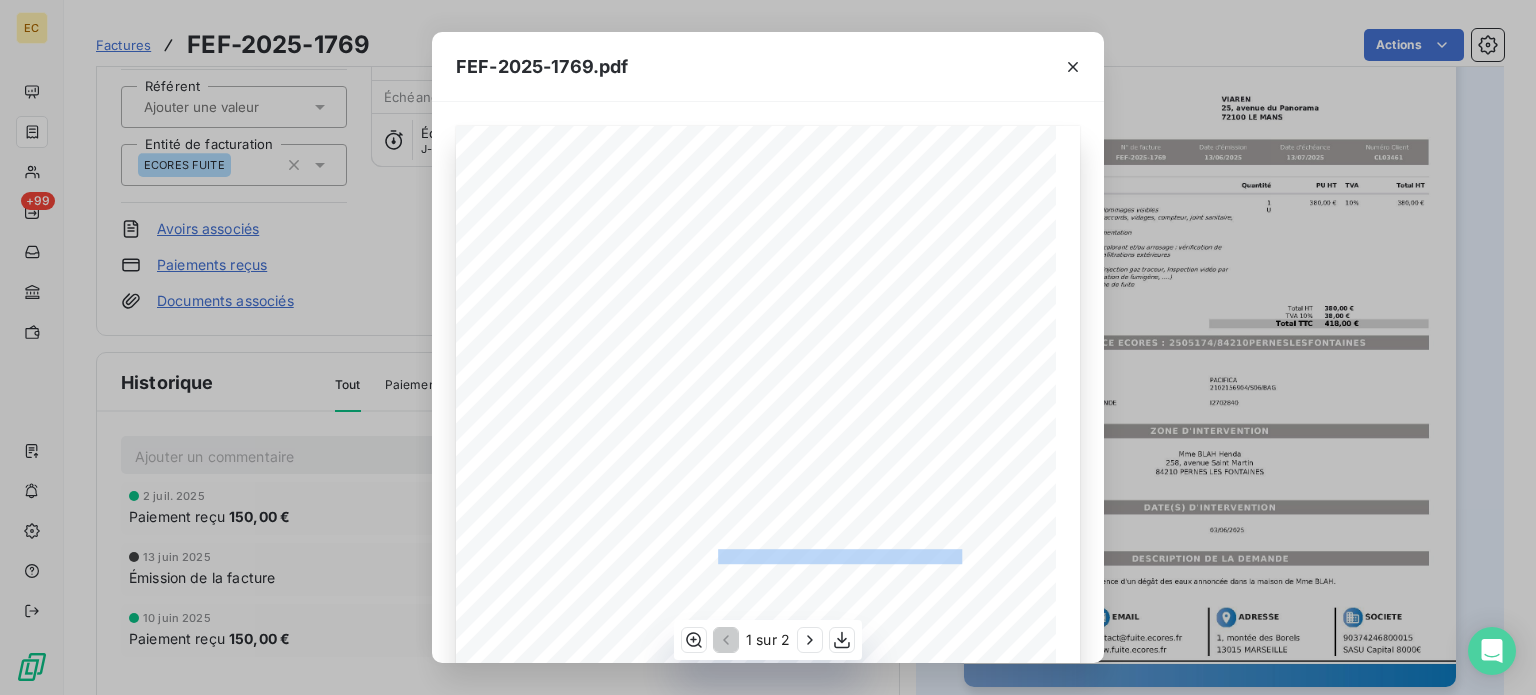 click on "RÉFÉRENCE ECORES : 2505174/84210PERNESLESFONTAINES" at bounding box center [770, 554] 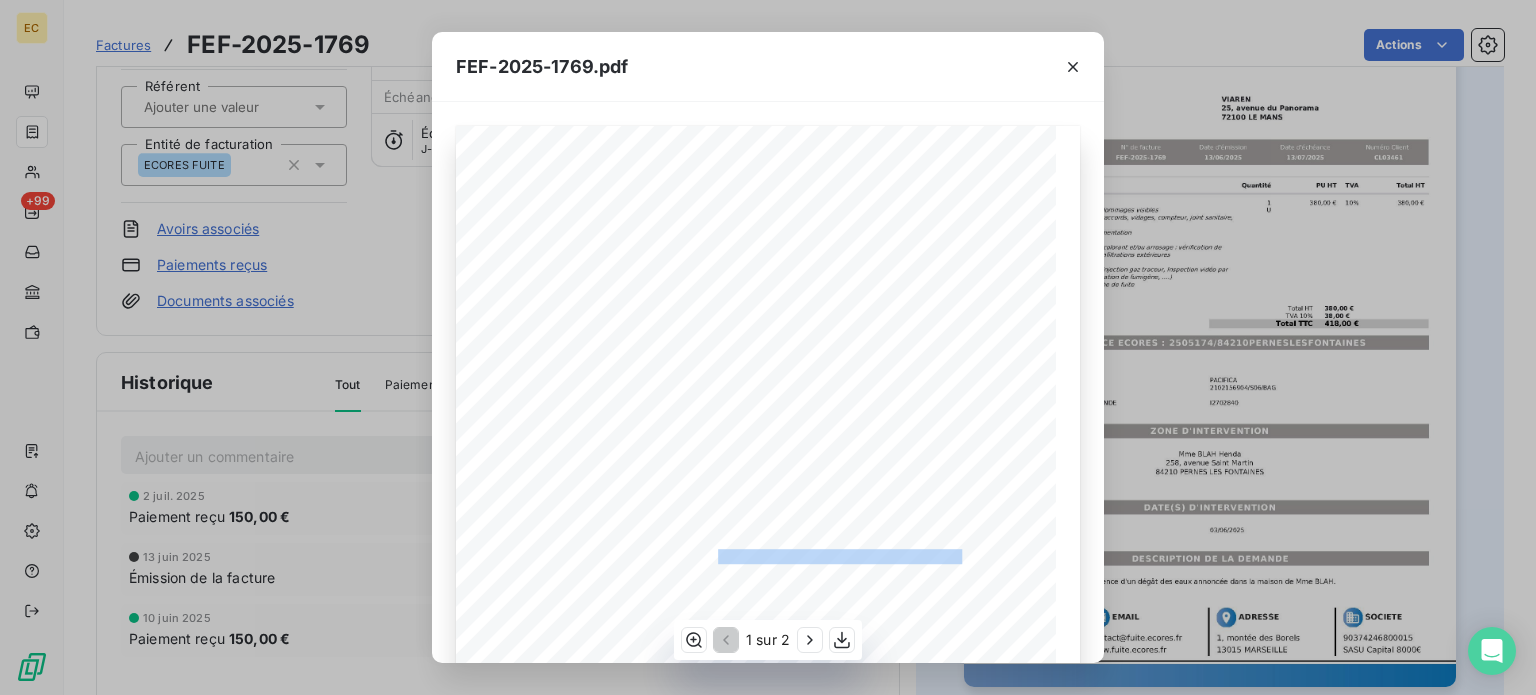 copy on "2505174/84210PERNESLESFONTAINES" 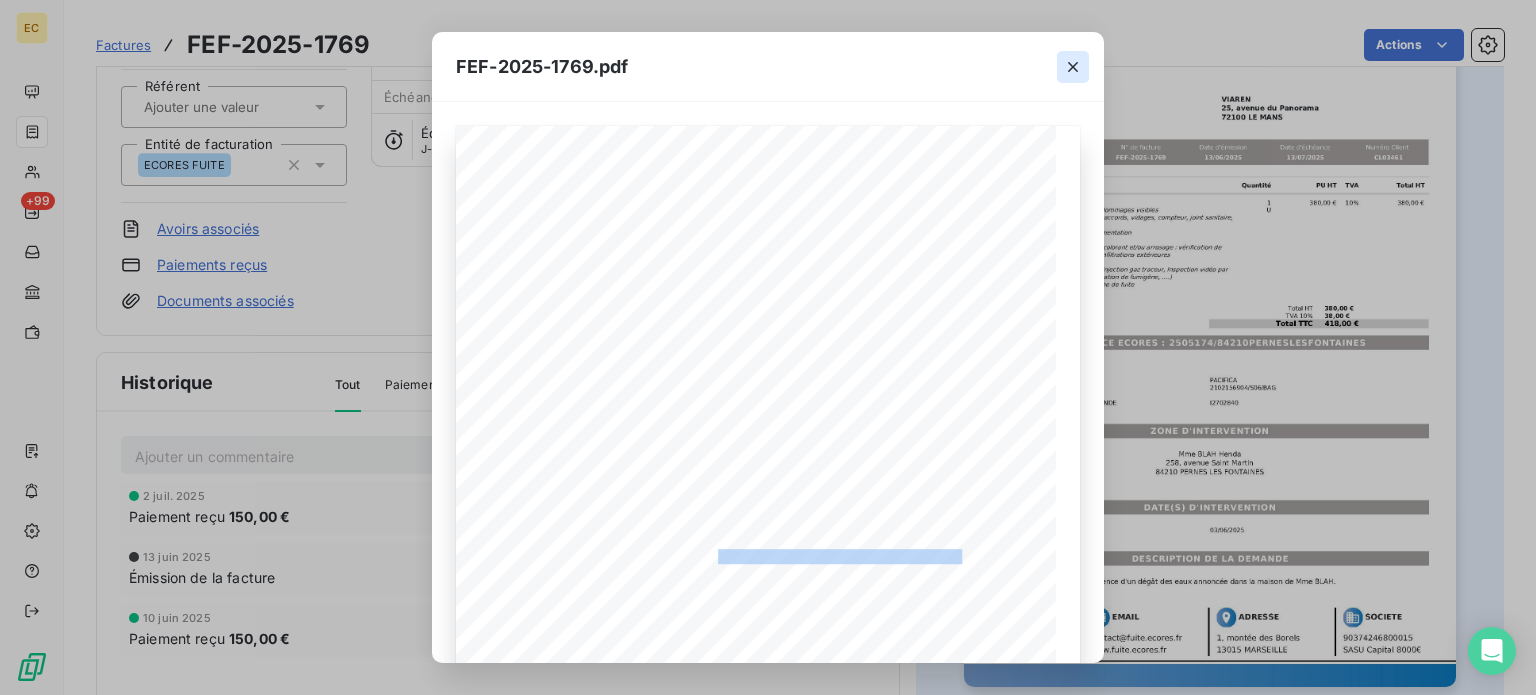 click 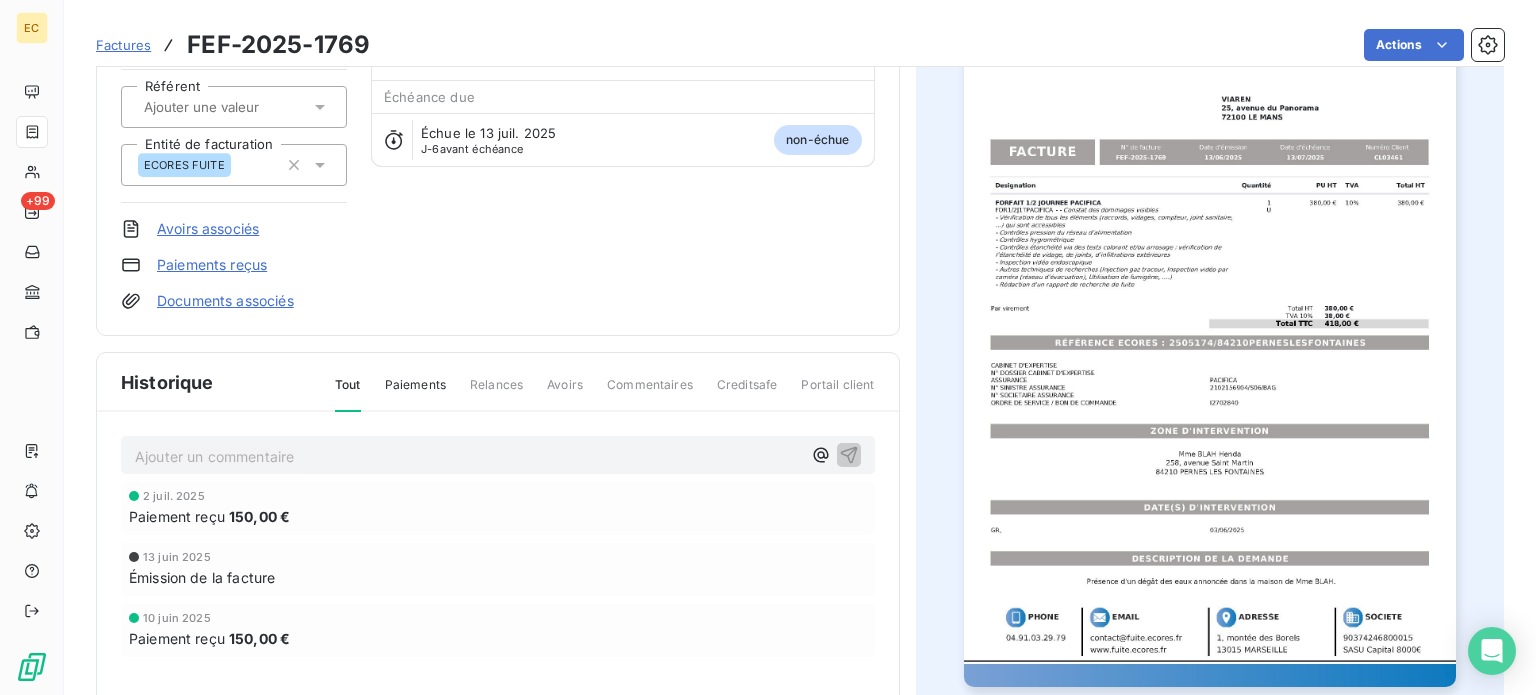 click on "Factures" at bounding box center [123, 45] 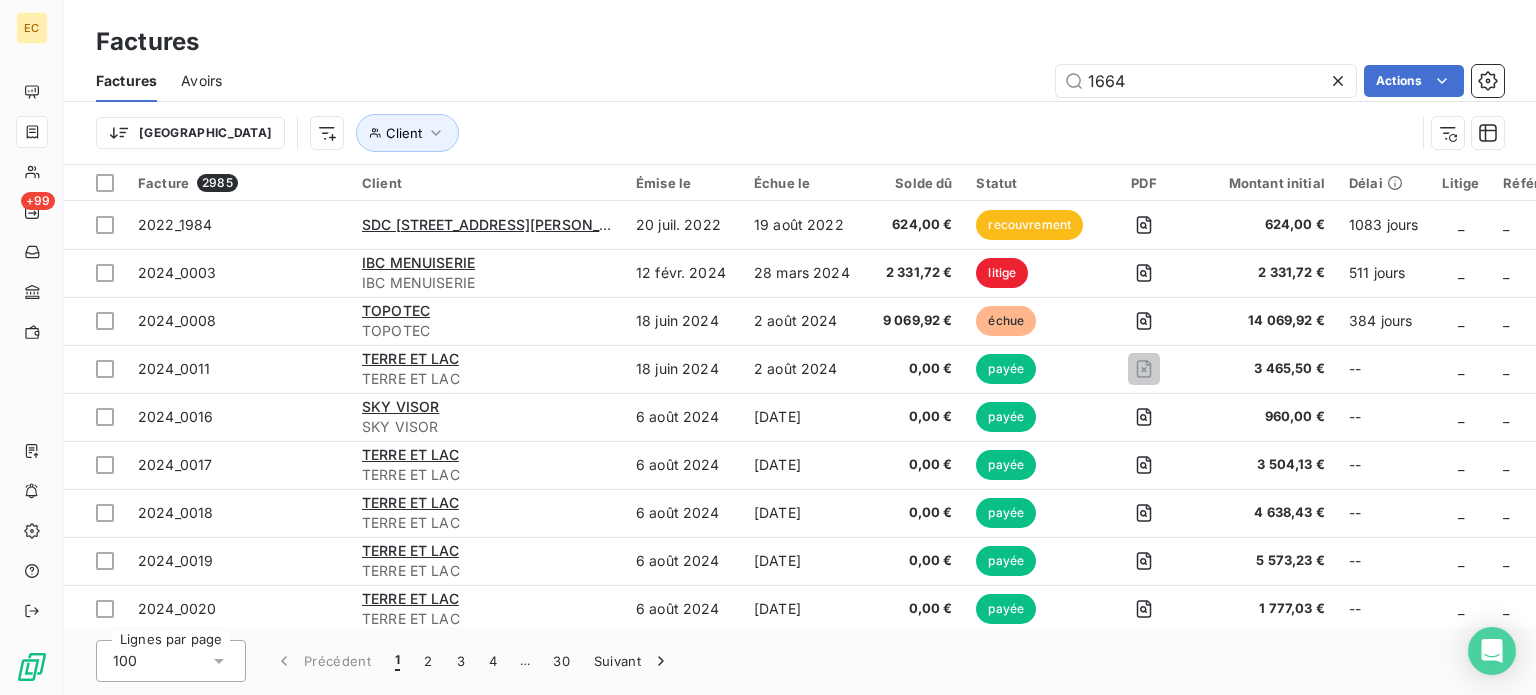 type on "1664" 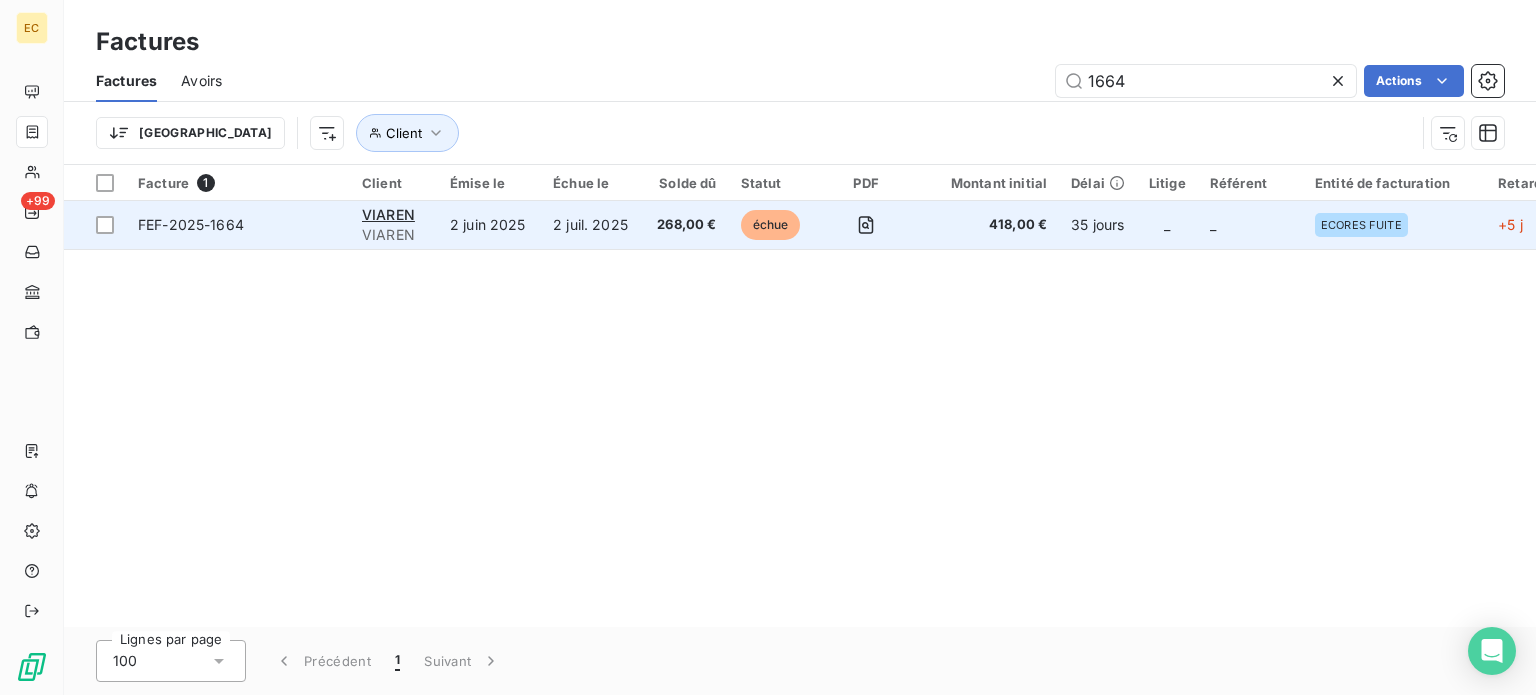 click on "2 juil. 2025" at bounding box center [593, 225] 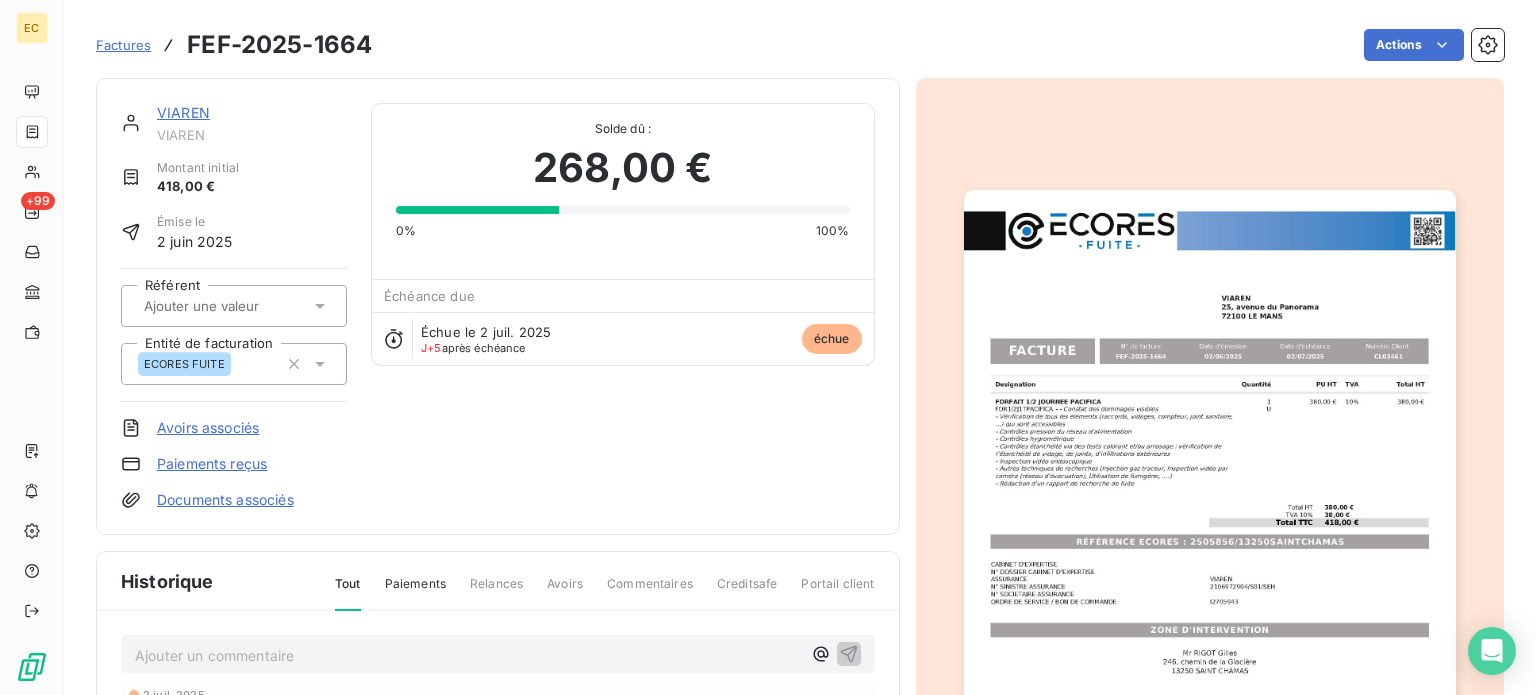 click on "Paiements reçus" at bounding box center [212, 464] 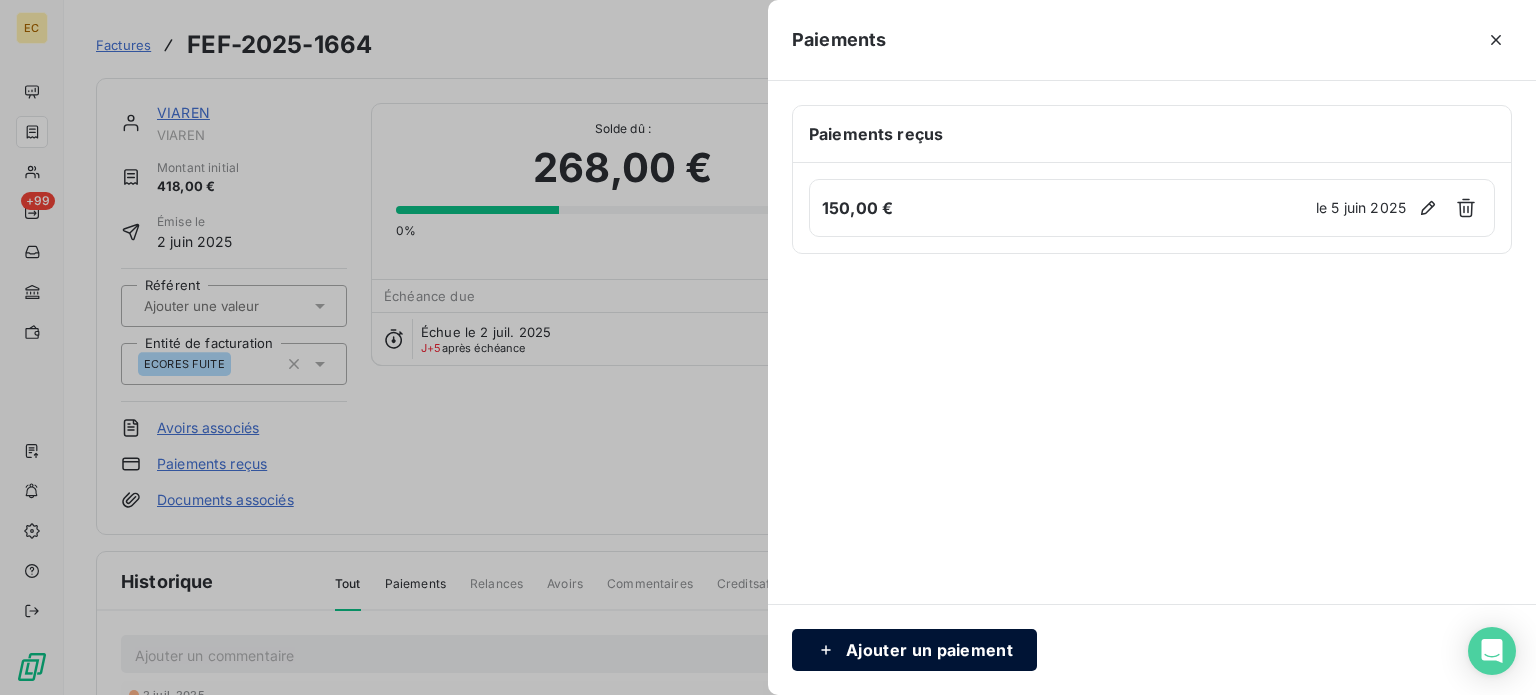click on "Ajouter un paiement" at bounding box center [914, 650] 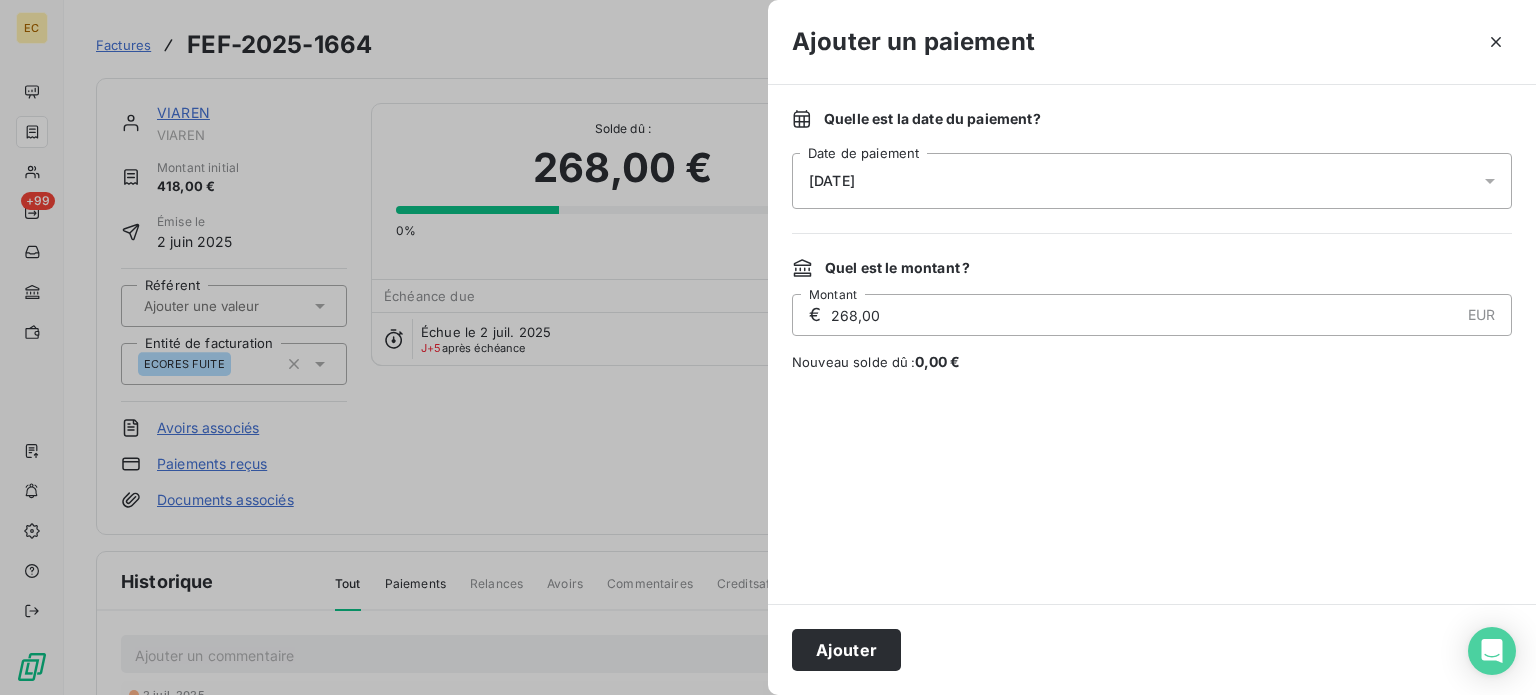 click 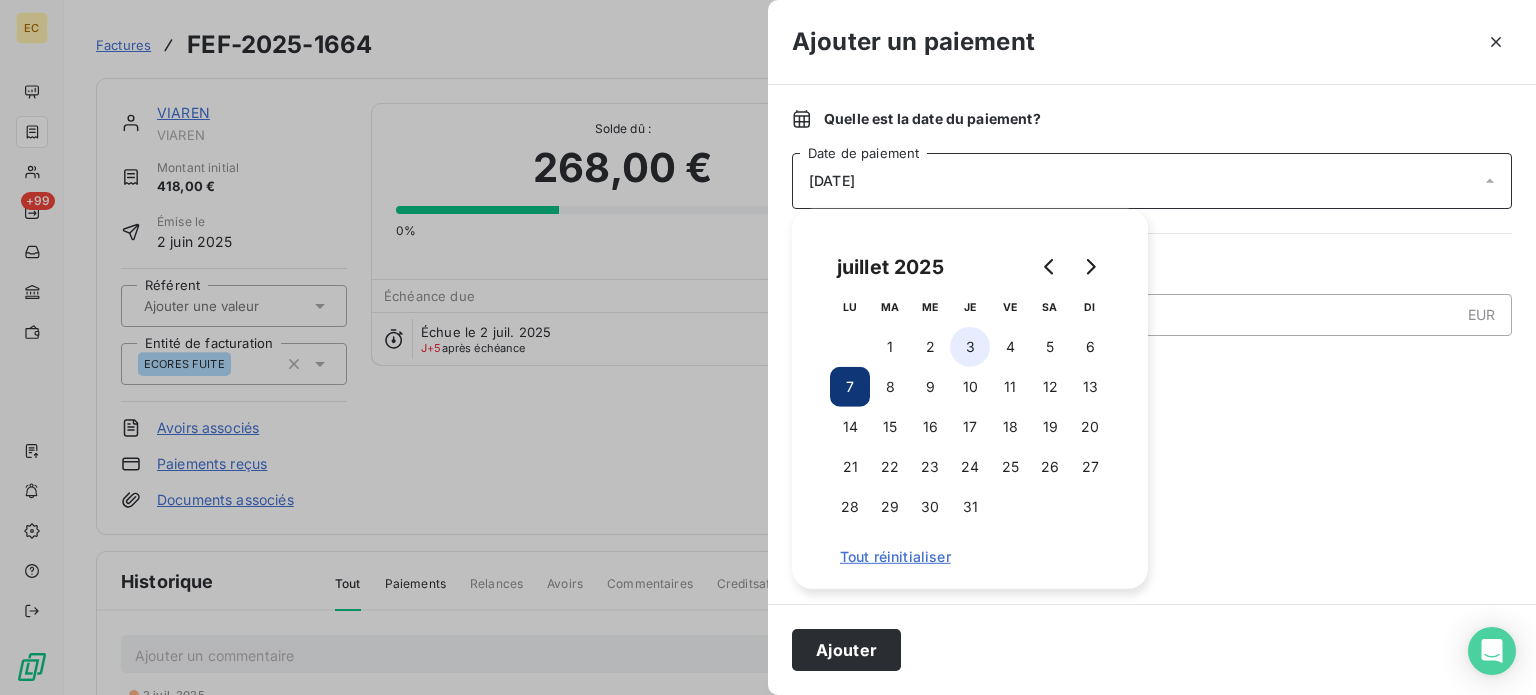 click on "3" at bounding box center [970, 347] 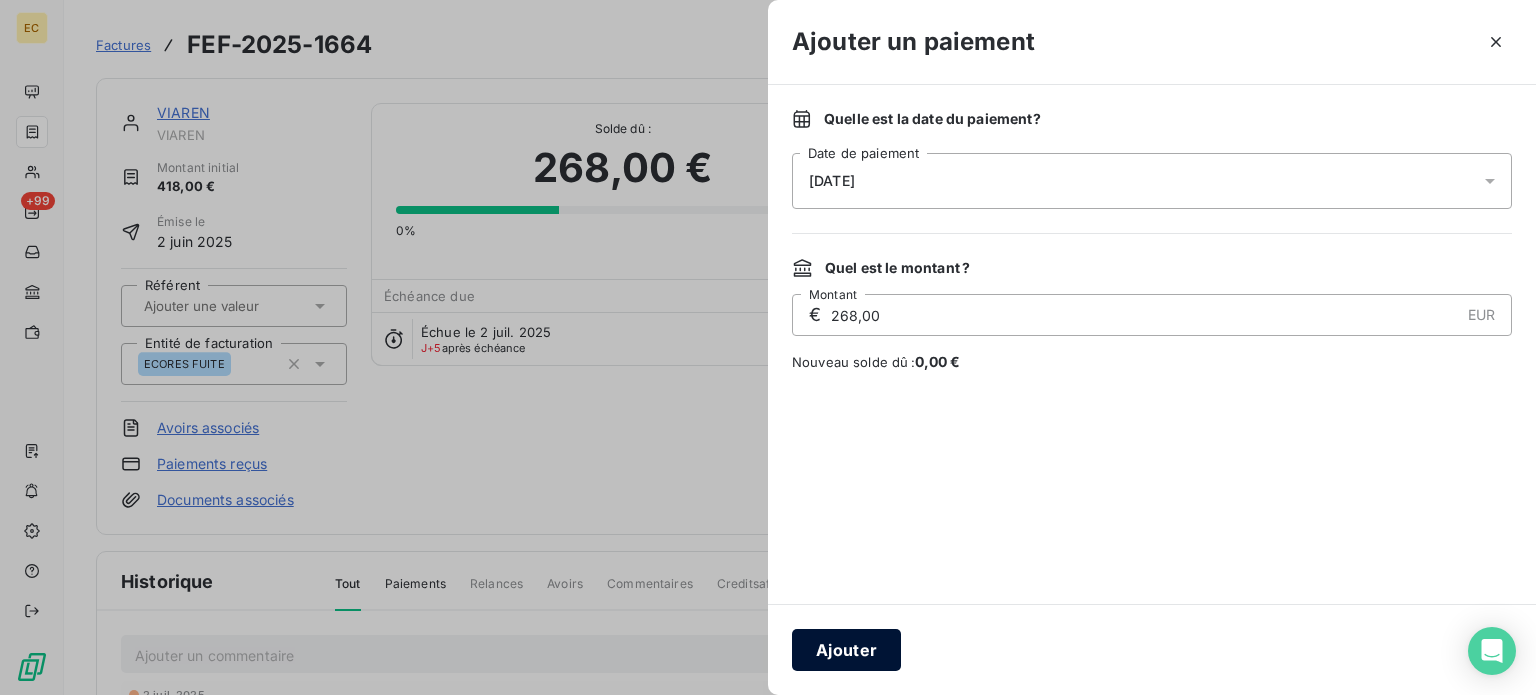 click on "Ajouter" at bounding box center [846, 650] 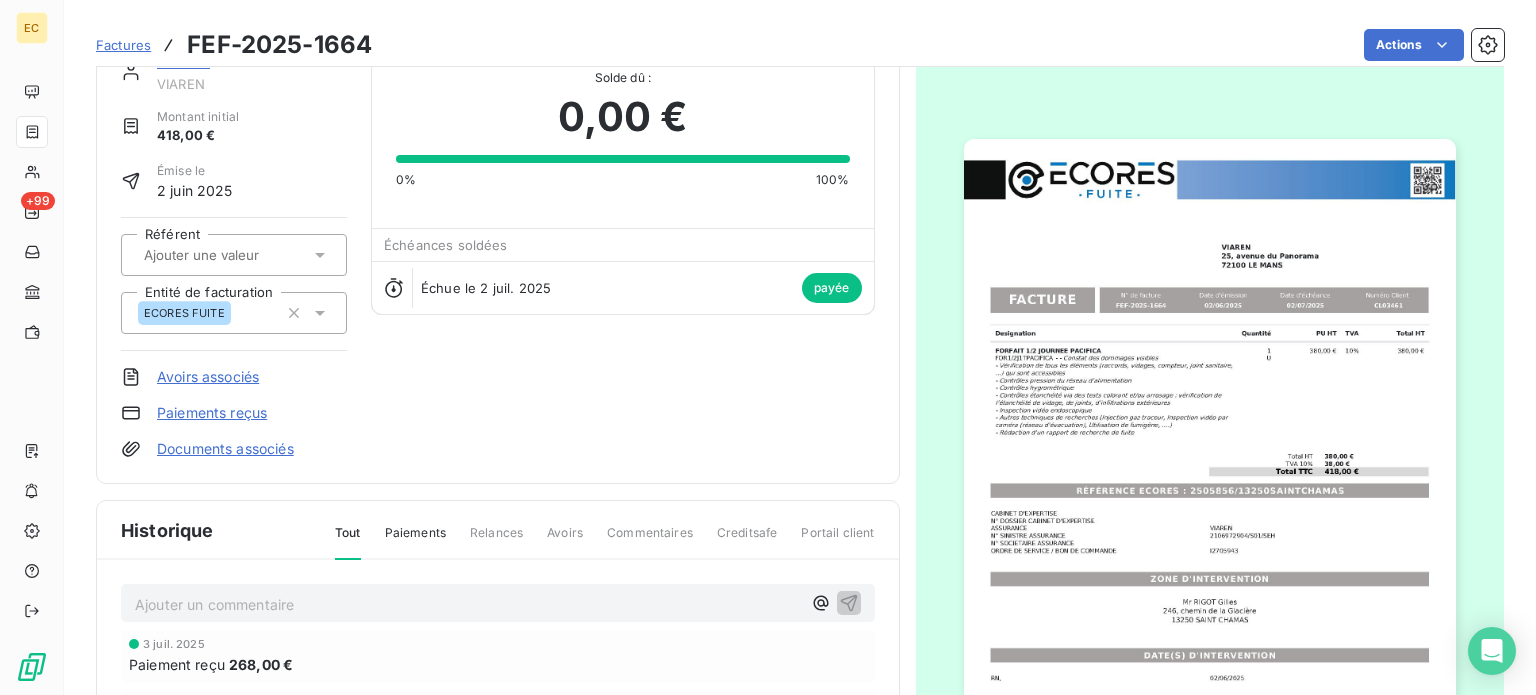scroll, scrollTop: 100, scrollLeft: 0, axis: vertical 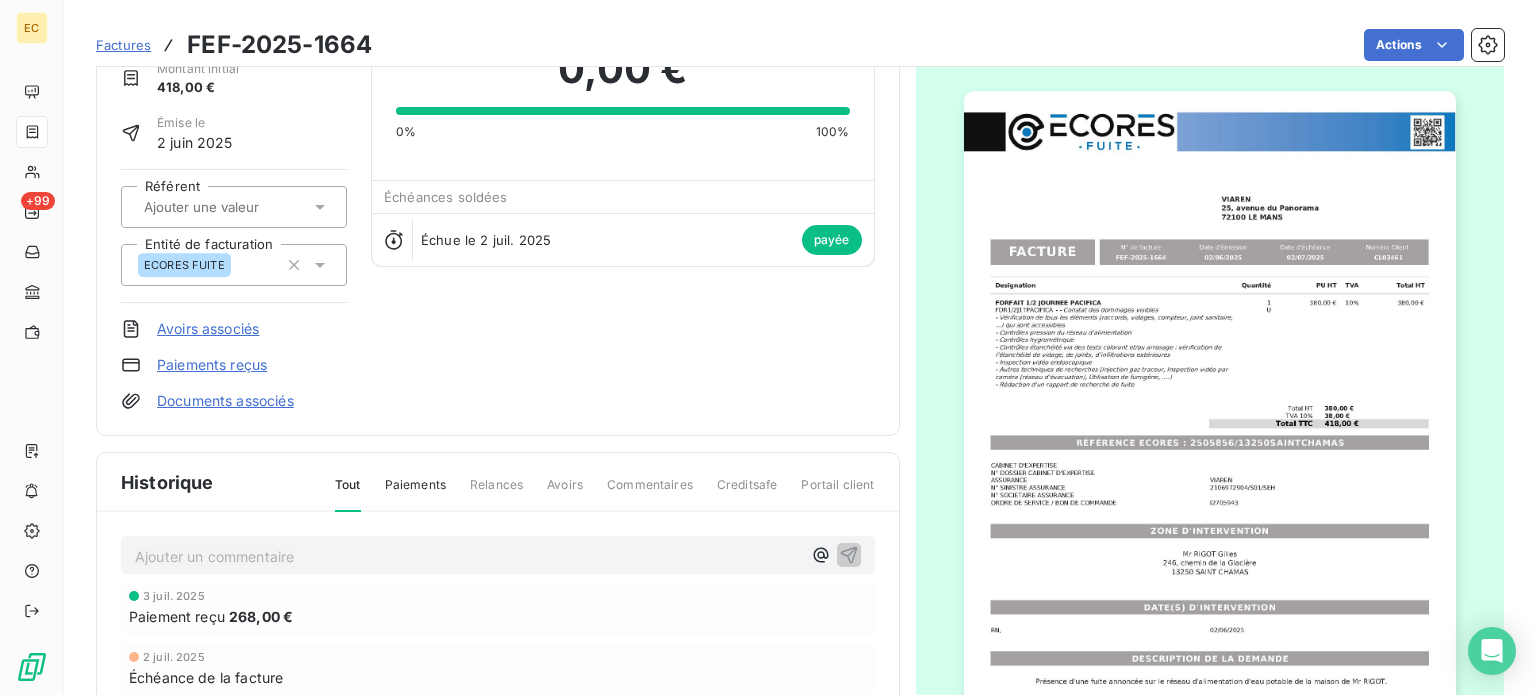 click on "Factures" at bounding box center [123, 45] 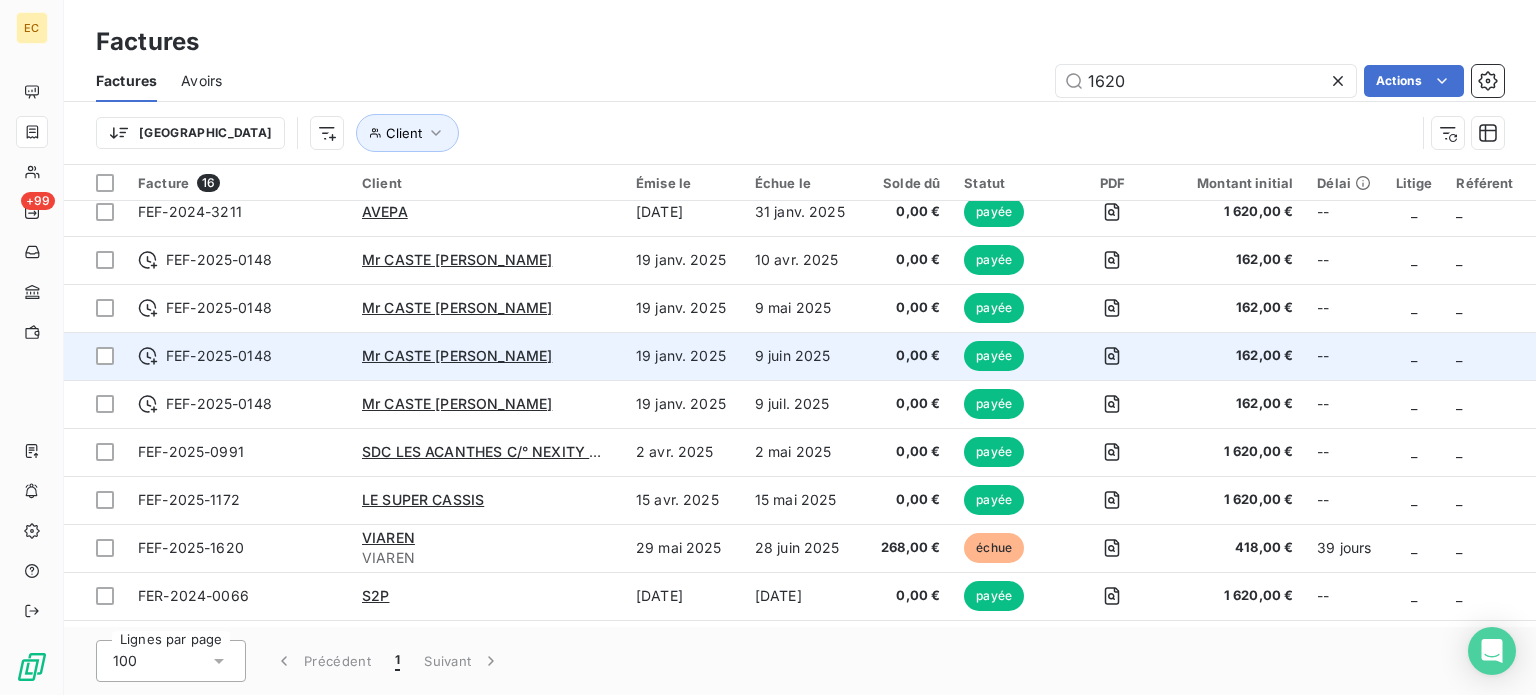 scroll, scrollTop: 300, scrollLeft: 0, axis: vertical 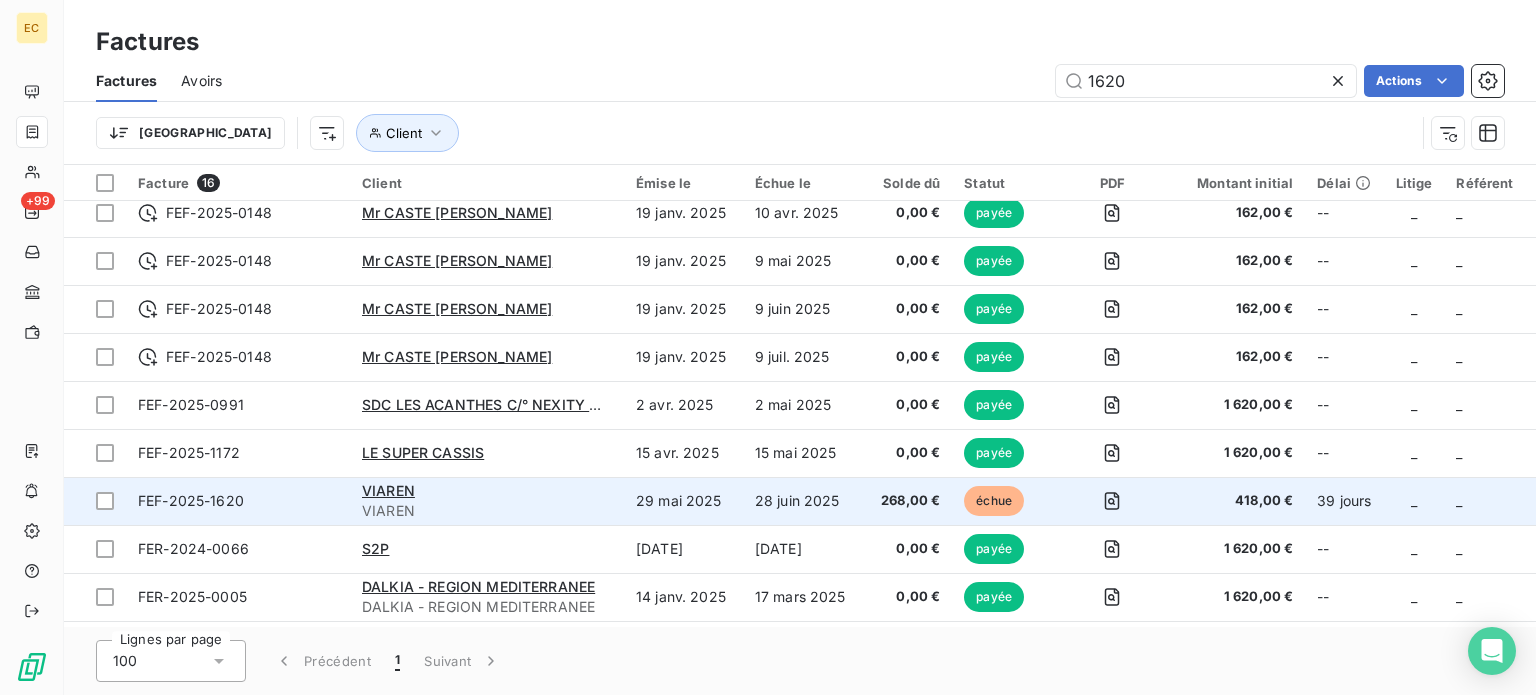 type on "1620" 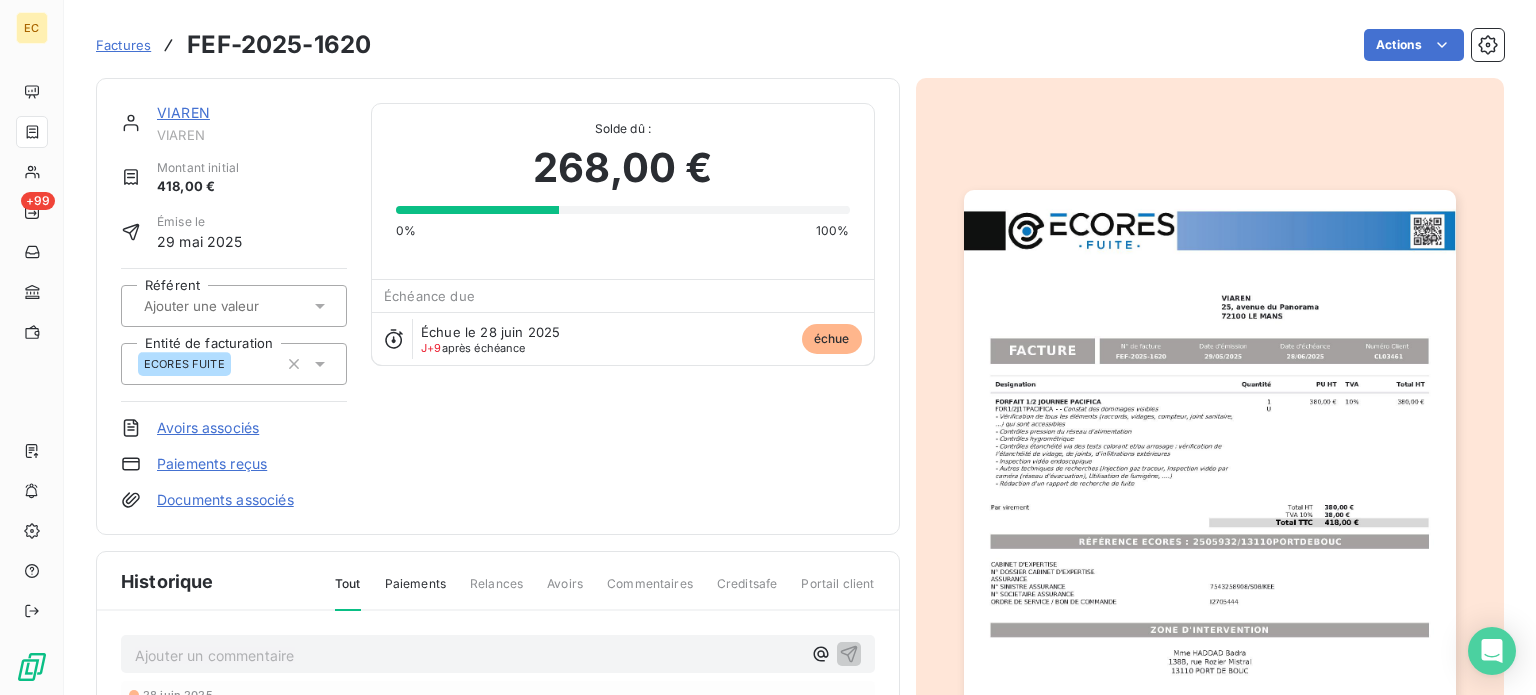 click on "Paiements reçus" at bounding box center (212, 464) 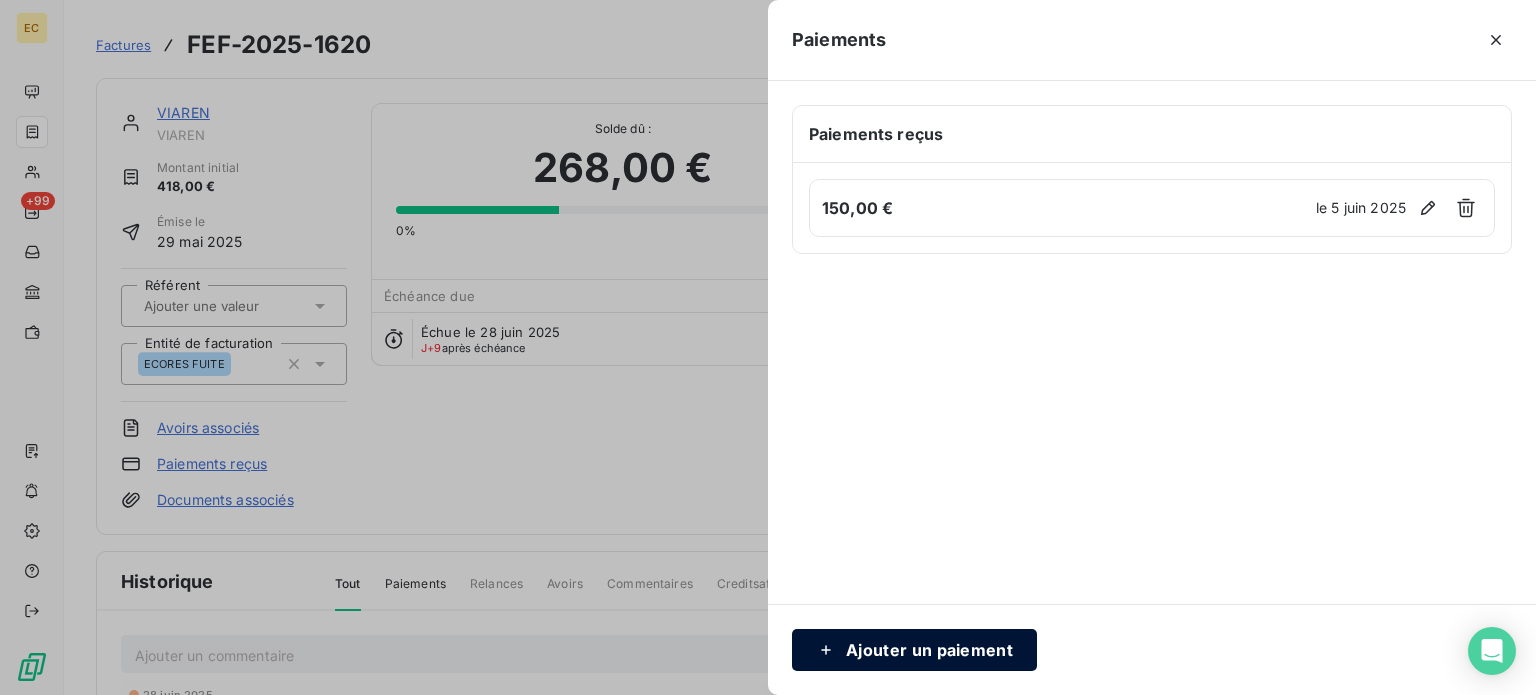 click on "Ajouter un paiement" at bounding box center [914, 650] 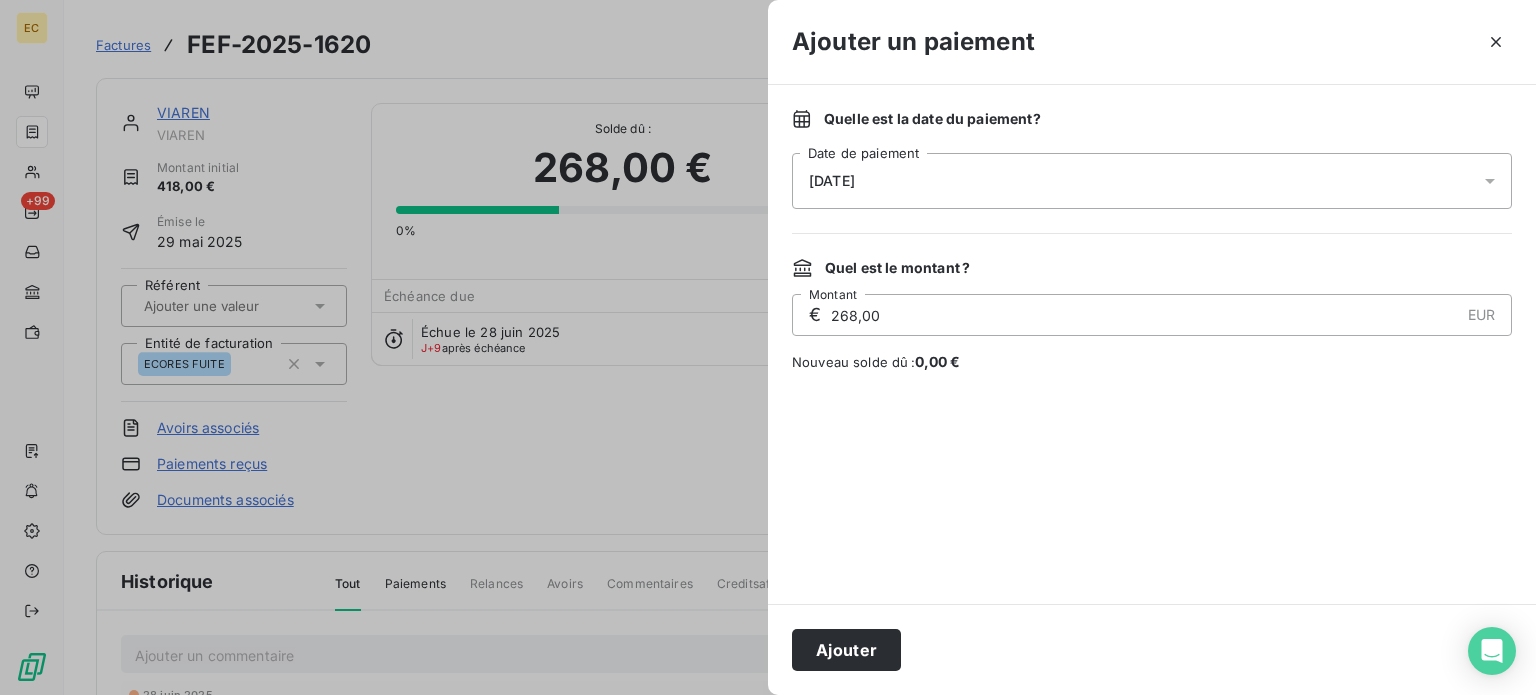 click on "[DATE]" at bounding box center (1152, 181) 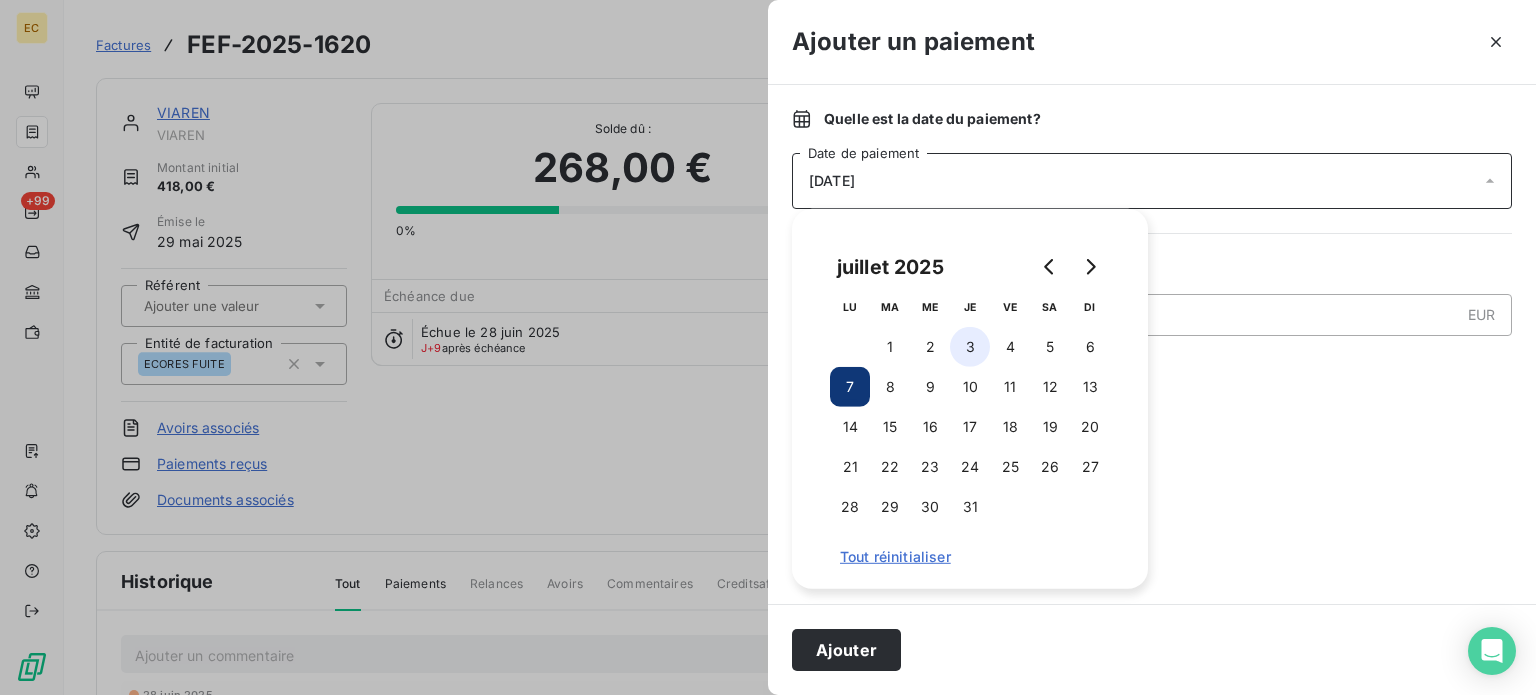 click on "3" at bounding box center [970, 347] 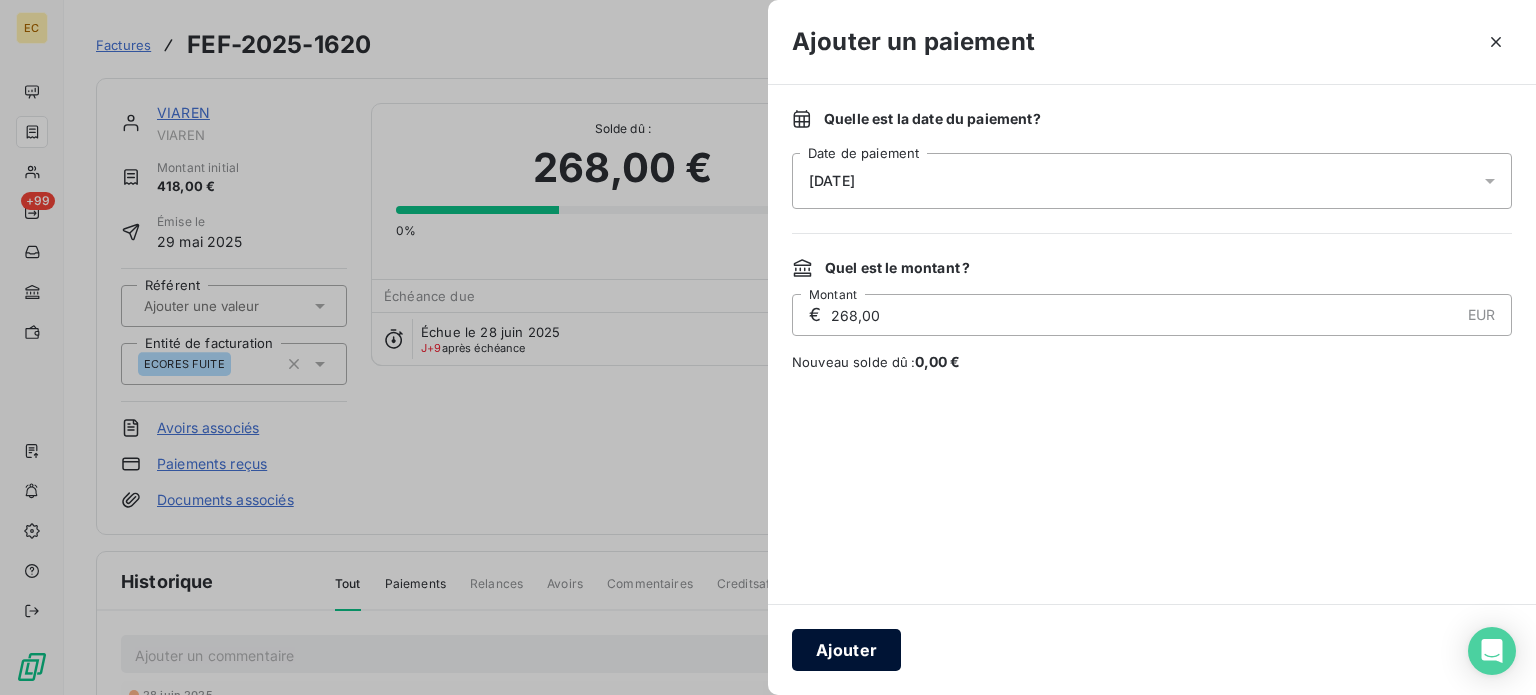 click on "Ajouter" at bounding box center (846, 650) 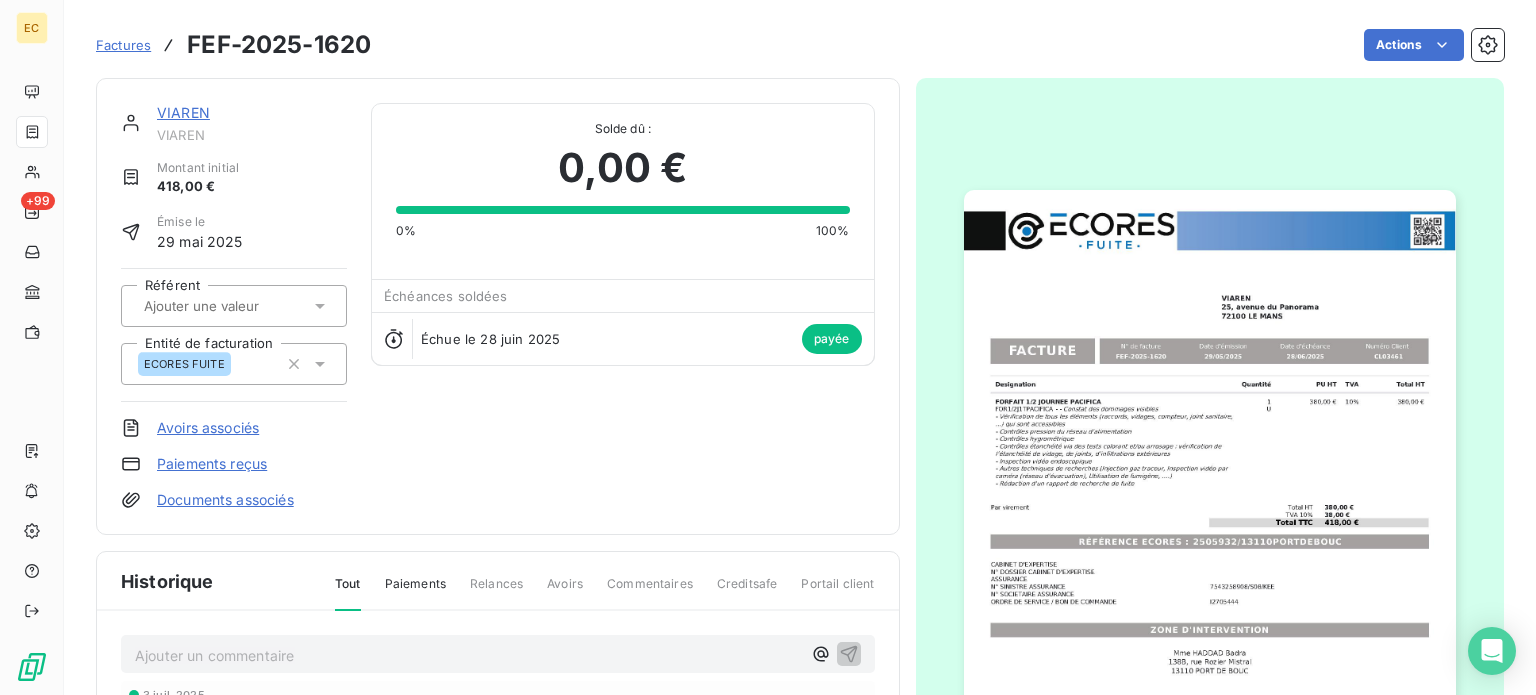 click on "Factures" at bounding box center [123, 45] 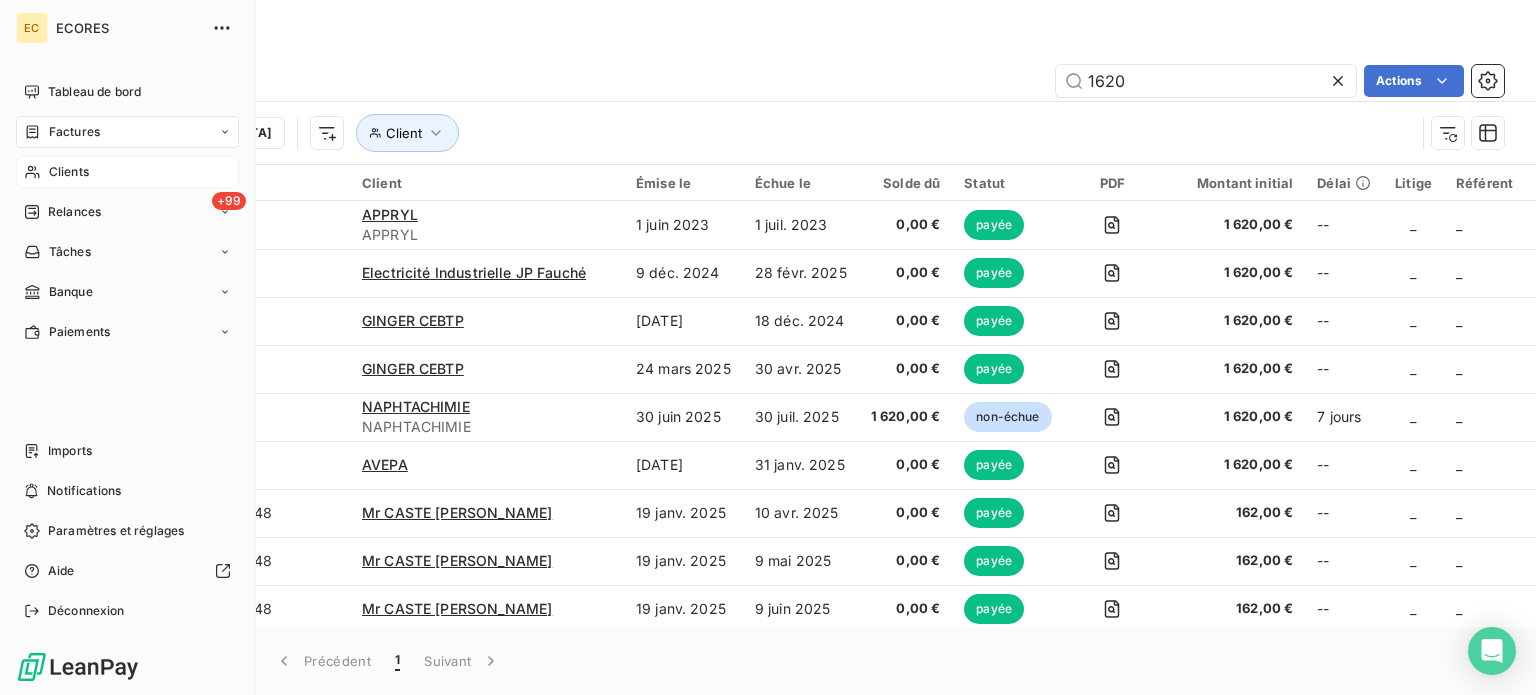 click on "Clients" at bounding box center (69, 172) 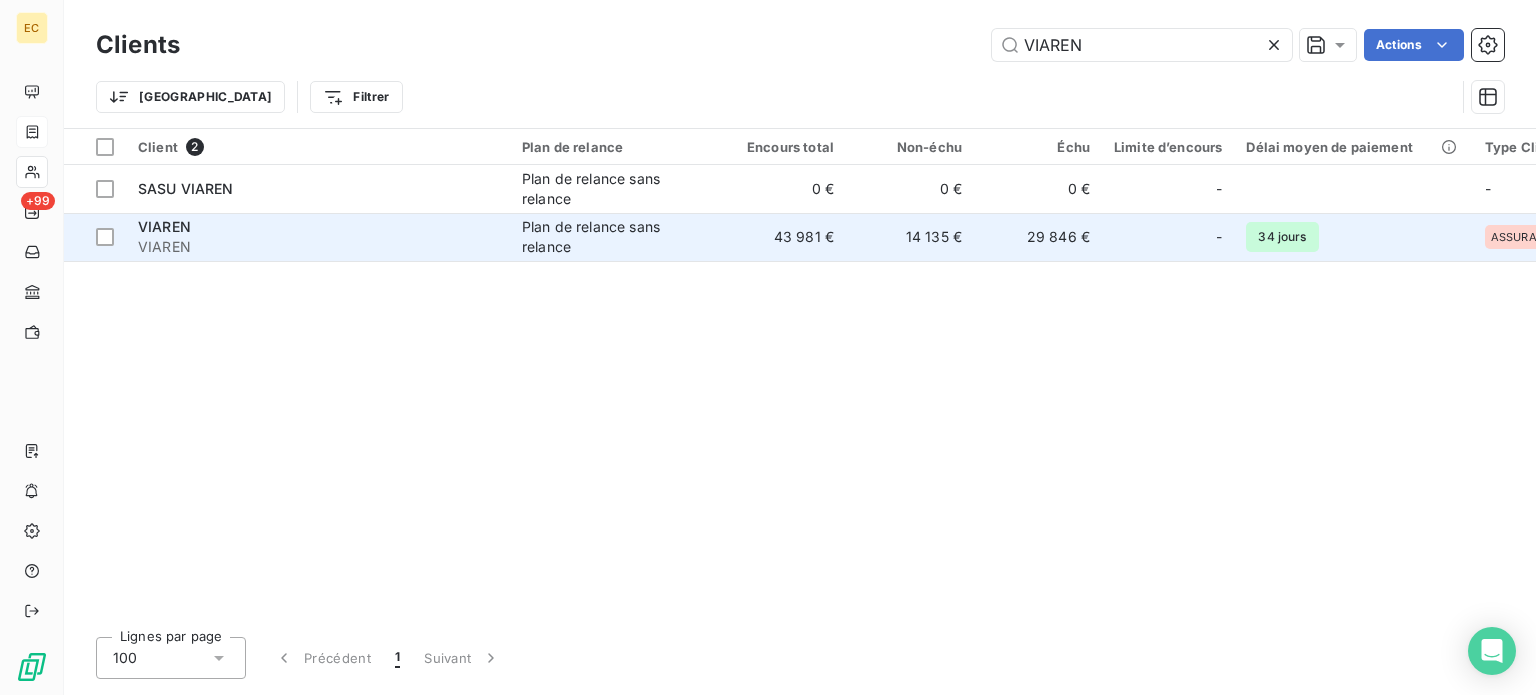 type on "VIAREN" 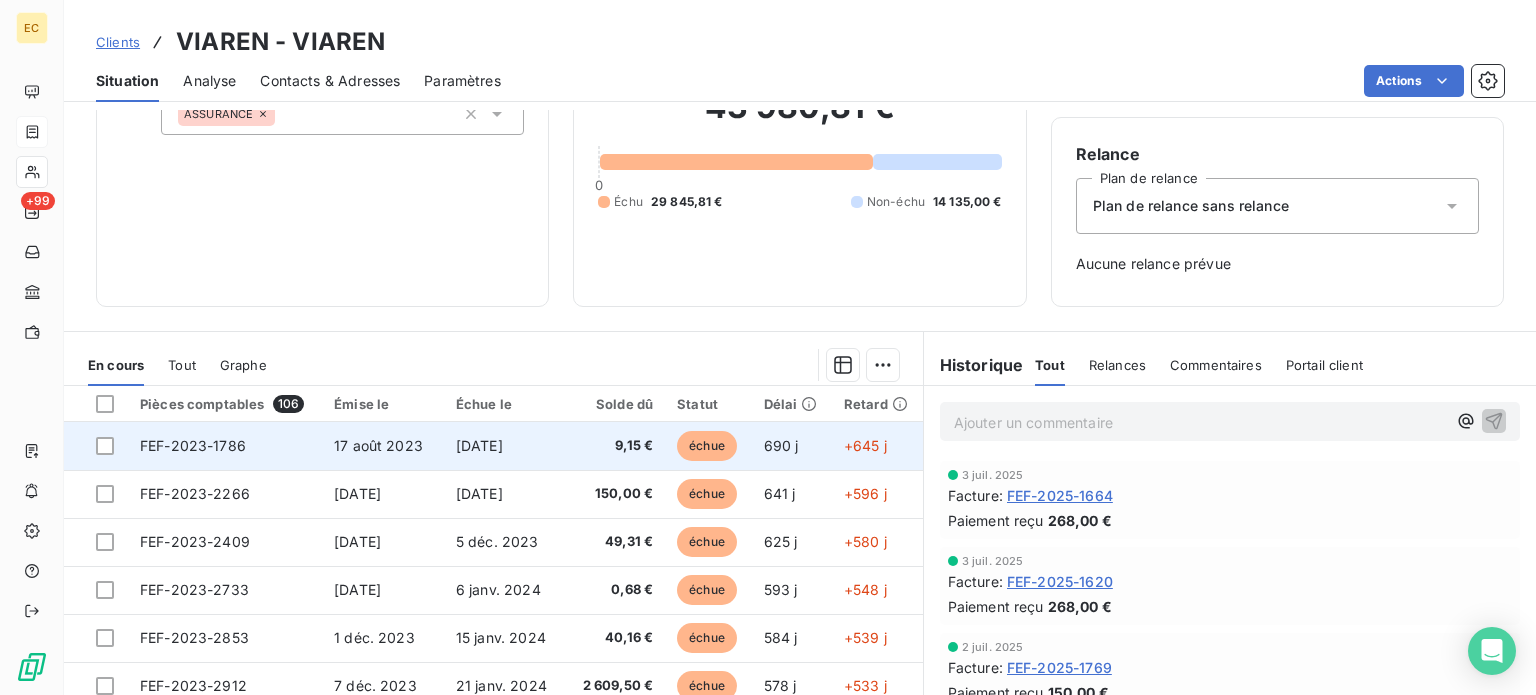 scroll, scrollTop: 200, scrollLeft: 0, axis: vertical 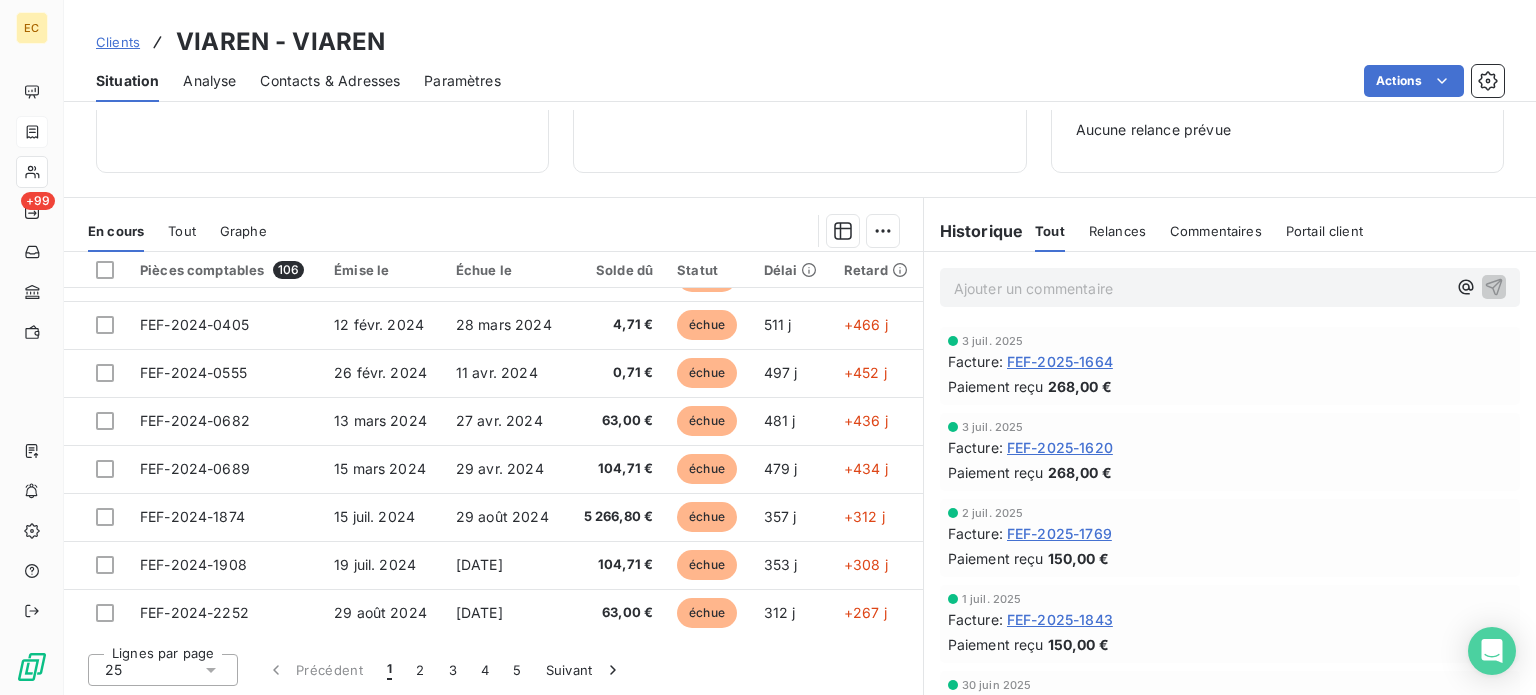 click 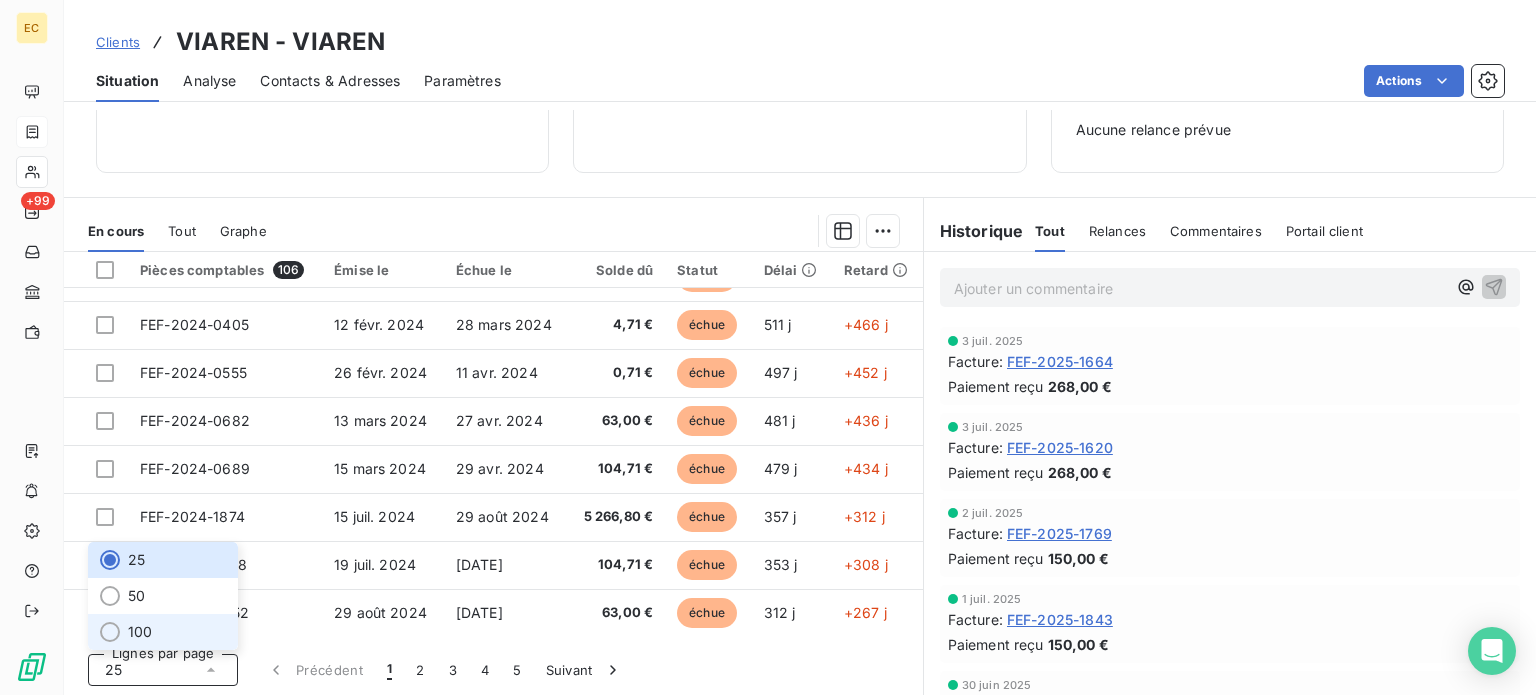 click on "100" at bounding box center (163, 632) 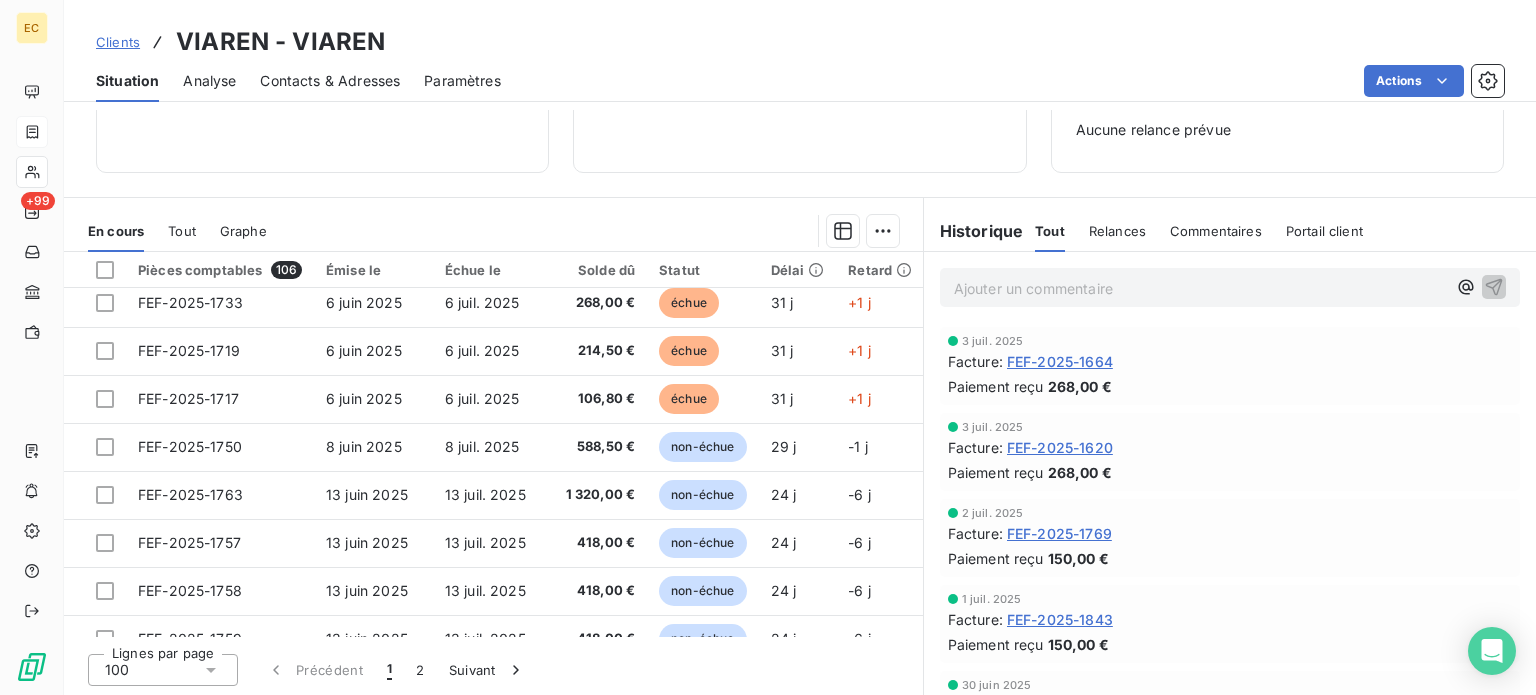 scroll, scrollTop: 3500, scrollLeft: 0, axis: vertical 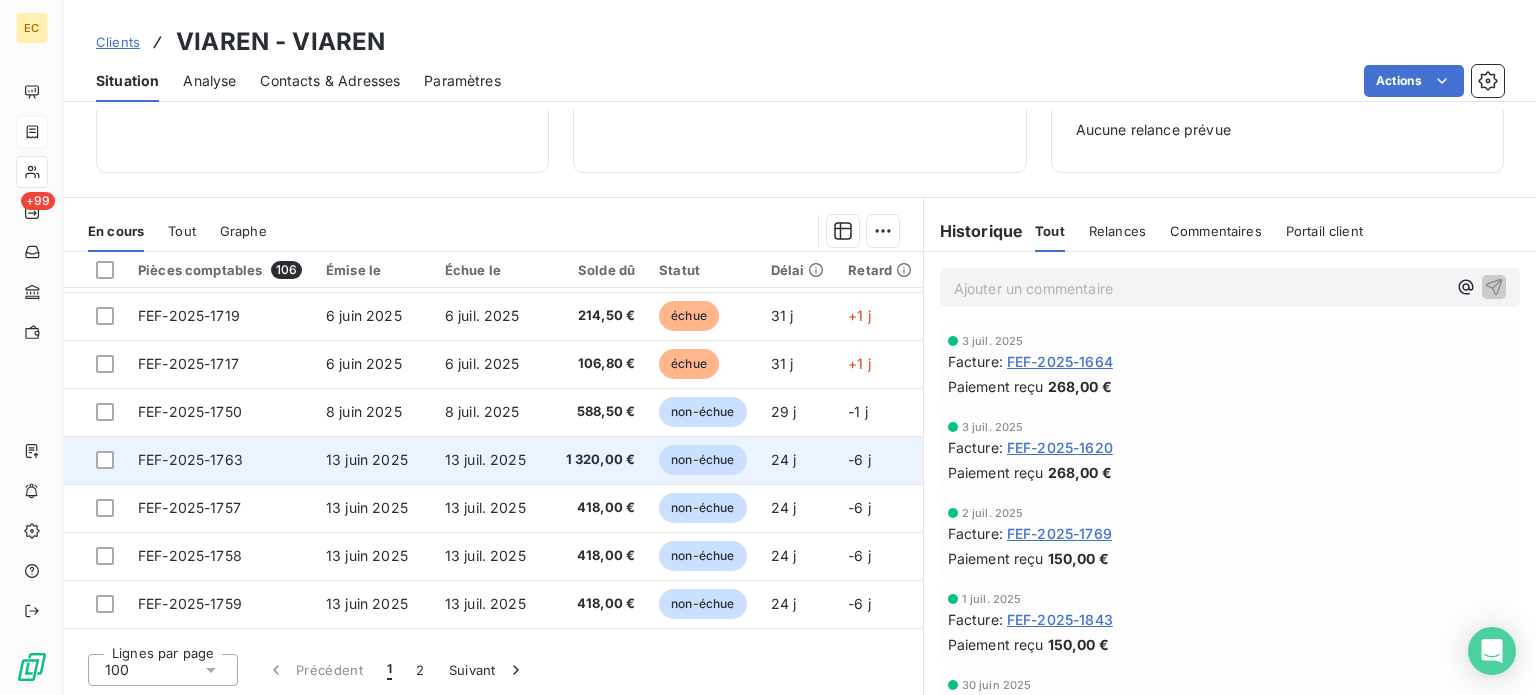 click on "FEF-2025-1763" at bounding box center (220, 460) 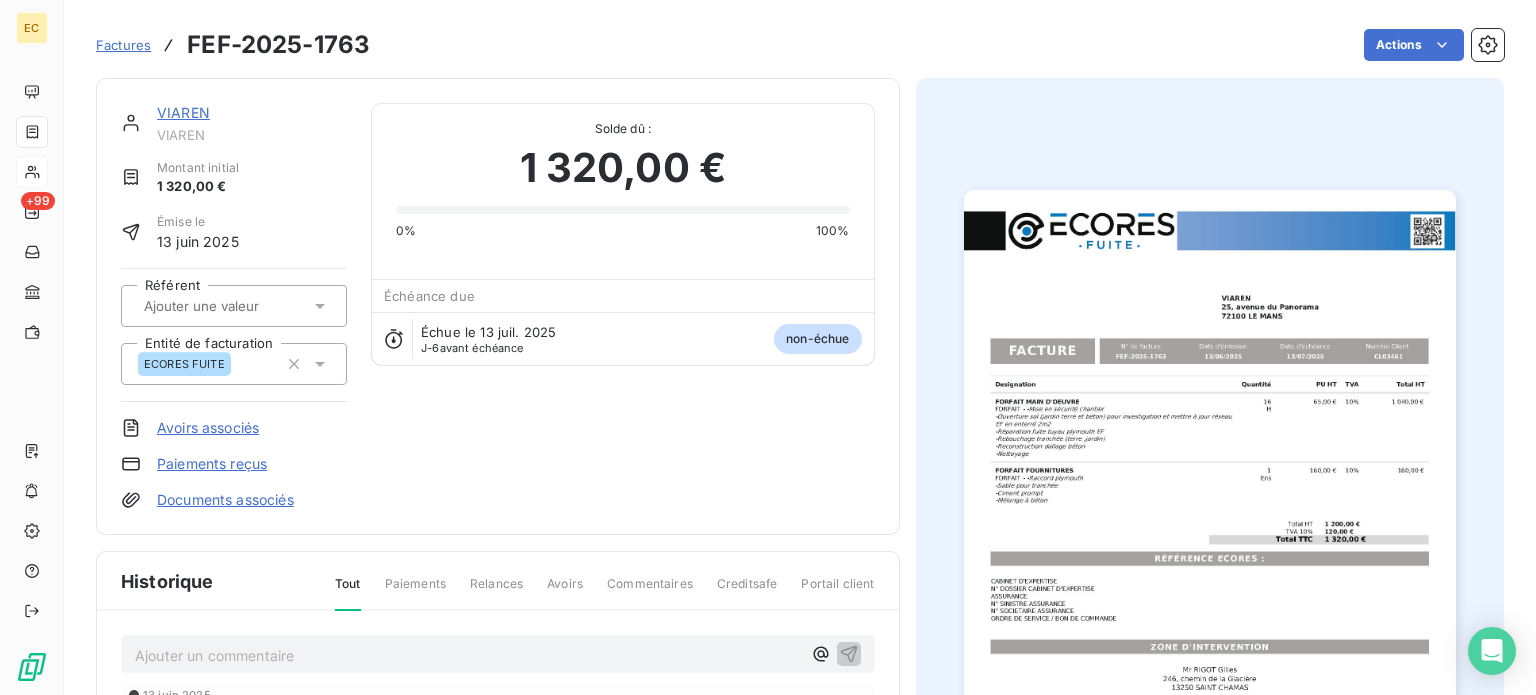 click on "Paiements reçus" at bounding box center [212, 464] 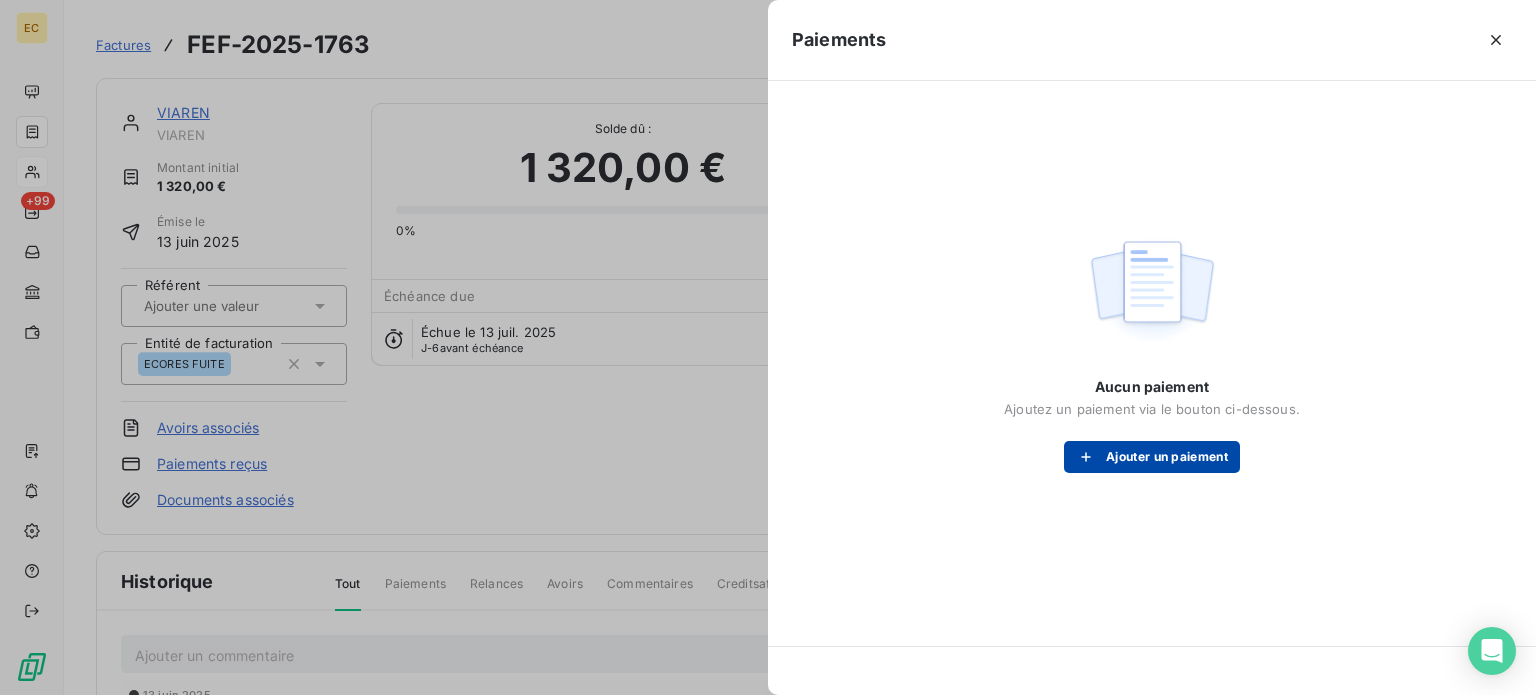 click on "Ajouter un paiement" at bounding box center (1152, 457) 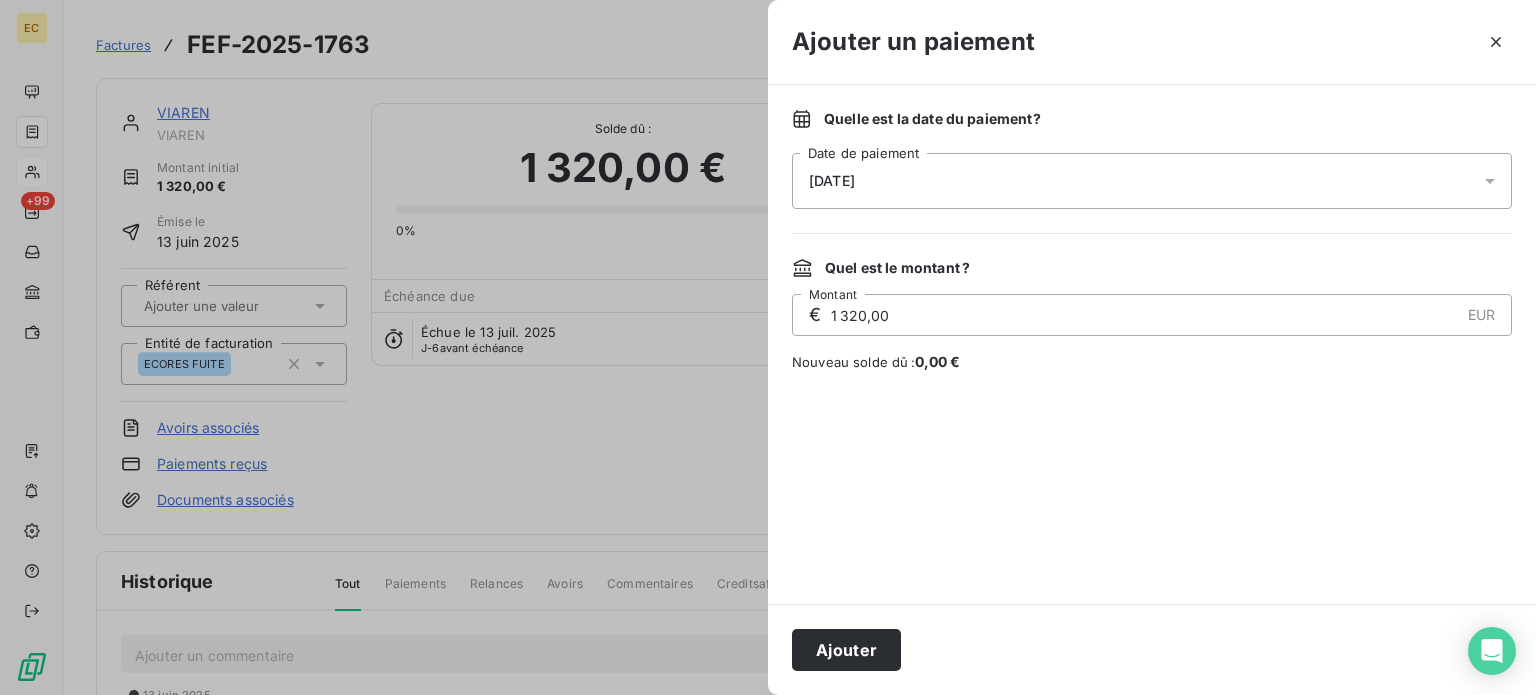 click on "[DATE]" at bounding box center (1152, 181) 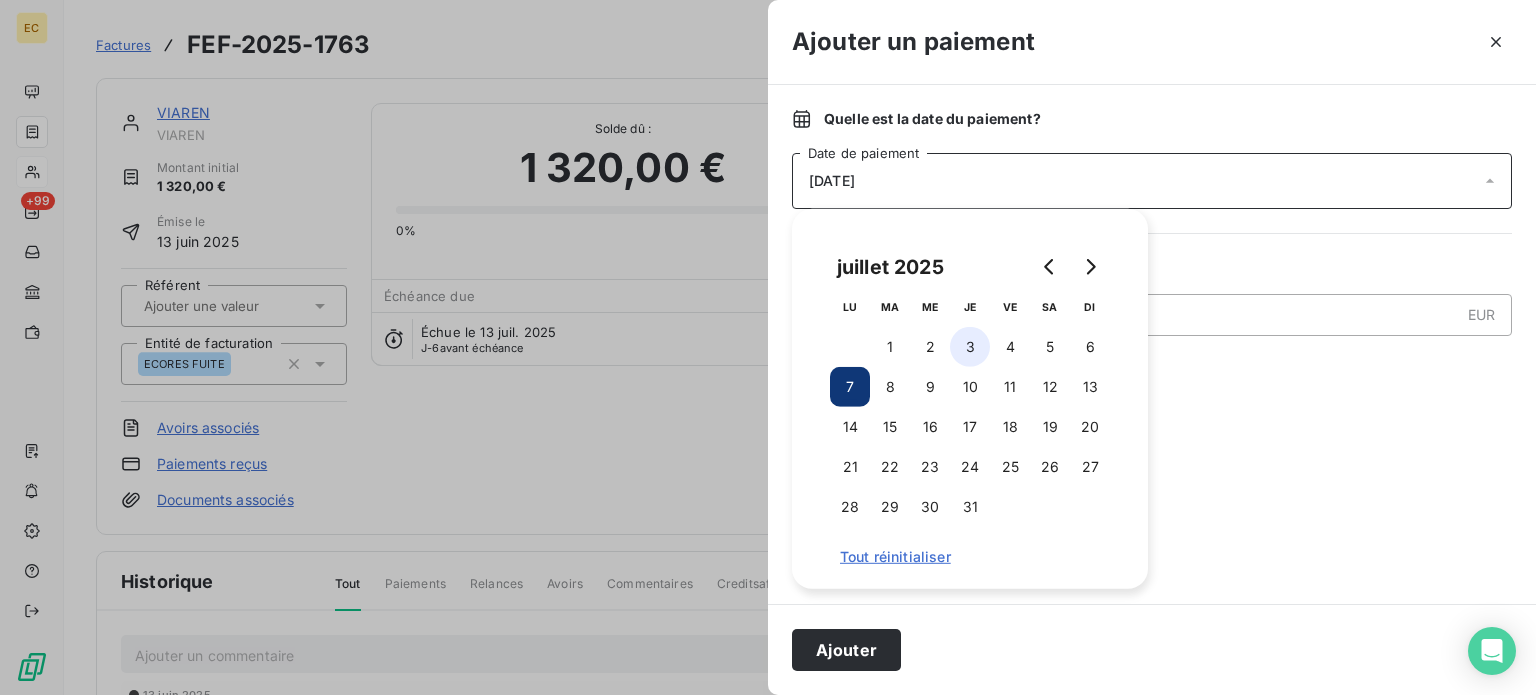 click on "3" at bounding box center [970, 347] 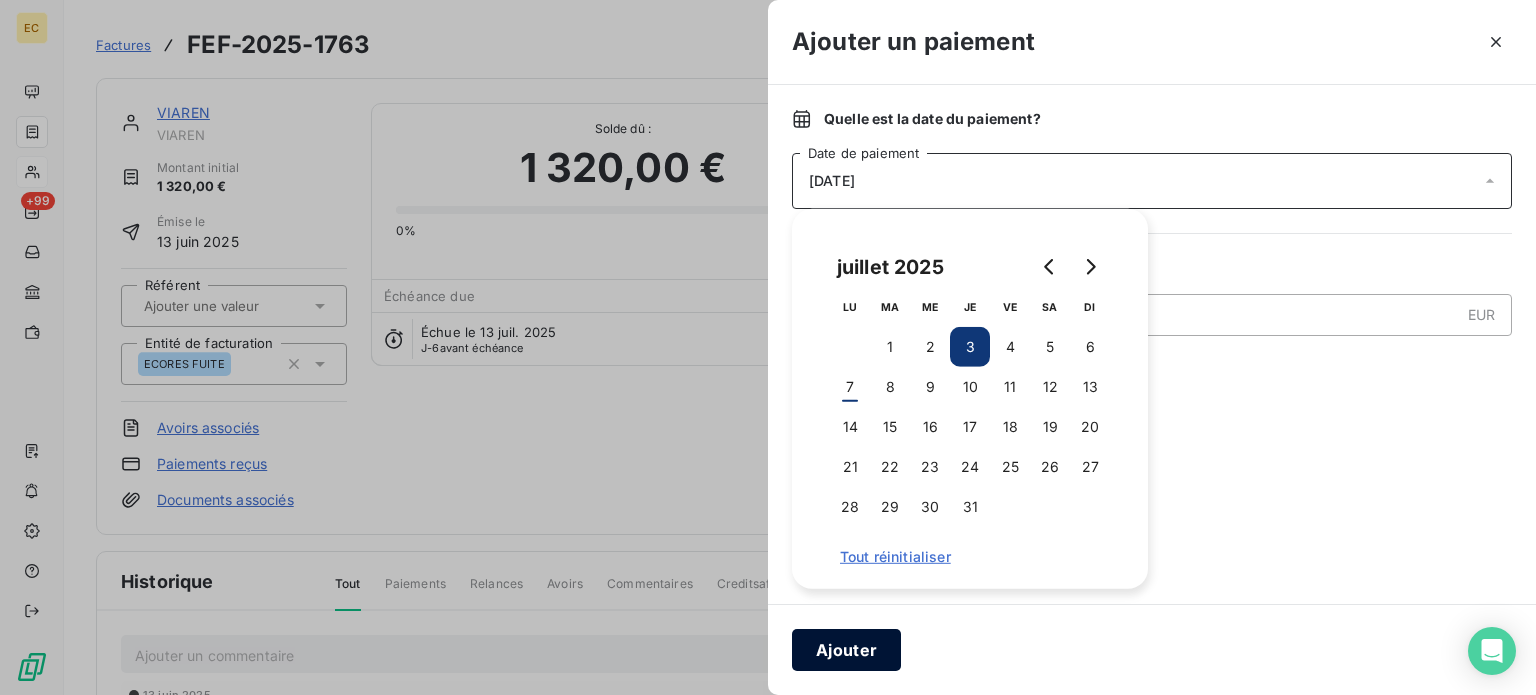 click on "Ajouter" at bounding box center [846, 650] 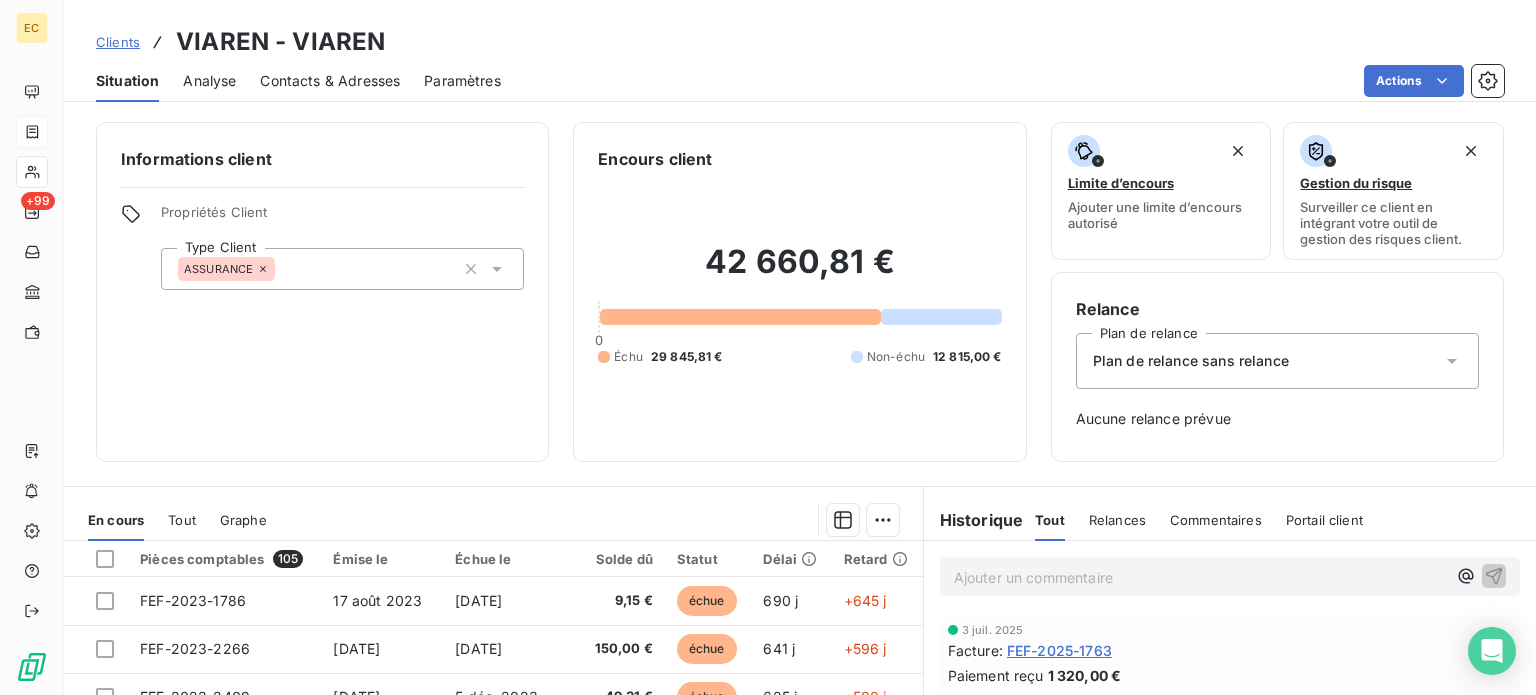 click on "Clients" at bounding box center (118, 42) 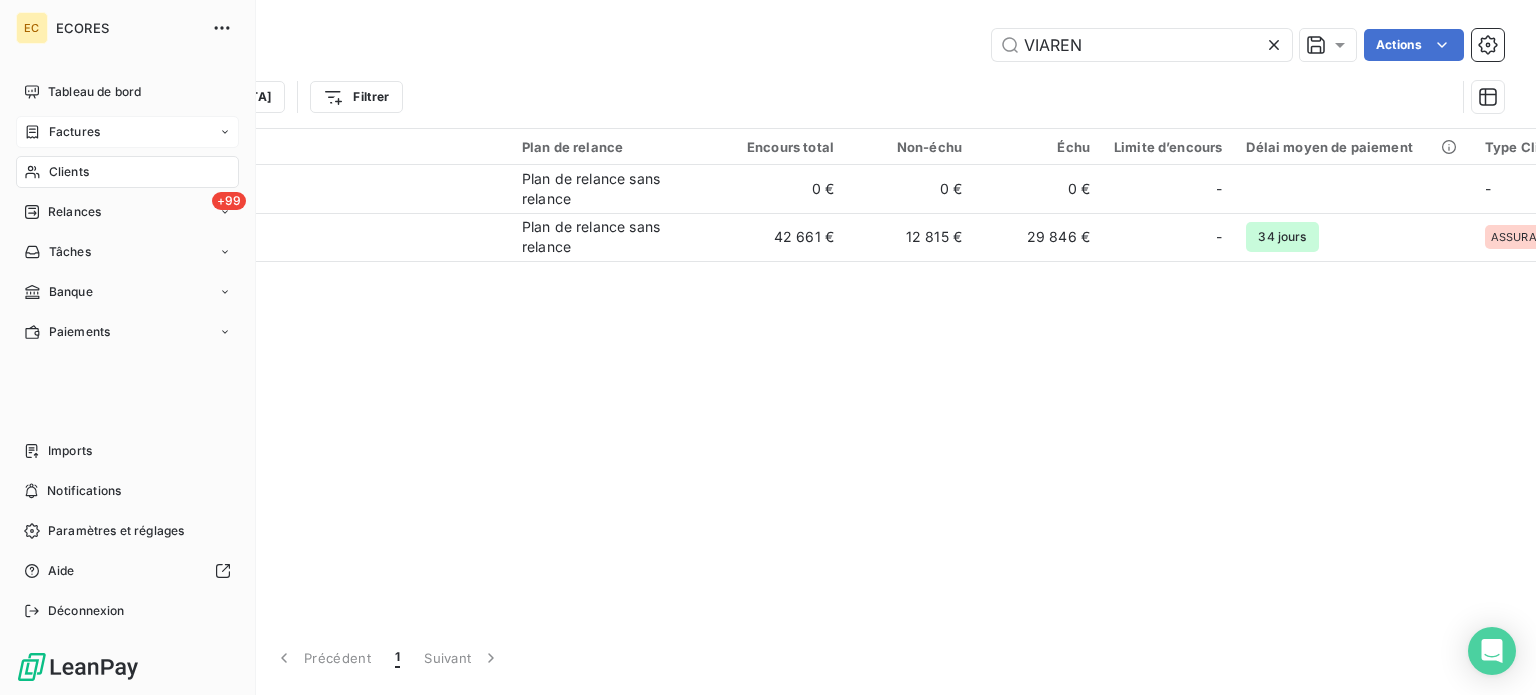 click on "Factures" at bounding box center (74, 132) 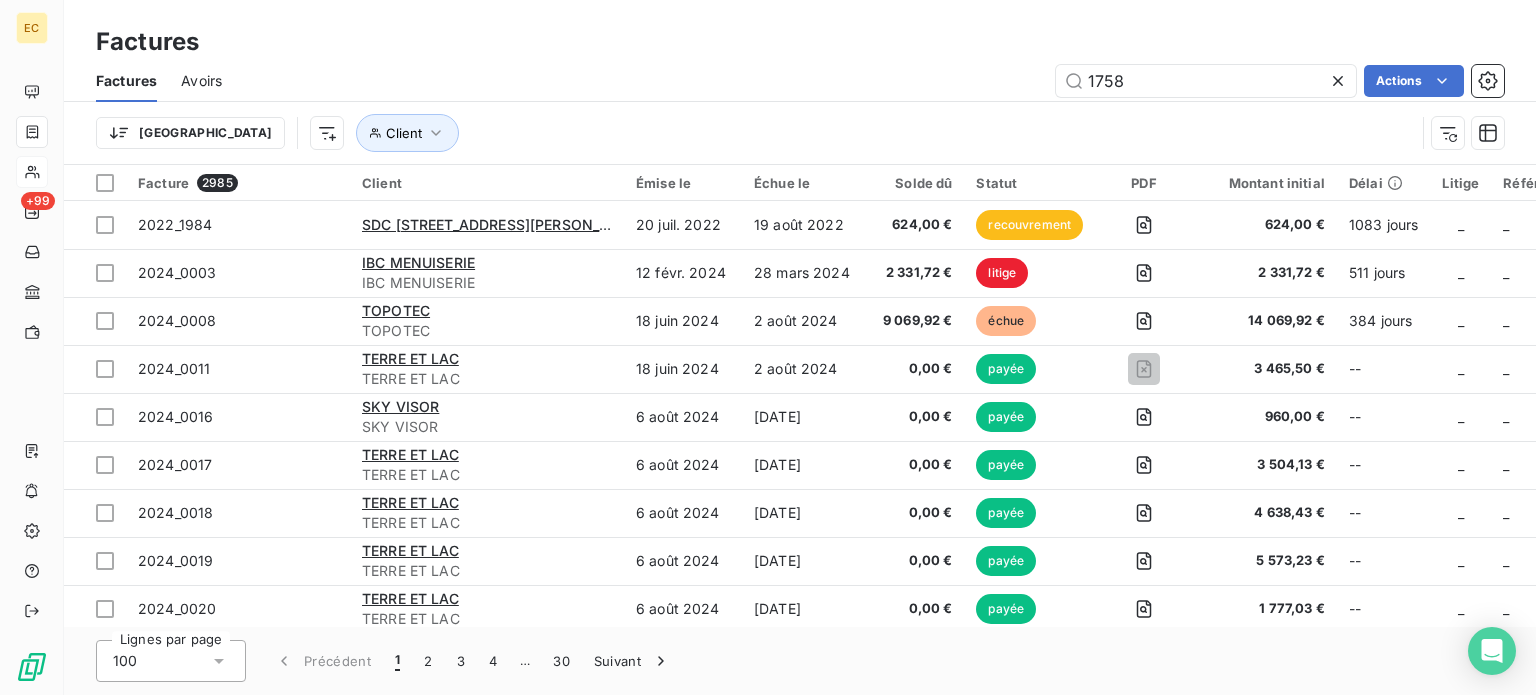 type on "1758" 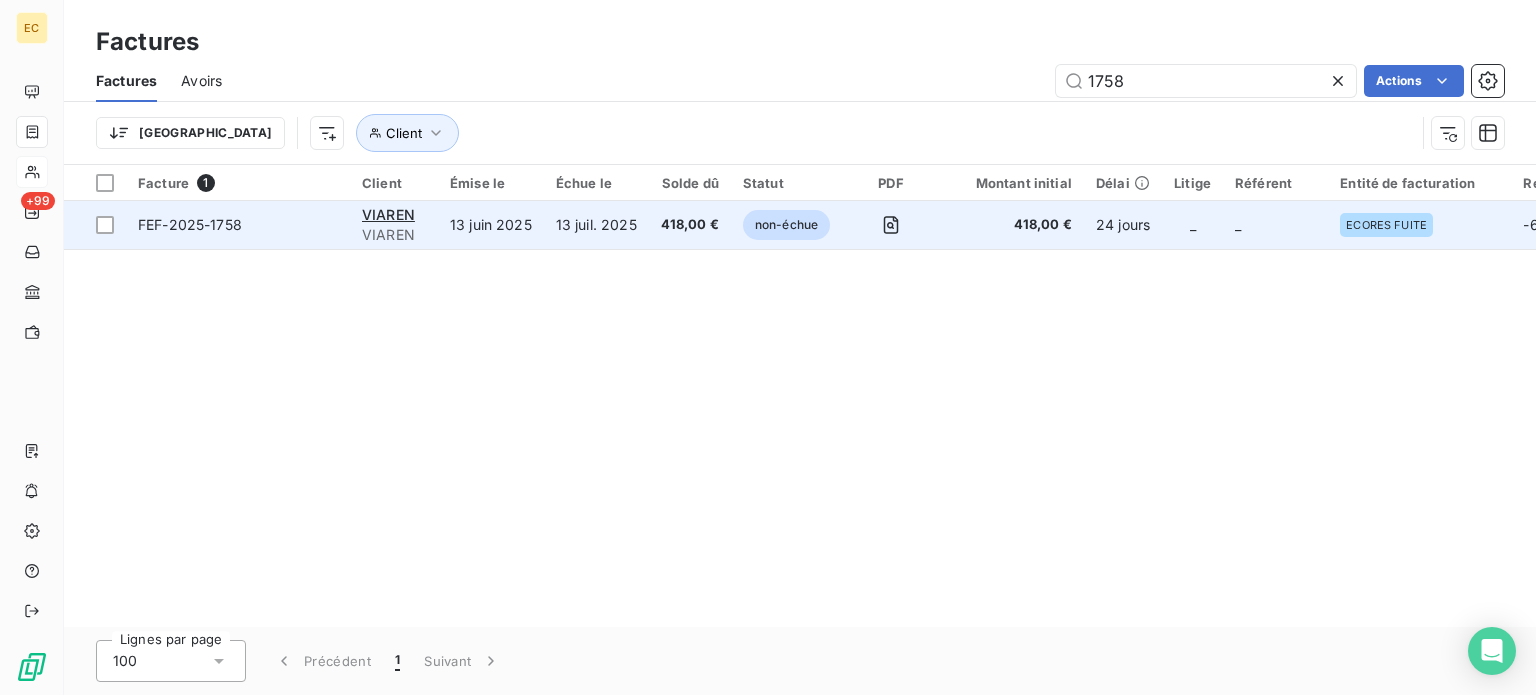 click on "FEF-2025-1758" at bounding box center [238, 225] 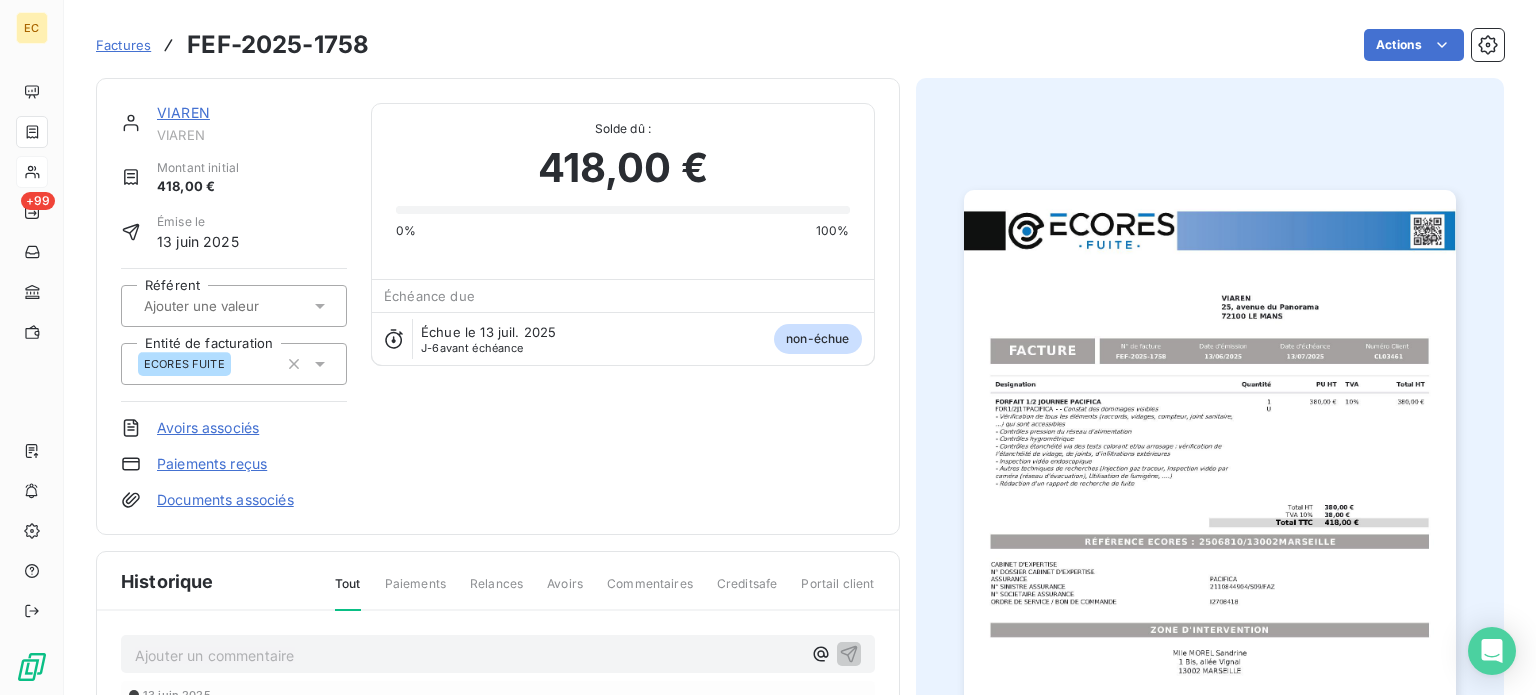 click on "Paiements reçus" at bounding box center (212, 464) 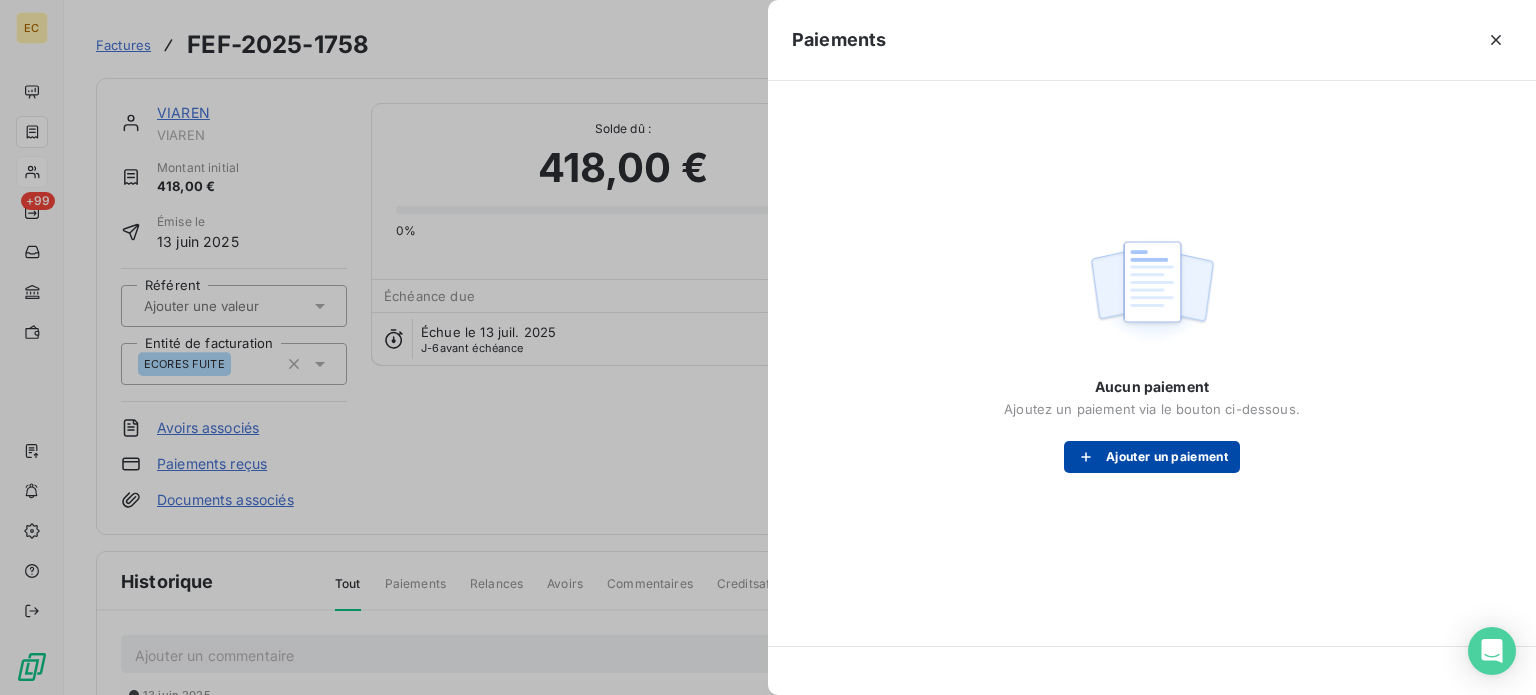 click on "Ajouter un paiement" at bounding box center [1152, 457] 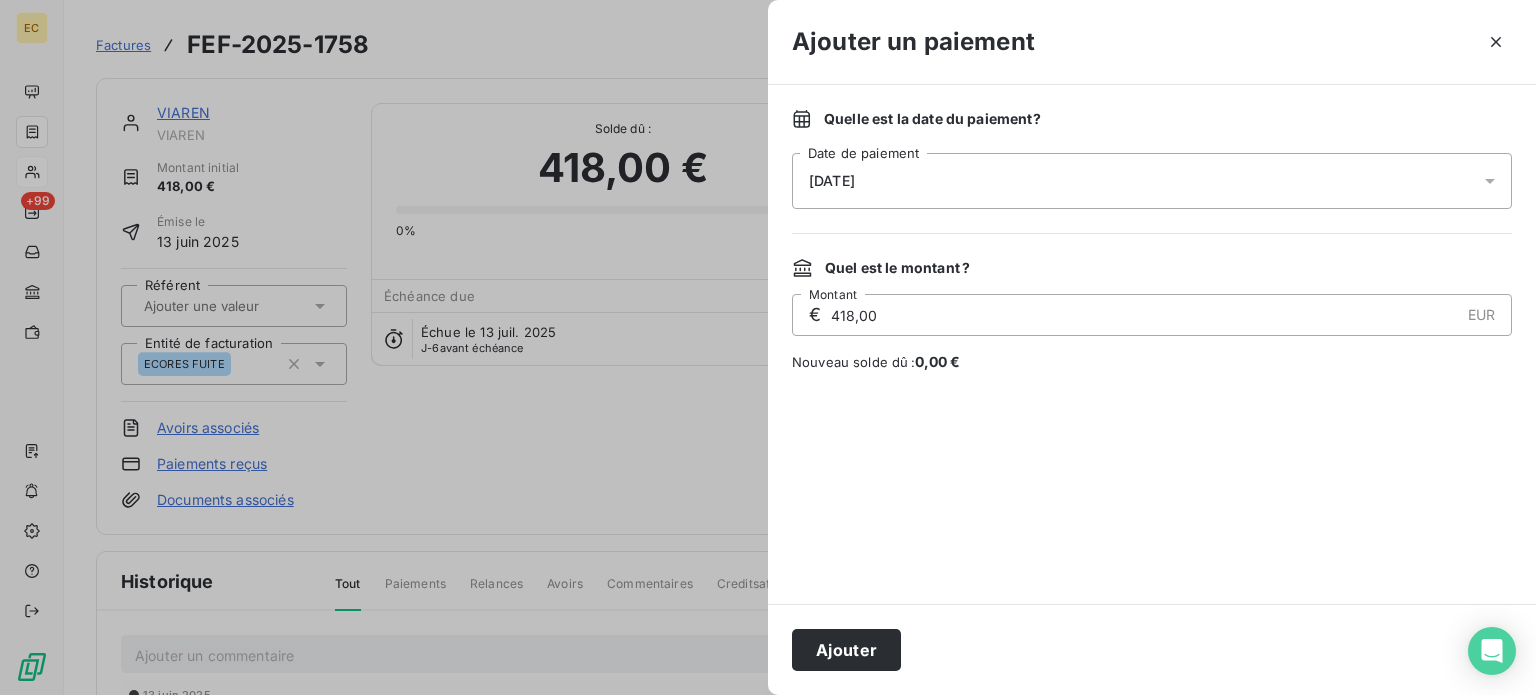 click on "[DATE]" at bounding box center [1152, 181] 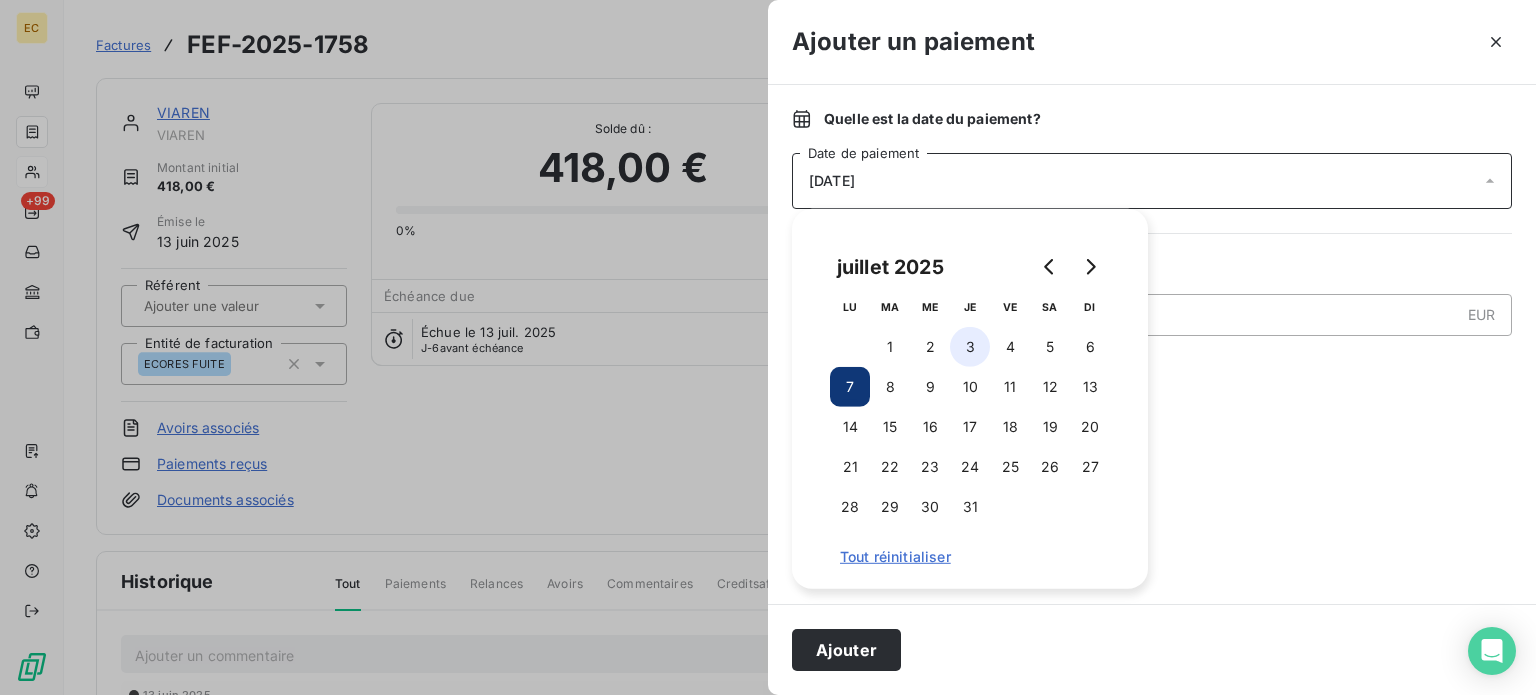 click on "3" at bounding box center (970, 347) 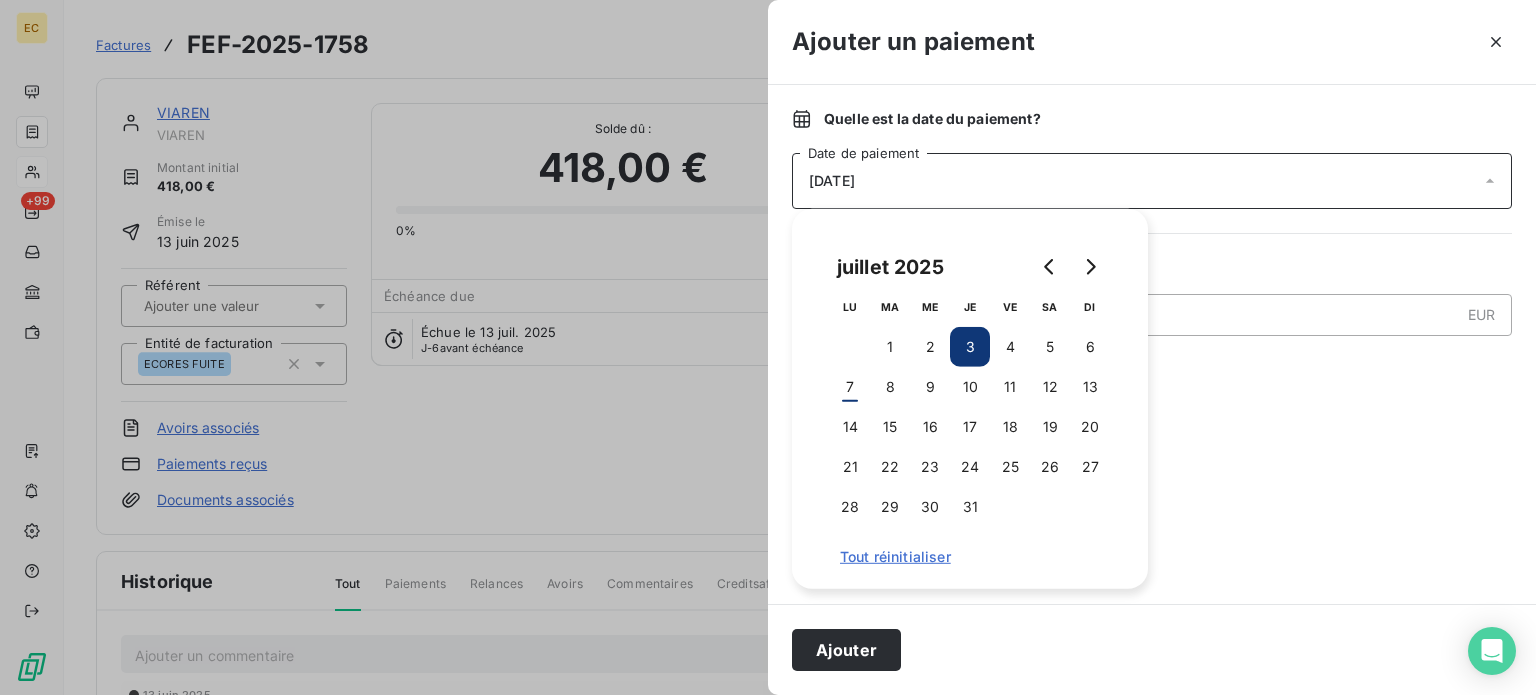 drag, startPoint x: 847, startPoint y: 655, endPoint x: 843, endPoint y: 591, distance: 64.12488 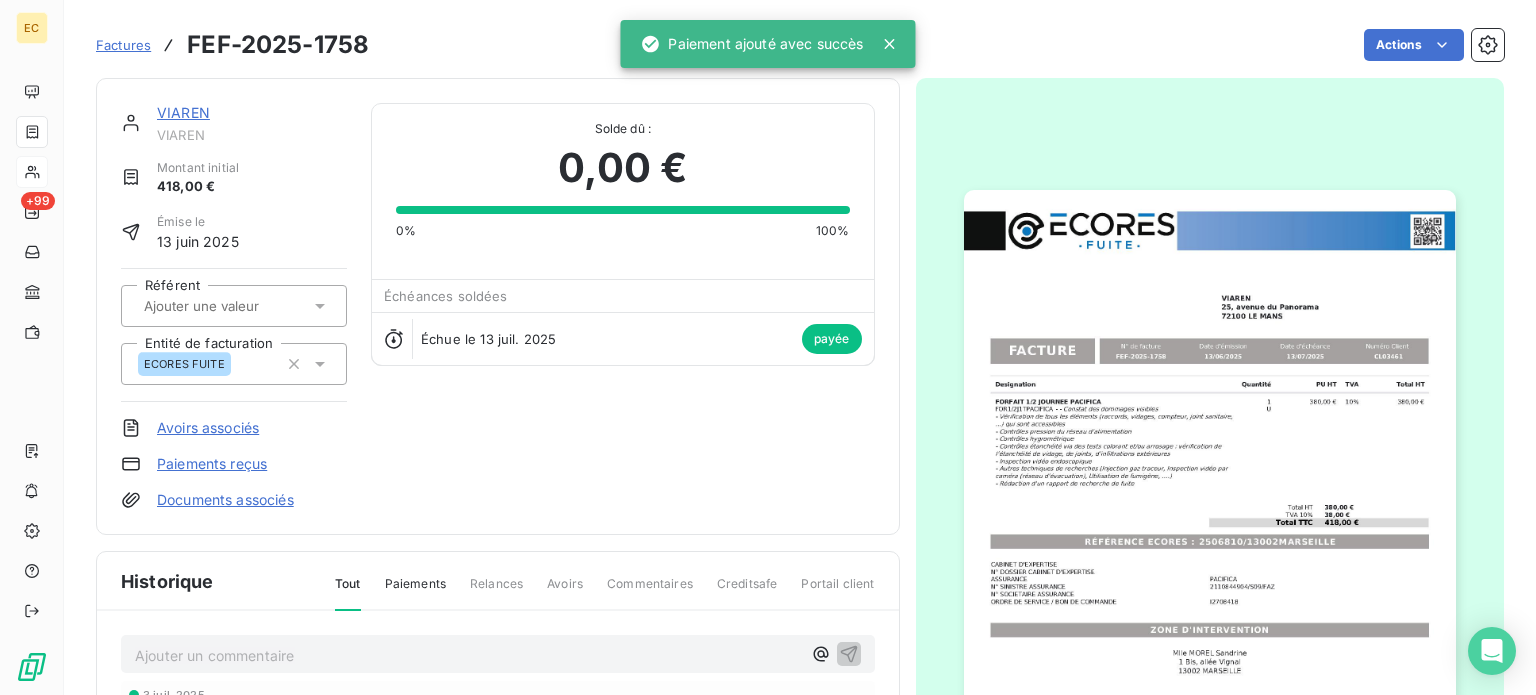 click on "Factures" at bounding box center (123, 45) 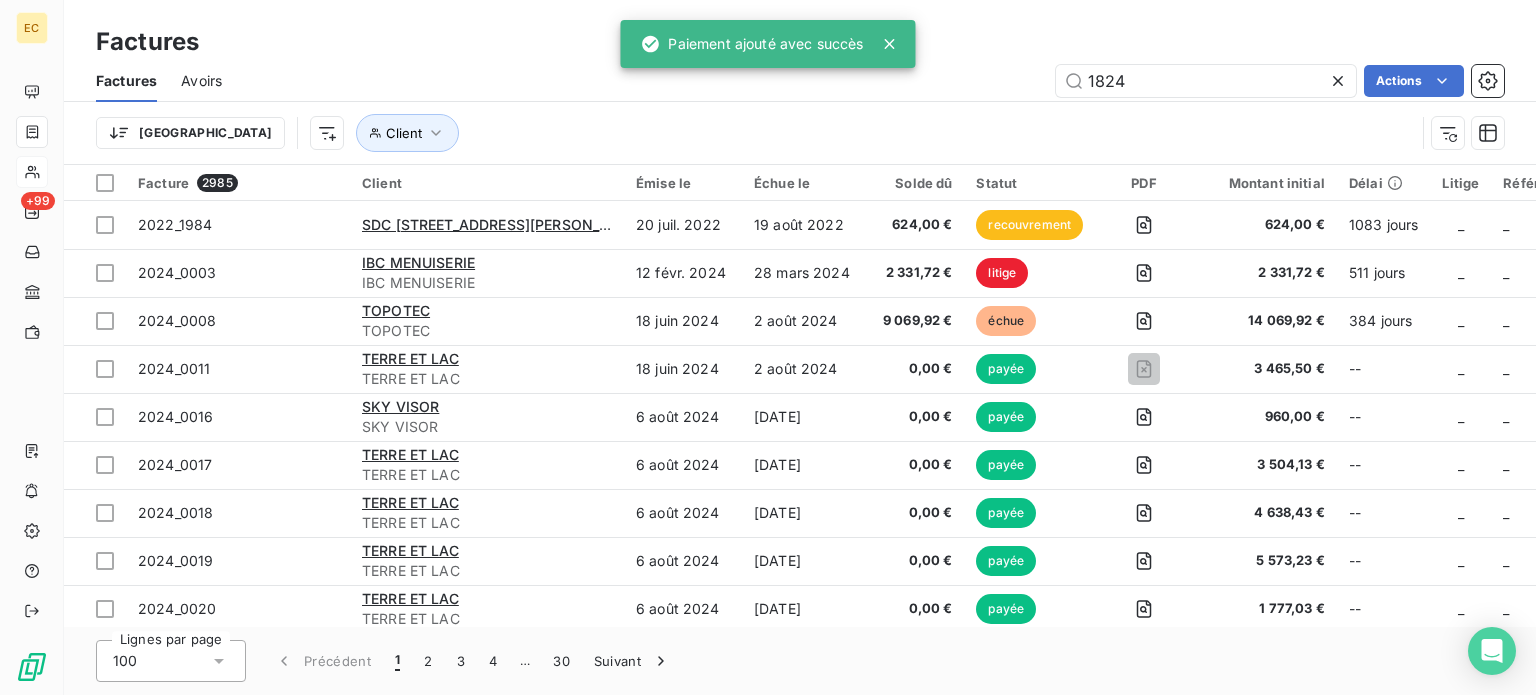 type on "1824" 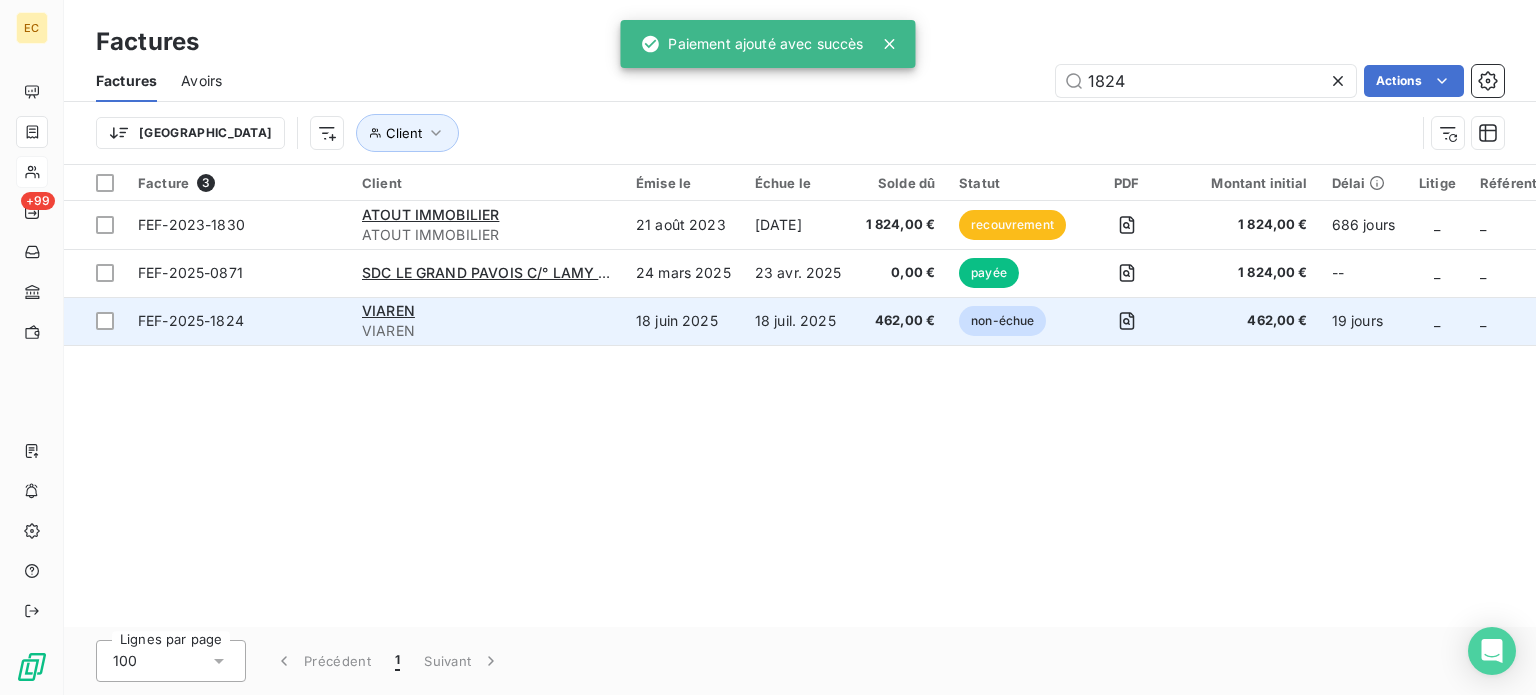 click on "VIAREN" at bounding box center [487, 331] 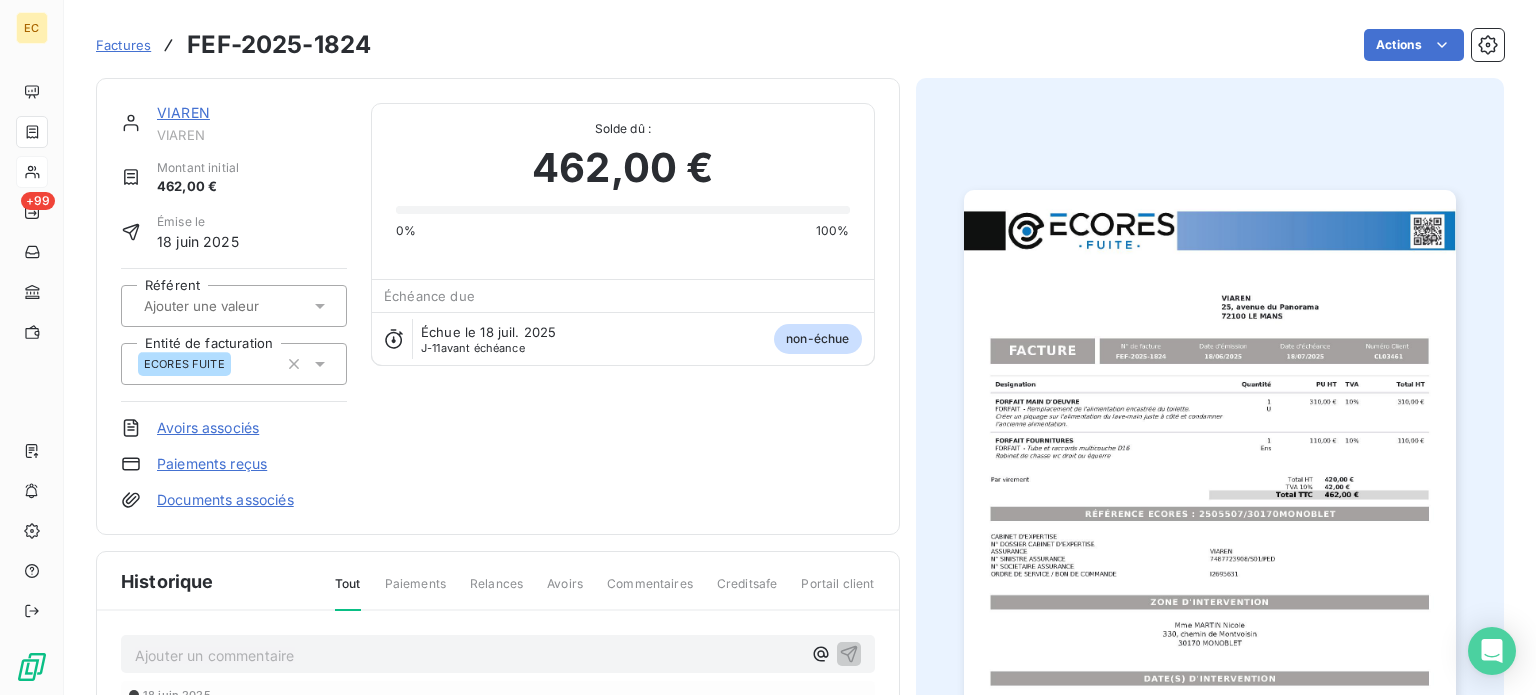 click on "Paiements reçus" at bounding box center (212, 464) 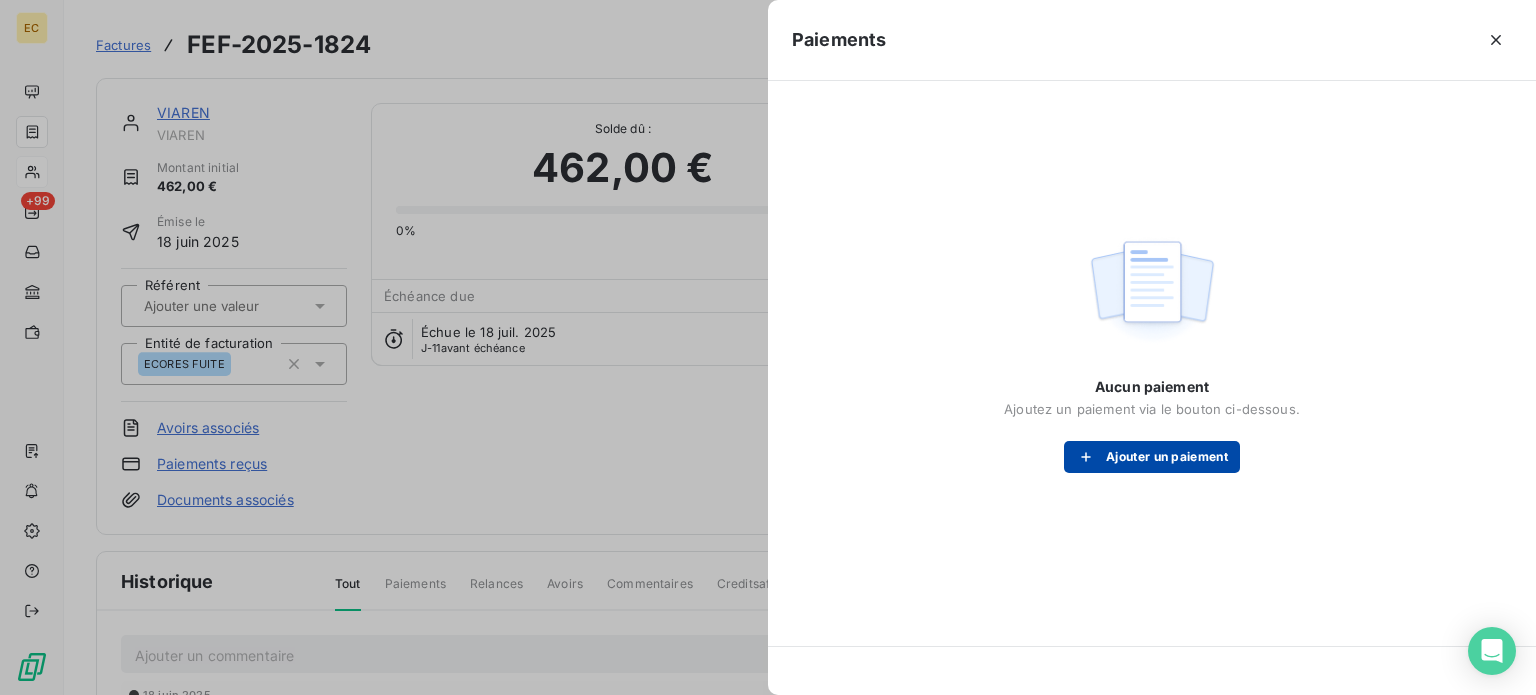 click on "Ajouter un paiement" at bounding box center (1152, 457) 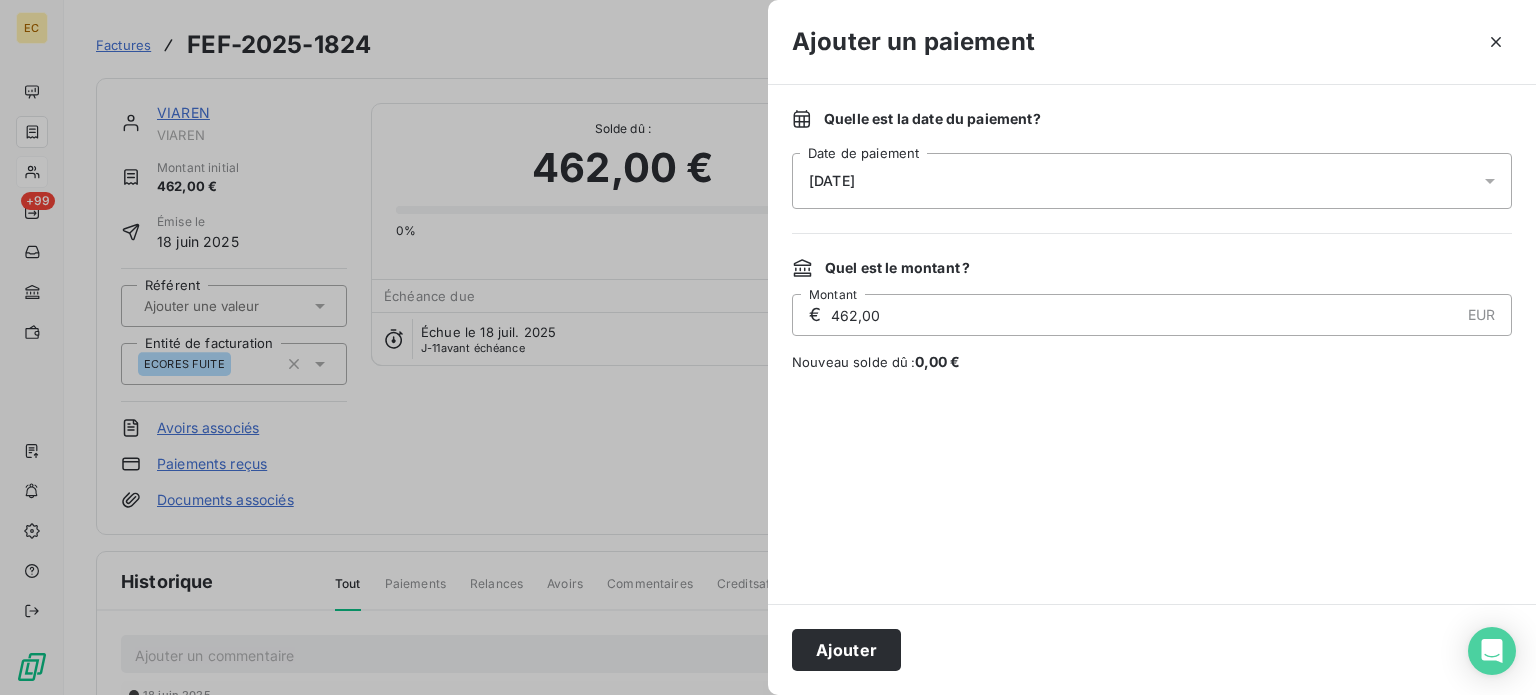 click on "[DATE]" at bounding box center [1152, 181] 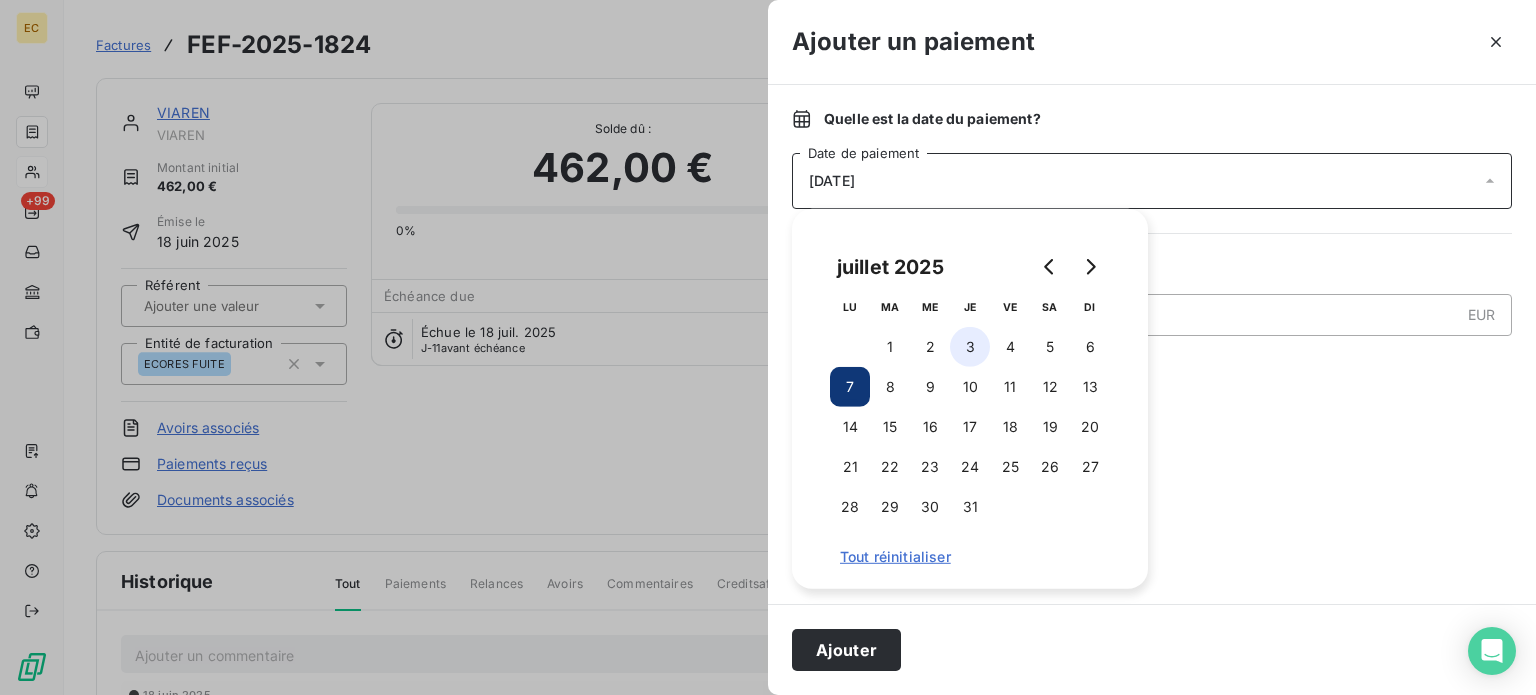 click on "3" at bounding box center (970, 347) 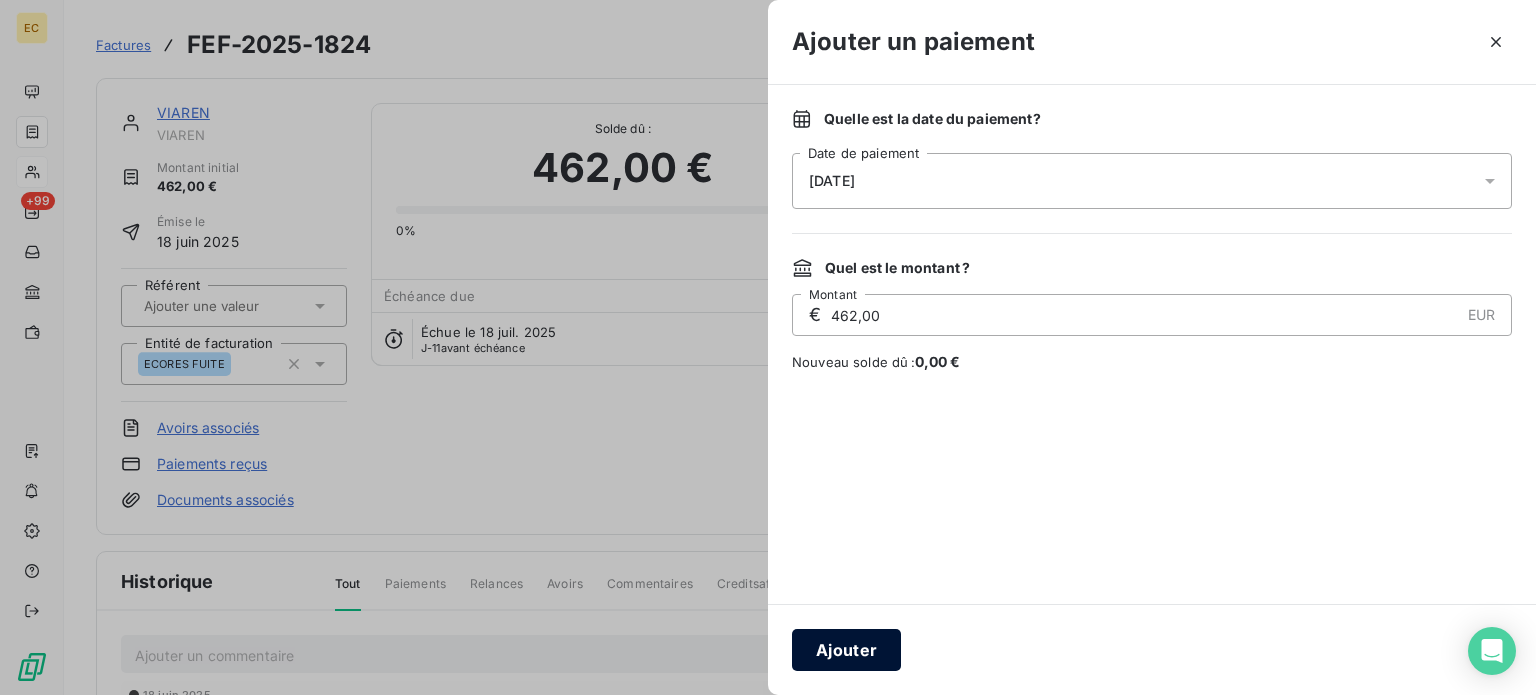 click on "Ajouter" at bounding box center (846, 650) 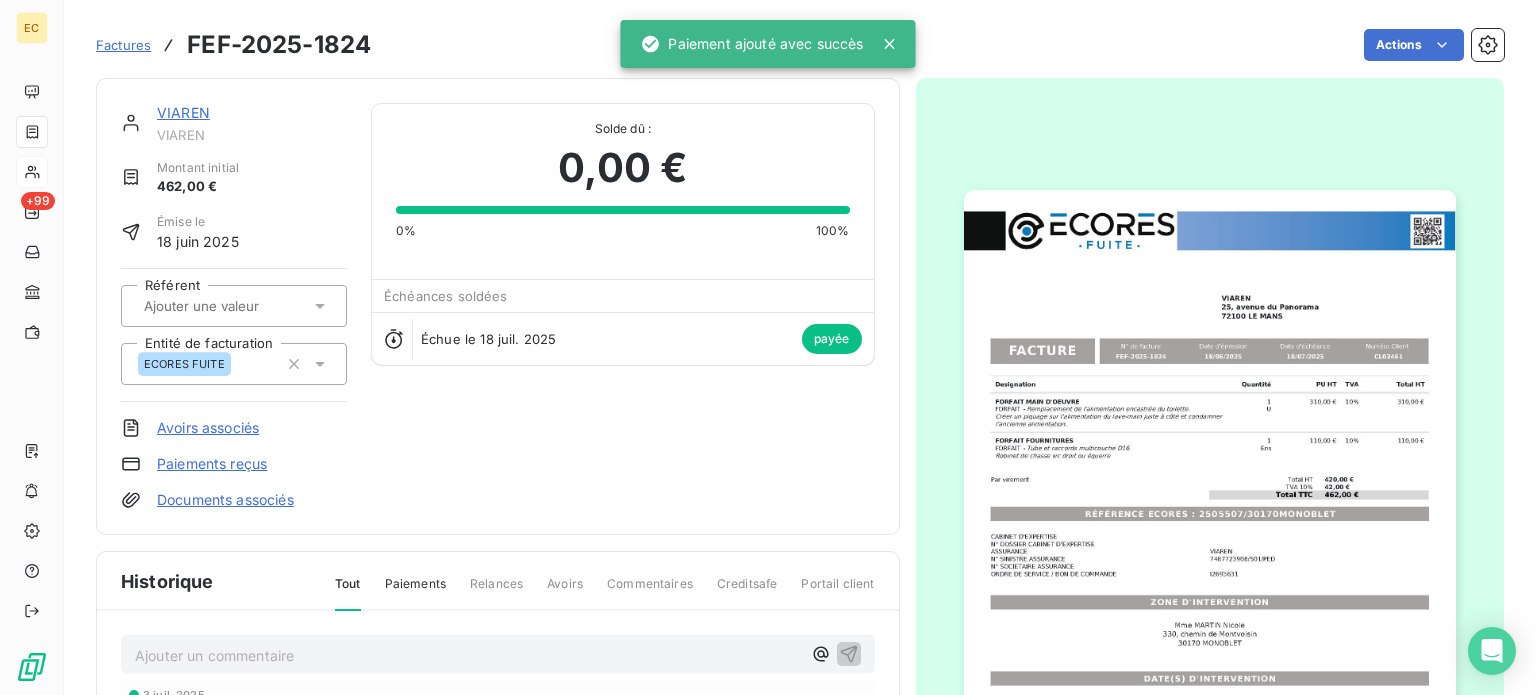 click on "Factures" at bounding box center (123, 45) 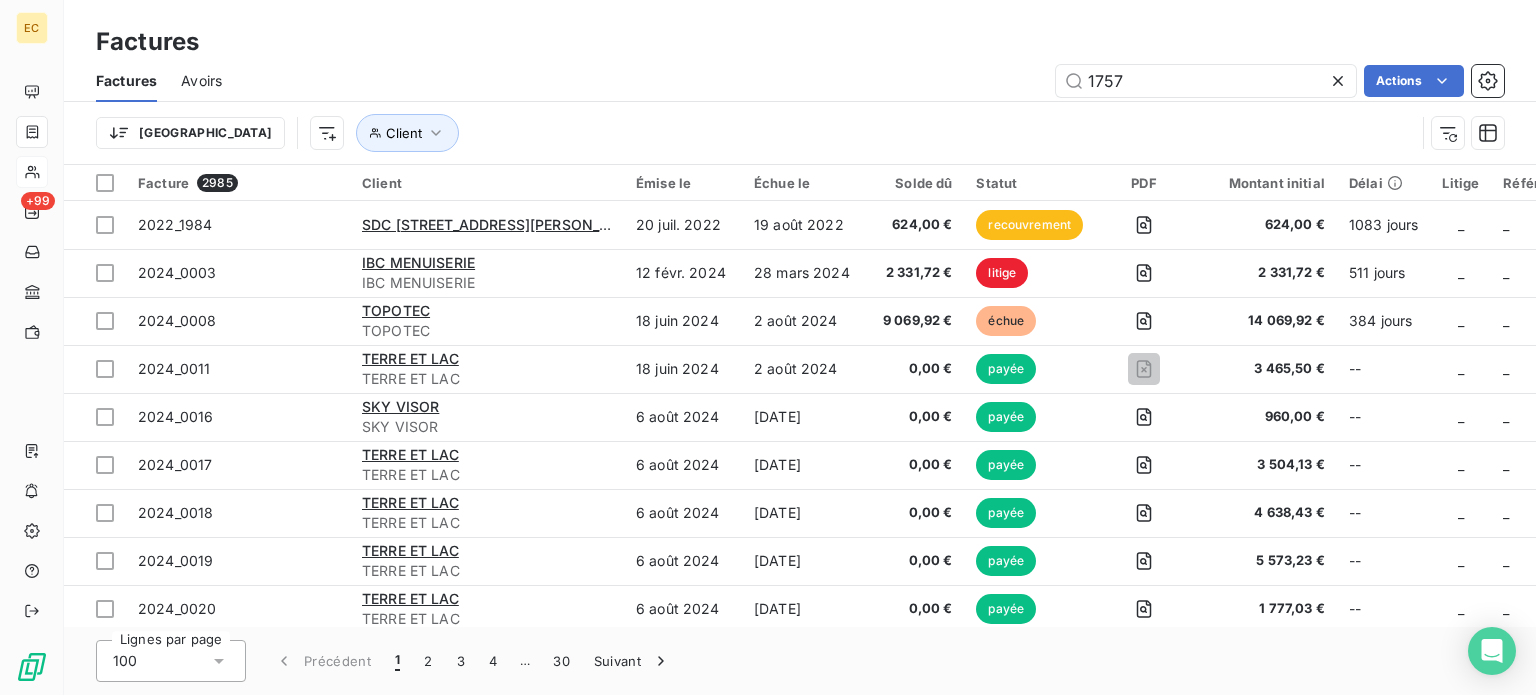 type on "1757" 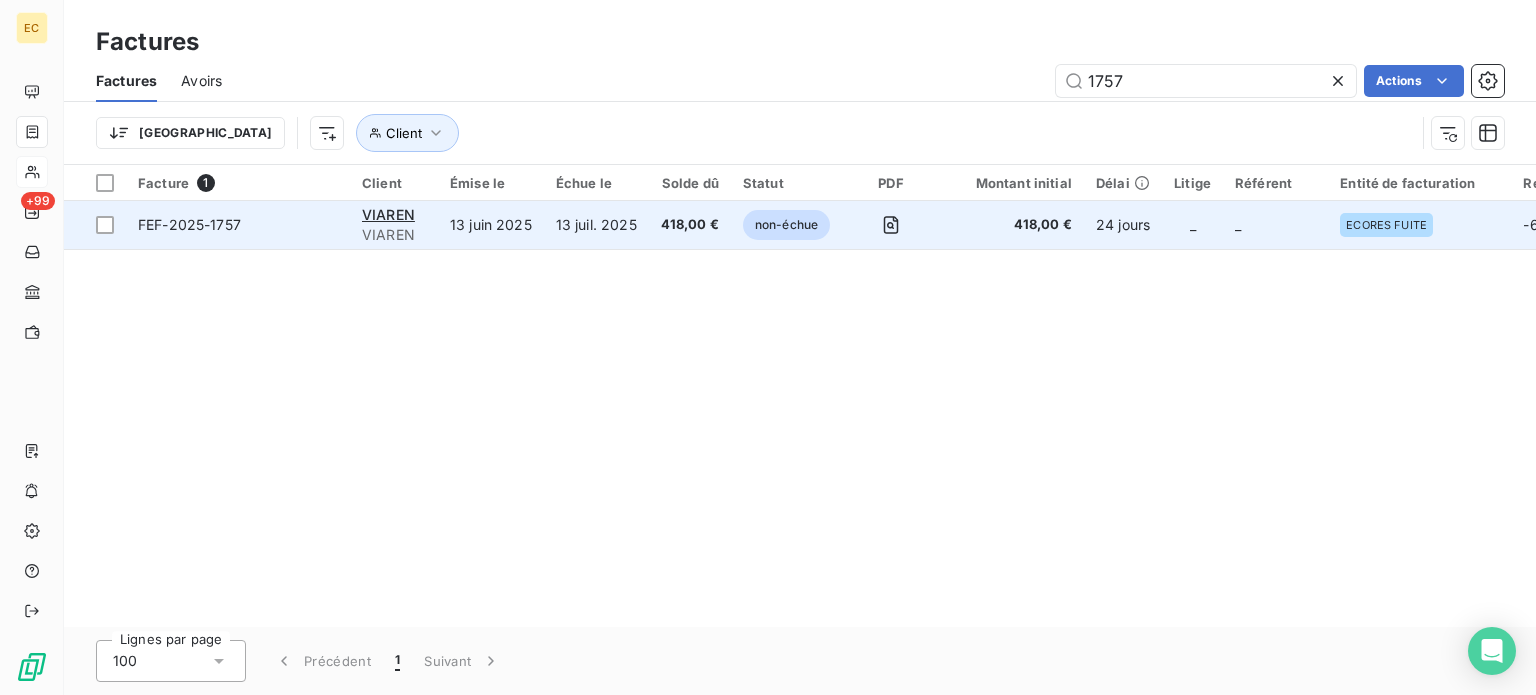 click on "FEF-2025-1757" at bounding box center [238, 225] 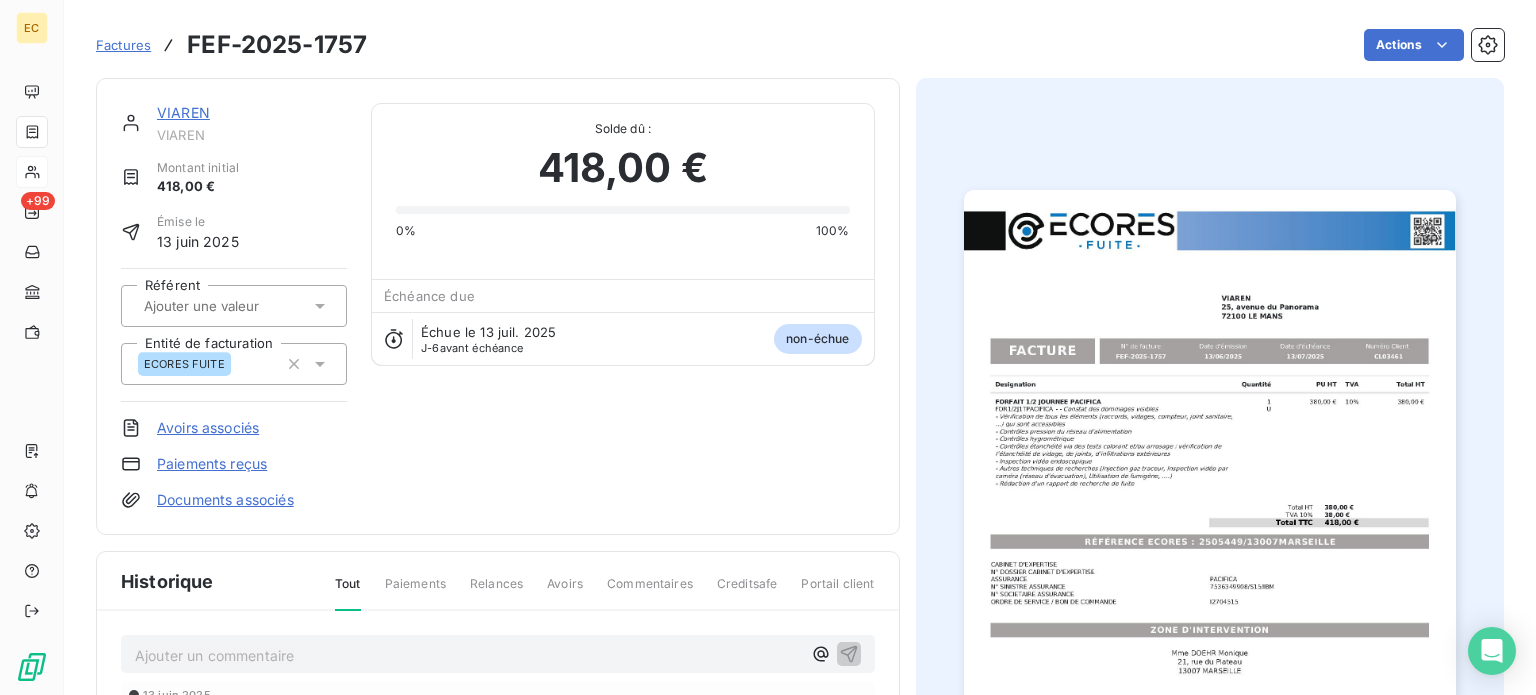 click on "Paiements reçus" at bounding box center [212, 464] 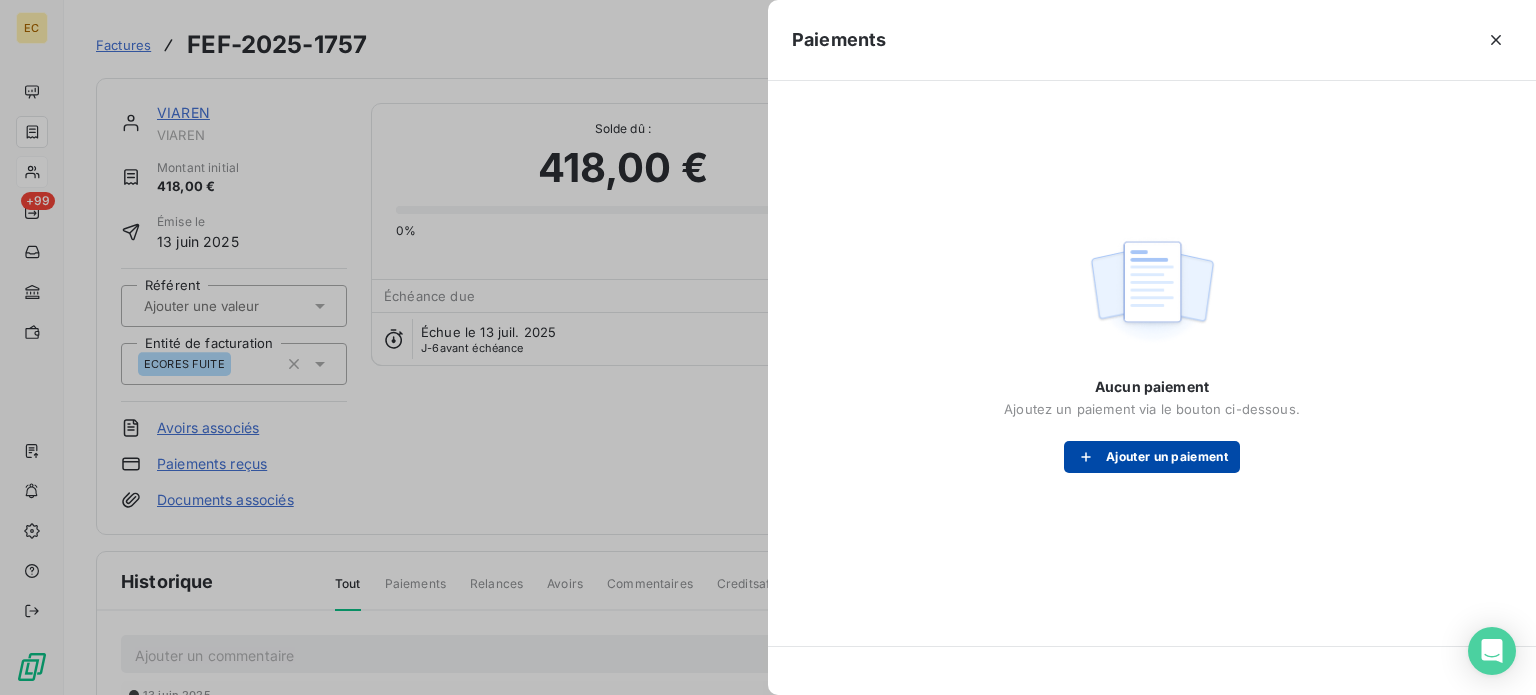click on "Ajouter un paiement" at bounding box center [1152, 457] 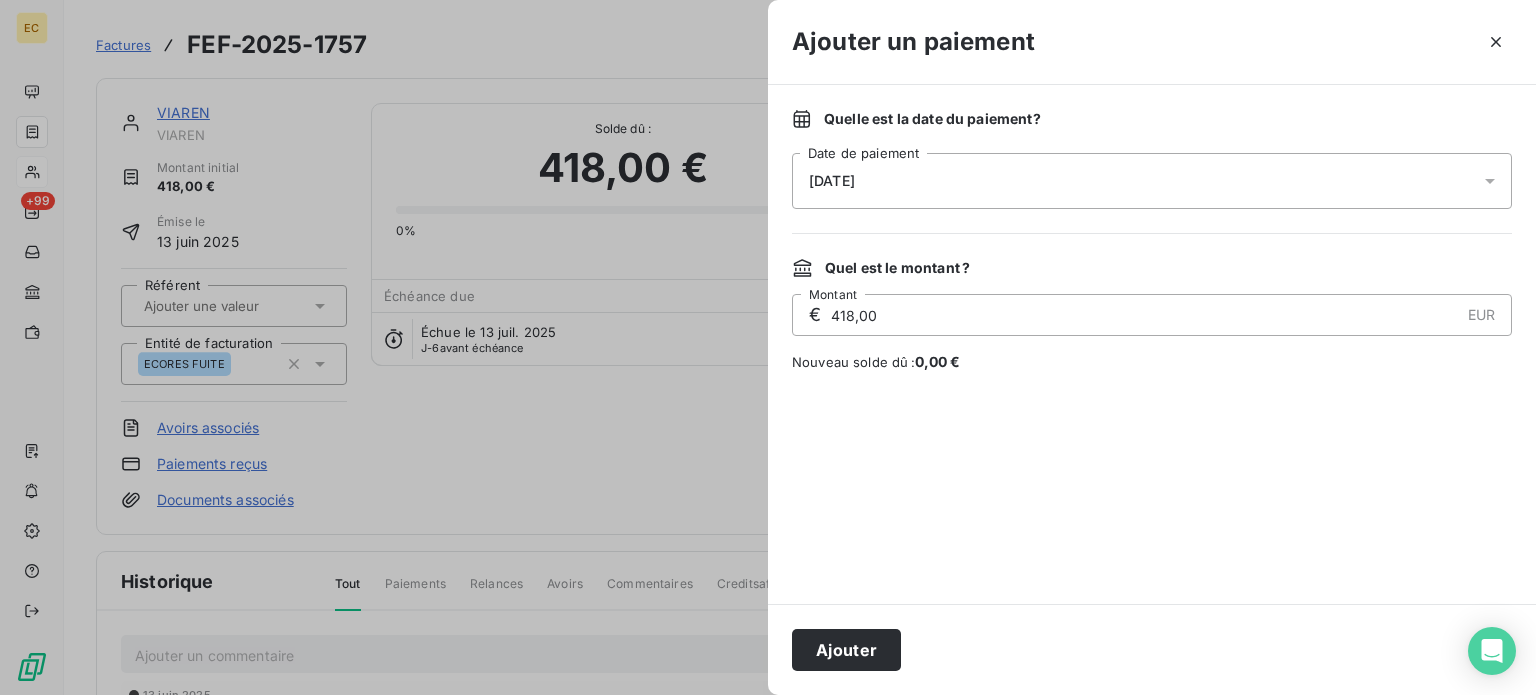 click on "[DATE]" at bounding box center [1152, 181] 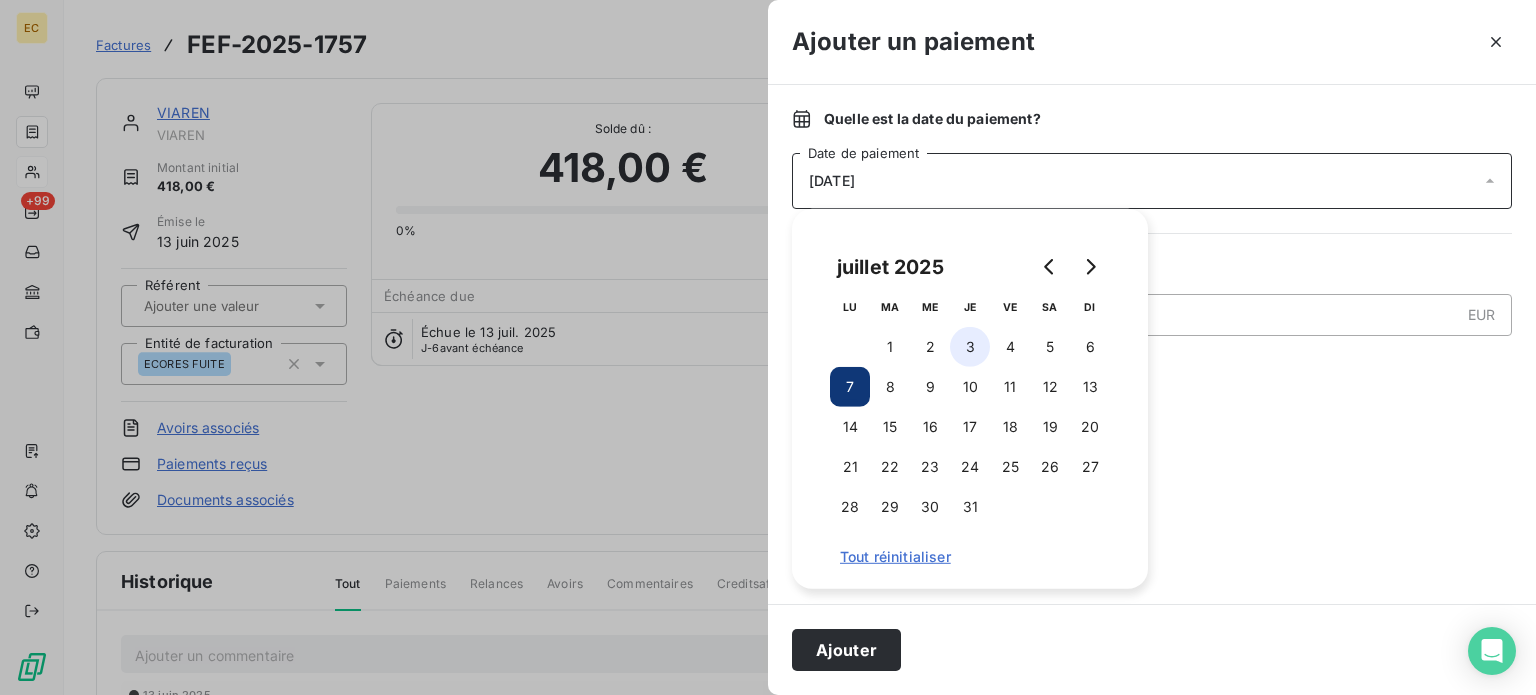 click on "3" at bounding box center (970, 347) 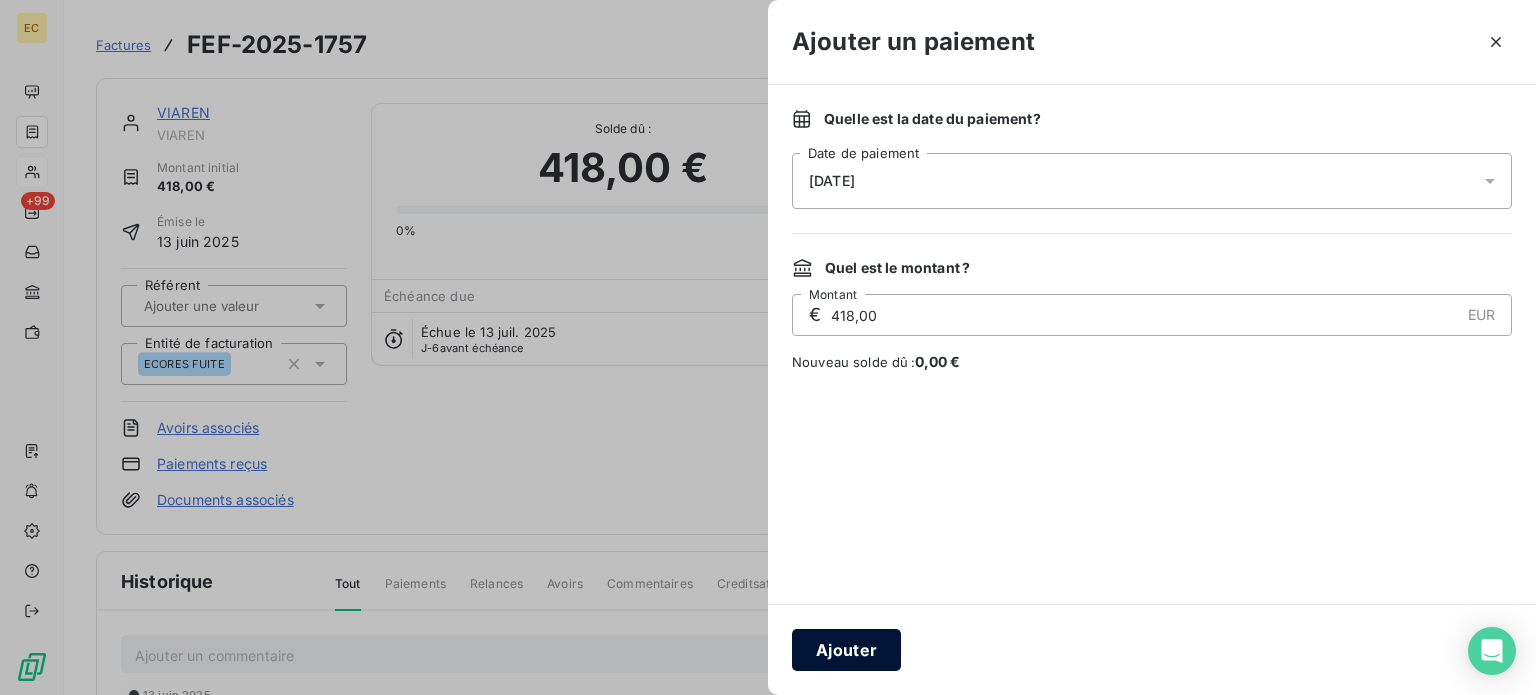 click on "Ajouter" at bounding box center [846, 650] 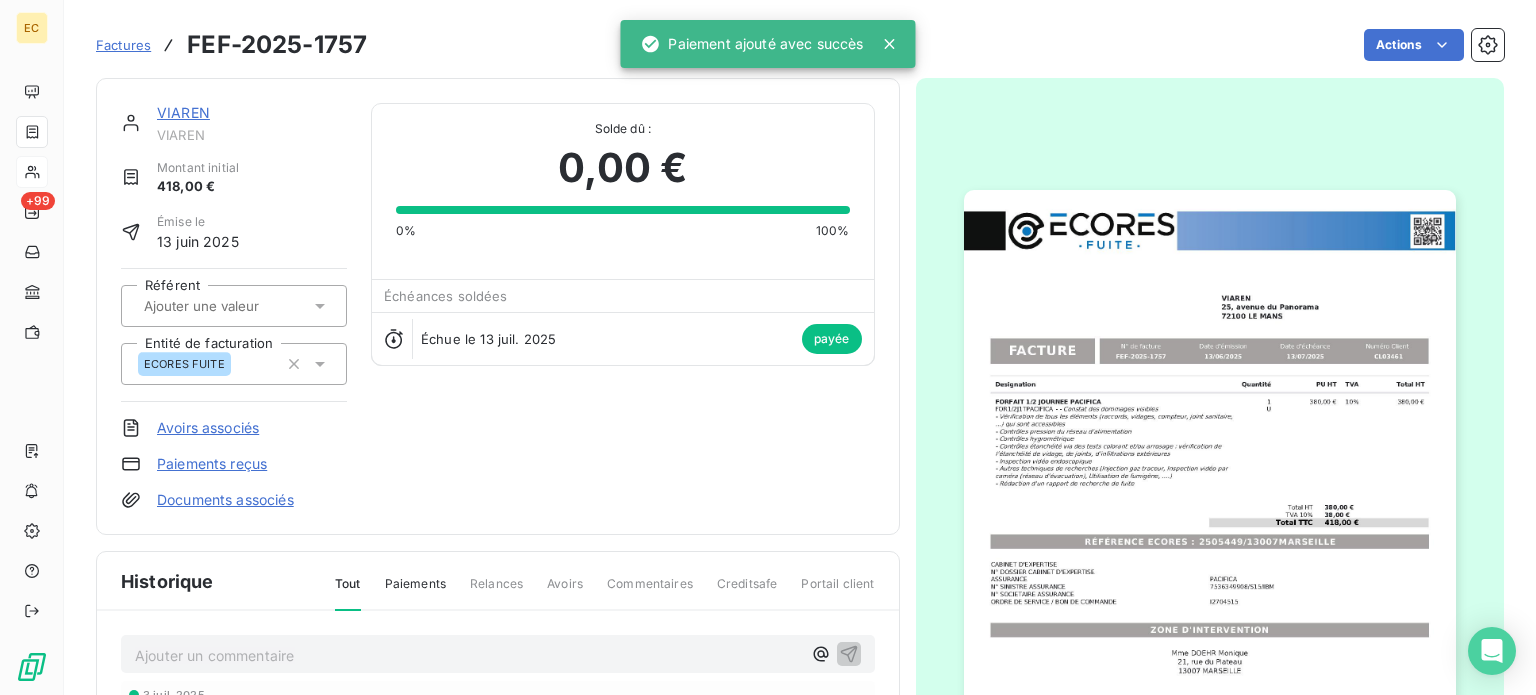 click on "Factures" at bounding box center [123, 45] 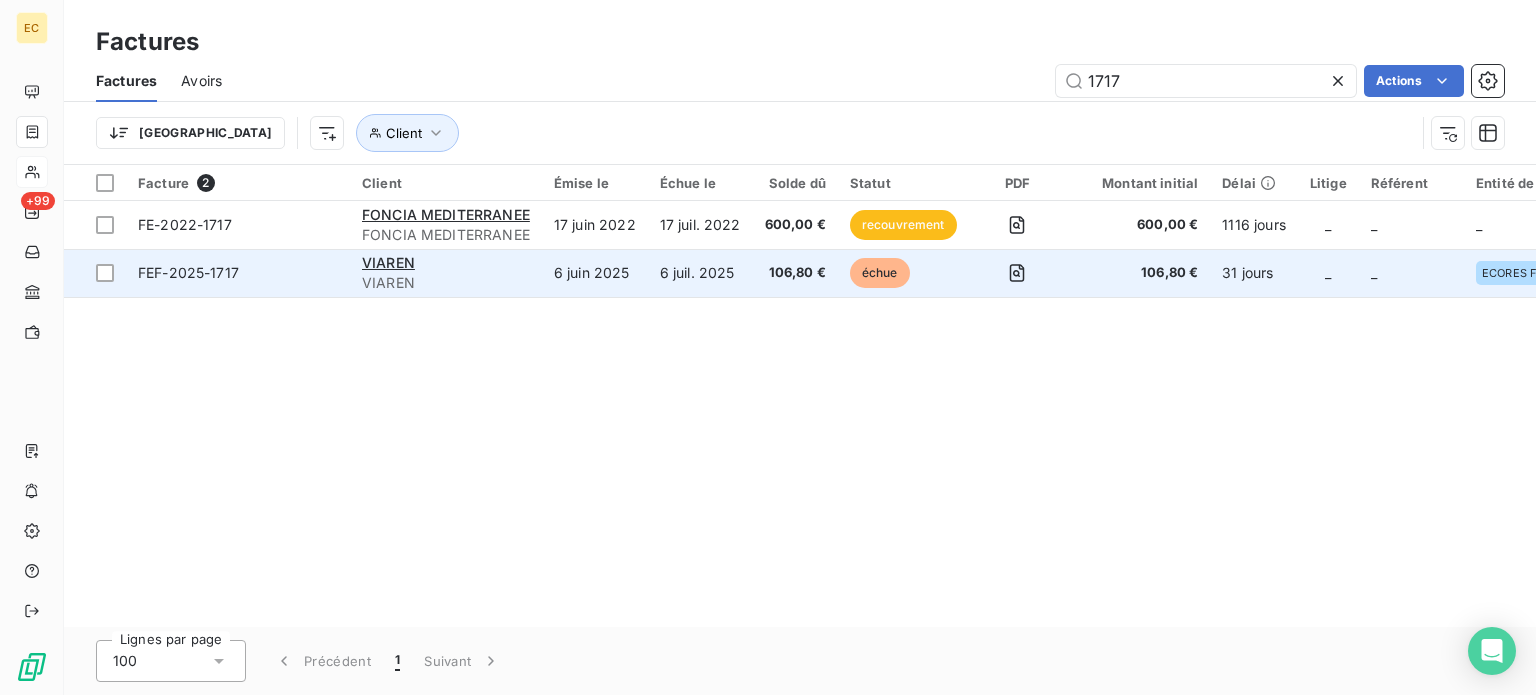 type on "1717" 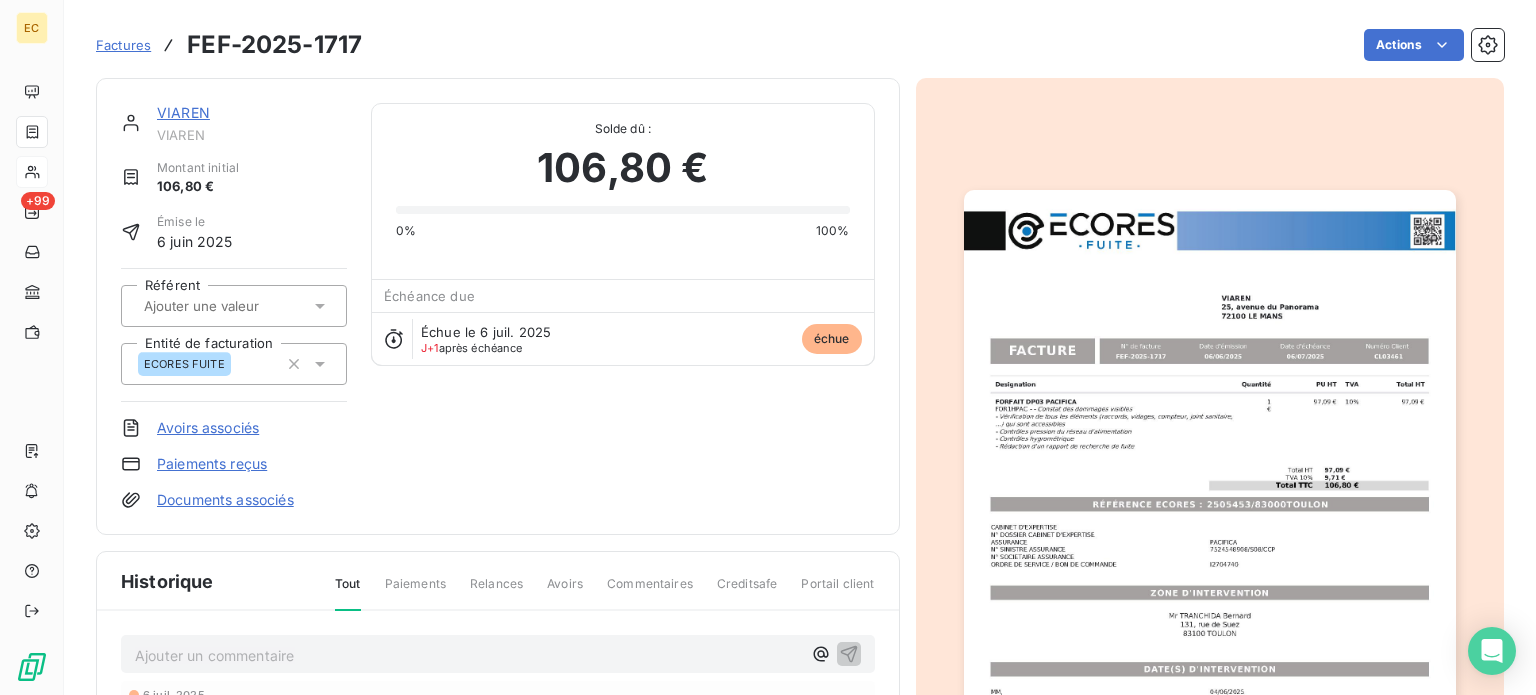 click on "Paiements reçus" at bounding box center [212, 464] 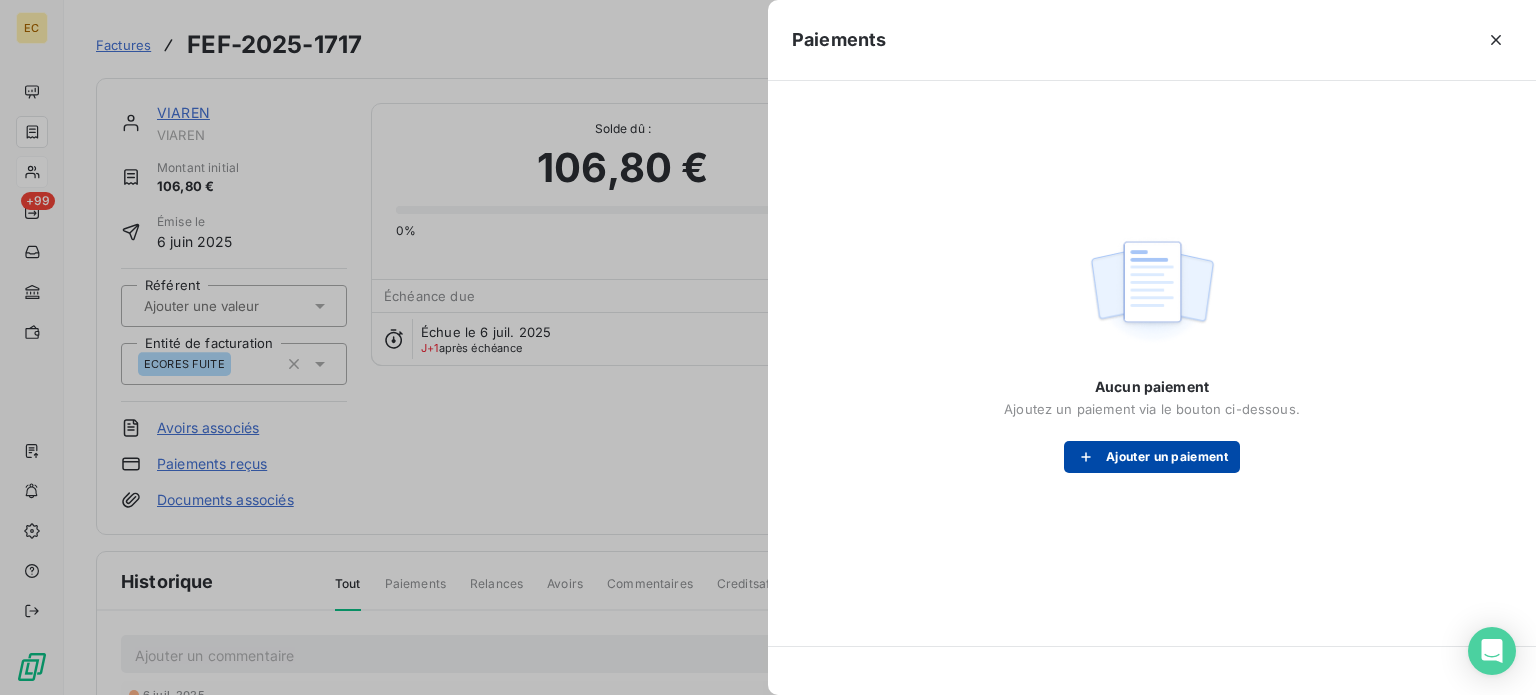 click at bounding box center (1091, 457) 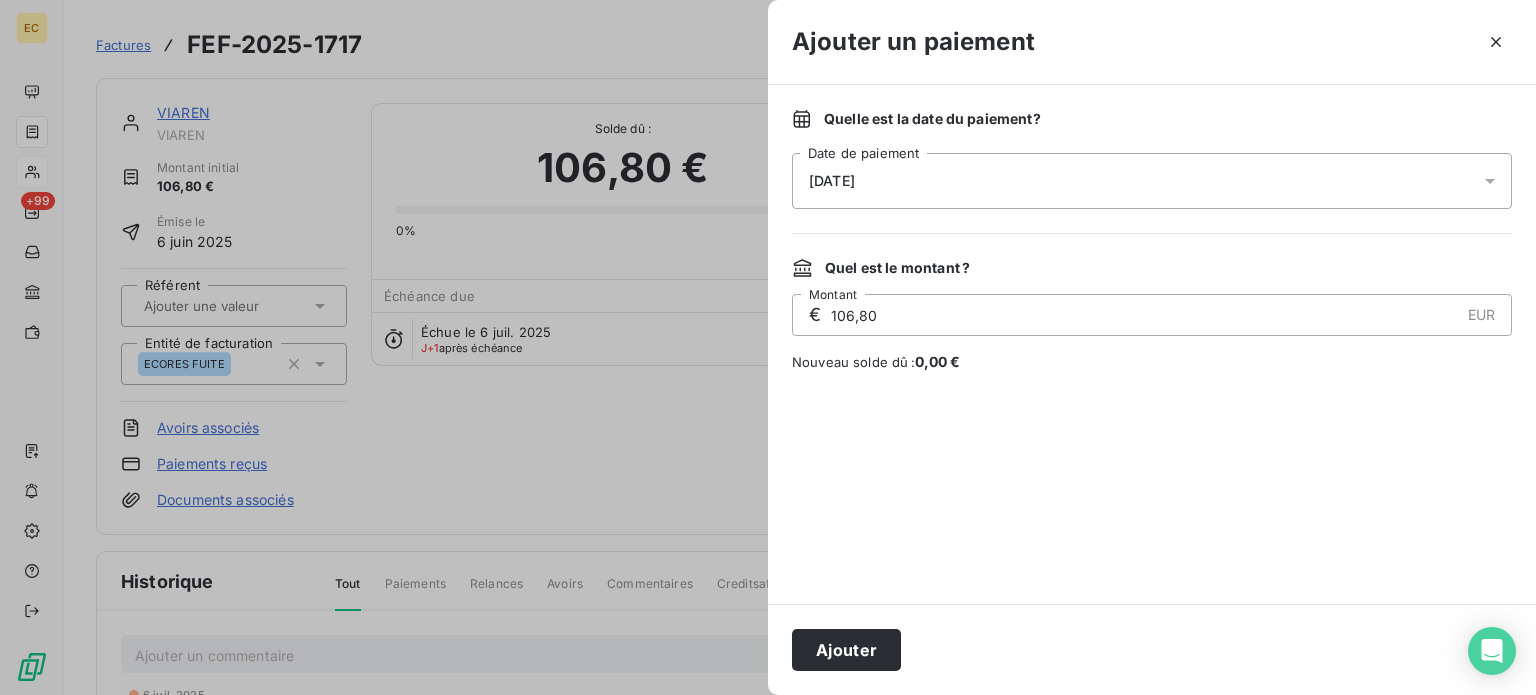 click on "[DATE]" at bounding box center [1152, 181] 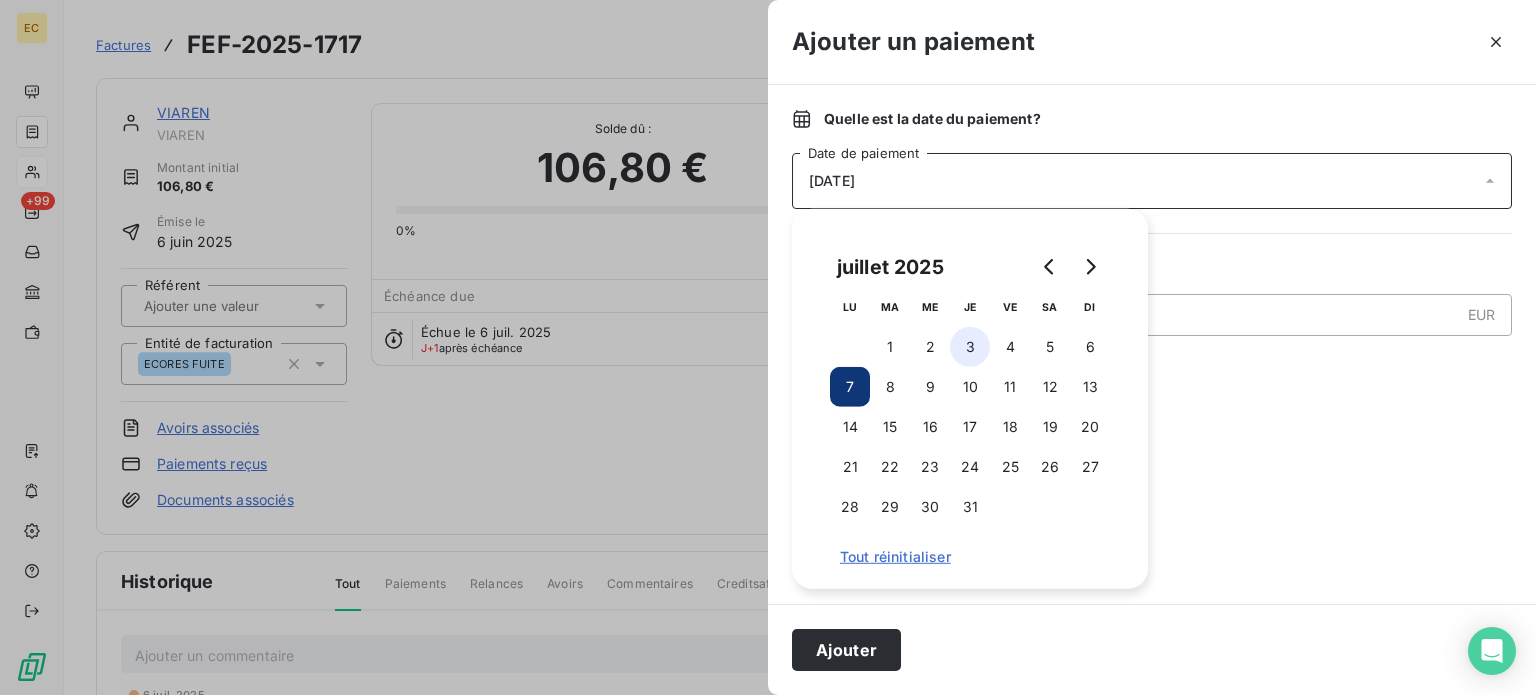 click on "3" at bounding box center (970, 347) 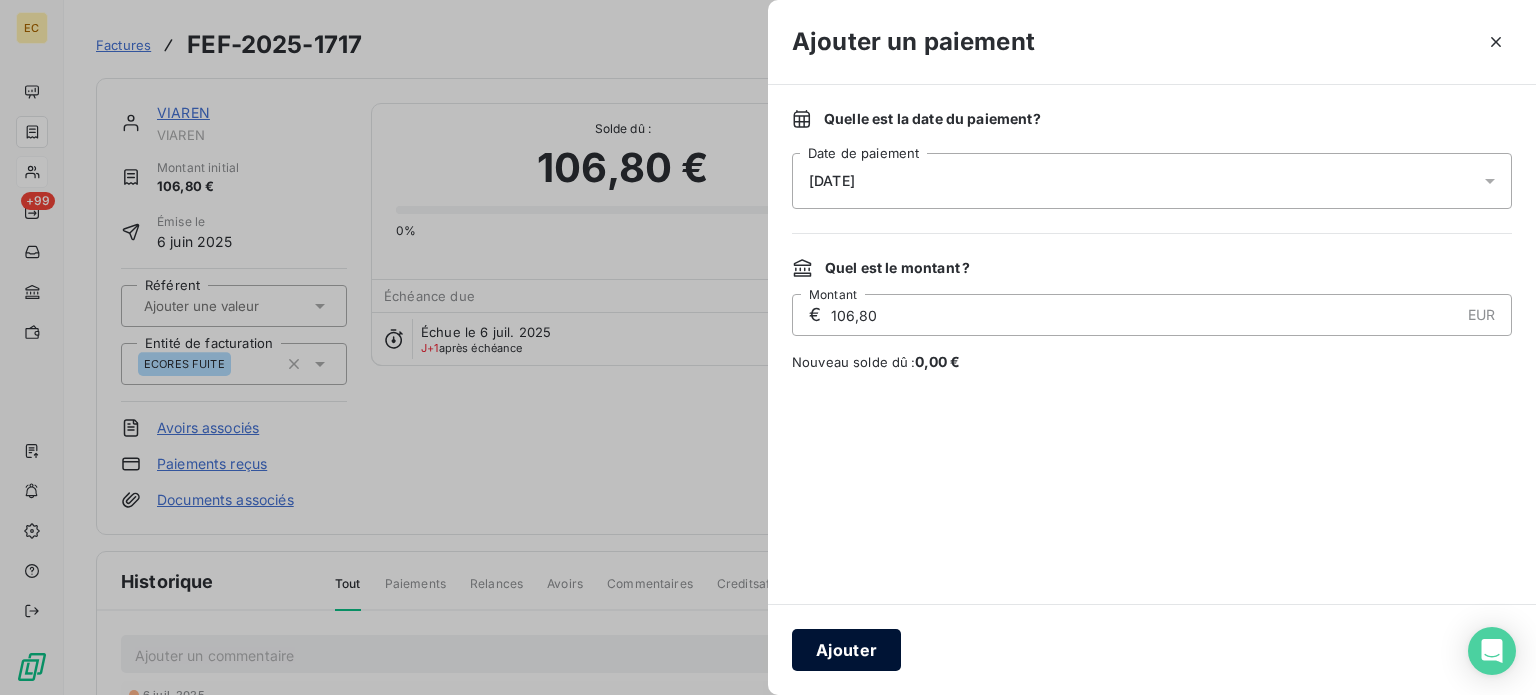 click on "Ajouter" at bounding box center [846, 650] 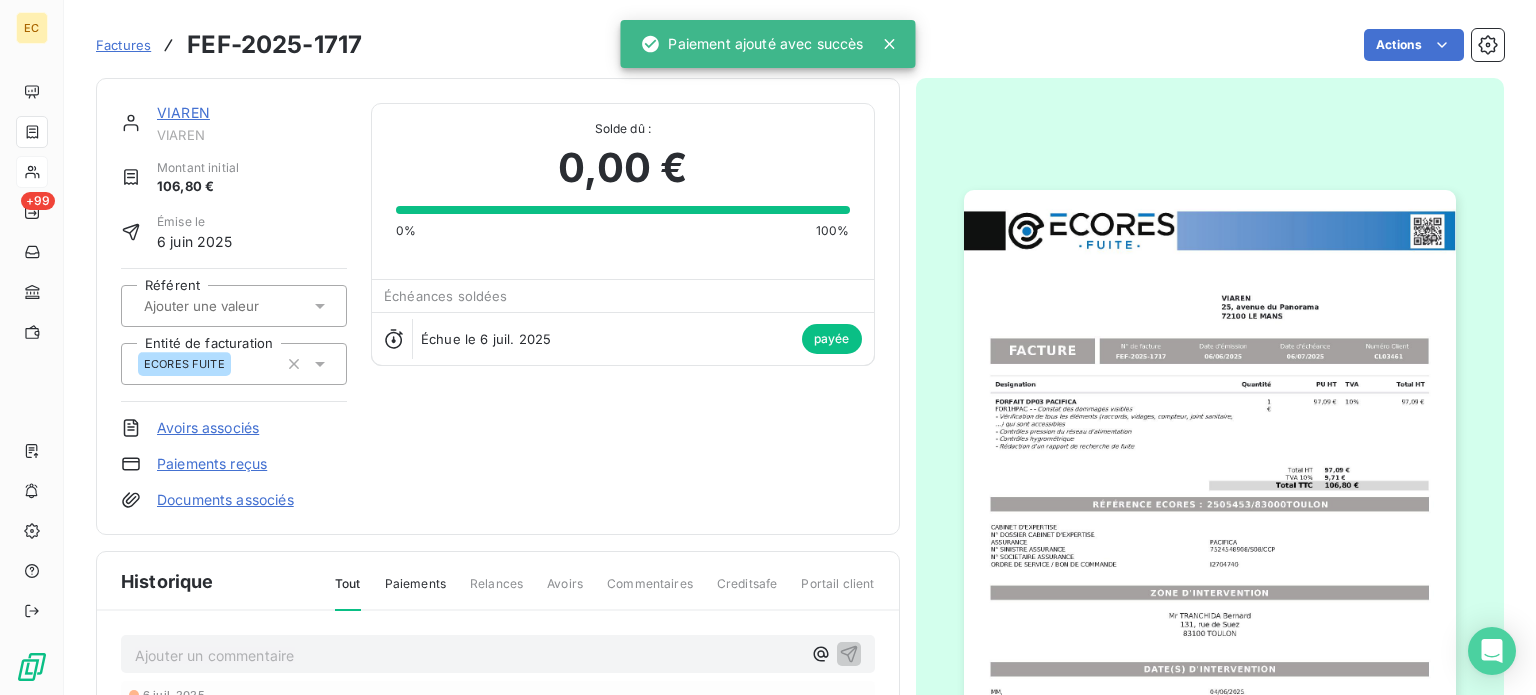 click on "Factures" at bounding box center [123, 45] 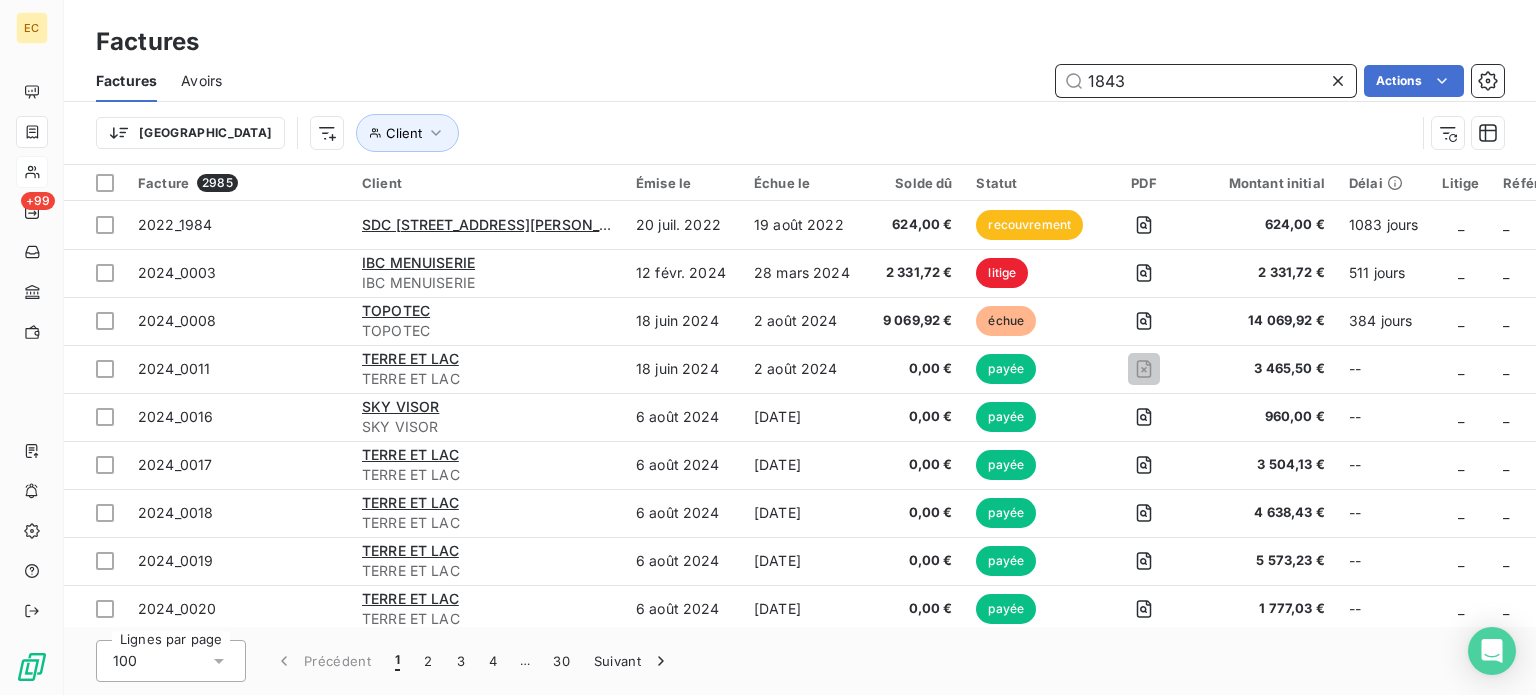 type on "1843" 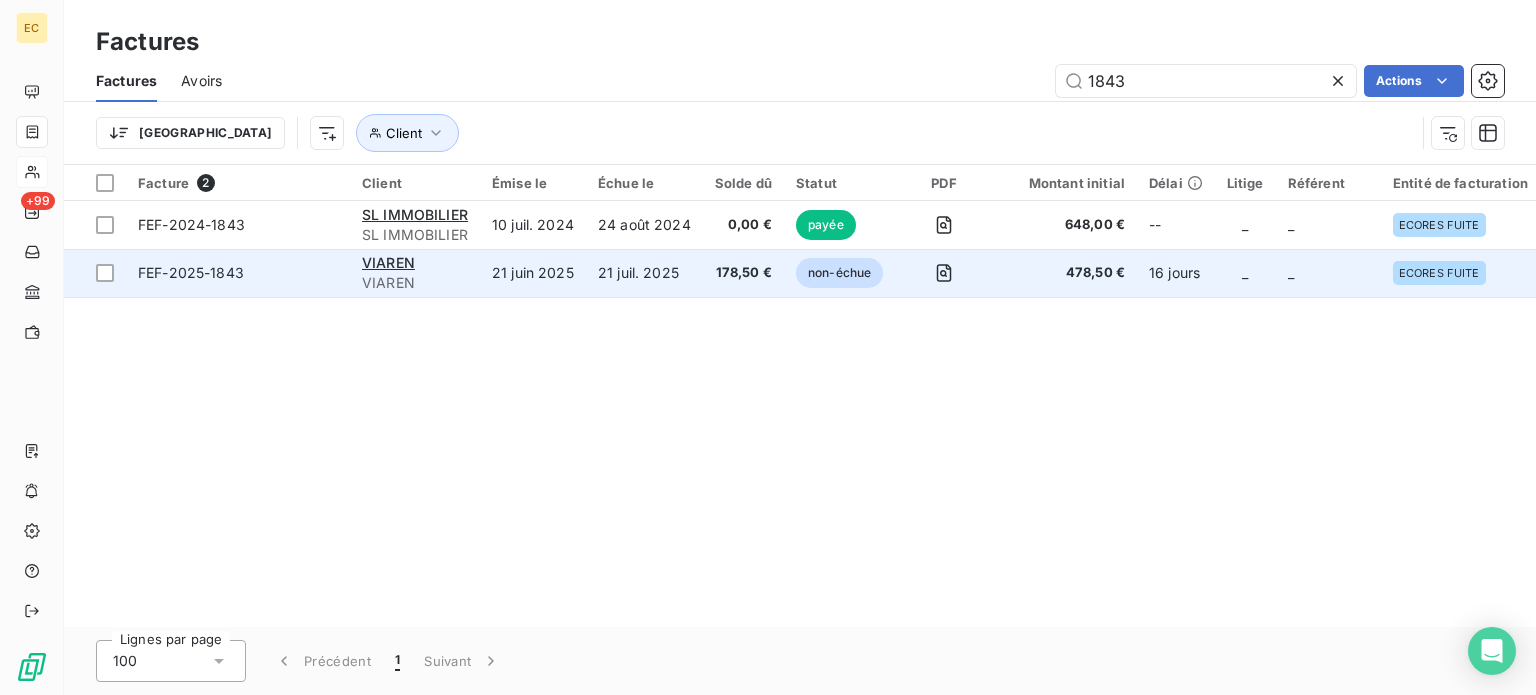 click on "VIAREN" at bounding box center (415, 263) 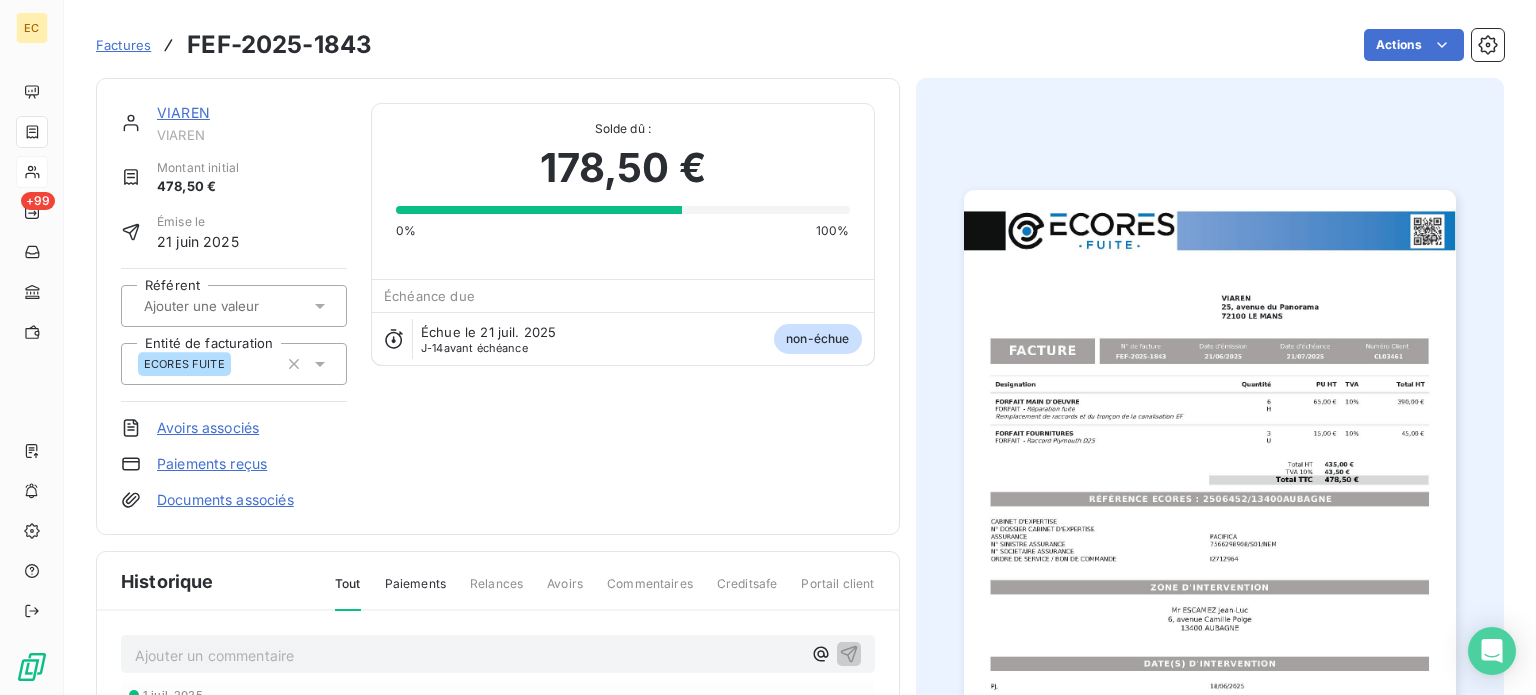 click on "Paiements reçus" at bounding box center (212, 464) 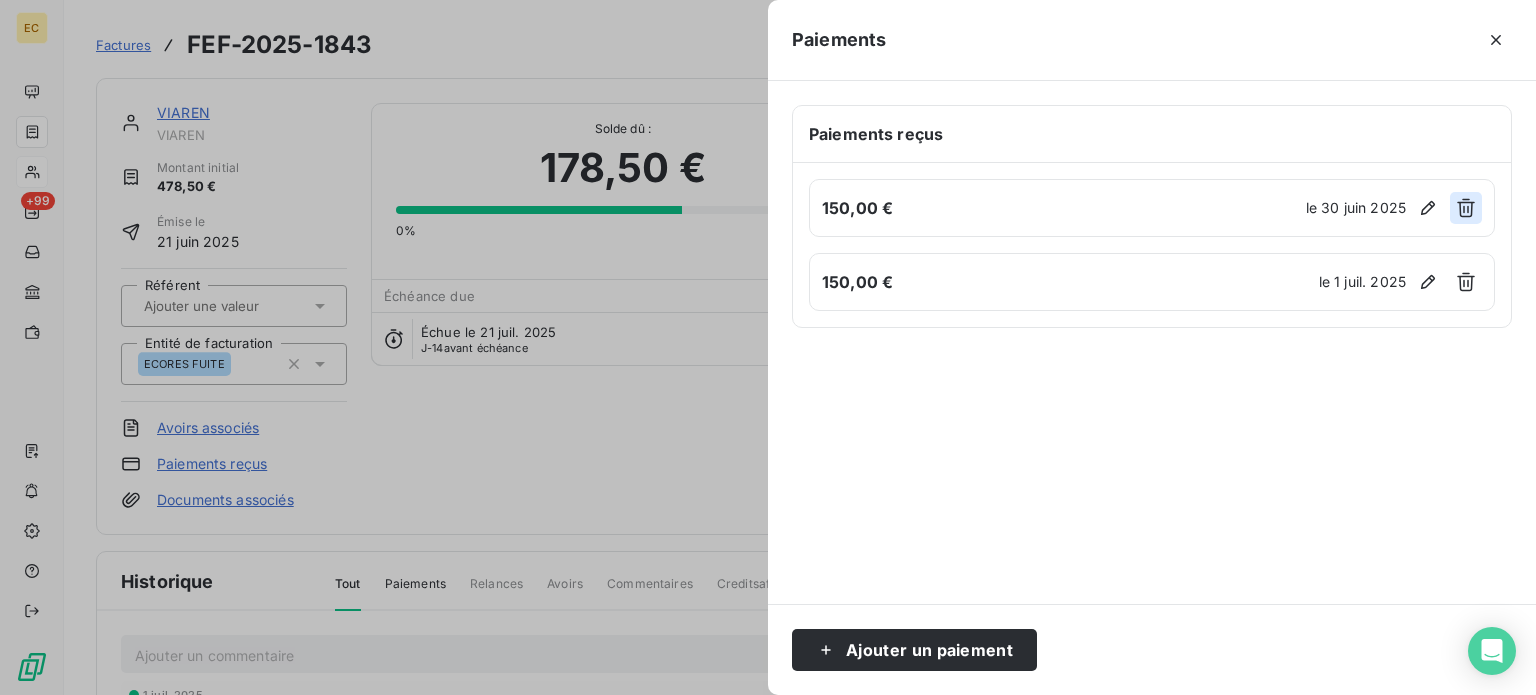 click 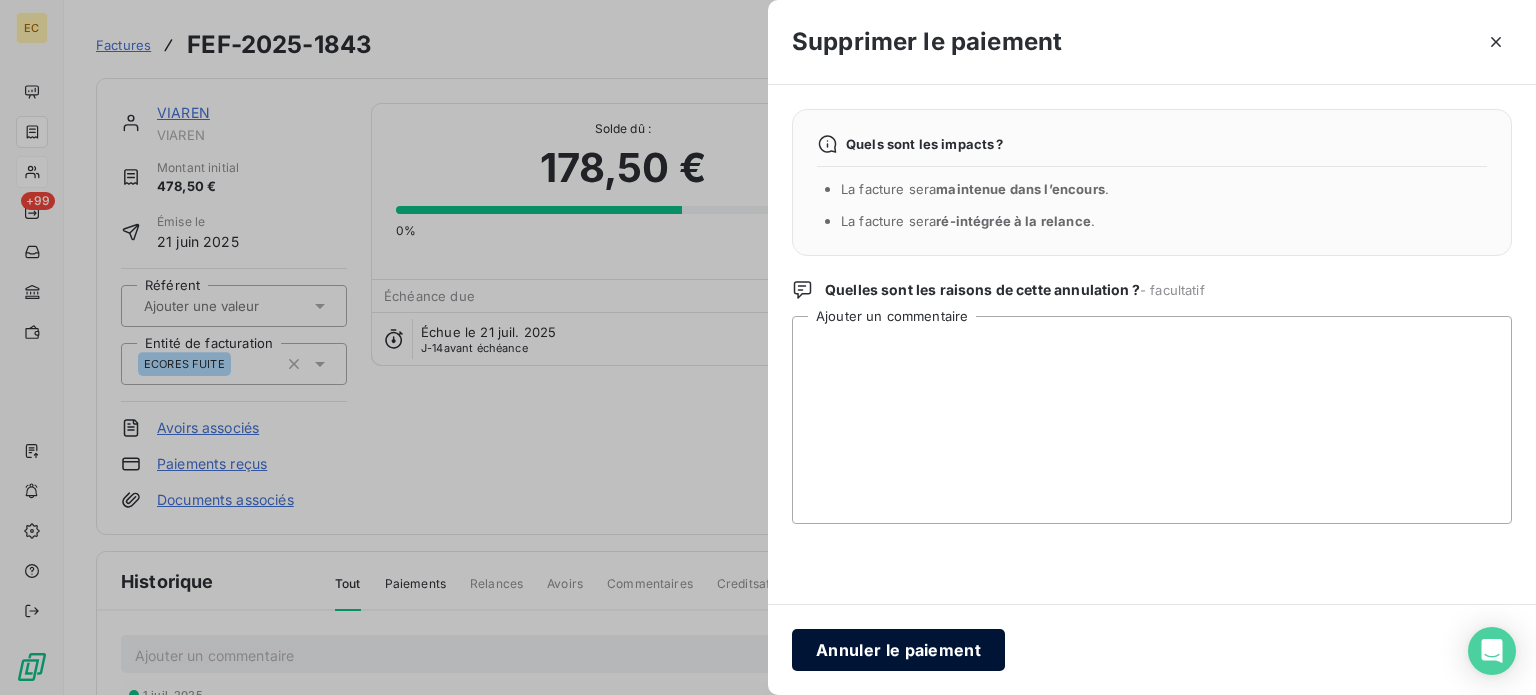 click on "Annuler le paiement" at bounding box center [898, 650] 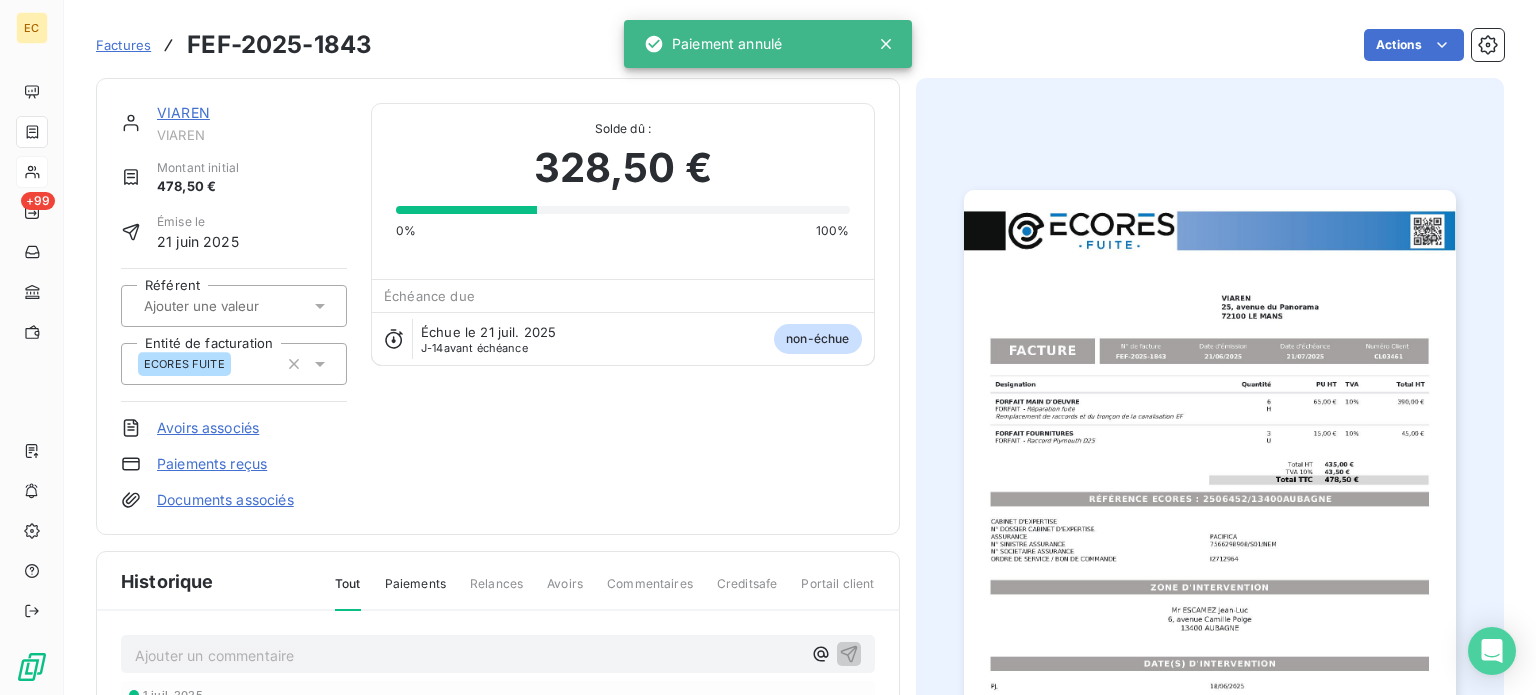 click on "Paiements reçus" at bounding box center [212, 464] 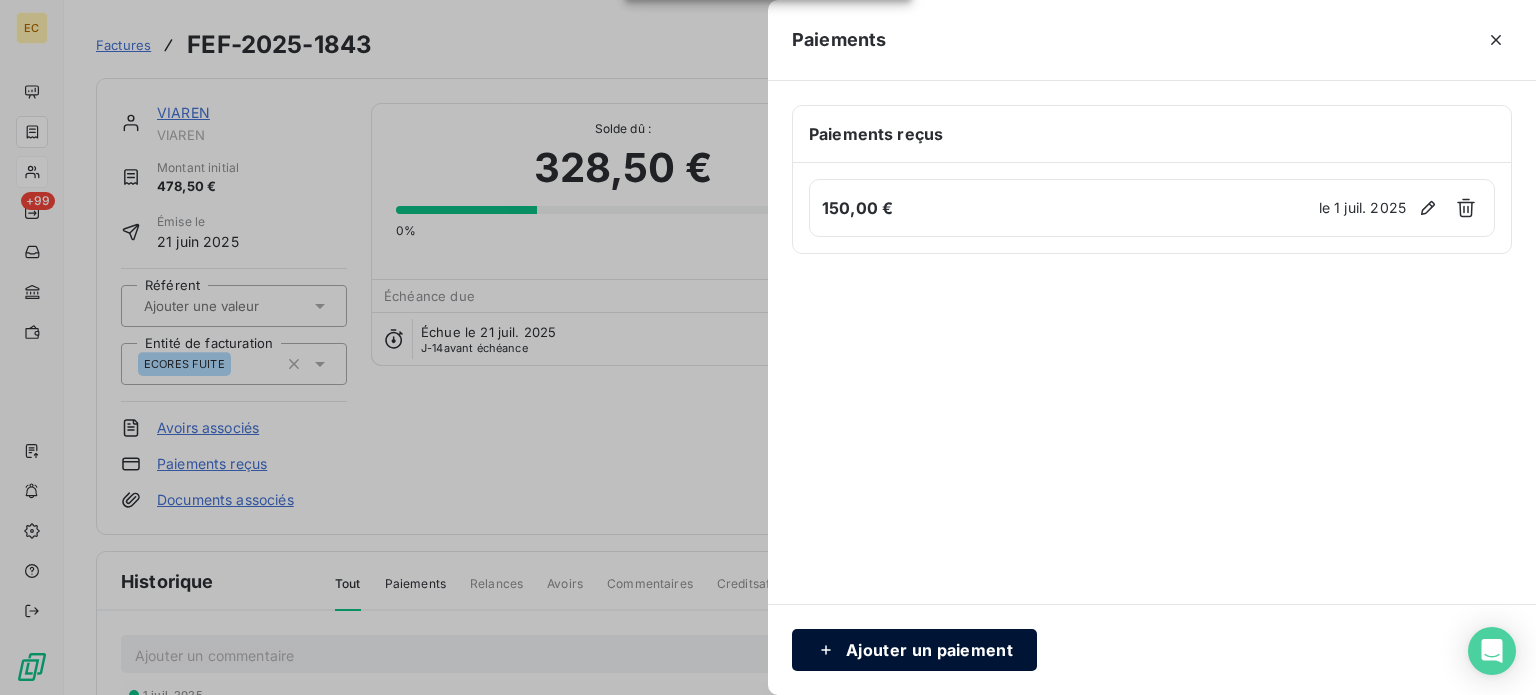 click on "Ajouter un paiement" at bounding box center [914, 650] 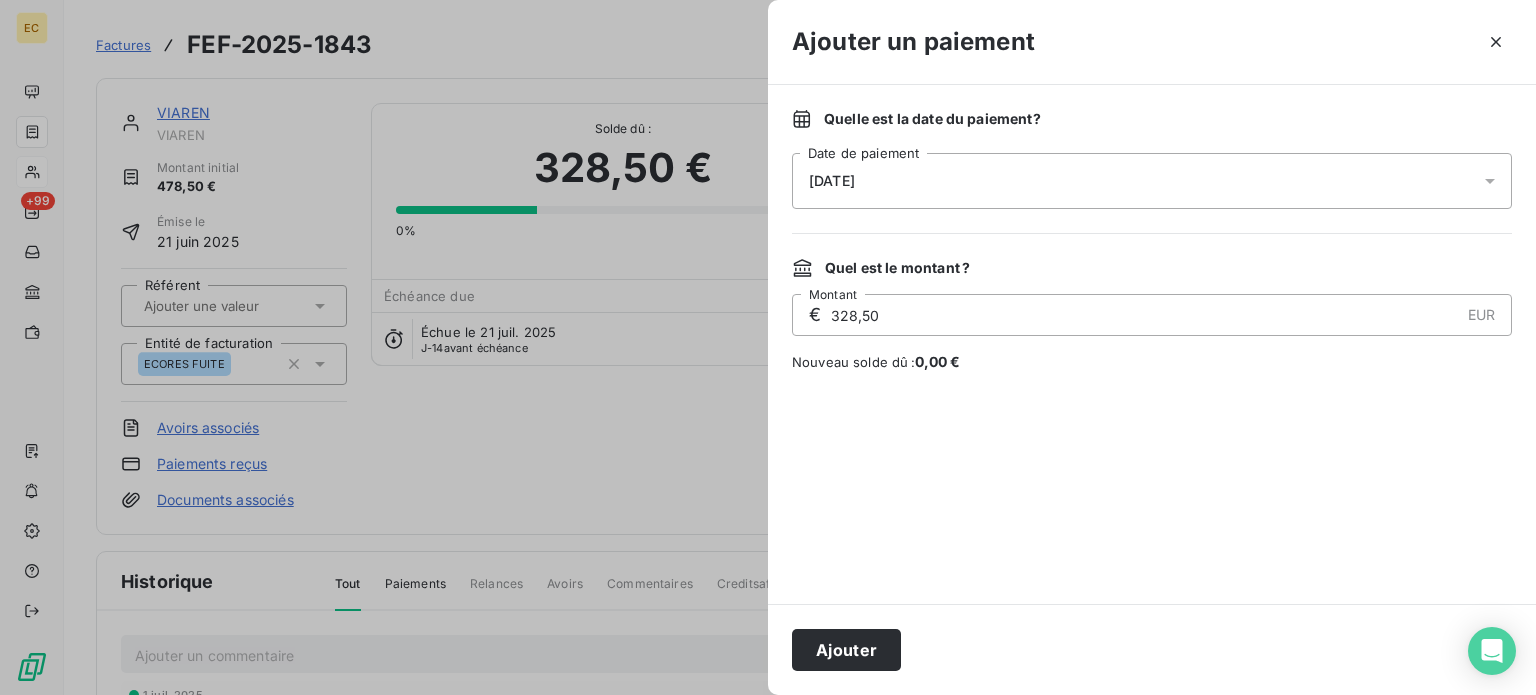 click on "[DATE]" at bounding box center [1152, 181] 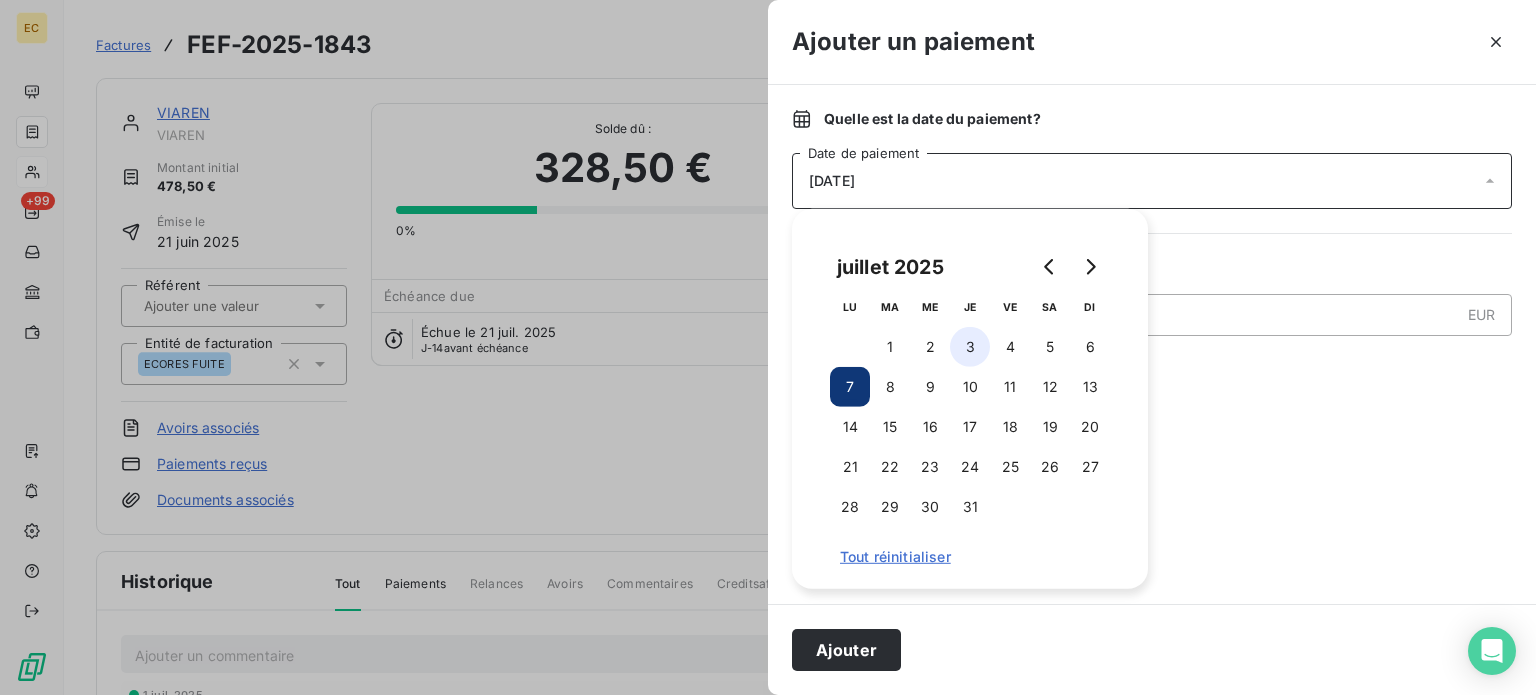 click on "3" at bounding box center [970, 347] 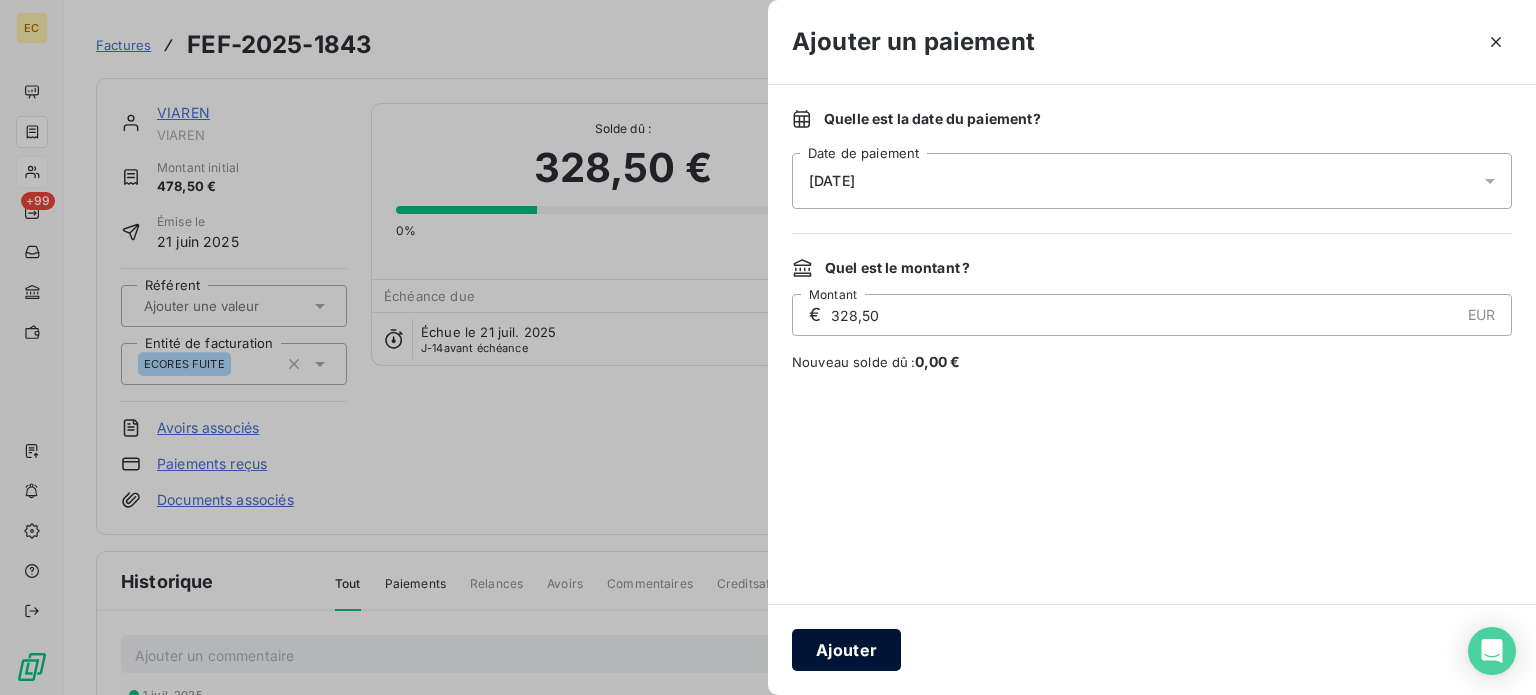 drag, startPoint x: 859, startPoint y: 643, endPoint x: 846, endPoint y: 543, distance: 100.84146 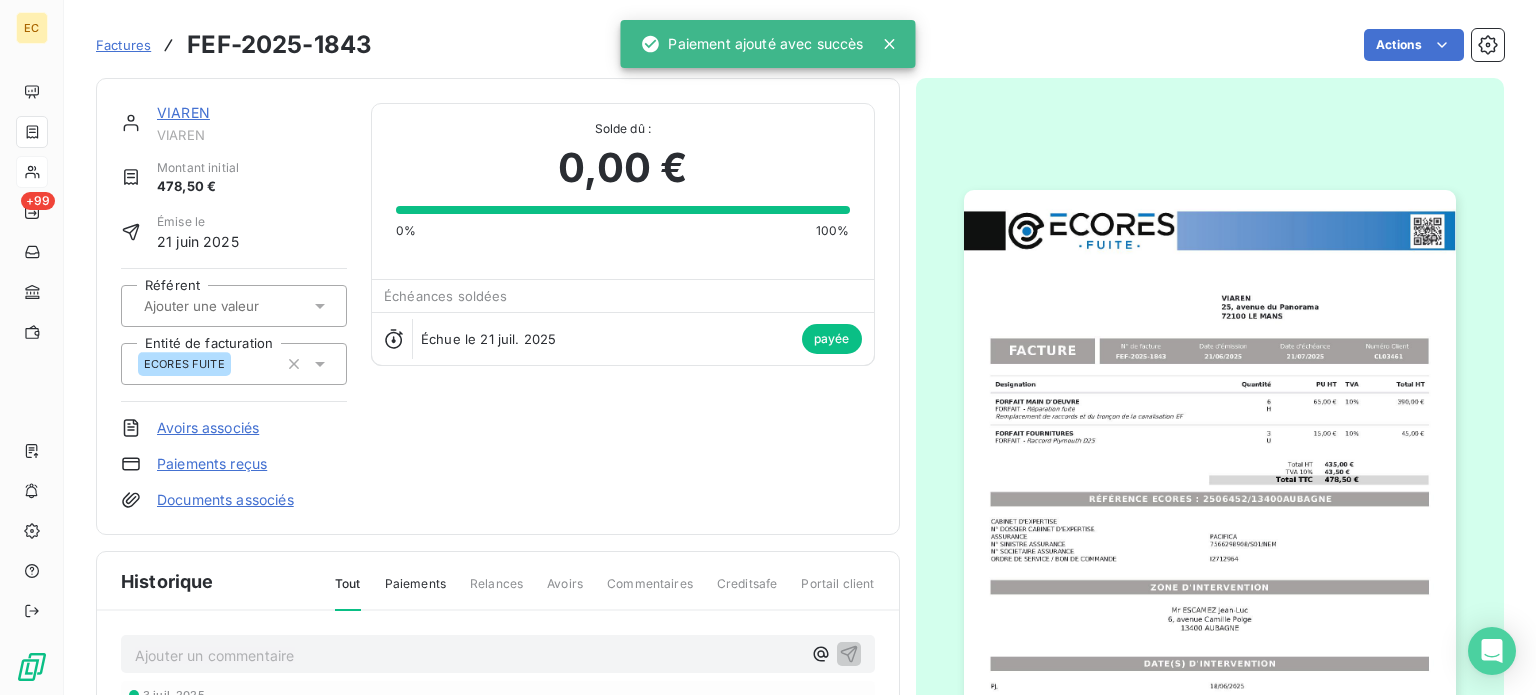 click on "Factures" at bounding box center (123, 45) 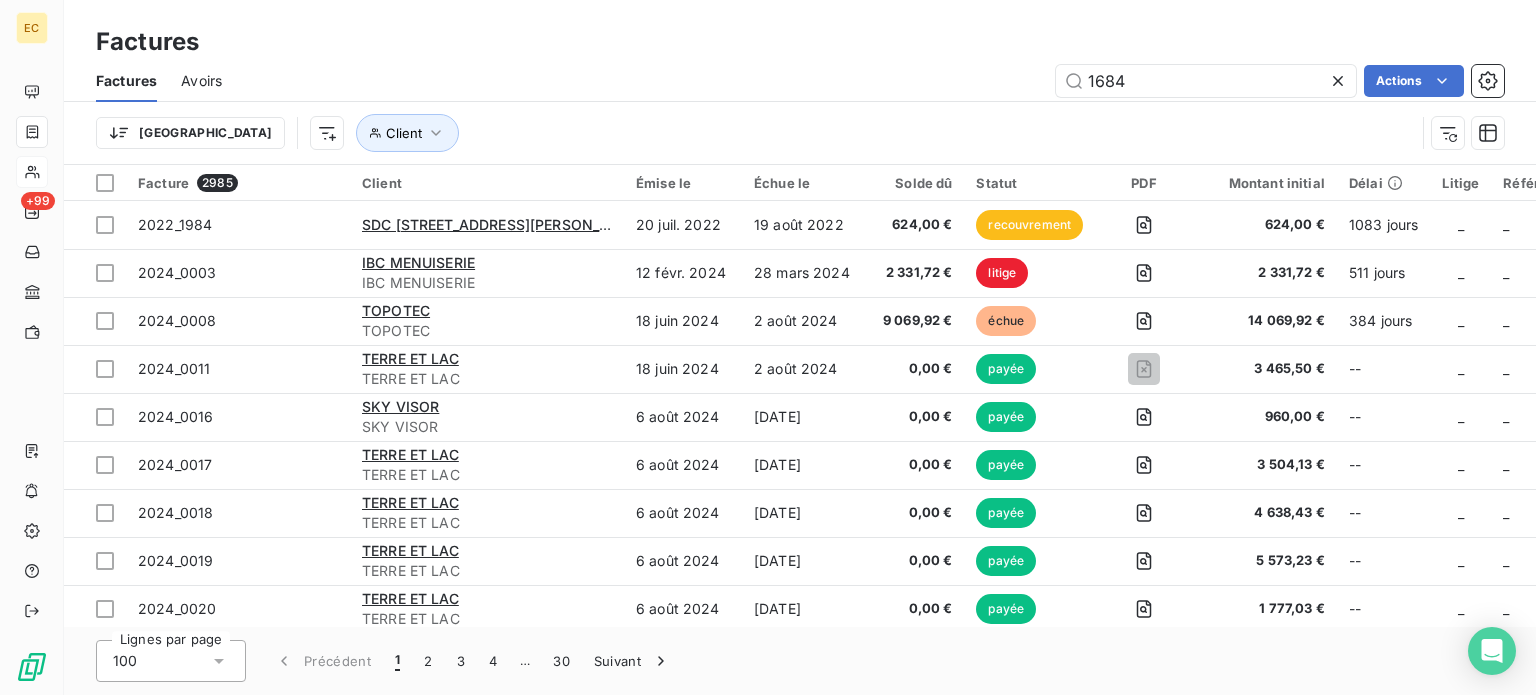 type on "1684" 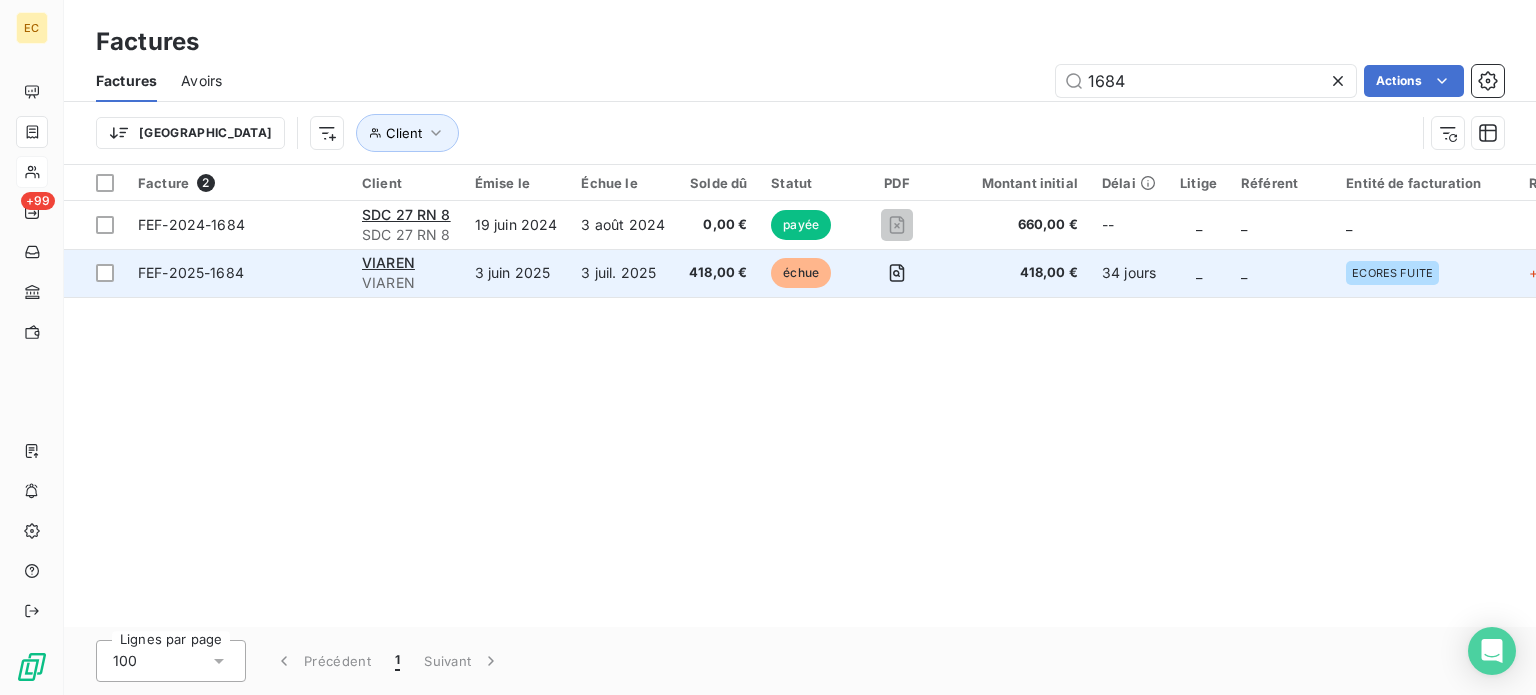 click on "3 juin 2025" at bounding box center [516, 273] 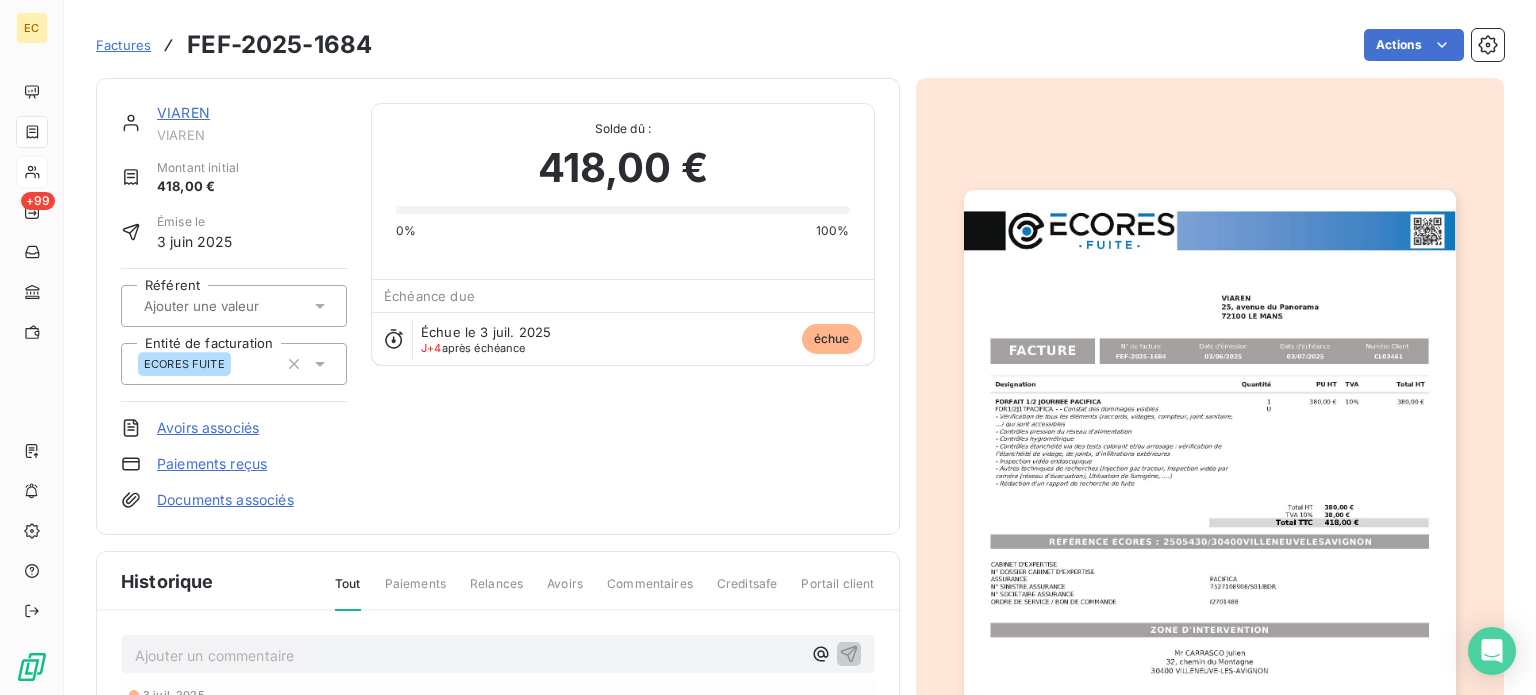 click on "Paiements reçus" at bounding box center (212, 464) 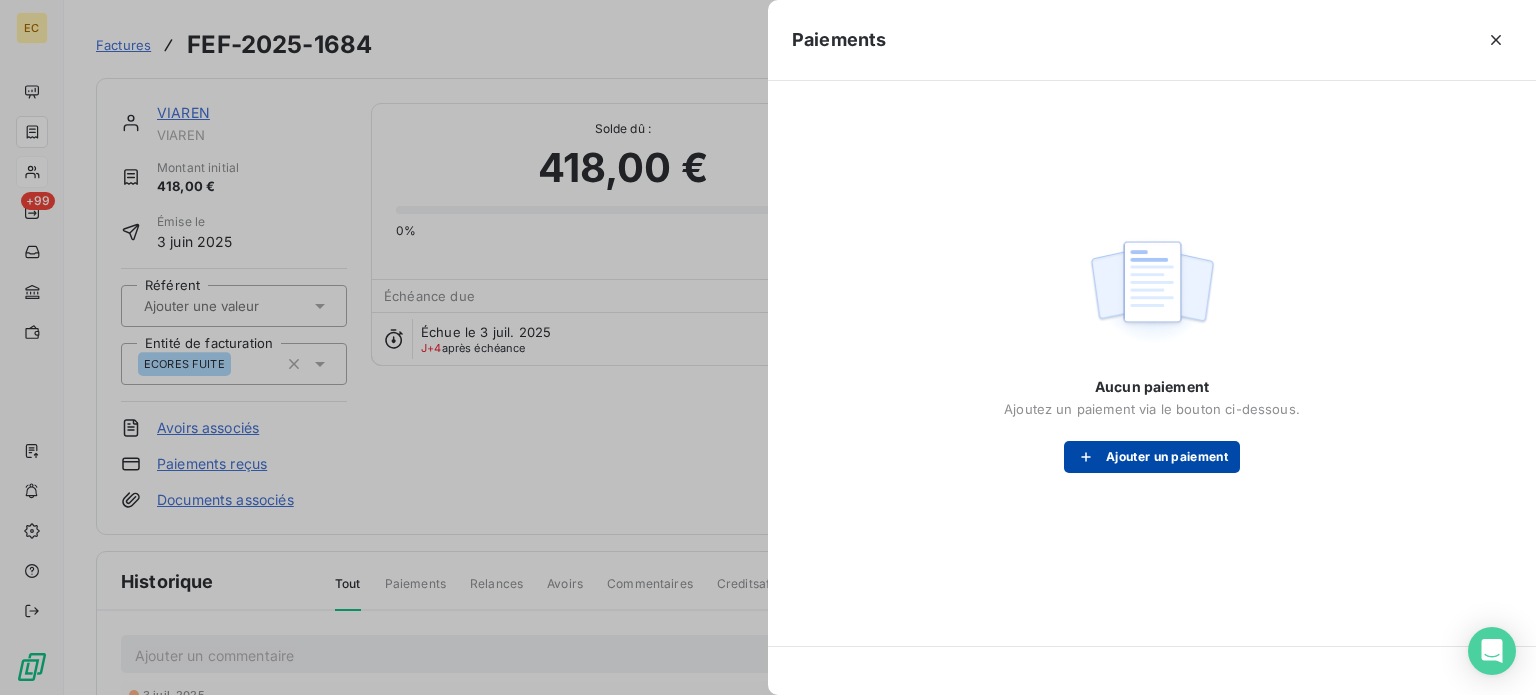 click on "Ajouter un paiement" at bounding box center [1152, 457] 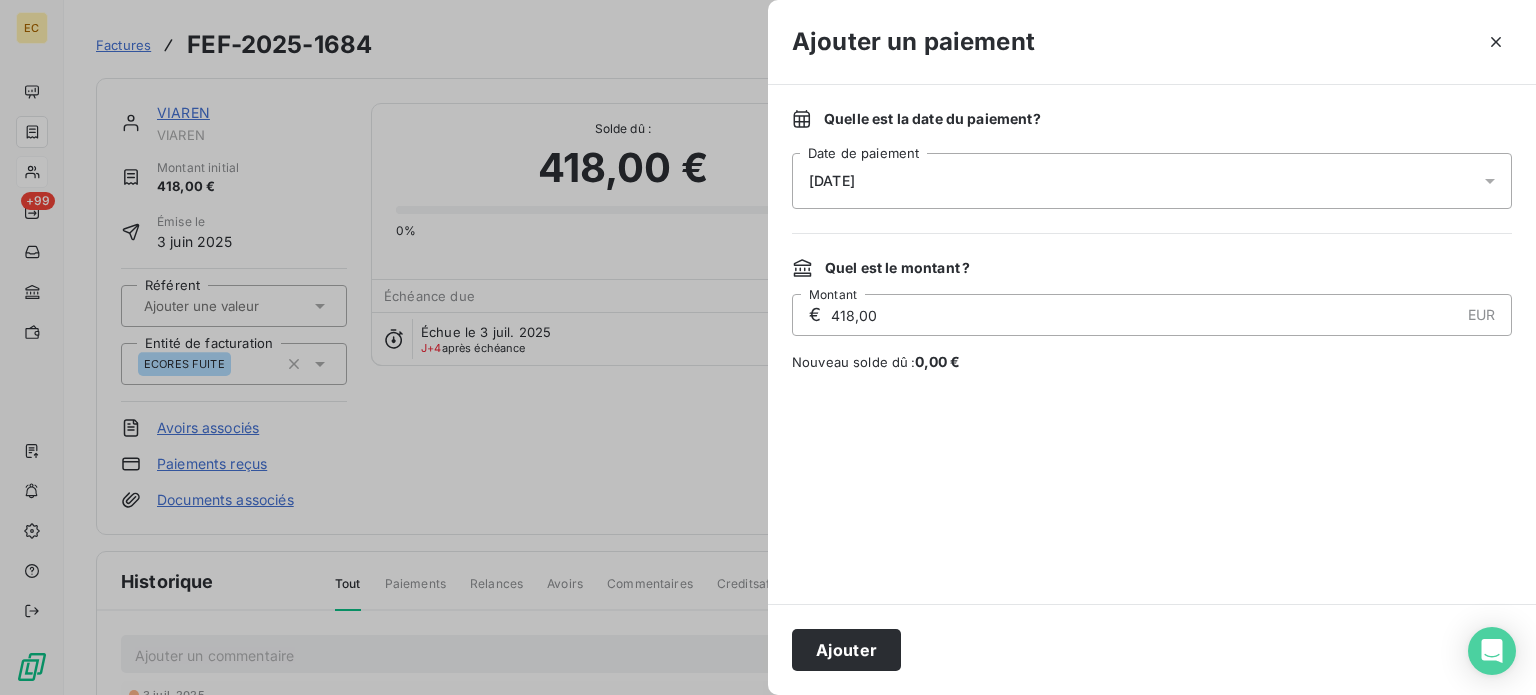 click on "[DATE]" at bounding box center [1152, 181] 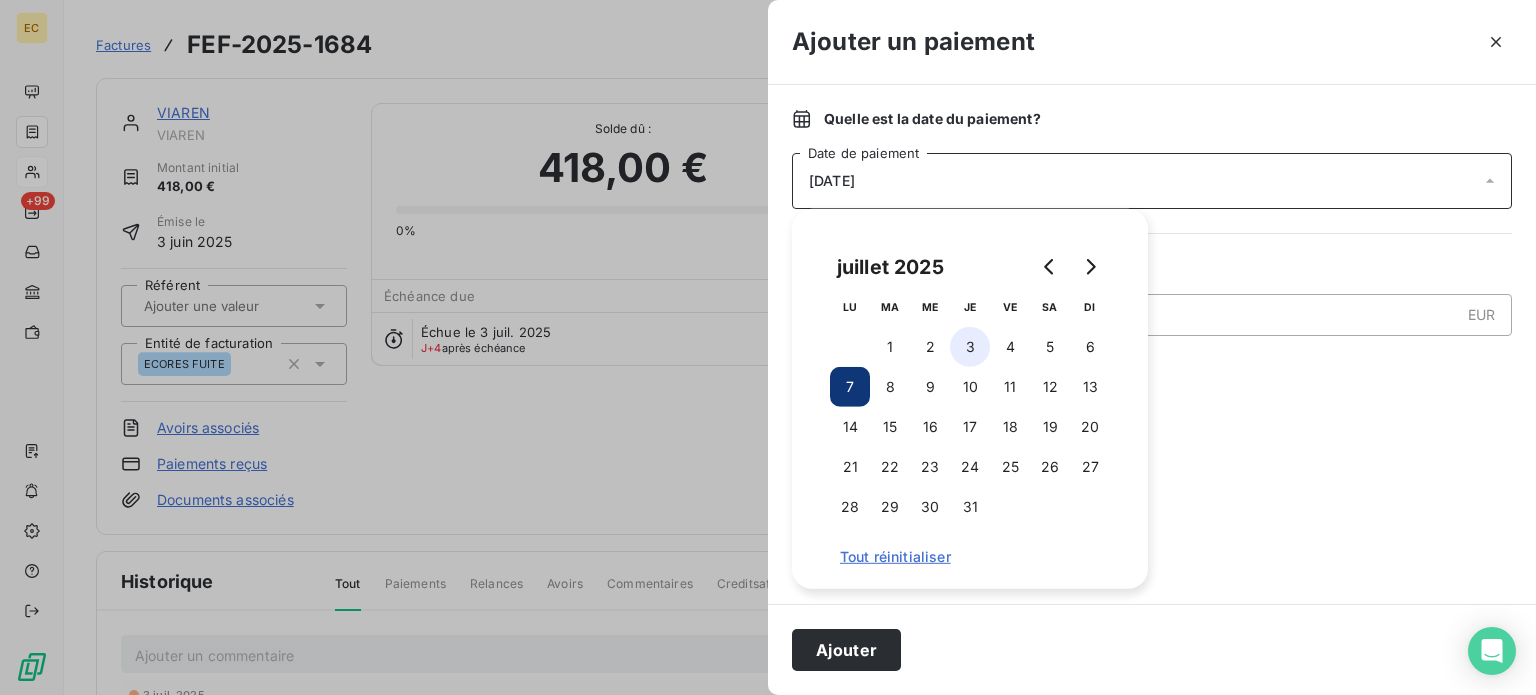 click on "3" at bounding box center [970, 347] 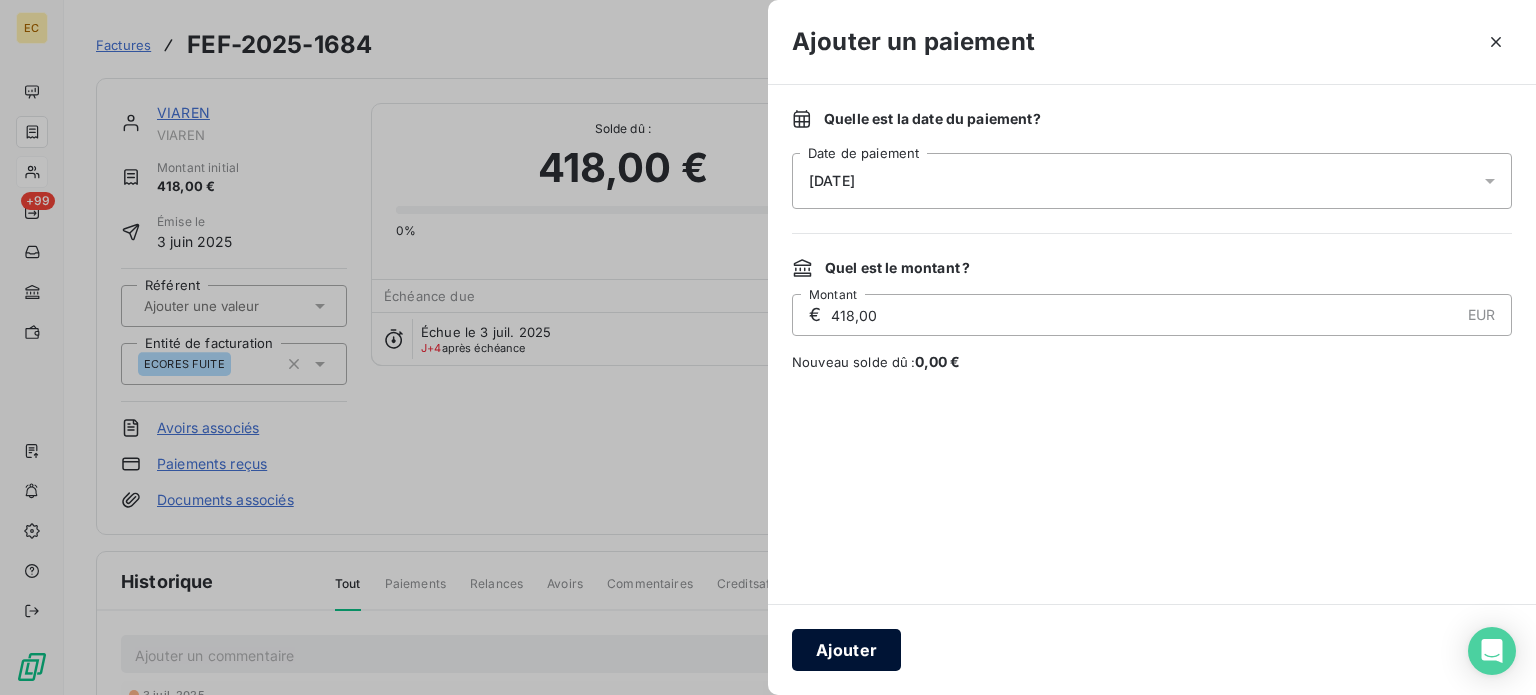 click on "Ajouter" at bounding box center (846, 650) 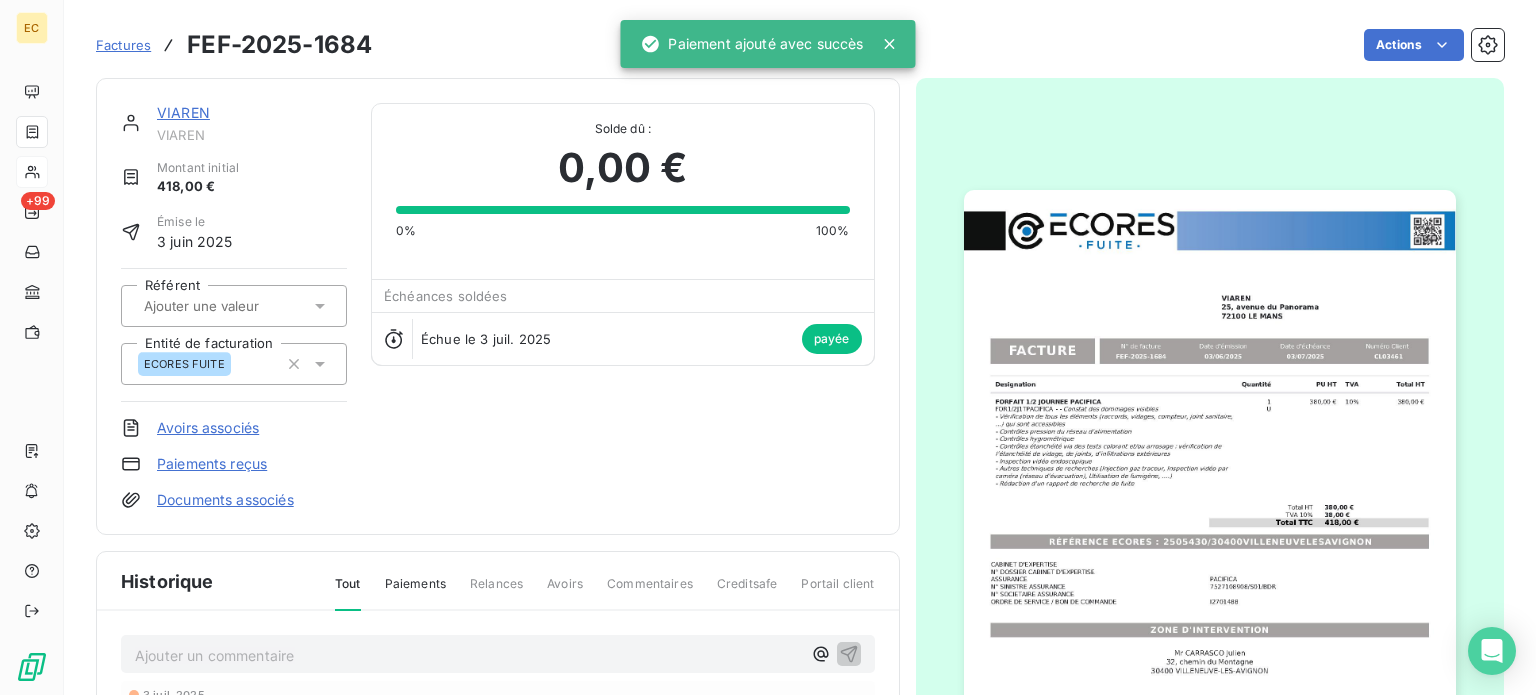 click on "Factures" at bounding box center [123, 45] 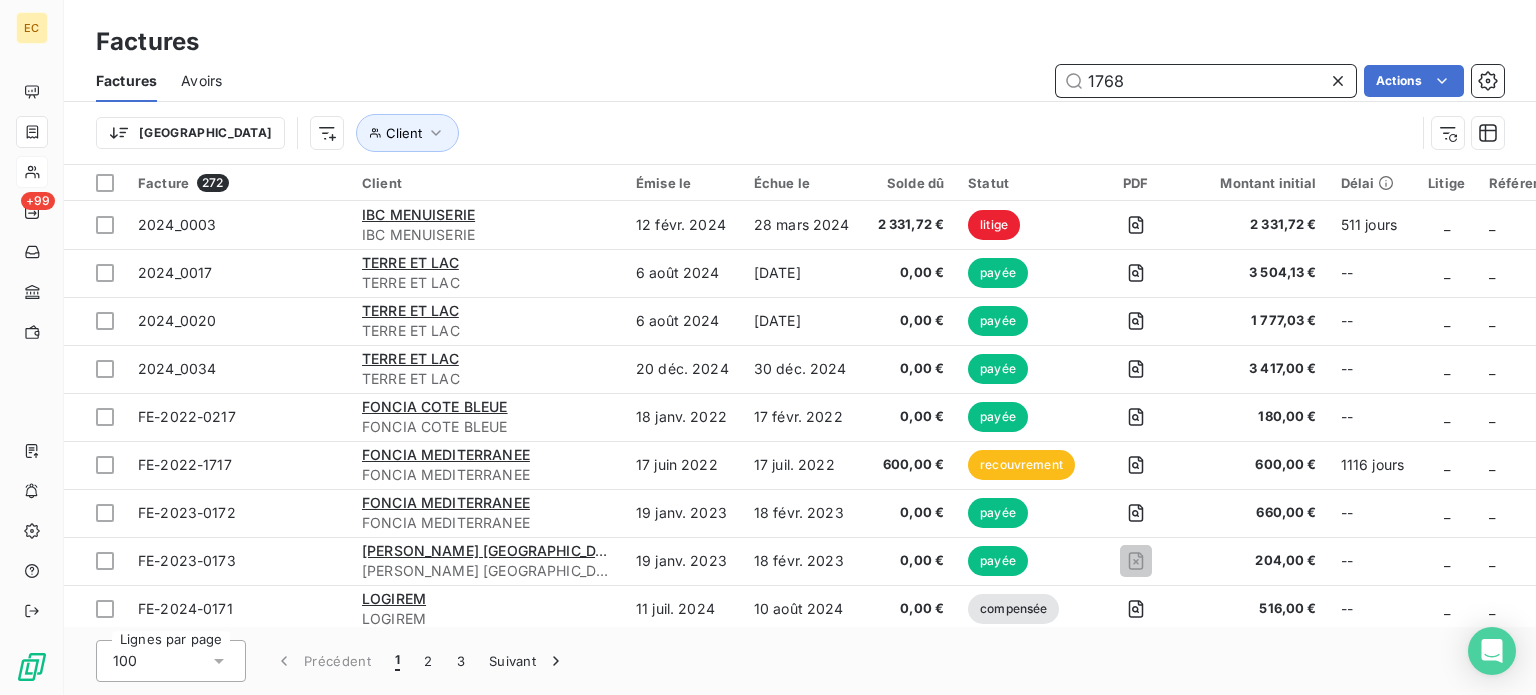 type on "1768" 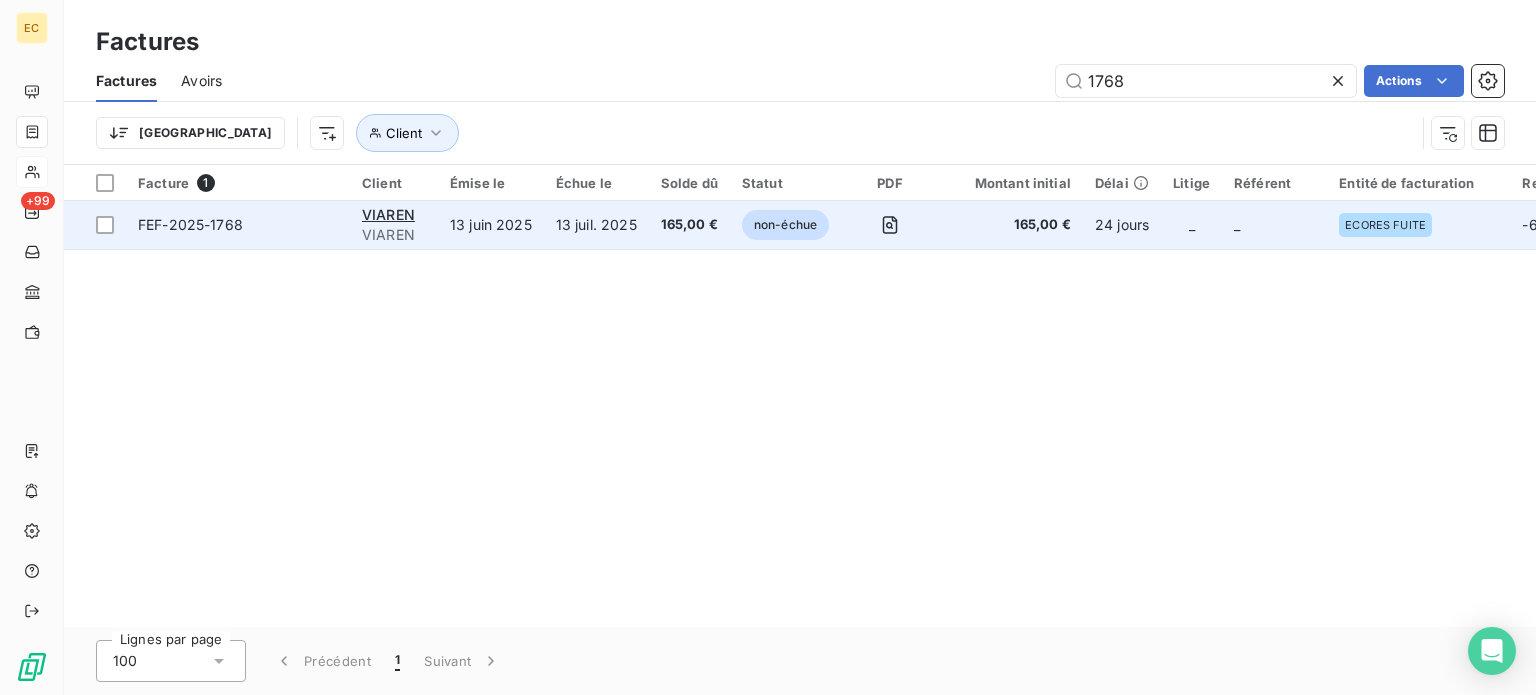 click on "VIAREN VIAREN" at bounding box center [394, 225] 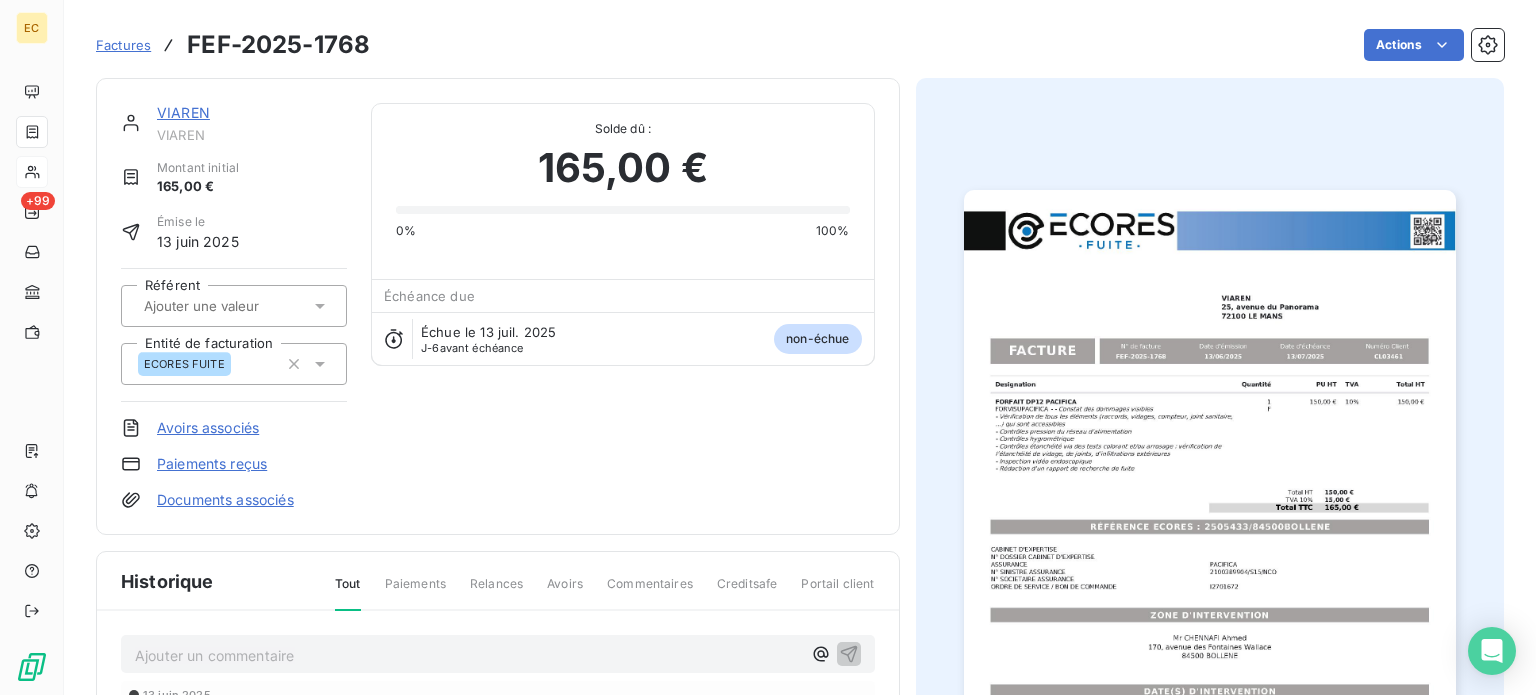 click on "Paiements reçus" at bounding box center (212, 464) 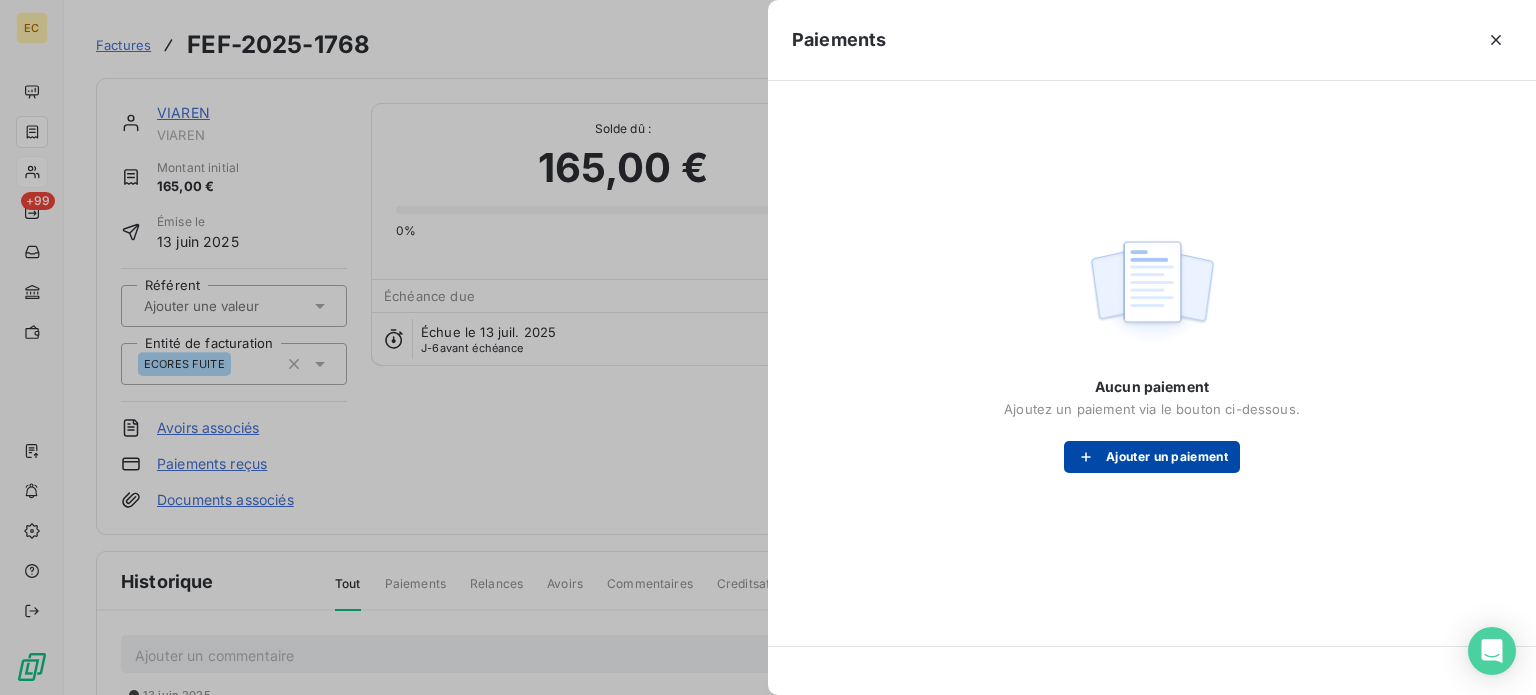 click on "Ajouter un paiement" at bounding box center [1152, 457] 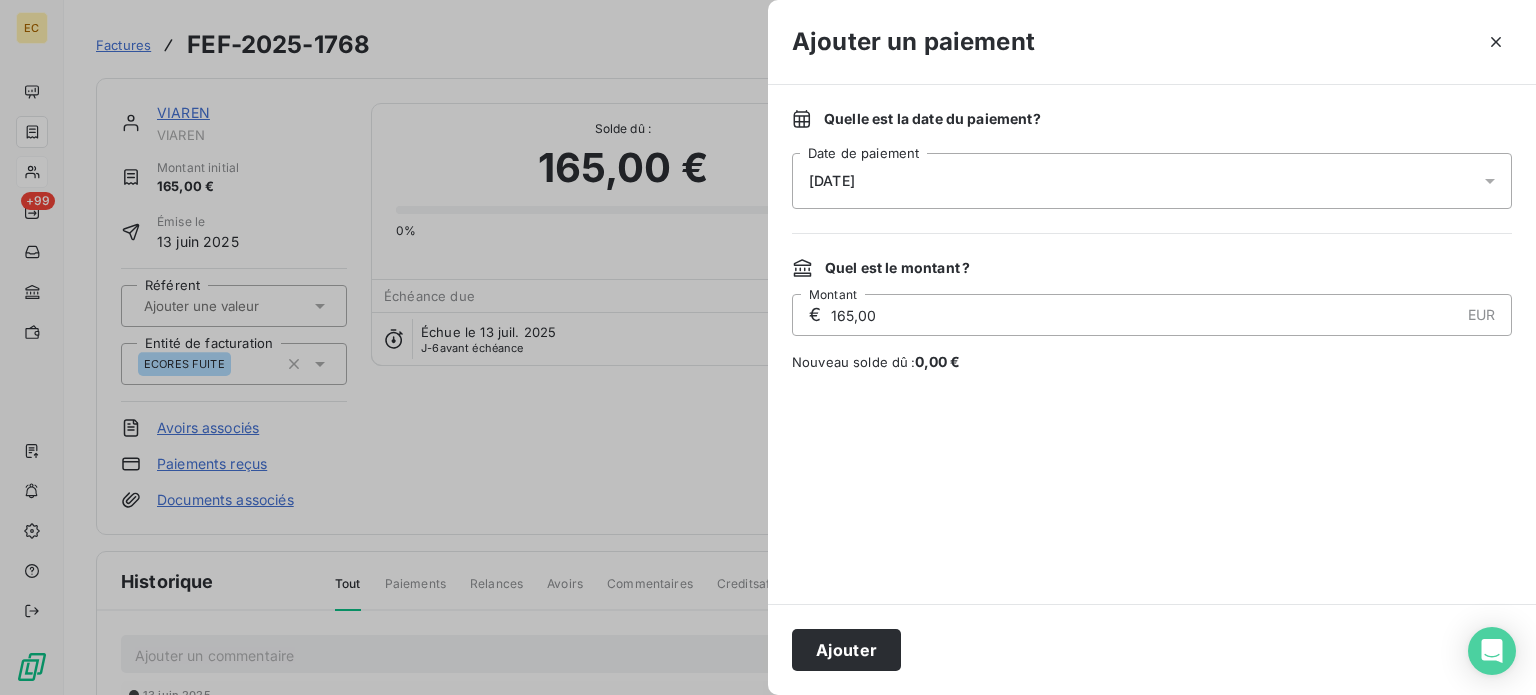 click on "[DATE]" at bounding box center (832, 181) 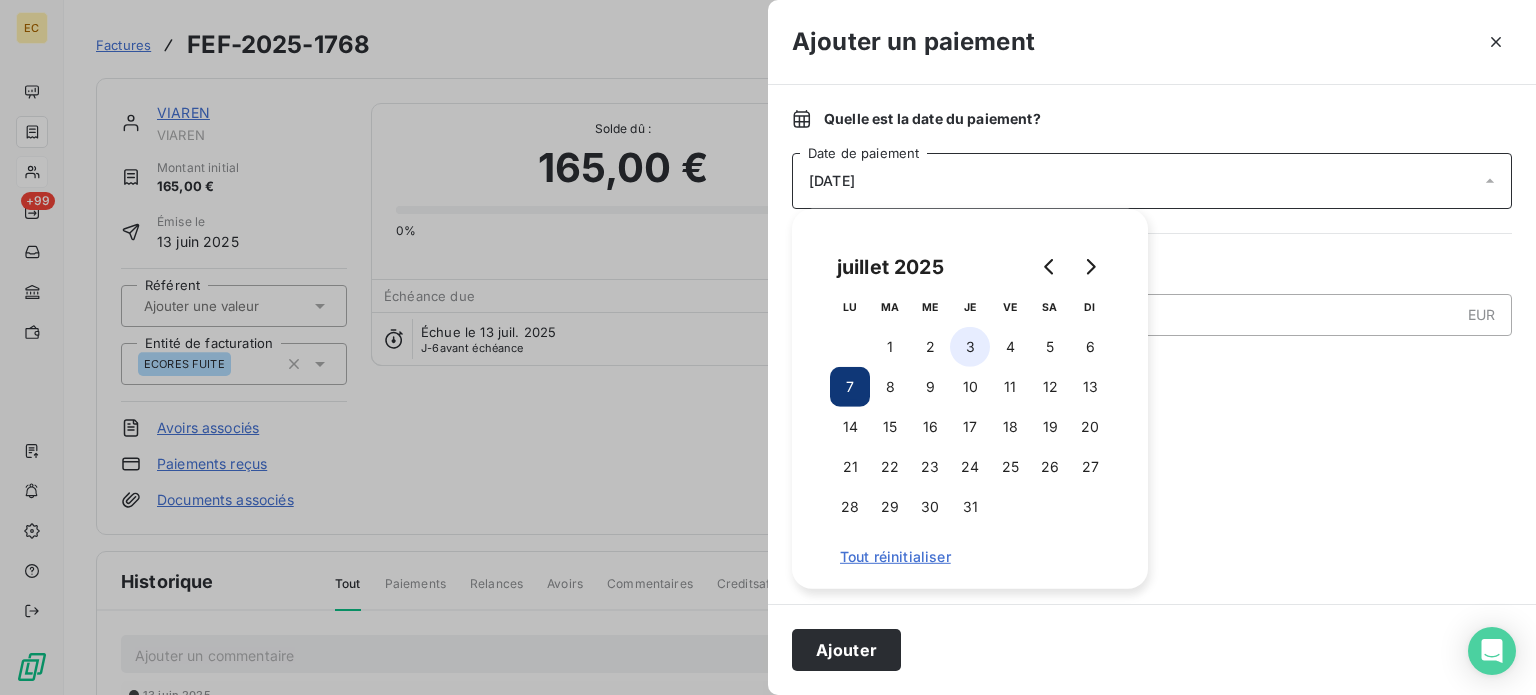 click on "3" at bounding box center (970, 347) 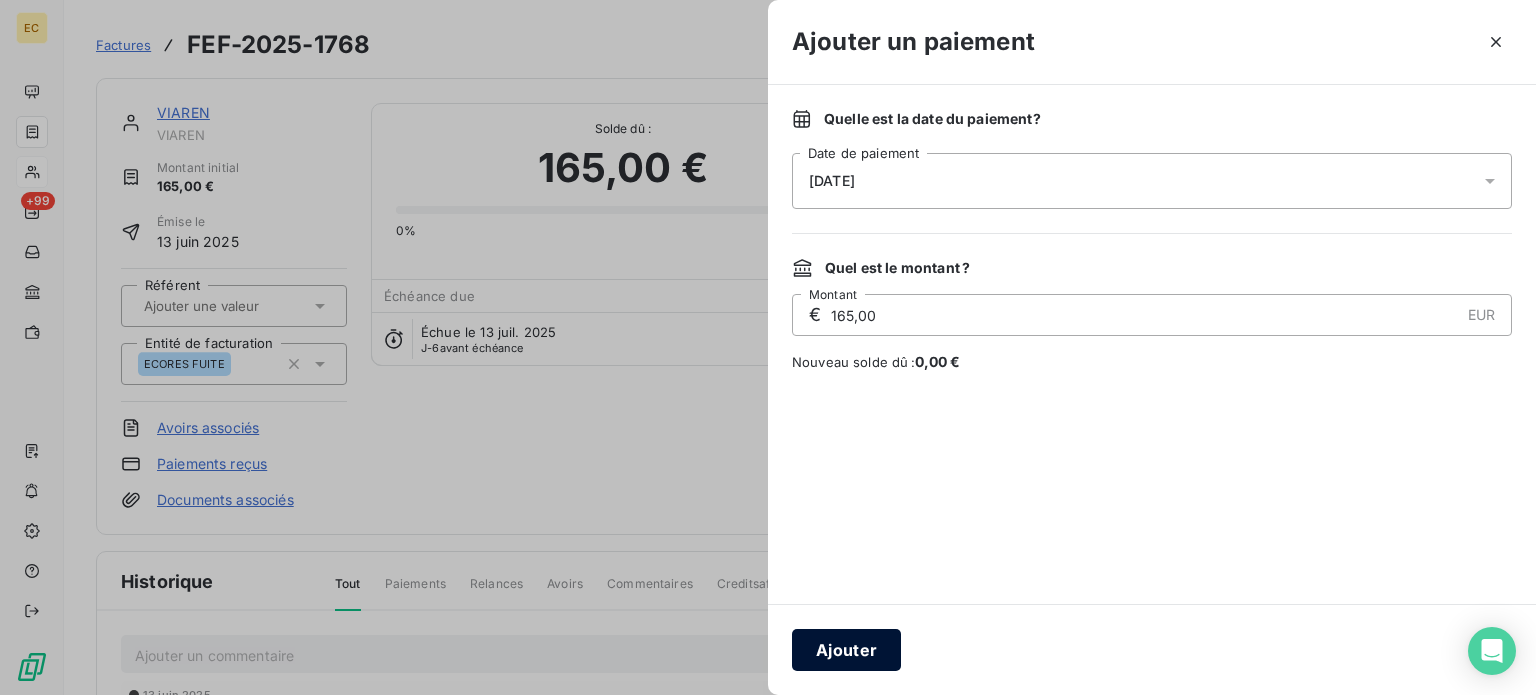 click on "Ajouter" at bounding box center (846, 650) 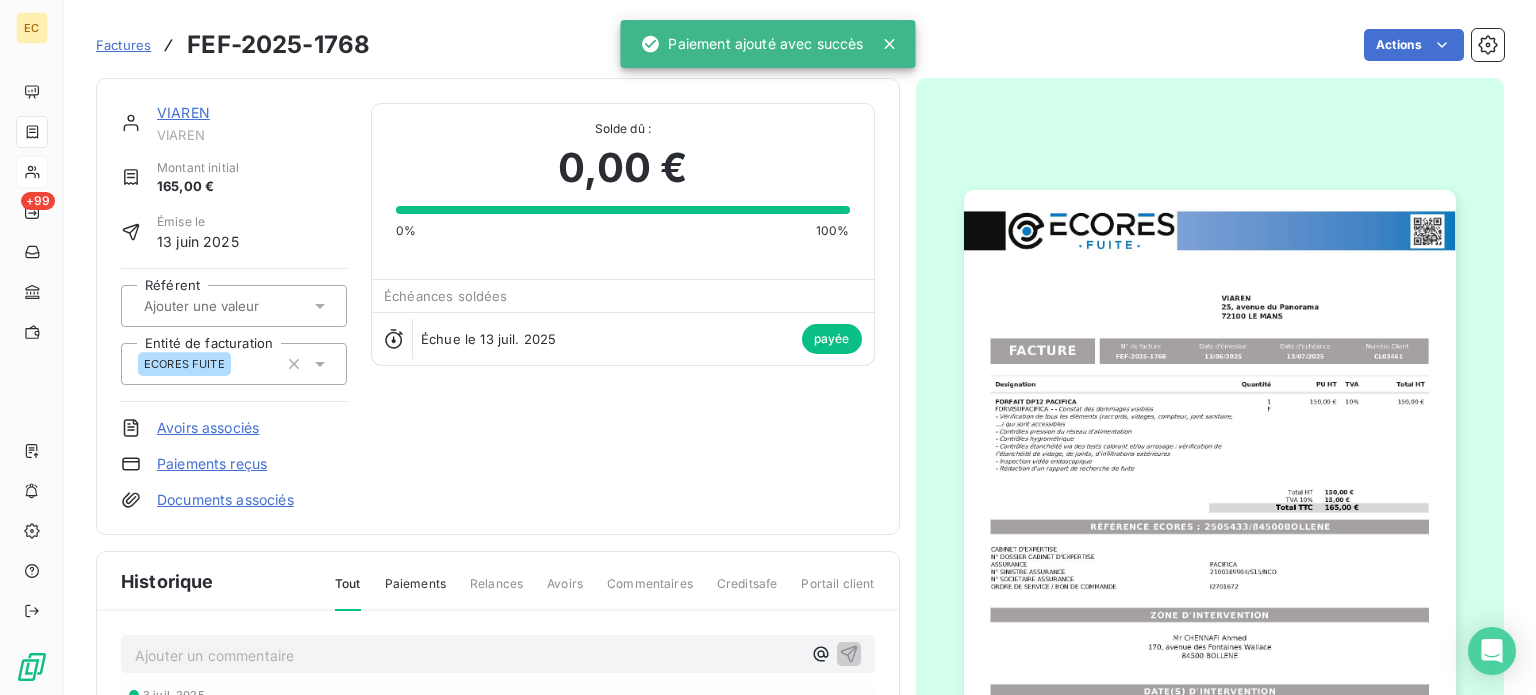 click on "Factures" at bounding box center (123, 45) 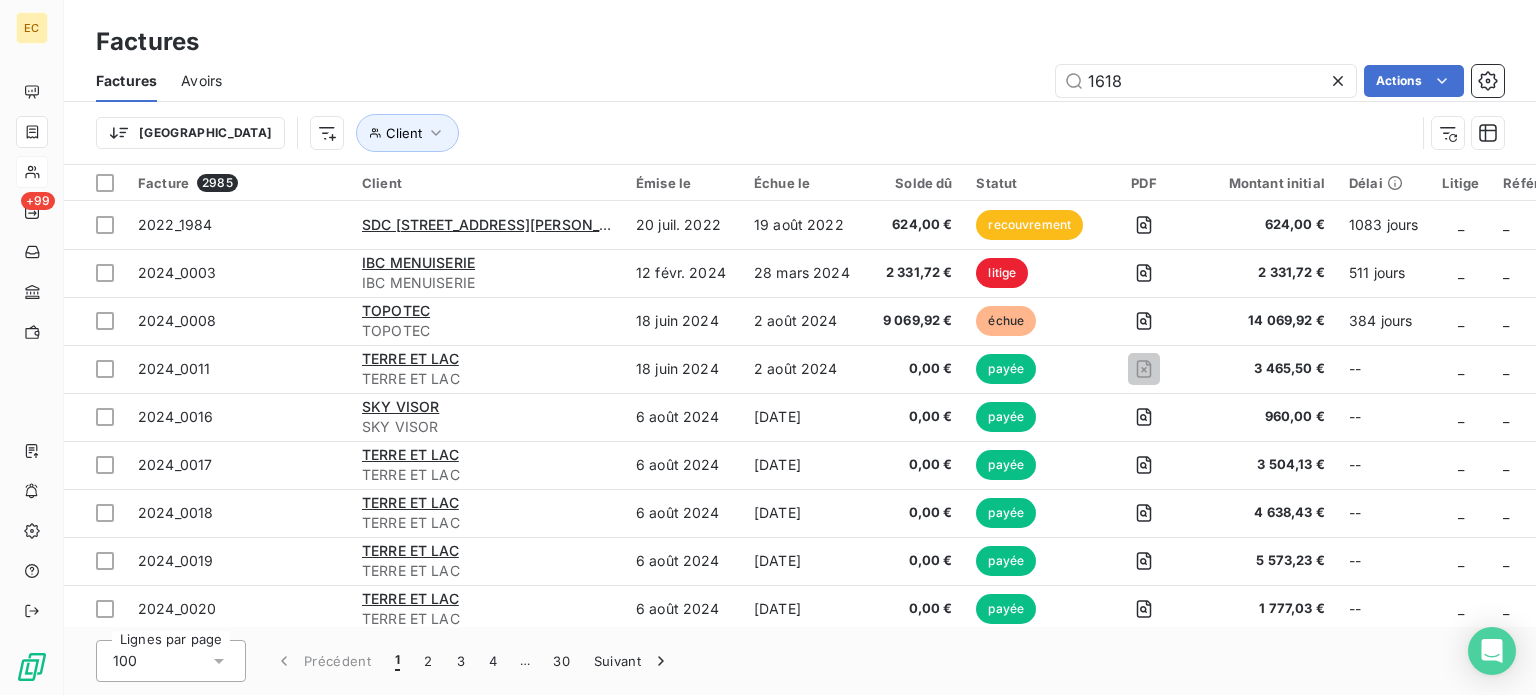 type on "1618" 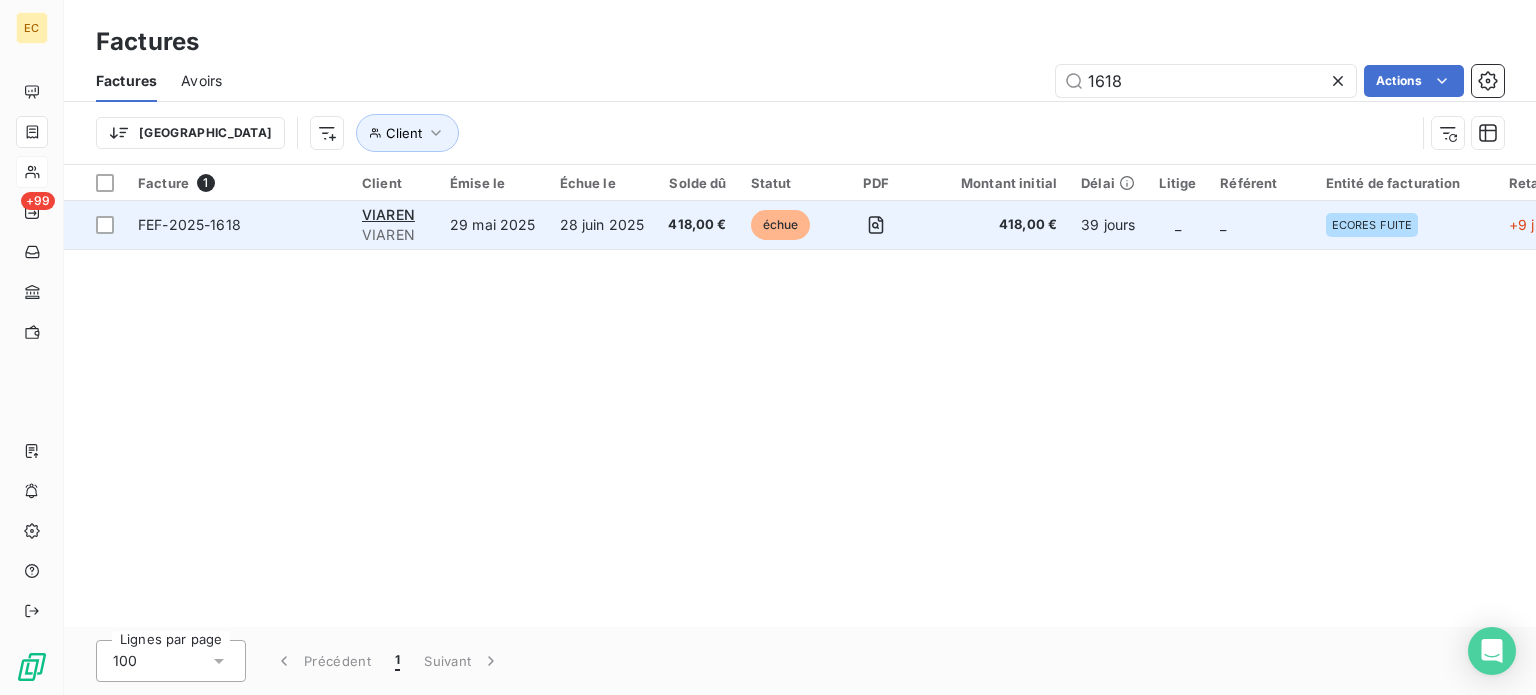 click on "28 juin 2025" at bounding box center [602, 225] 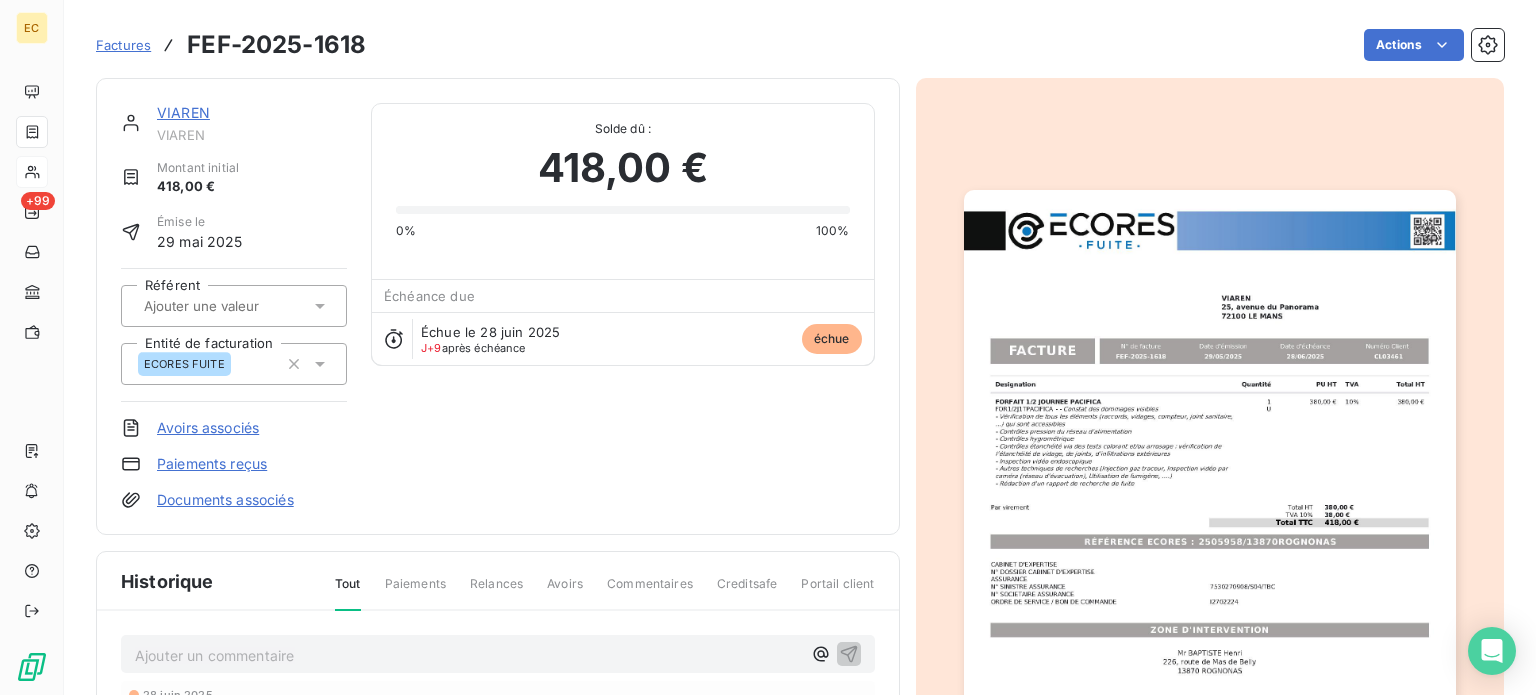 click on "Paiements reçus" at bounding box center [212, 464] 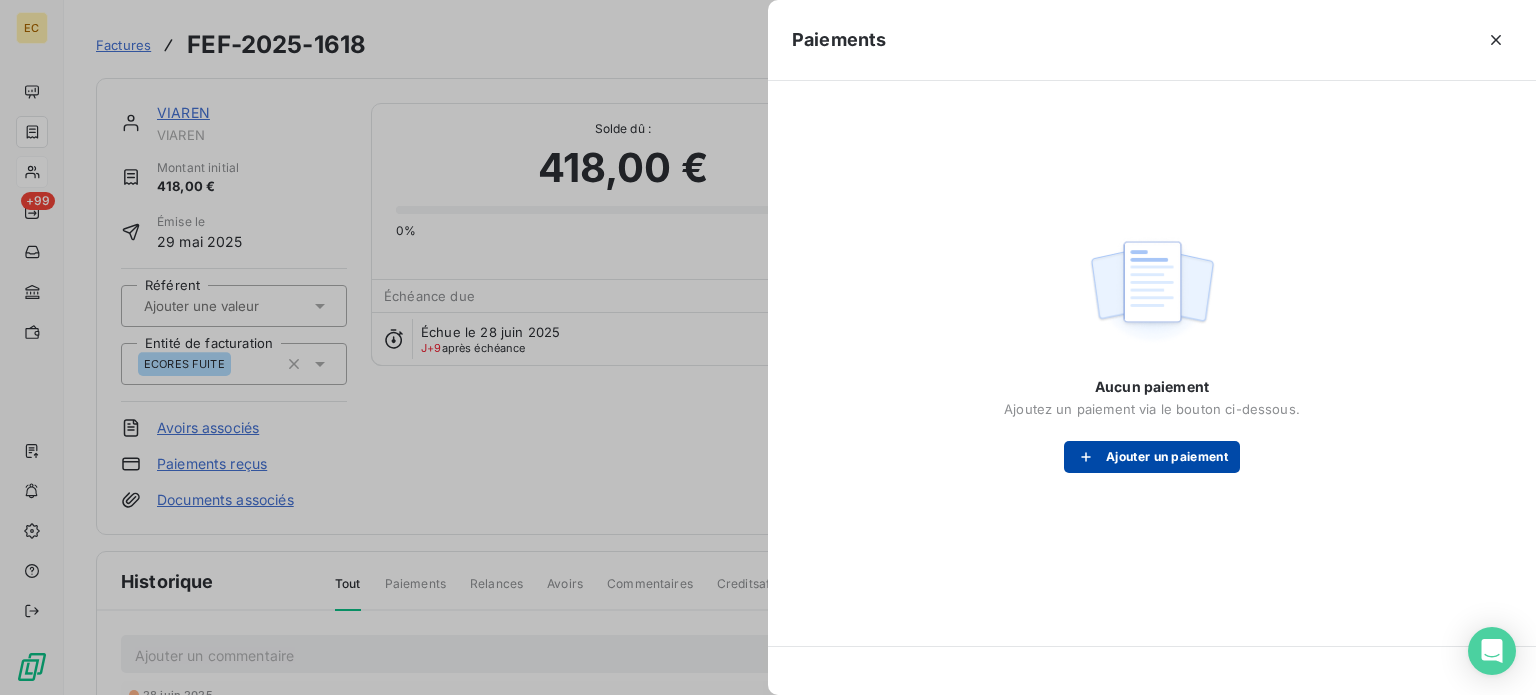 click on "Ajouter un paiement" at bounding box center [1152, 457] 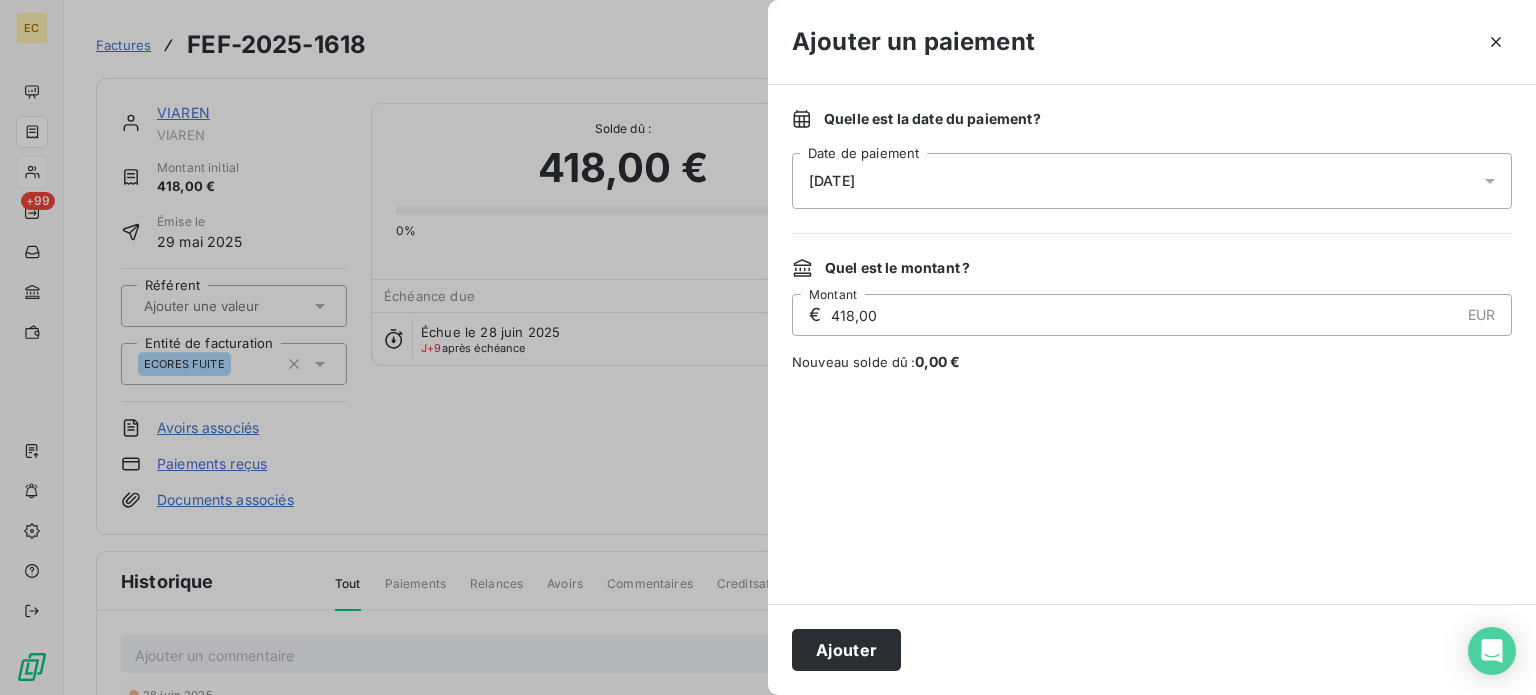 click on "[DATE]" at bounding box center (1152, 181) 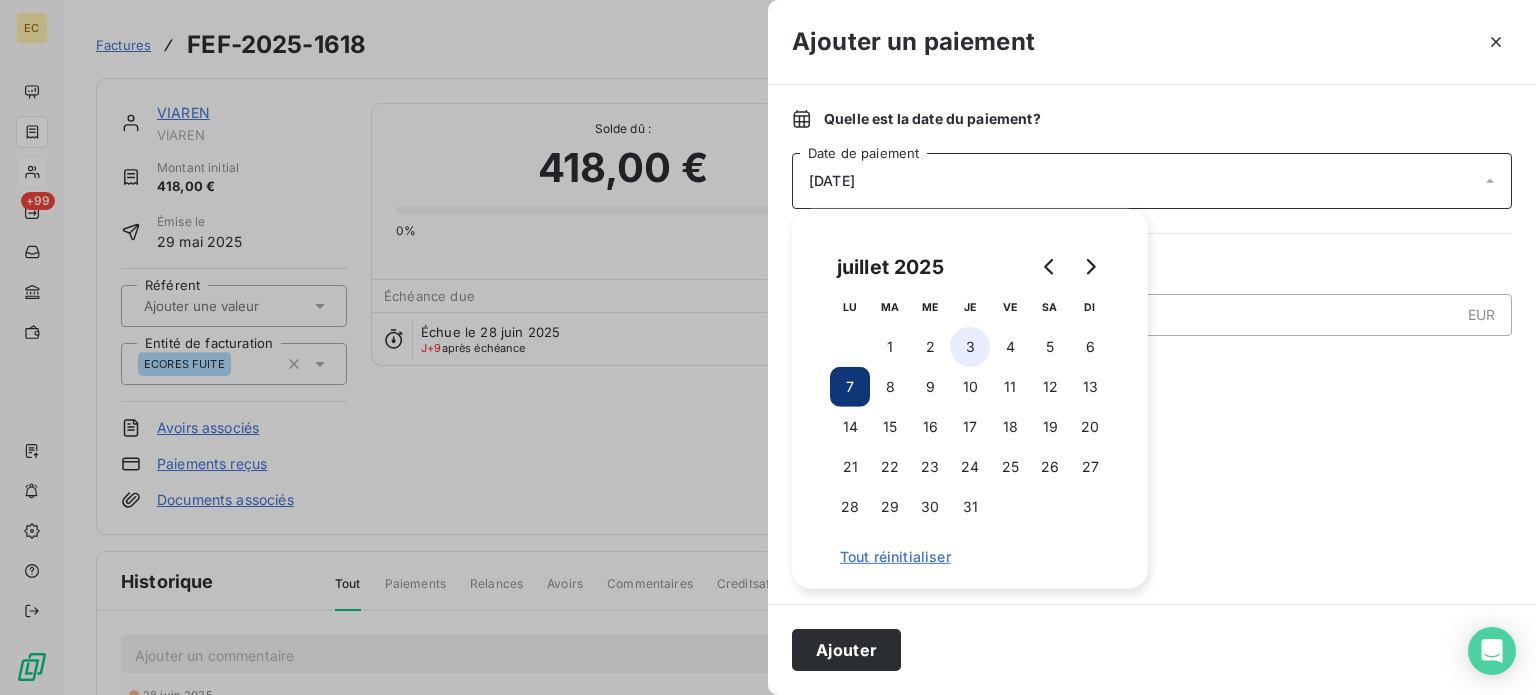 click on "3" at bounding box center [970, 347] 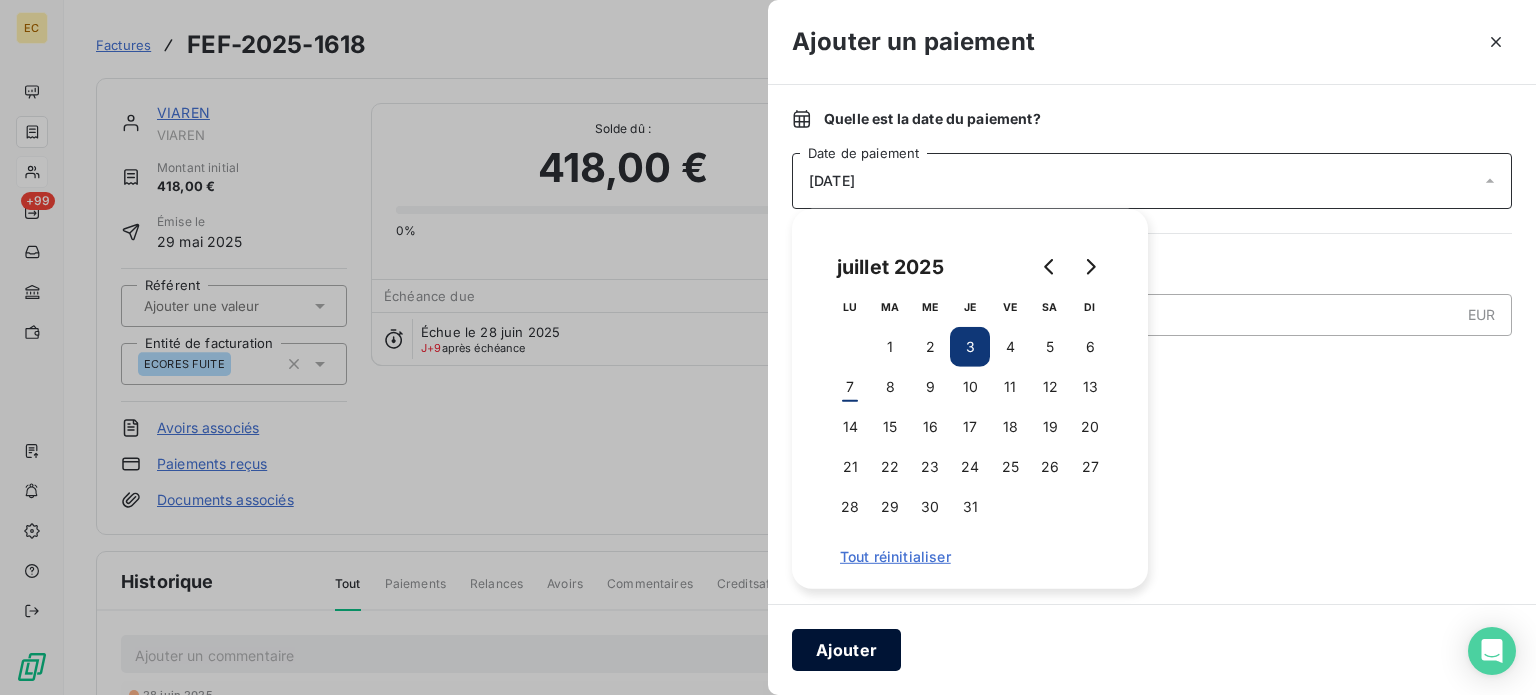 click on "Ajouter" at bounding box center [846, 650] 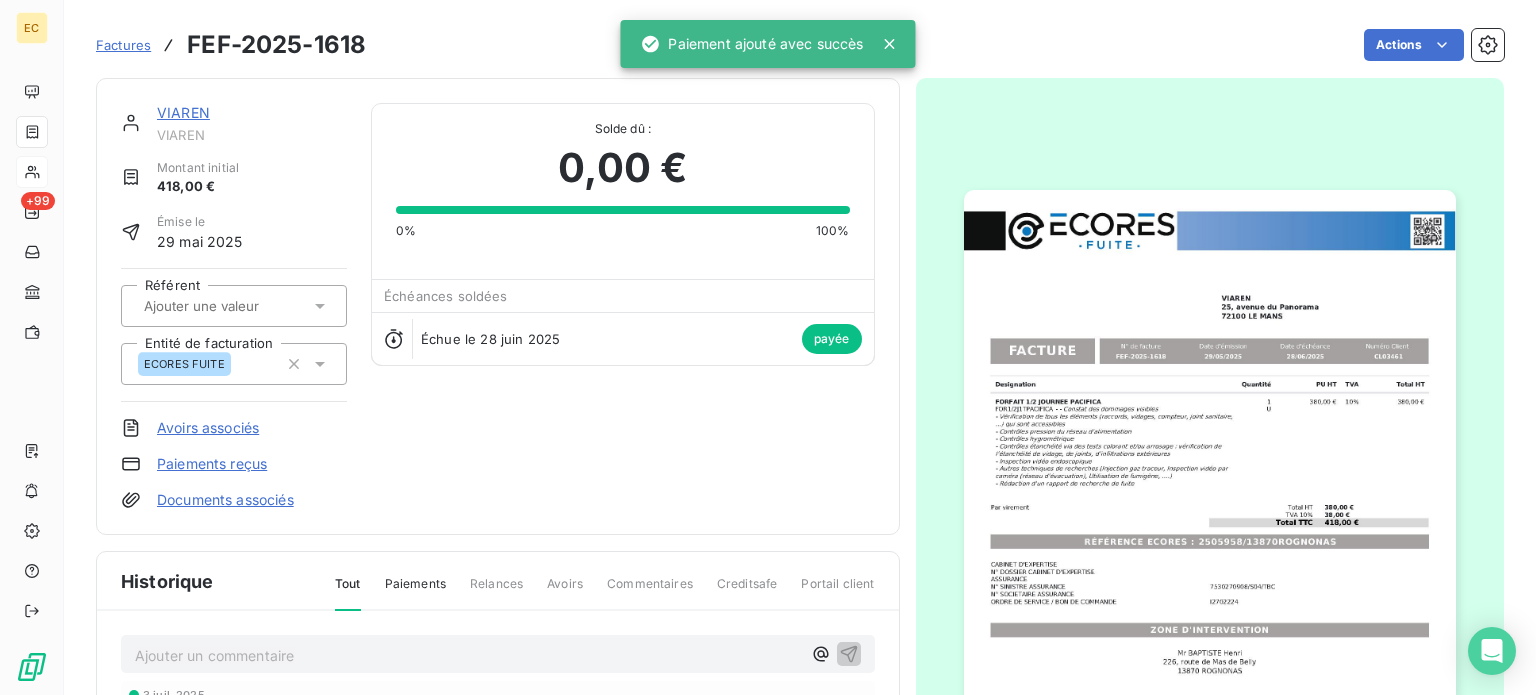 click on "Factures" at bounding box center [123, 45] 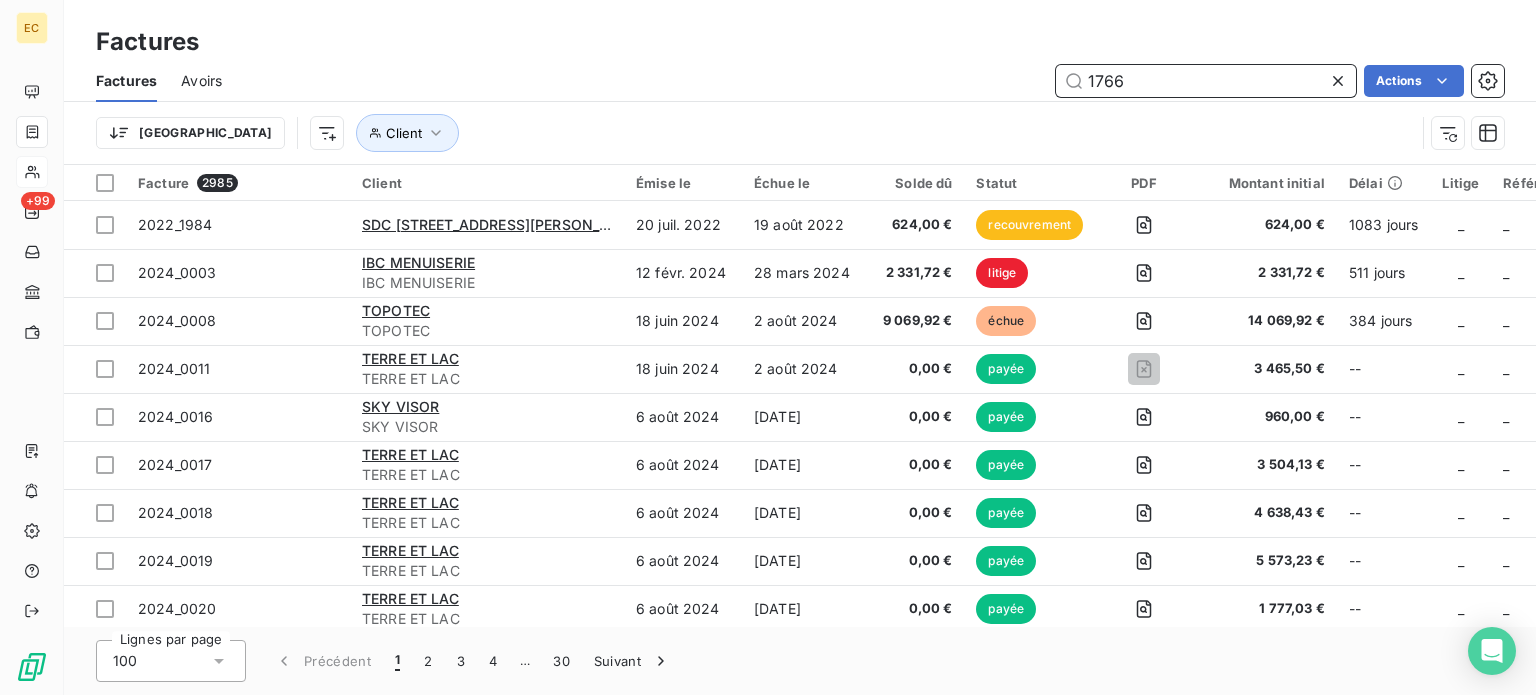 type on "1766" 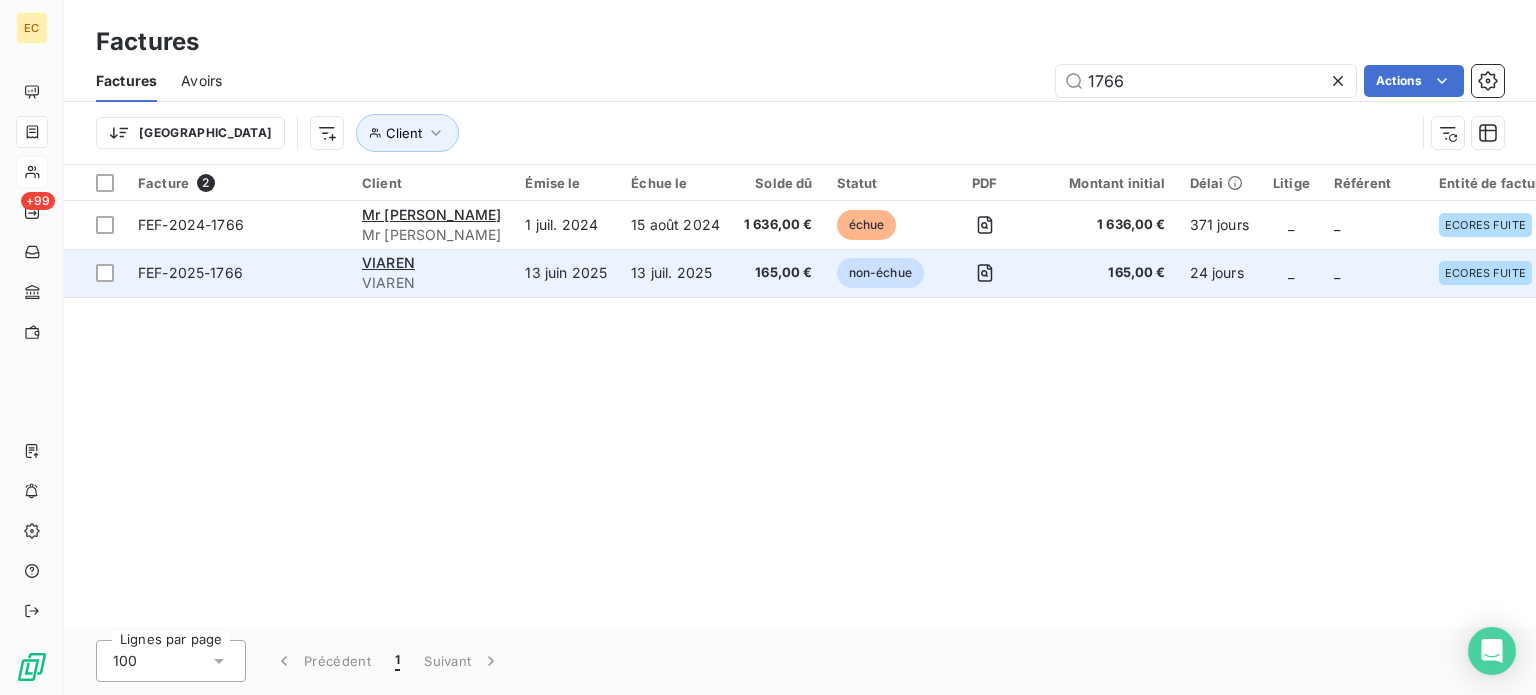 click on "13 juin 2025" at bounding box center (566, 273) 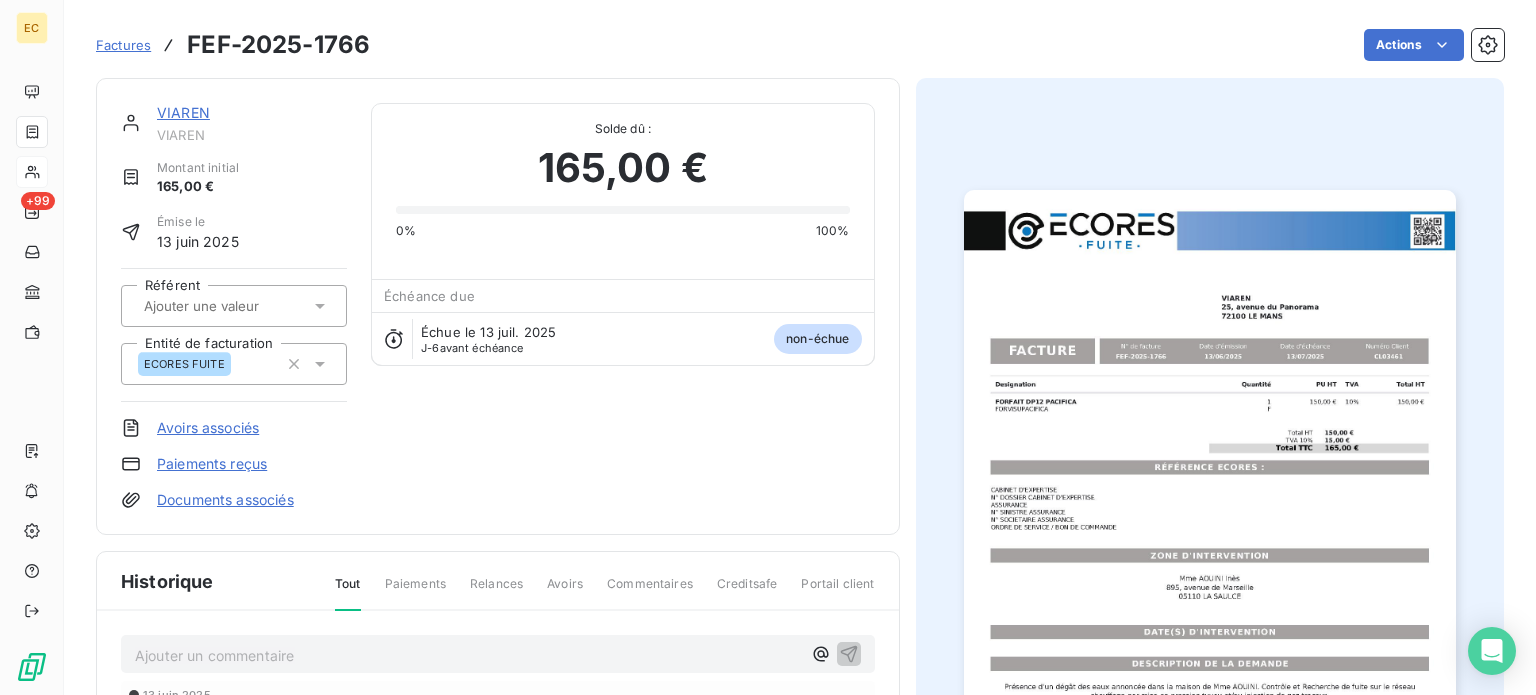 click on "Paiements reçus" at bounding box center [212, 464] 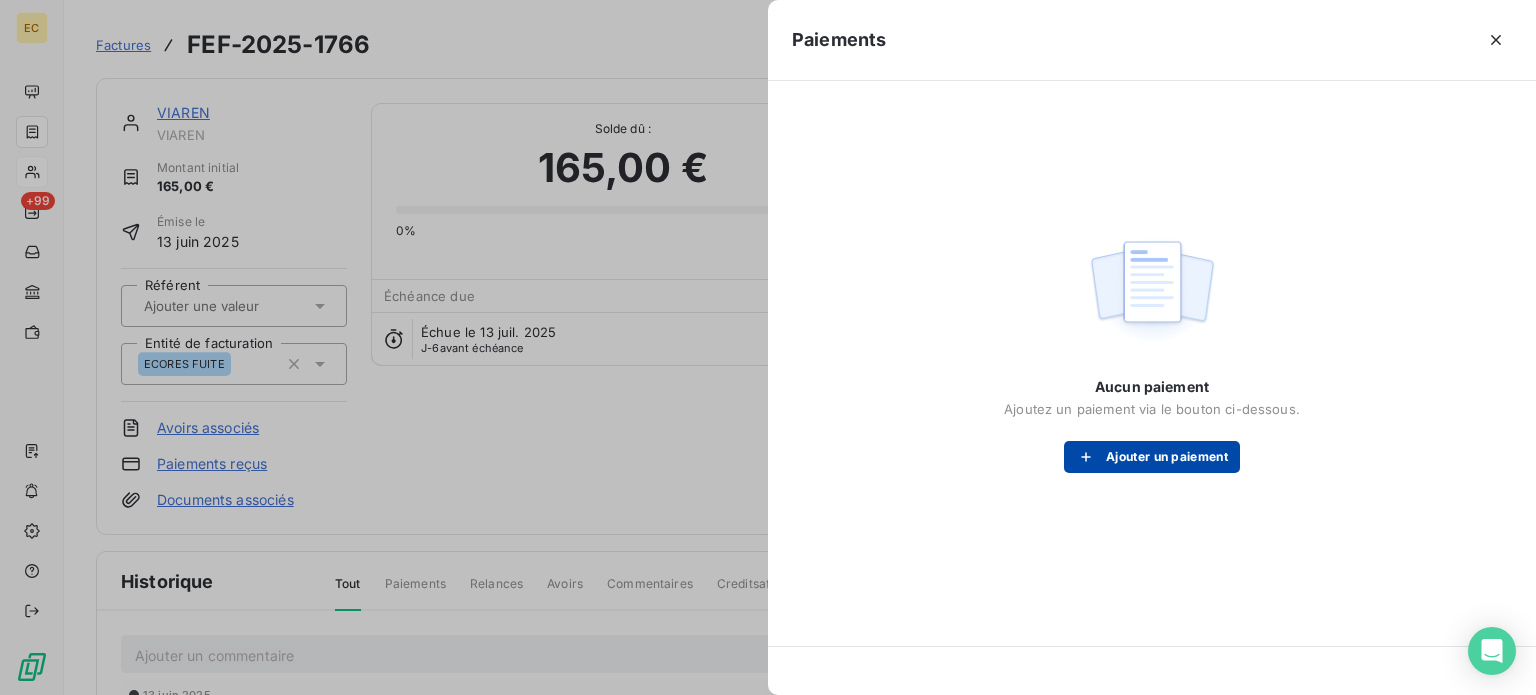 click on "Ajouter un paiement" at bounding box center [1152, 457] 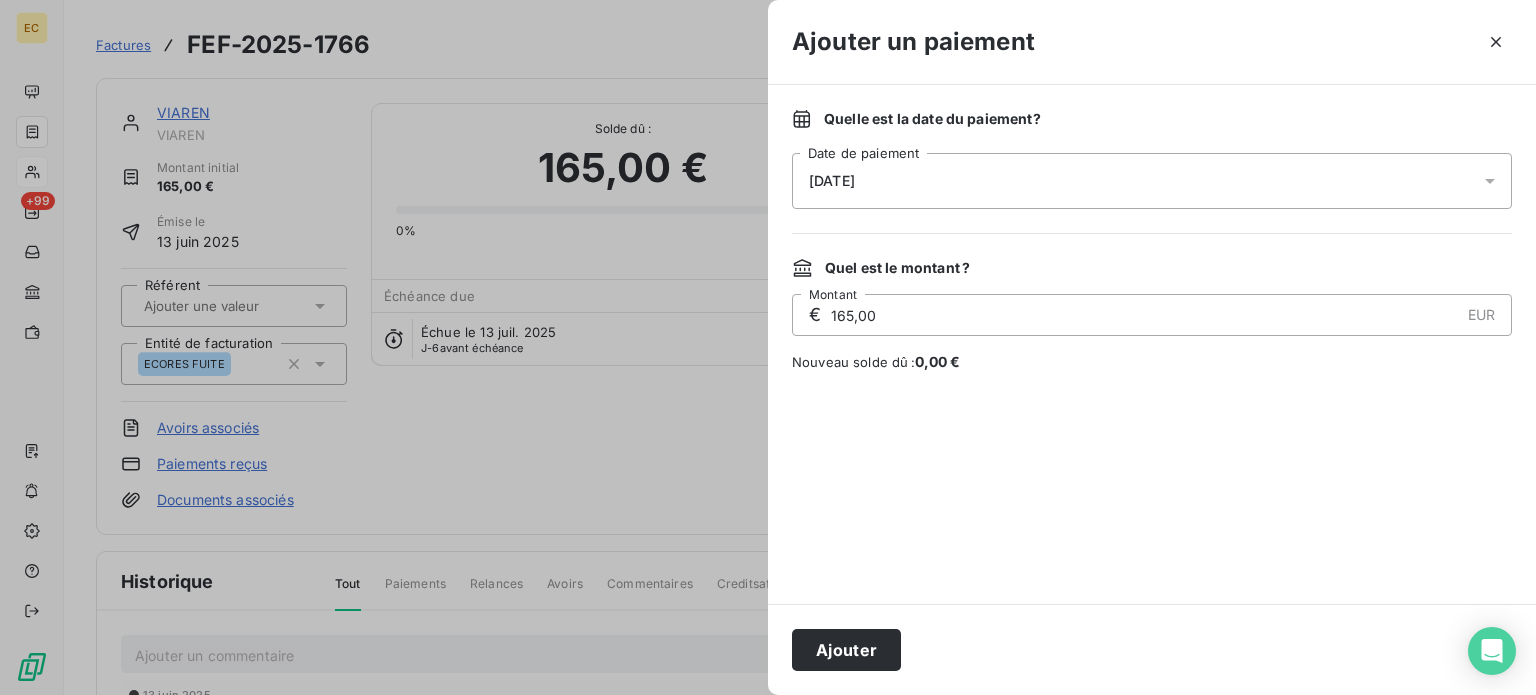 click on "[DATE]" at bounding box center (1152, 181) 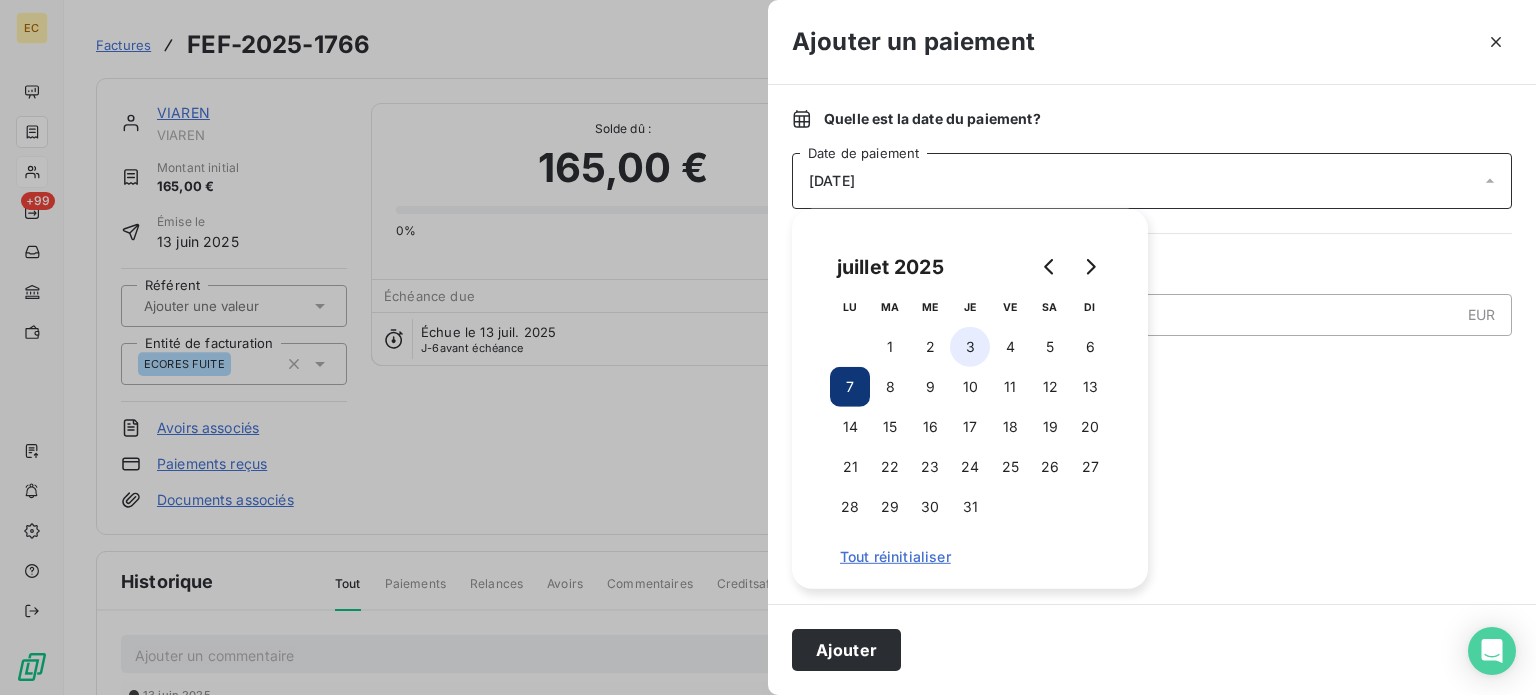 click on "3" at bounding box center [970, 347] 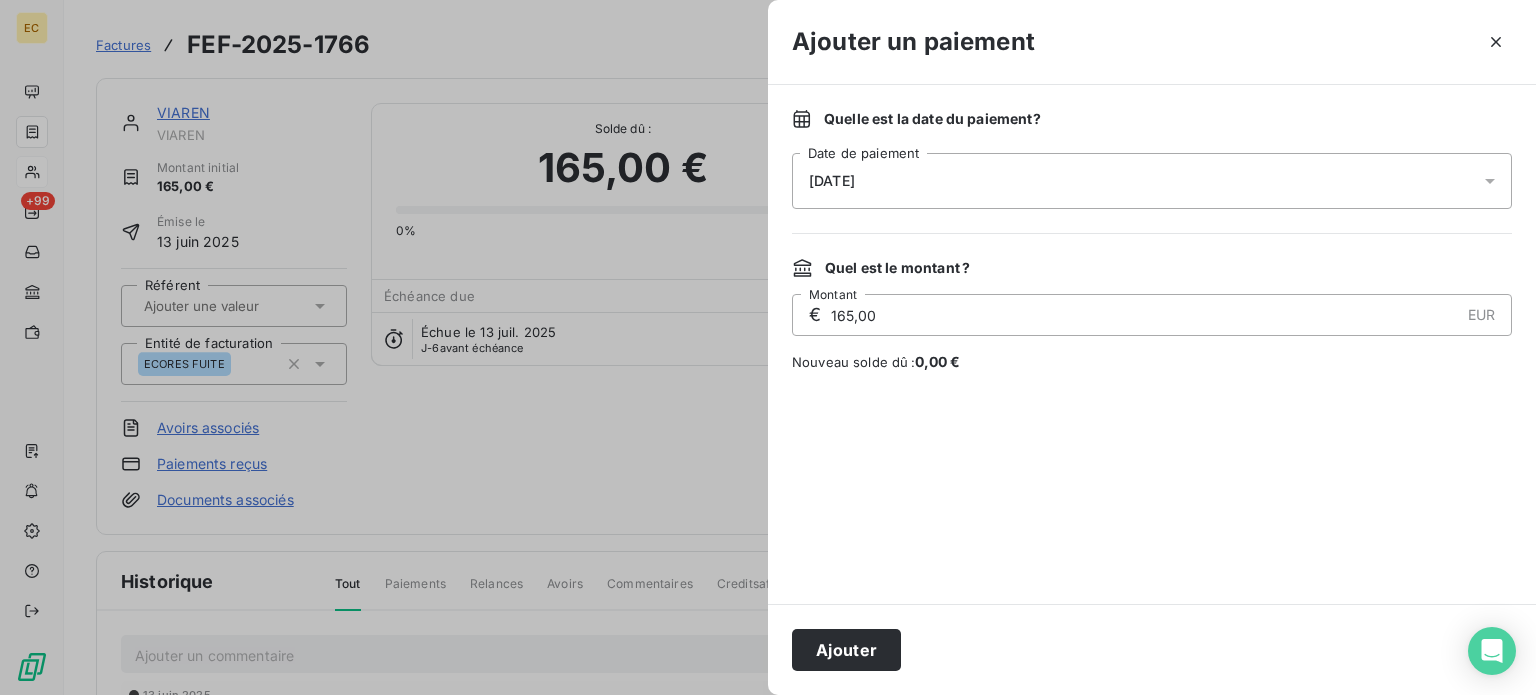 click on "Ajouter" at bounding box center [846, 650] 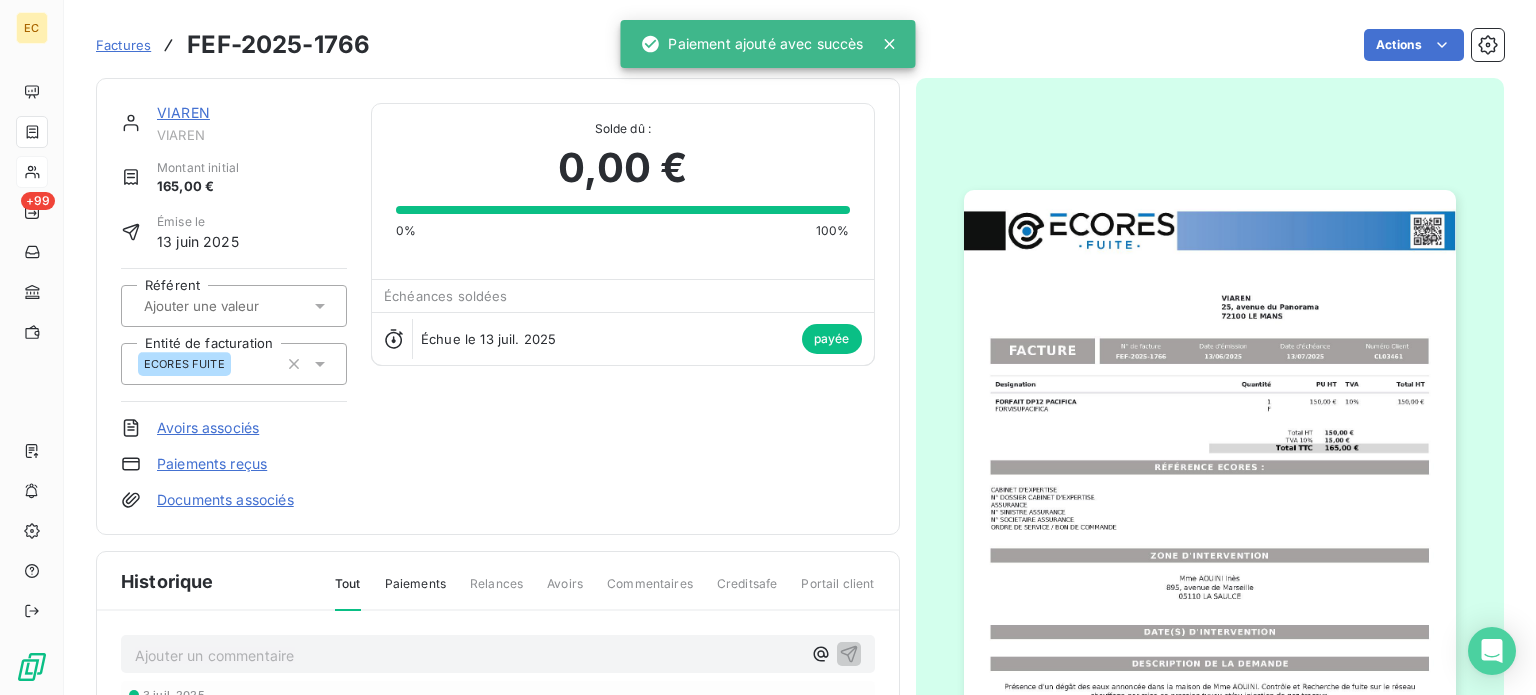 click on "Factures" at bounding box center [123, 45] 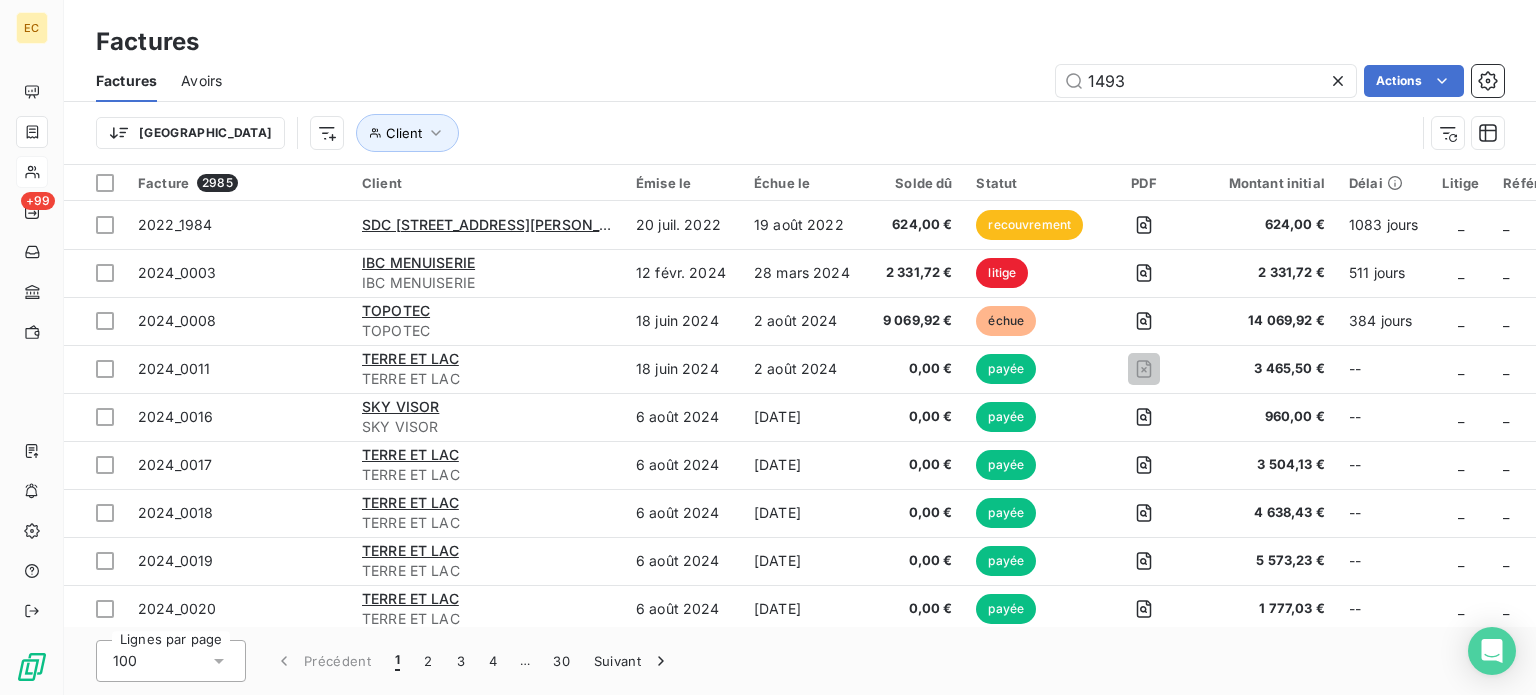 type on "1493" 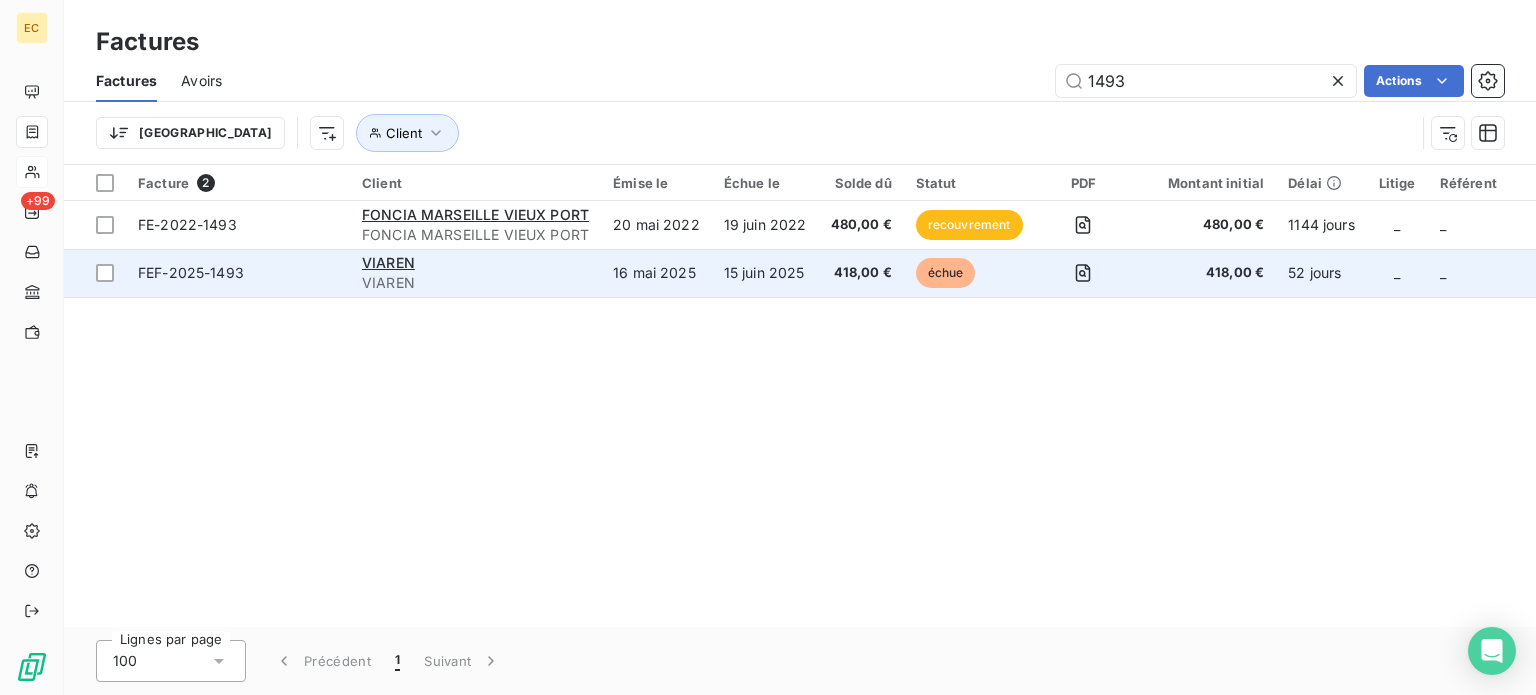 click on "VIAREN" at bounding box center [475, 283] 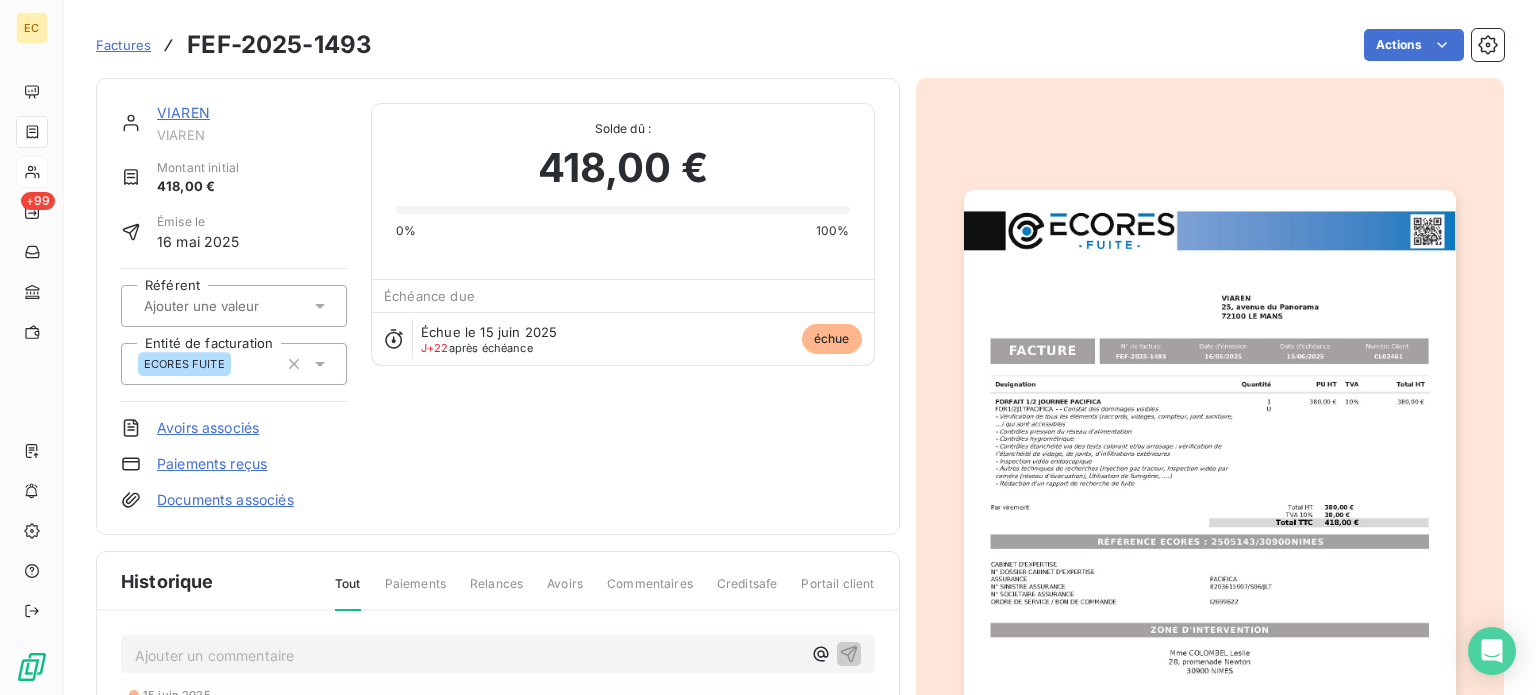 click on "Paiements reçus" at bounding box center (212, 464) 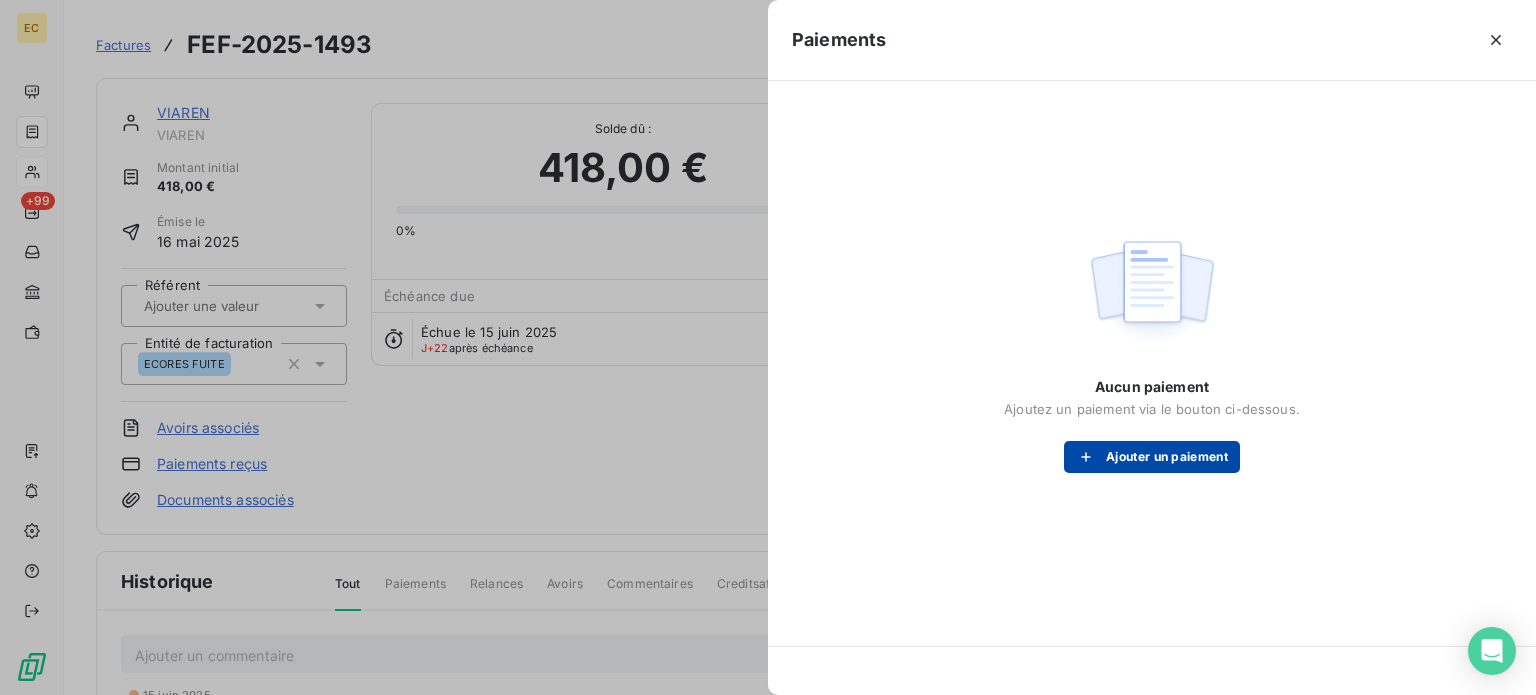 click on "Ajouter un paiement" at bounding box center [1152, 457] 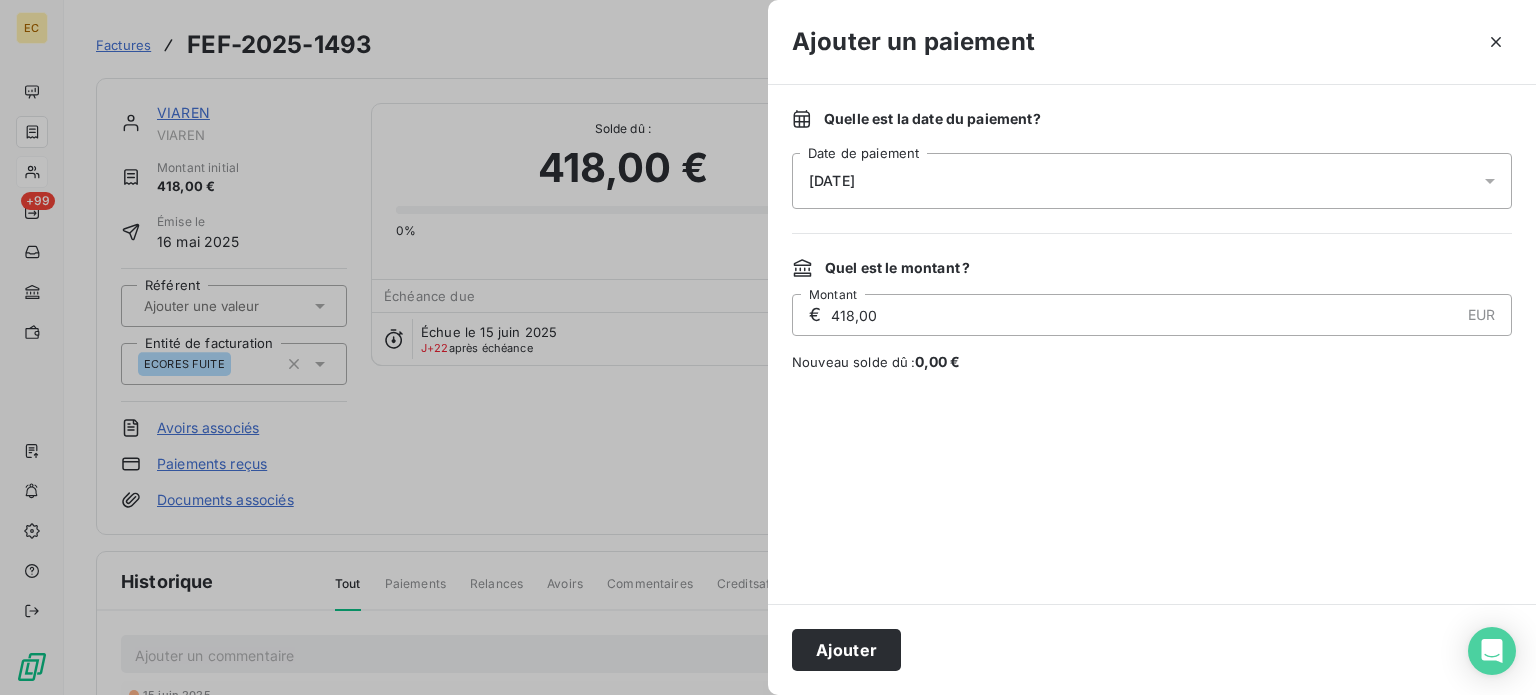 click on "[DATE]" at bounding box center [1152, 181] 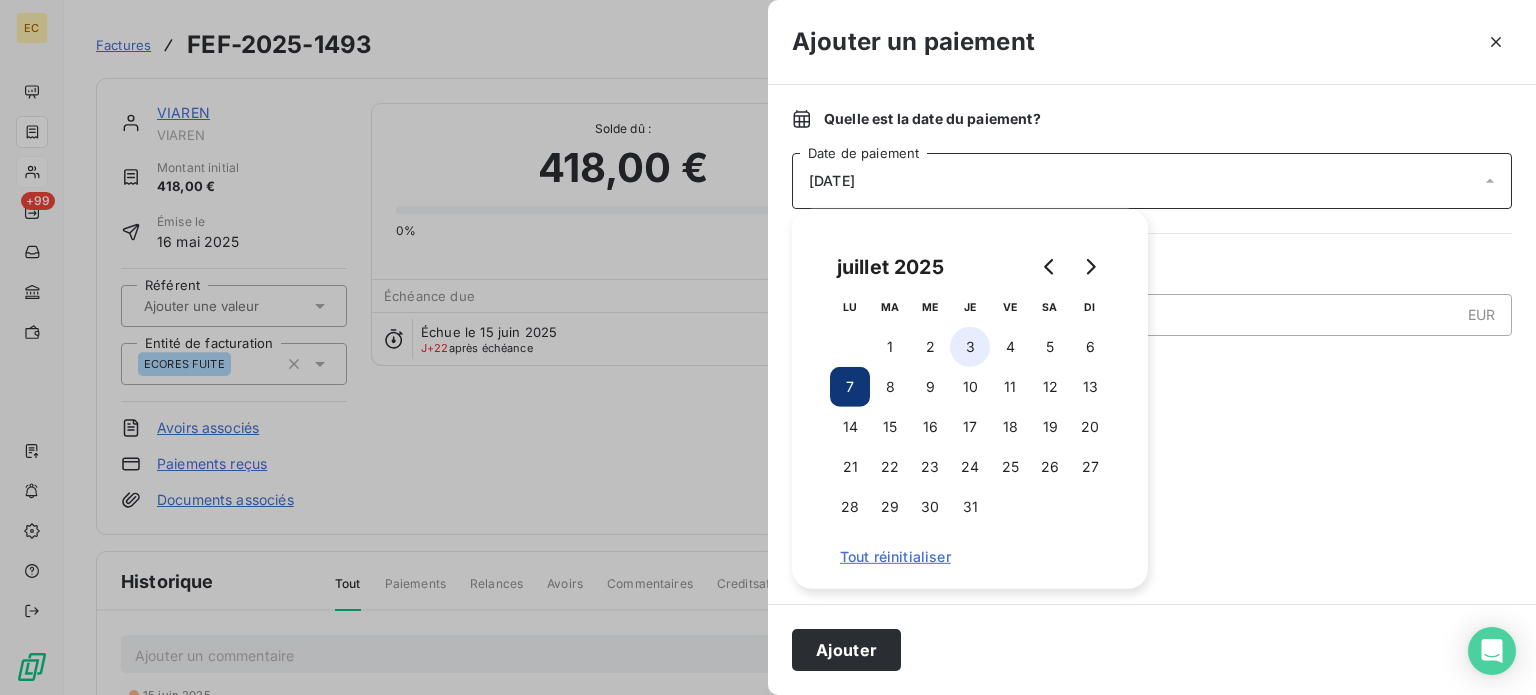 click on "3" at bounding box center (970, 347) 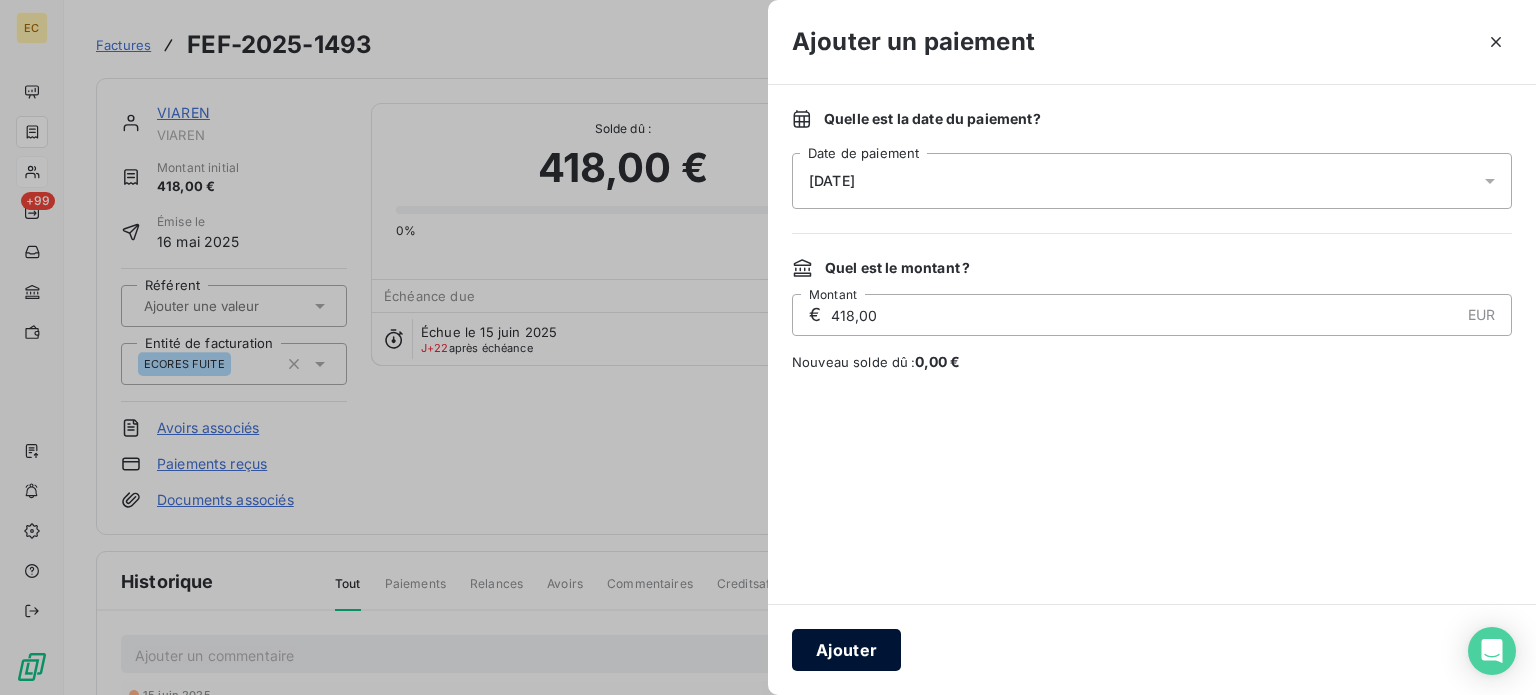 click on "Ajouter" at bounding box center (846, 650) 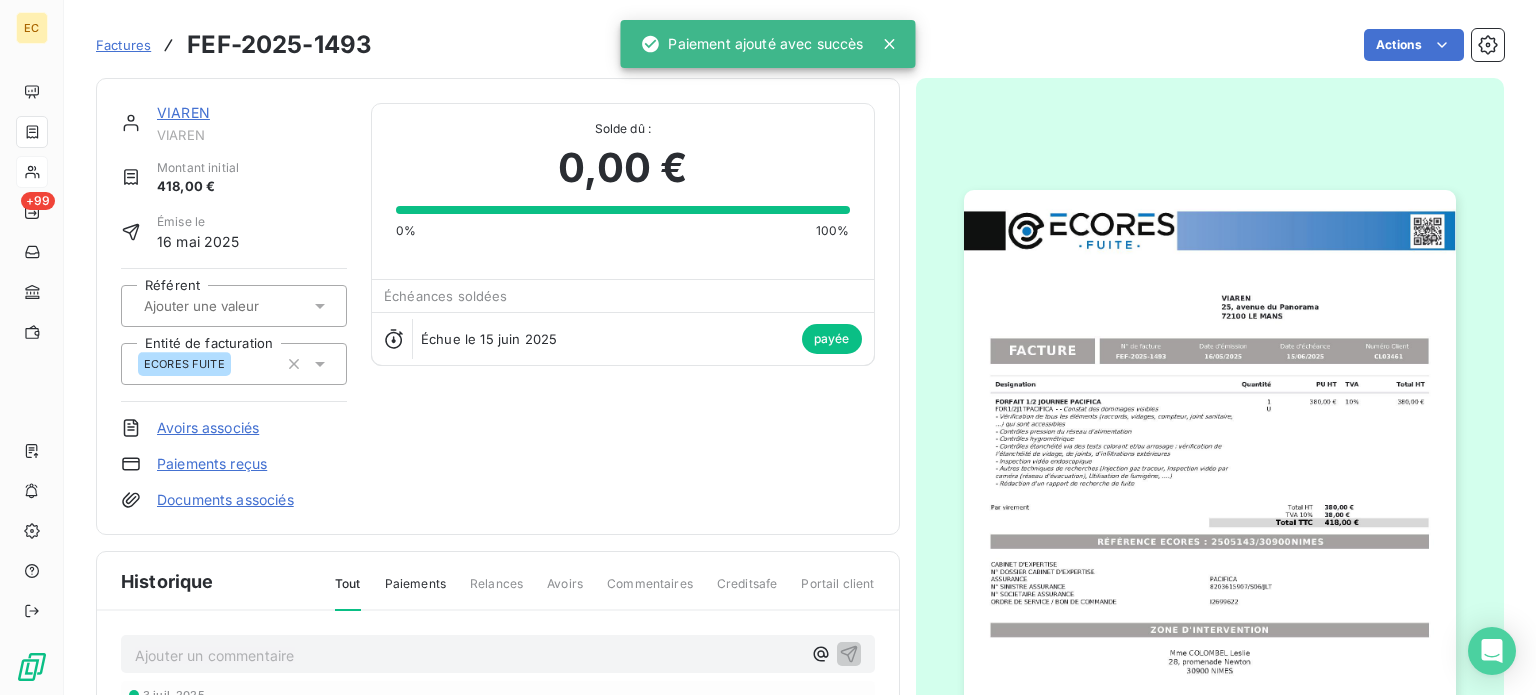 click on "Factures" at bounding box center [123, 45] 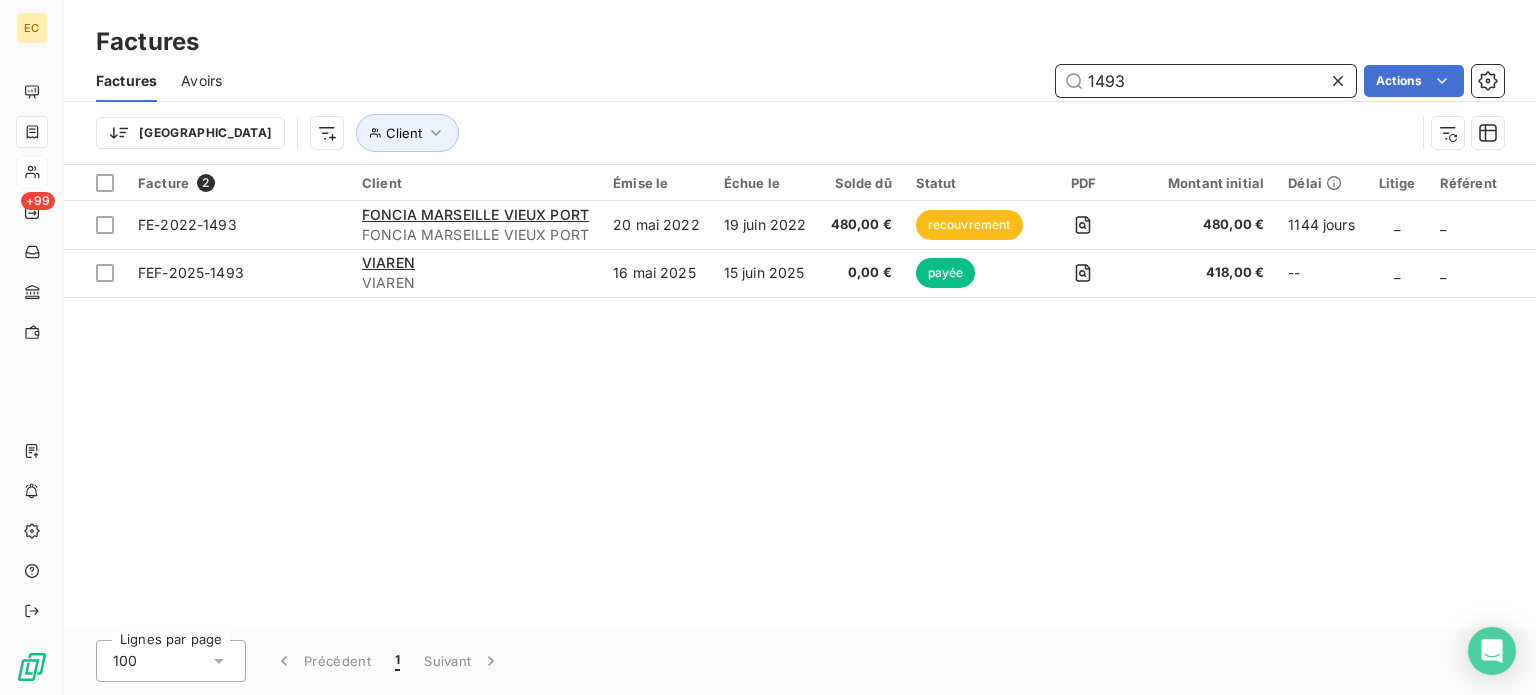 click on "1493" at bounding box center (1206, 81) 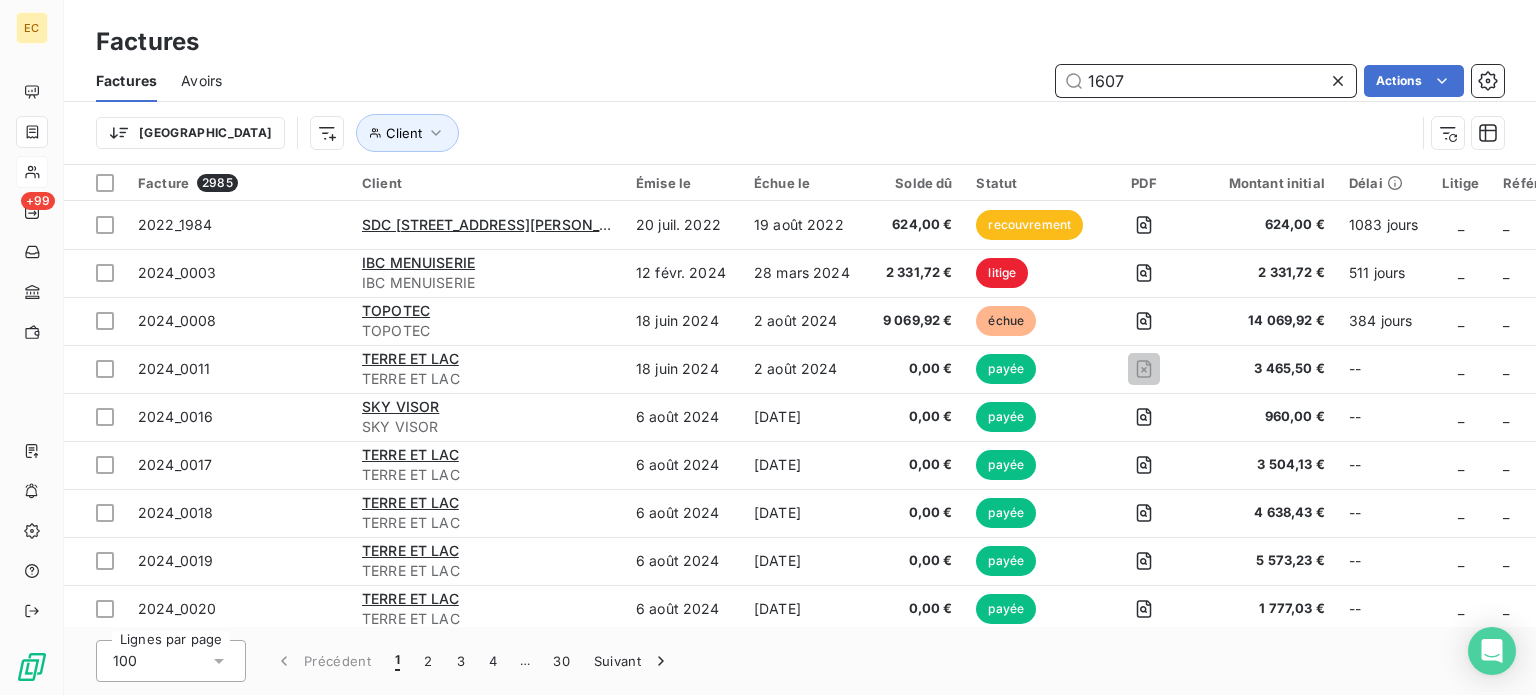 type on "1607" 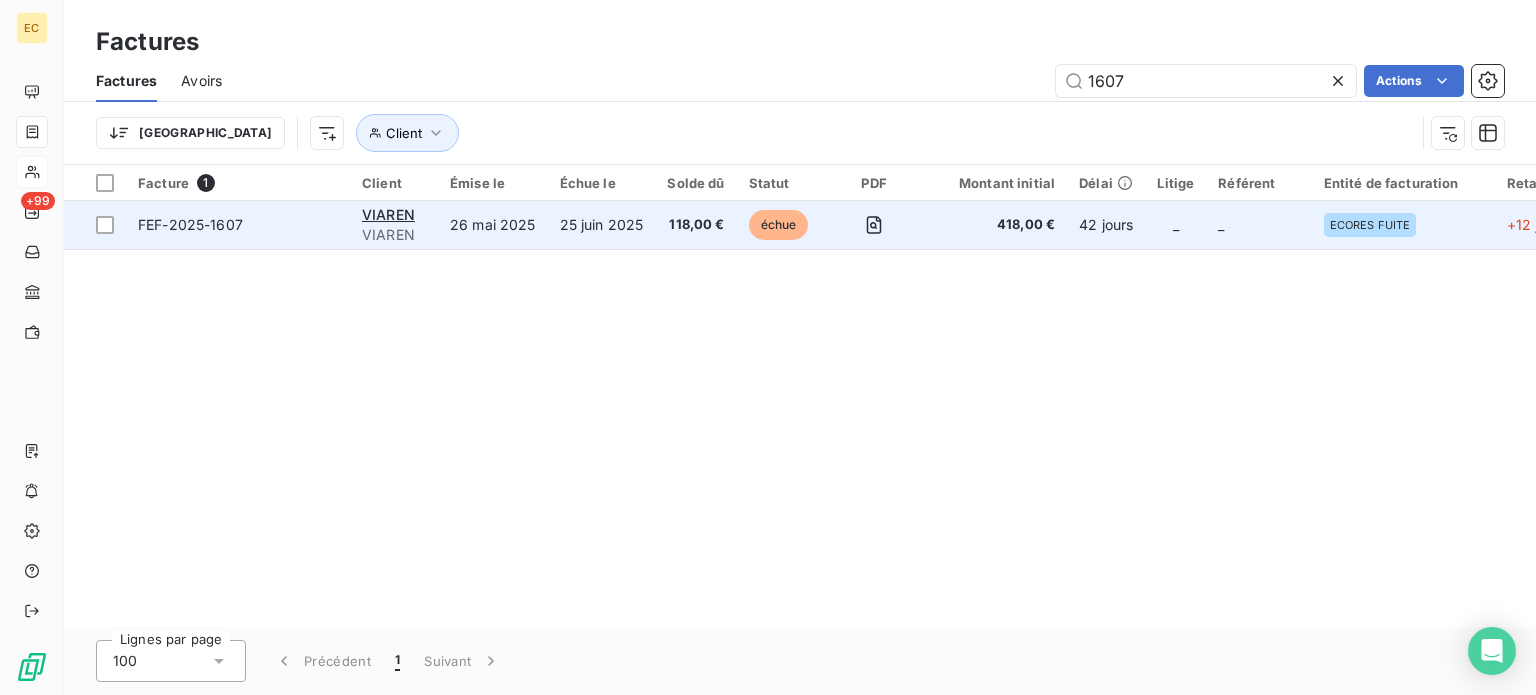 click on "25 juin 2025" at bounding box center (602, 225) 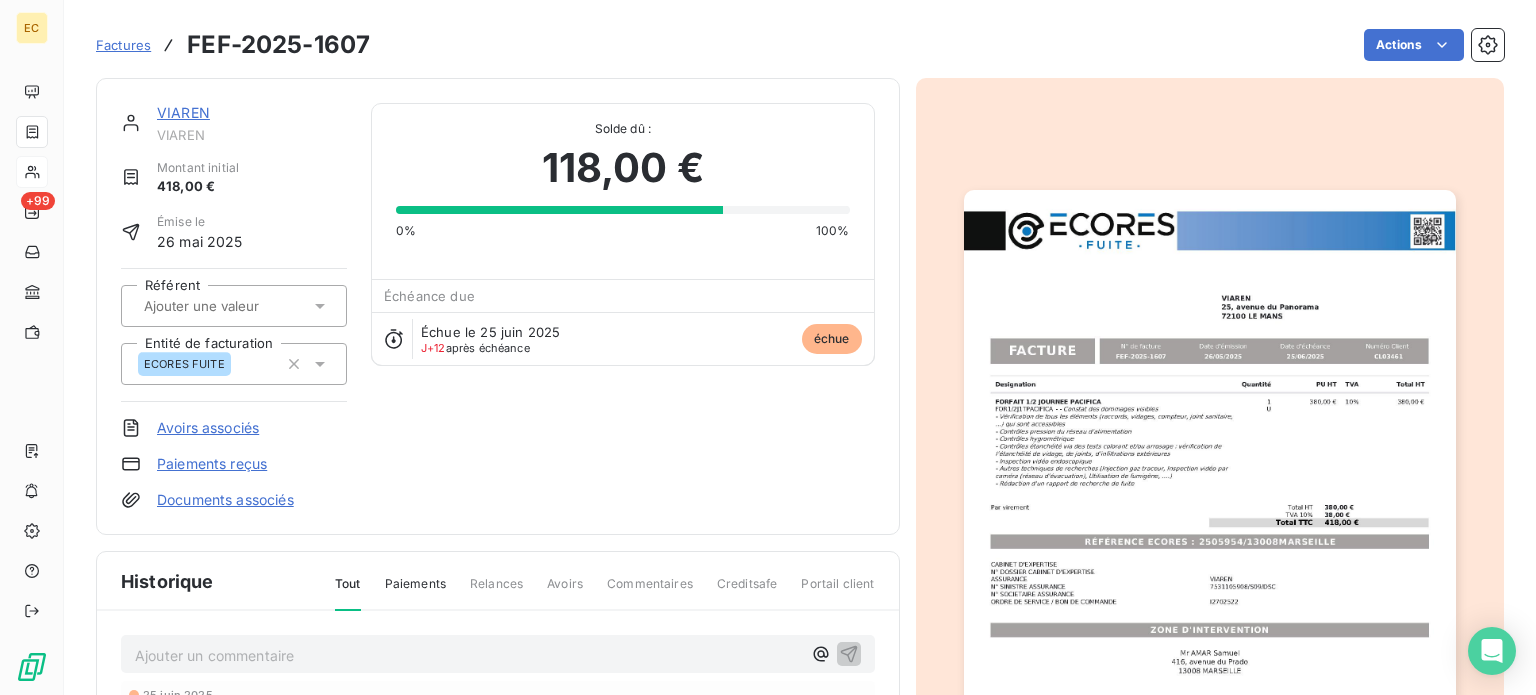 click on "Paiements reçus" at bounding box center [212, 464] 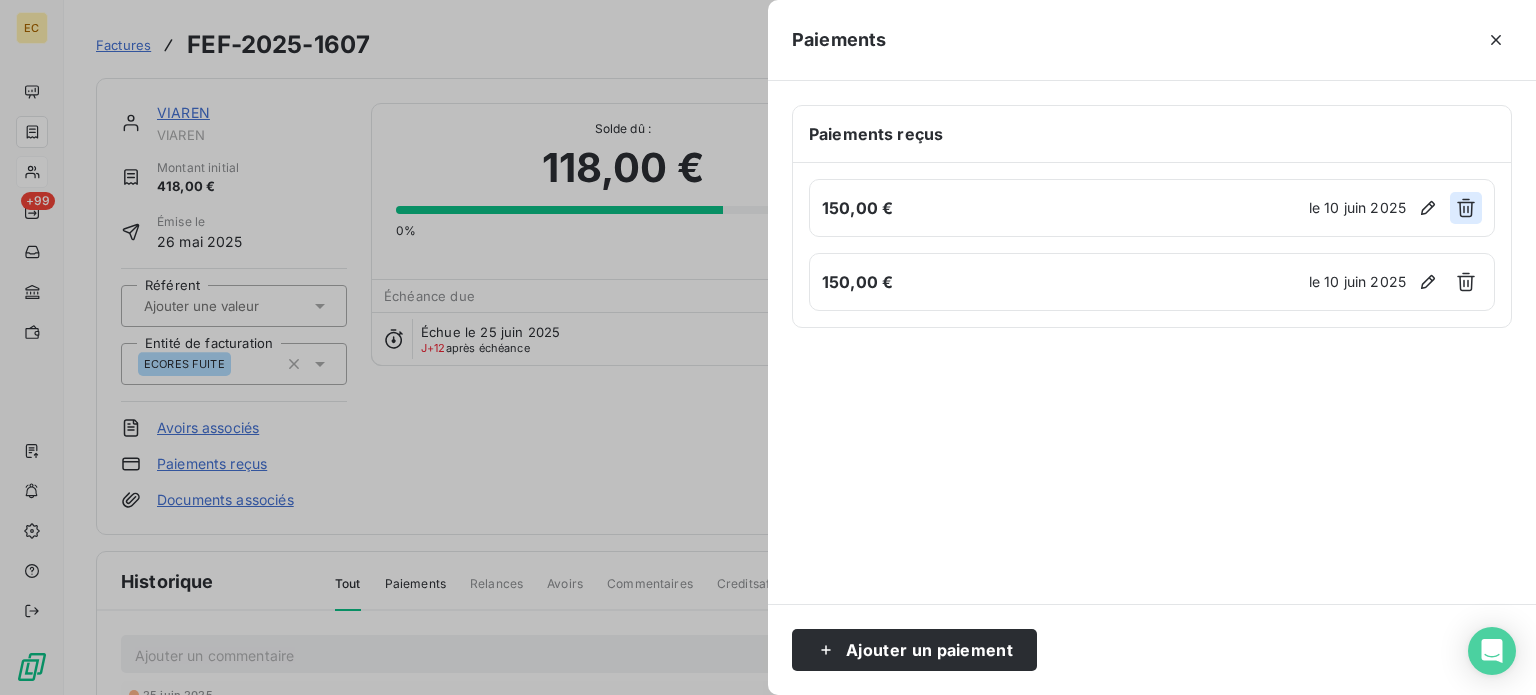click 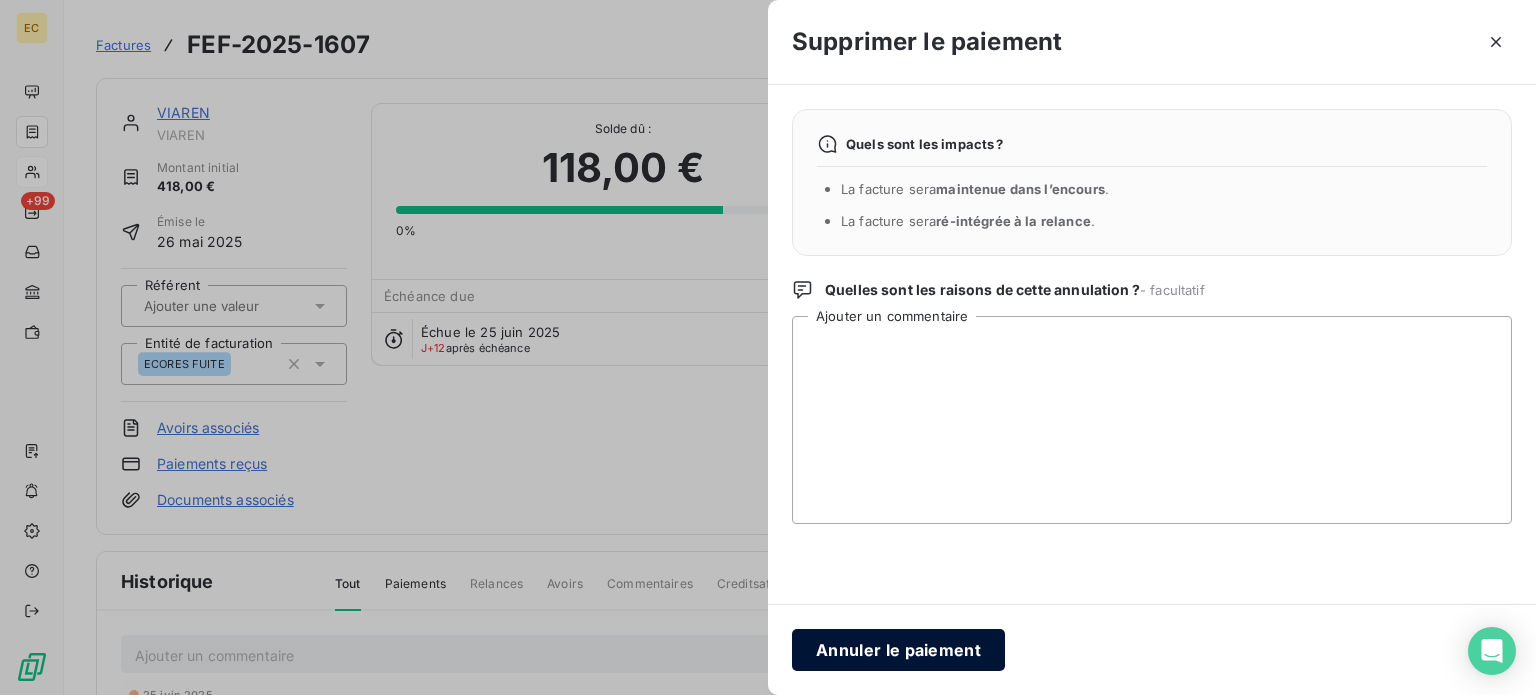 click on "Annuler le paiement" at bounding box center (898, 650) 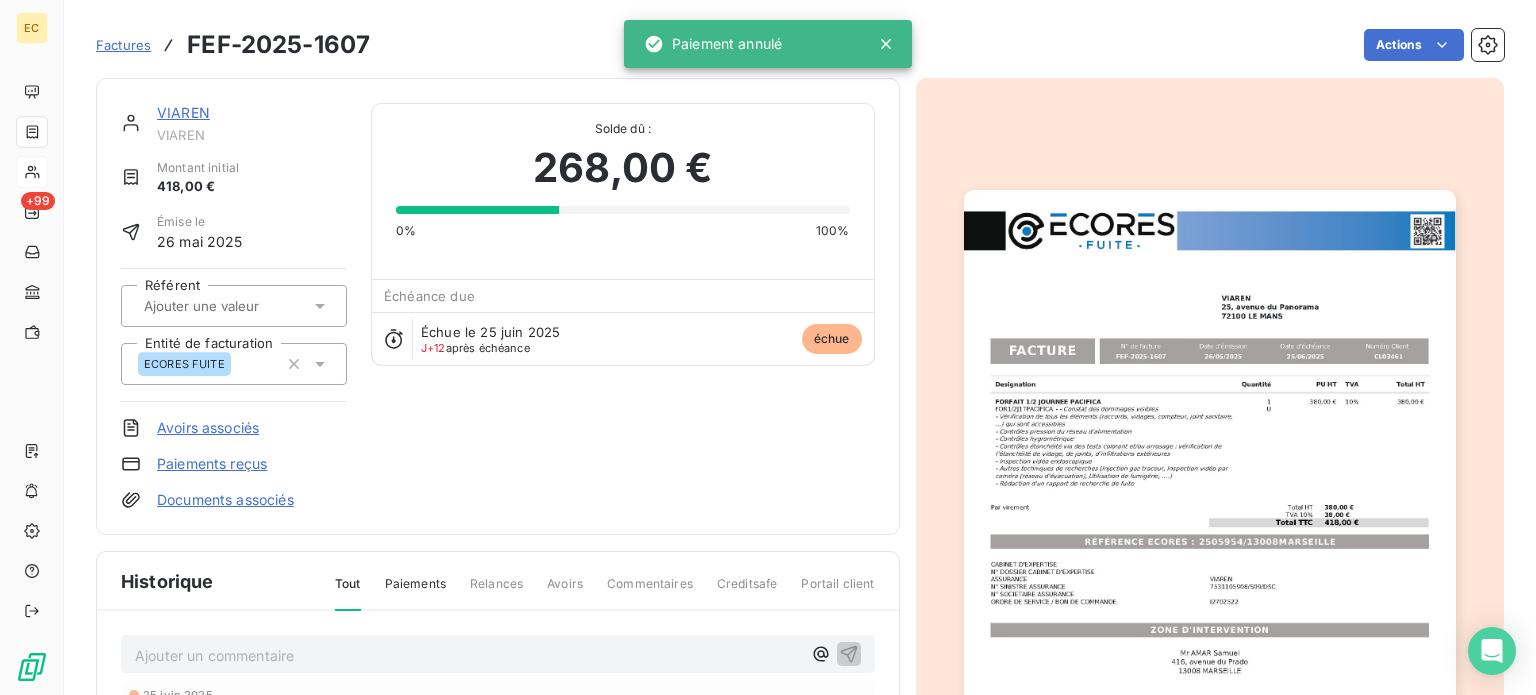 click on "Paiements reçus" at bounding box center (212, 464) 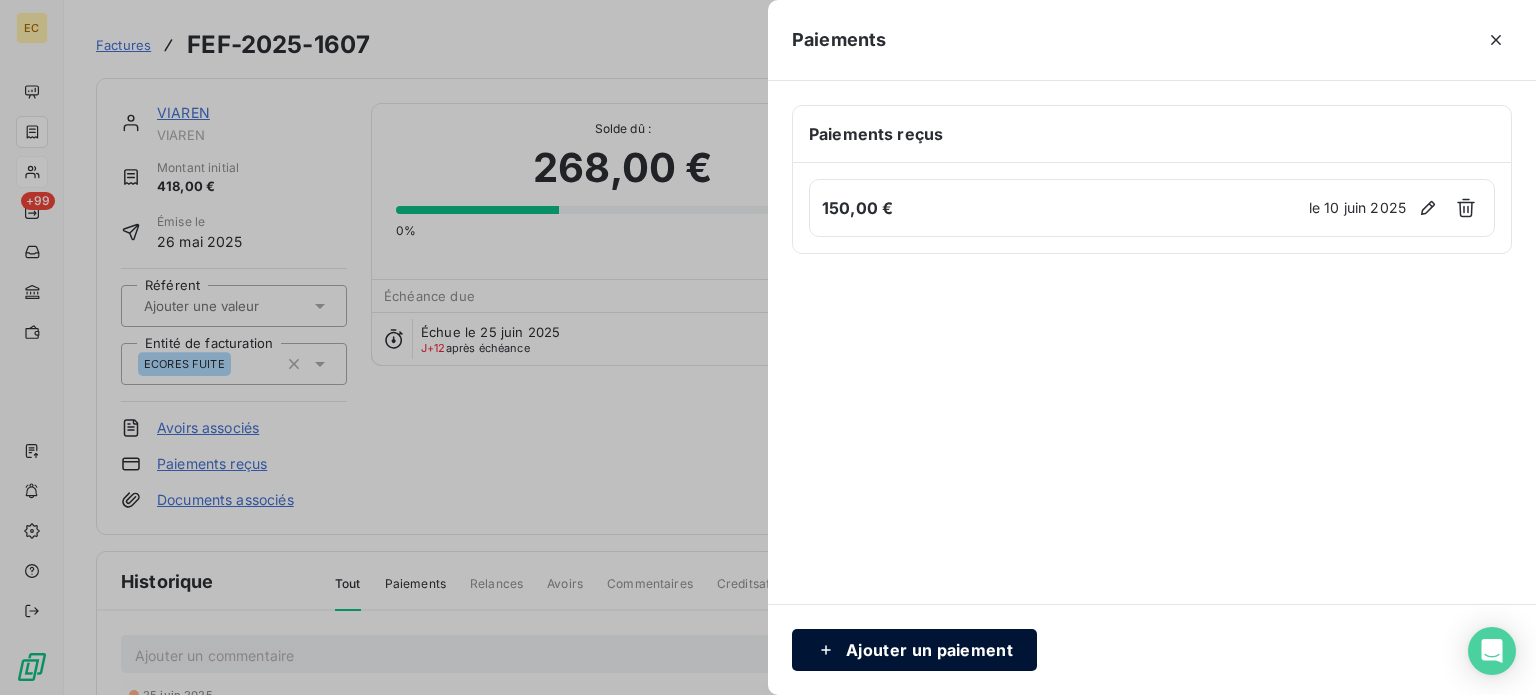 click on "Ajouter un paiement" at bounding box center (914, 650) 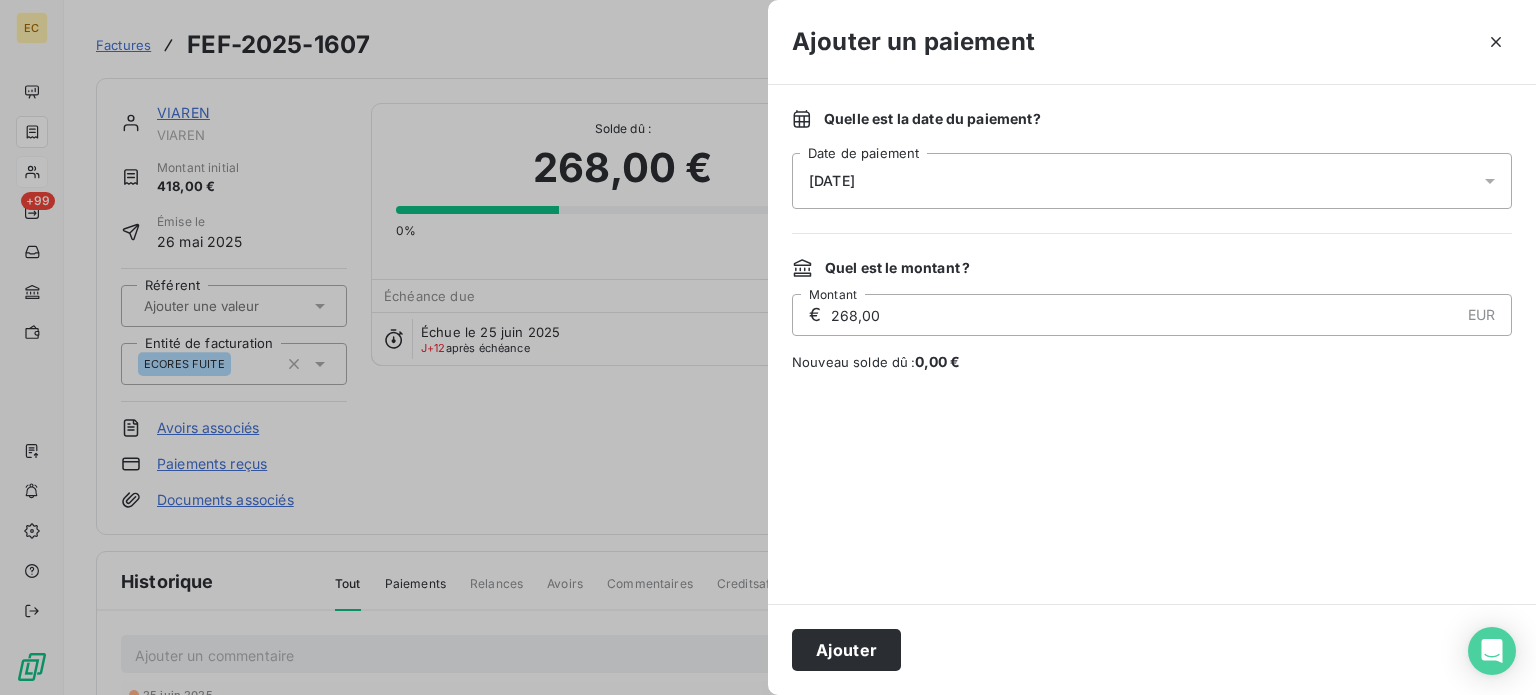 click on "[DATE]" at bounding box center (1152, 181) 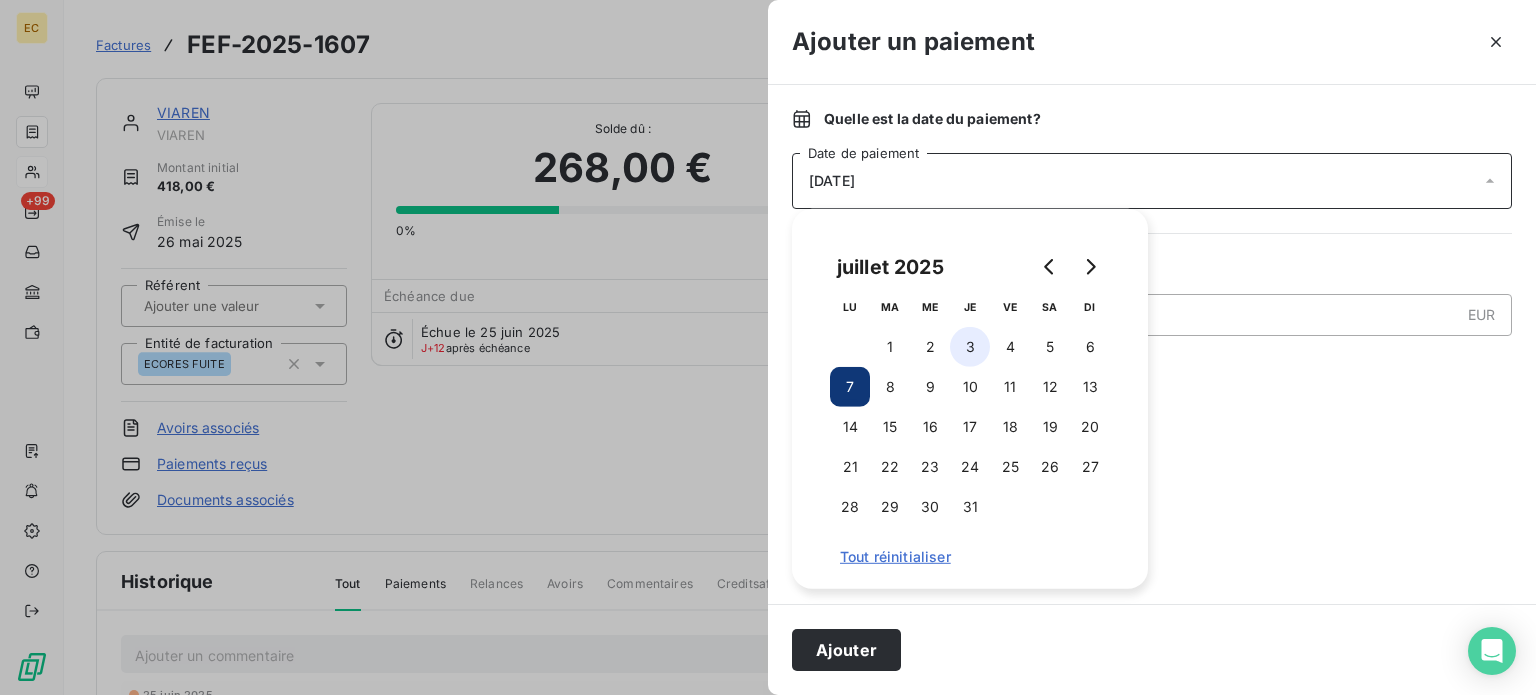 click on "3" at bounding box center [970, 347] 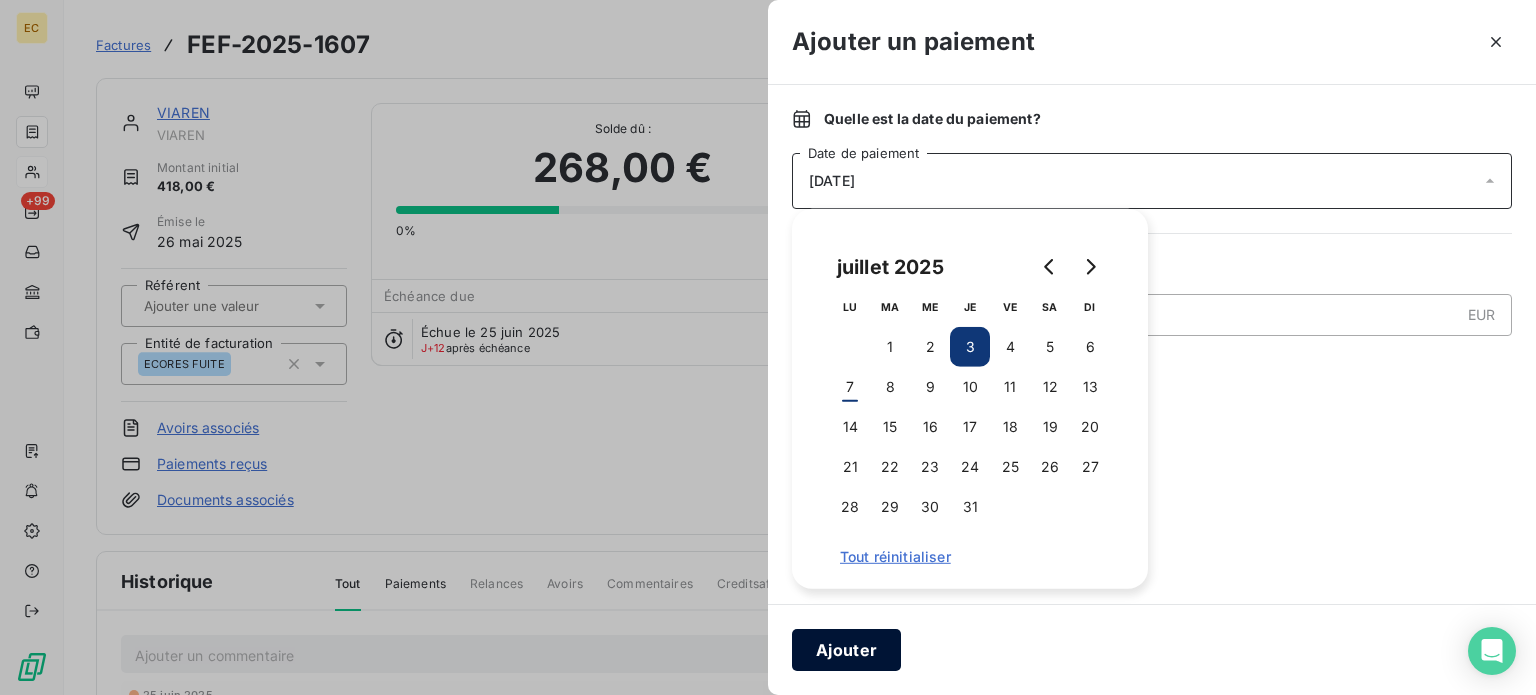 click on "Ajouter" at bounding box center [846, 650] 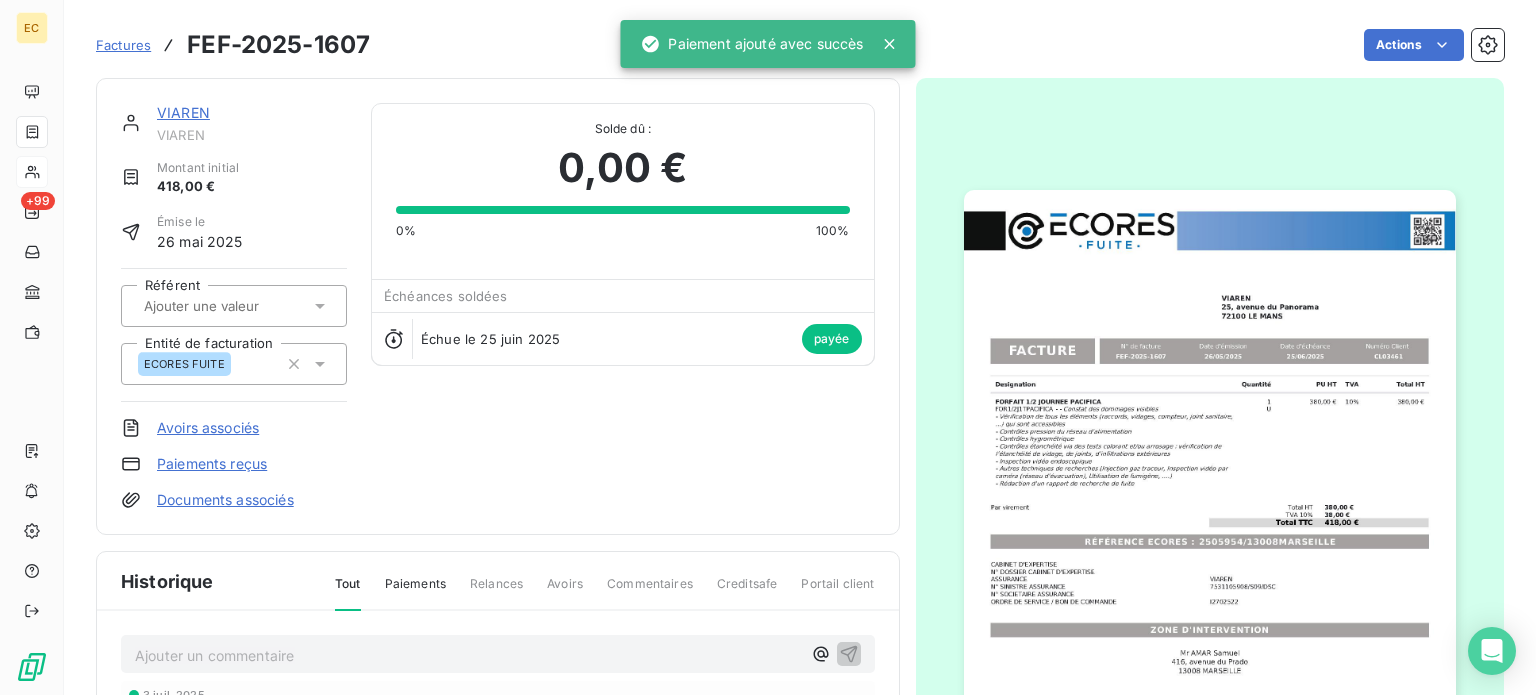 click on "Factures" at bounding box center (123, 45) 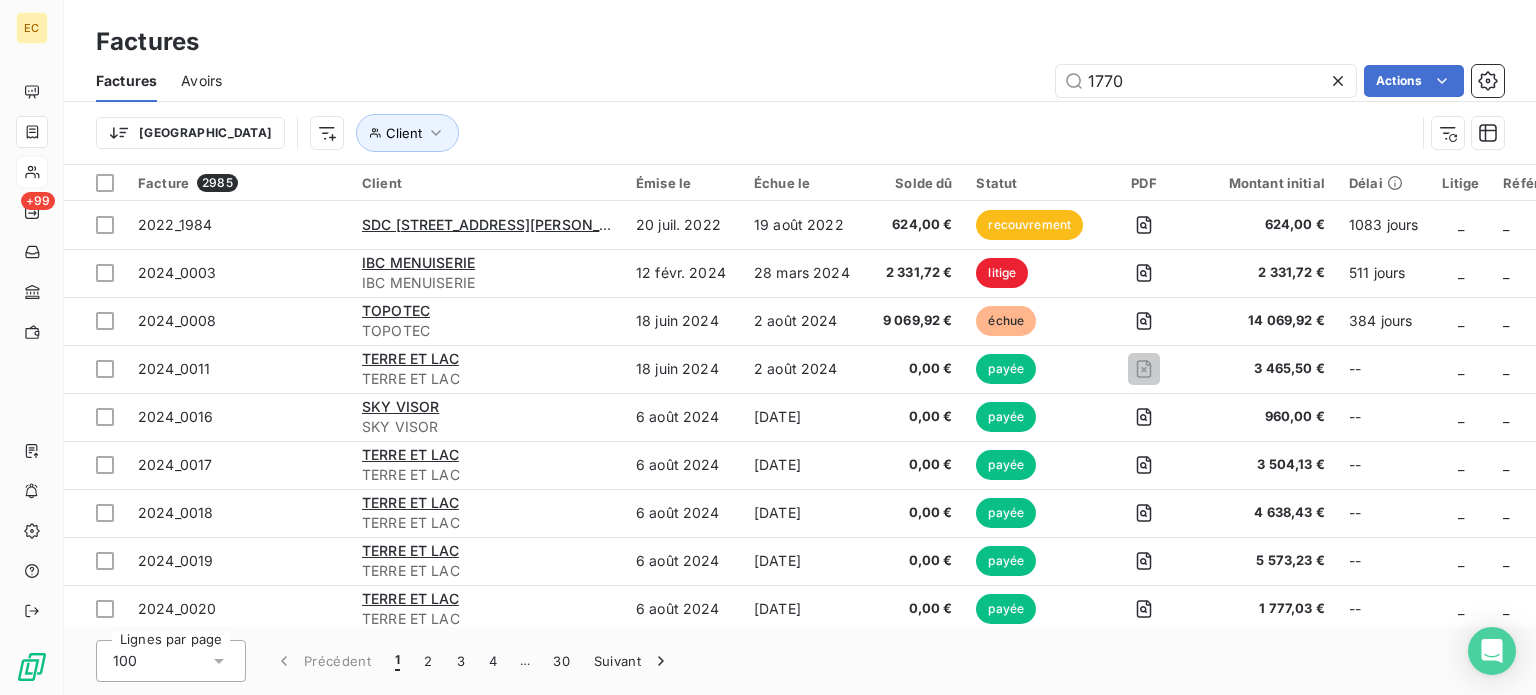 type on "1770" 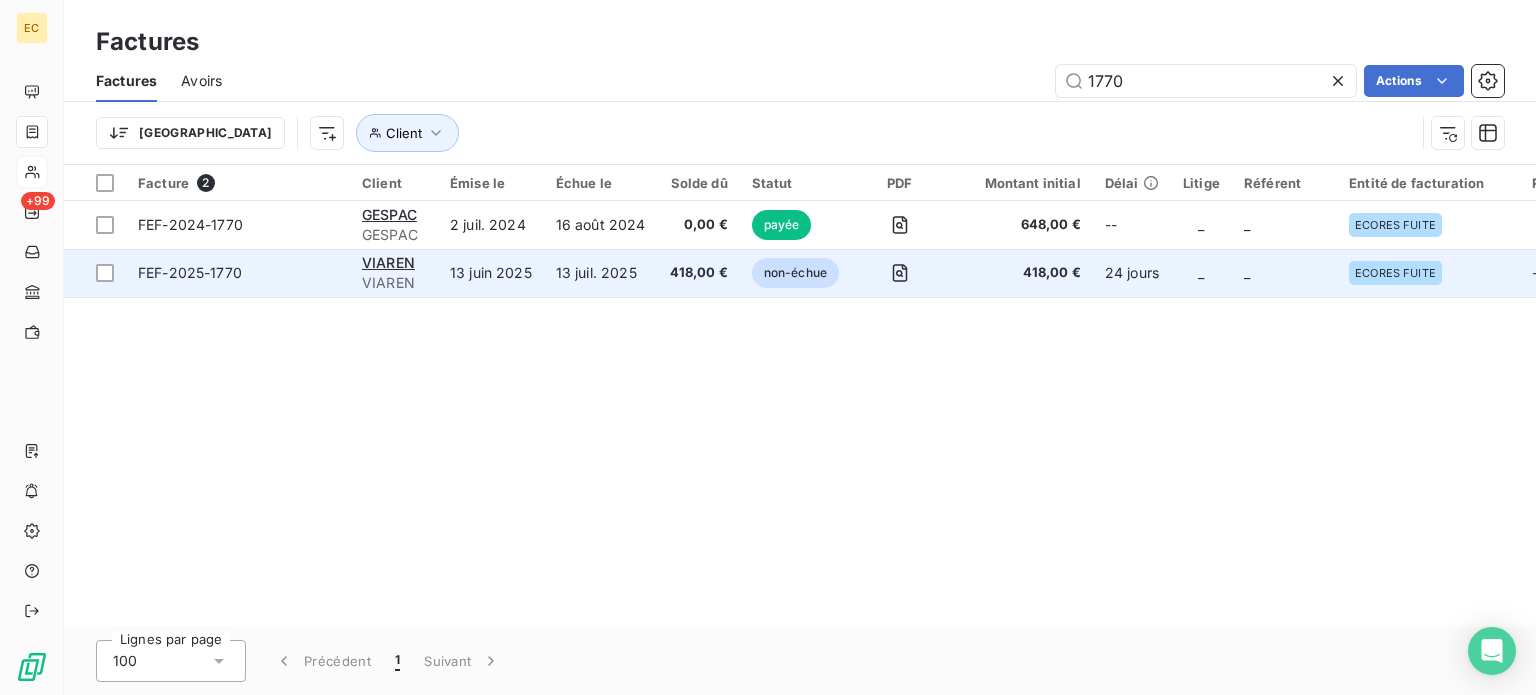click on "13 juin 2025" at bounding box center (491, 273) 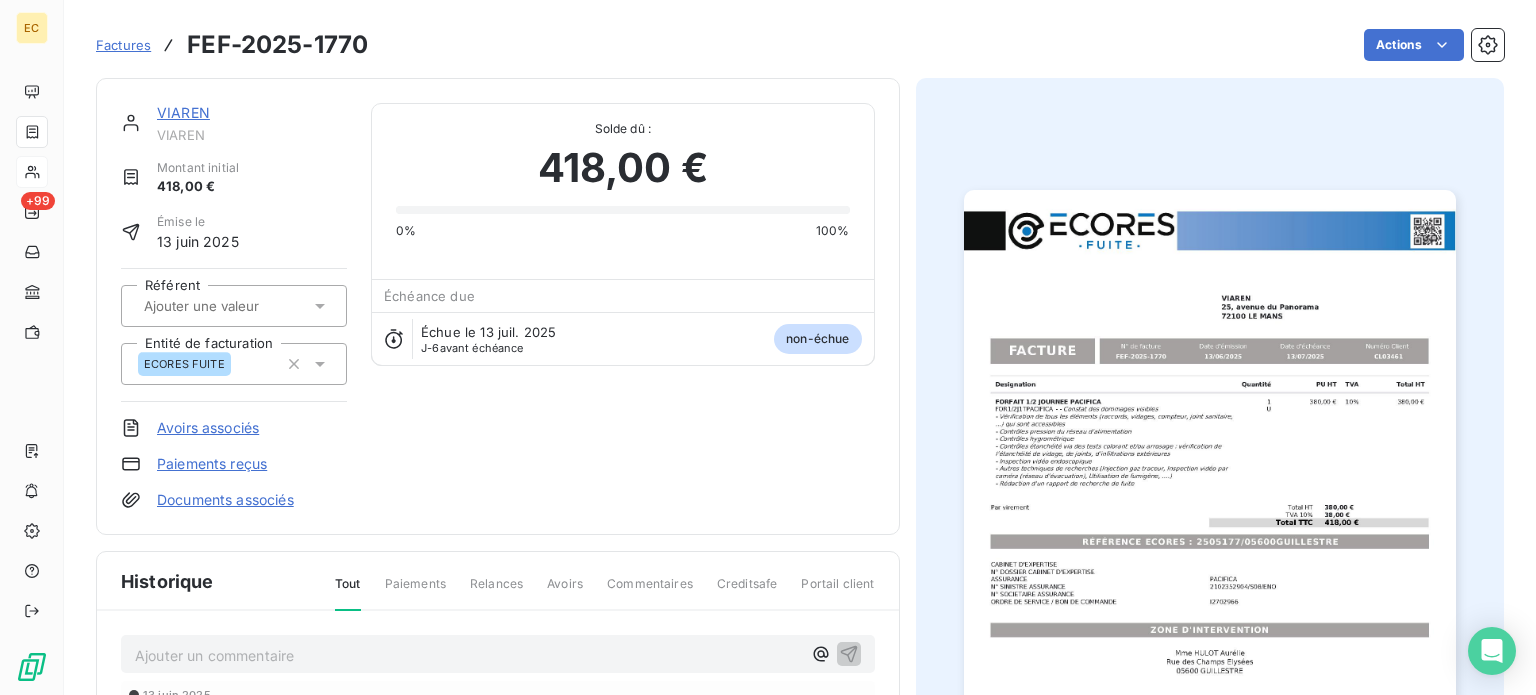 click on "Paiements reçus" at bounding box center [212, 464] 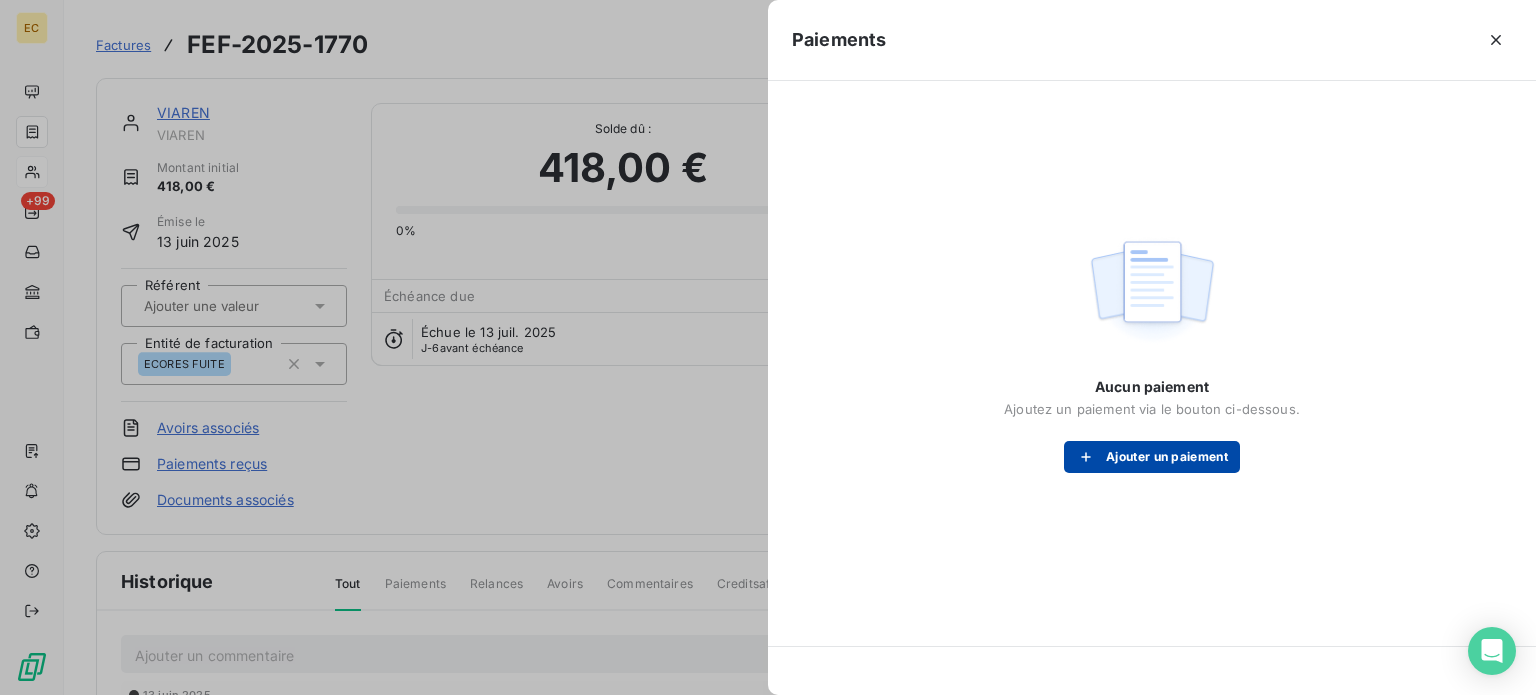 click on "Ajouter un paiement" at bounding box center [1152, 457] 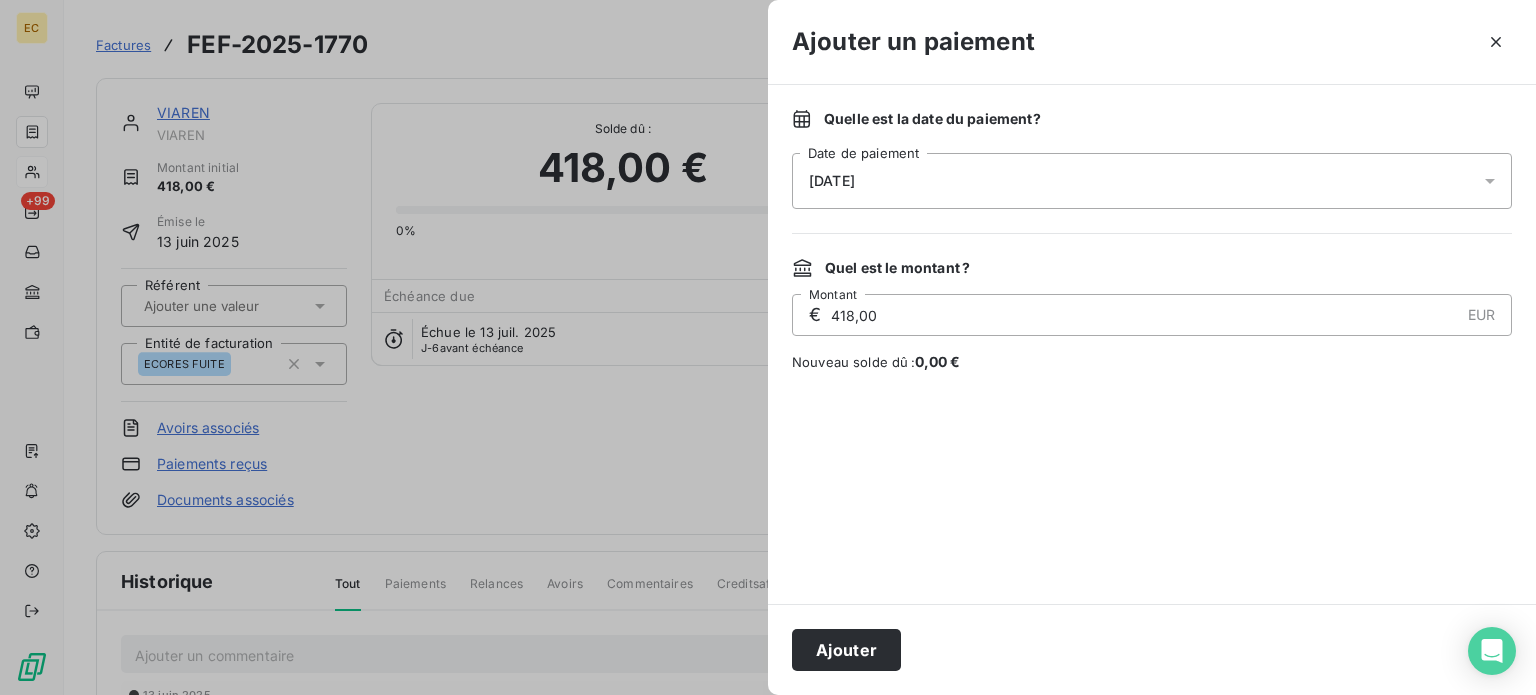 click on "[DATE]" at bounding box center (1152, 181) 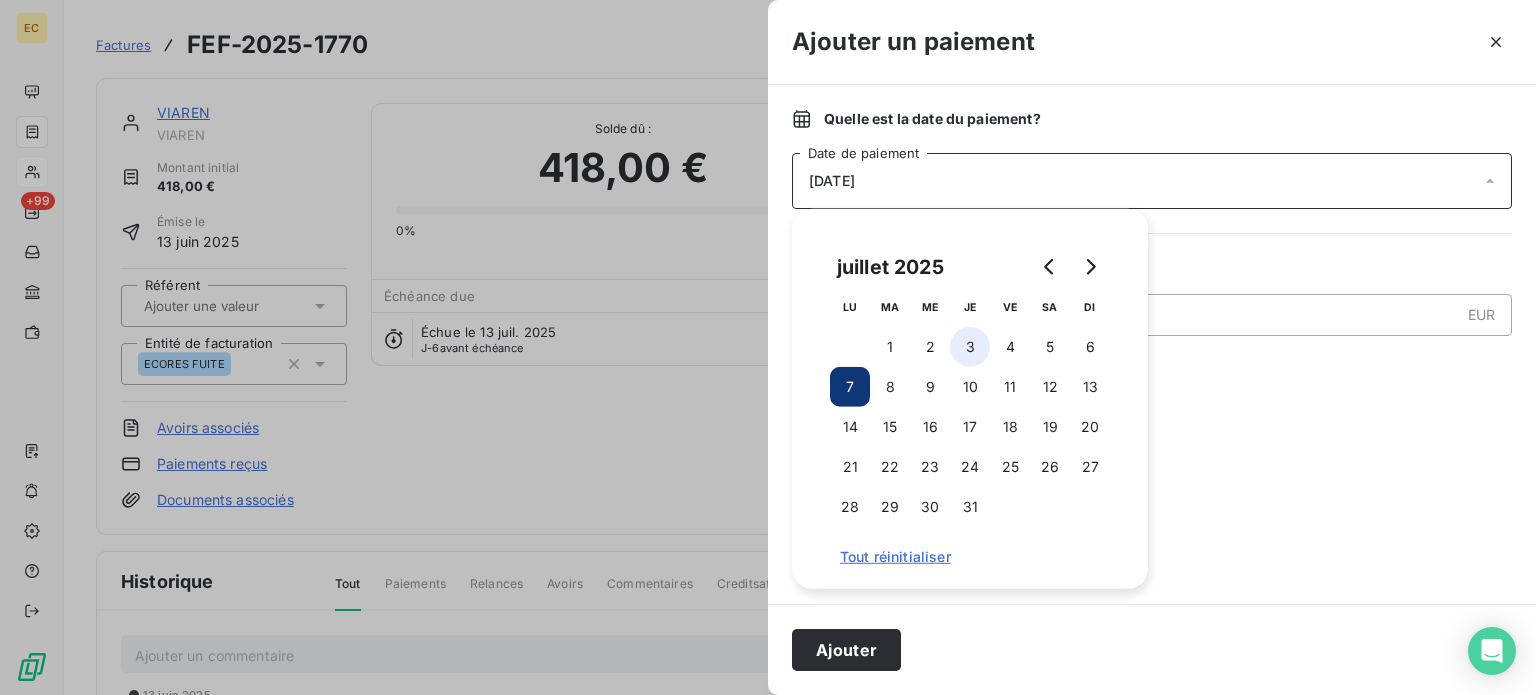 click on "3" at bounding box center (970, 347) 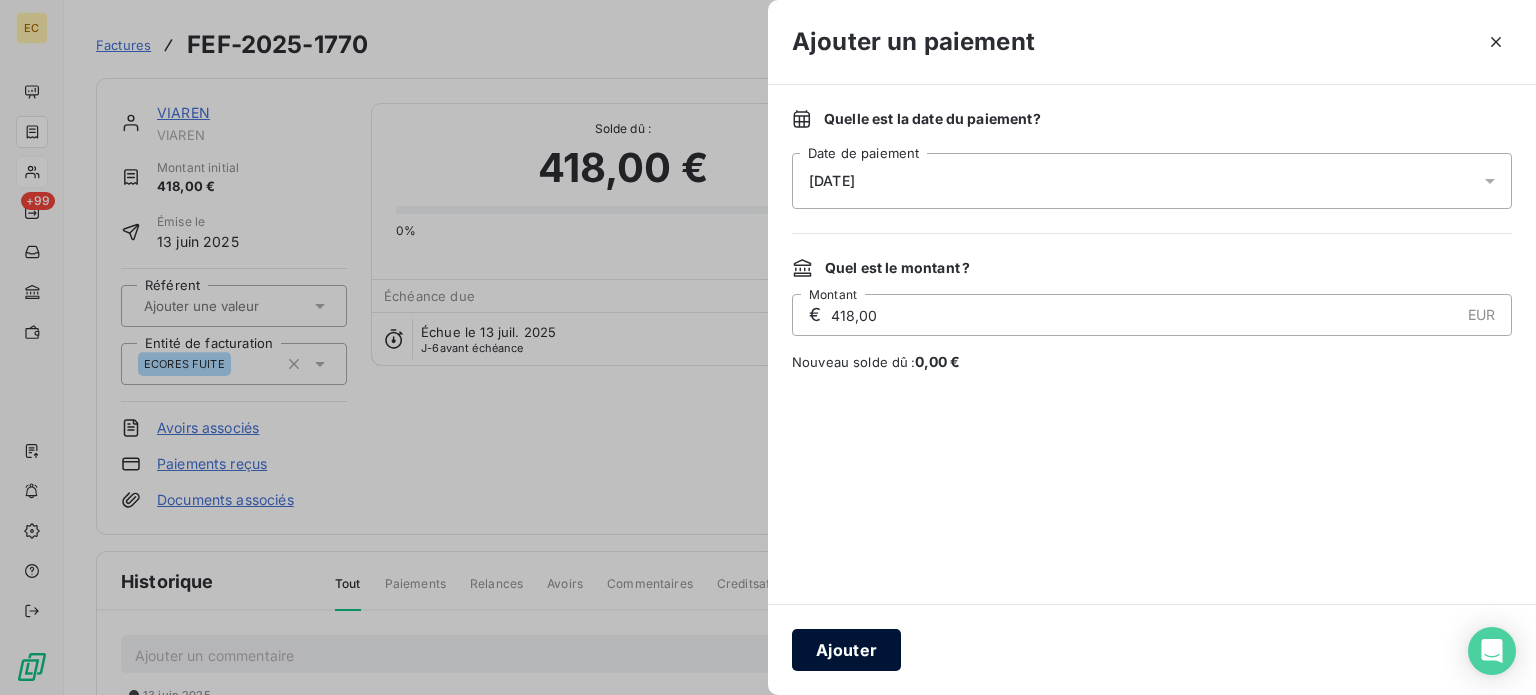 click on "Ajouter" at bounding box center [846, 650] 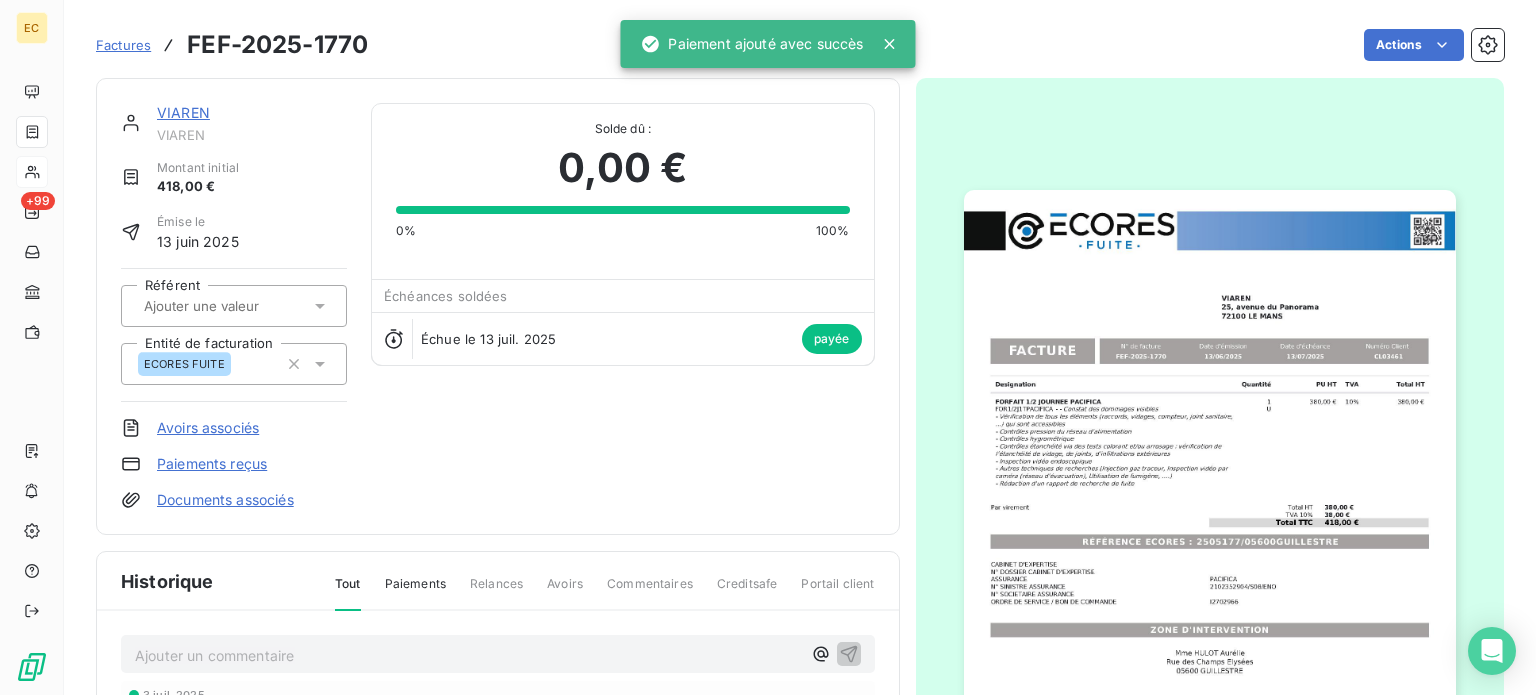 click on "Factures" at bounding box center (123, 45) 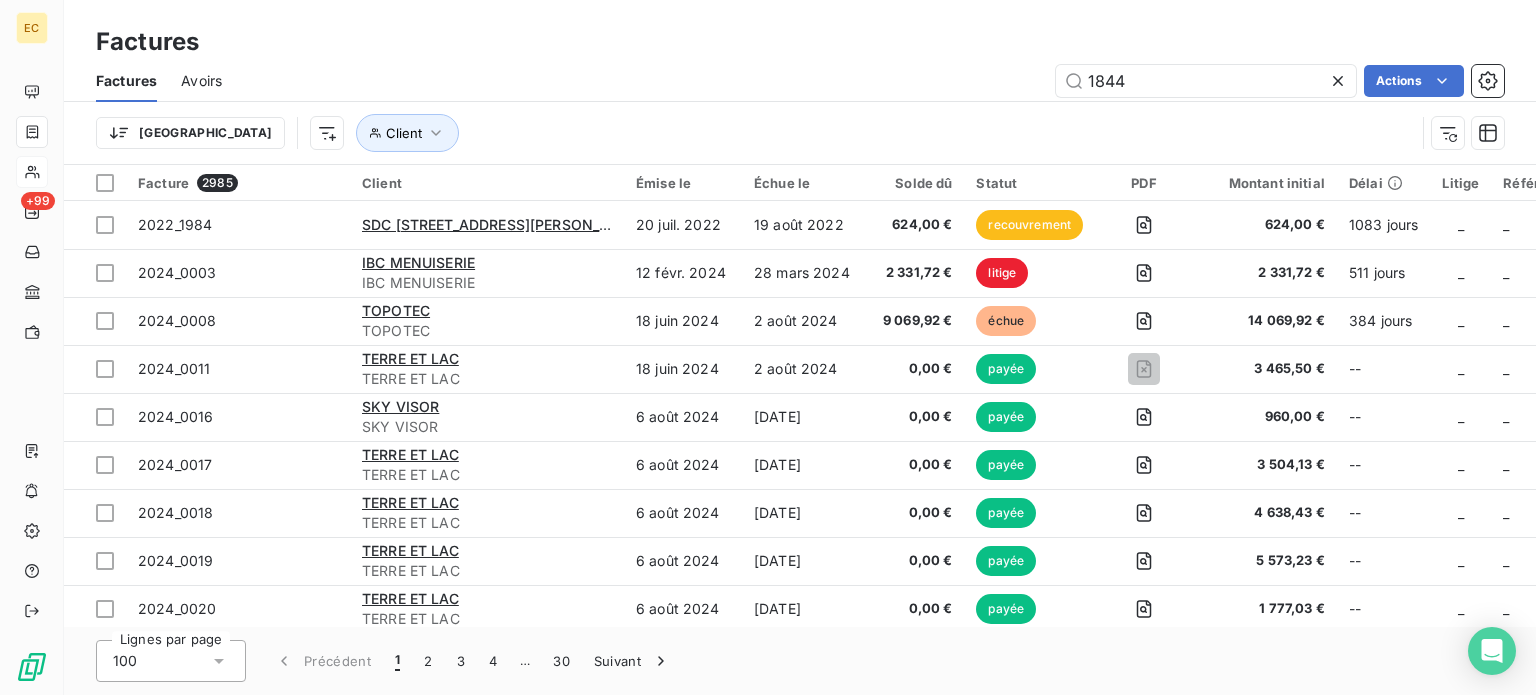 type on "1844" 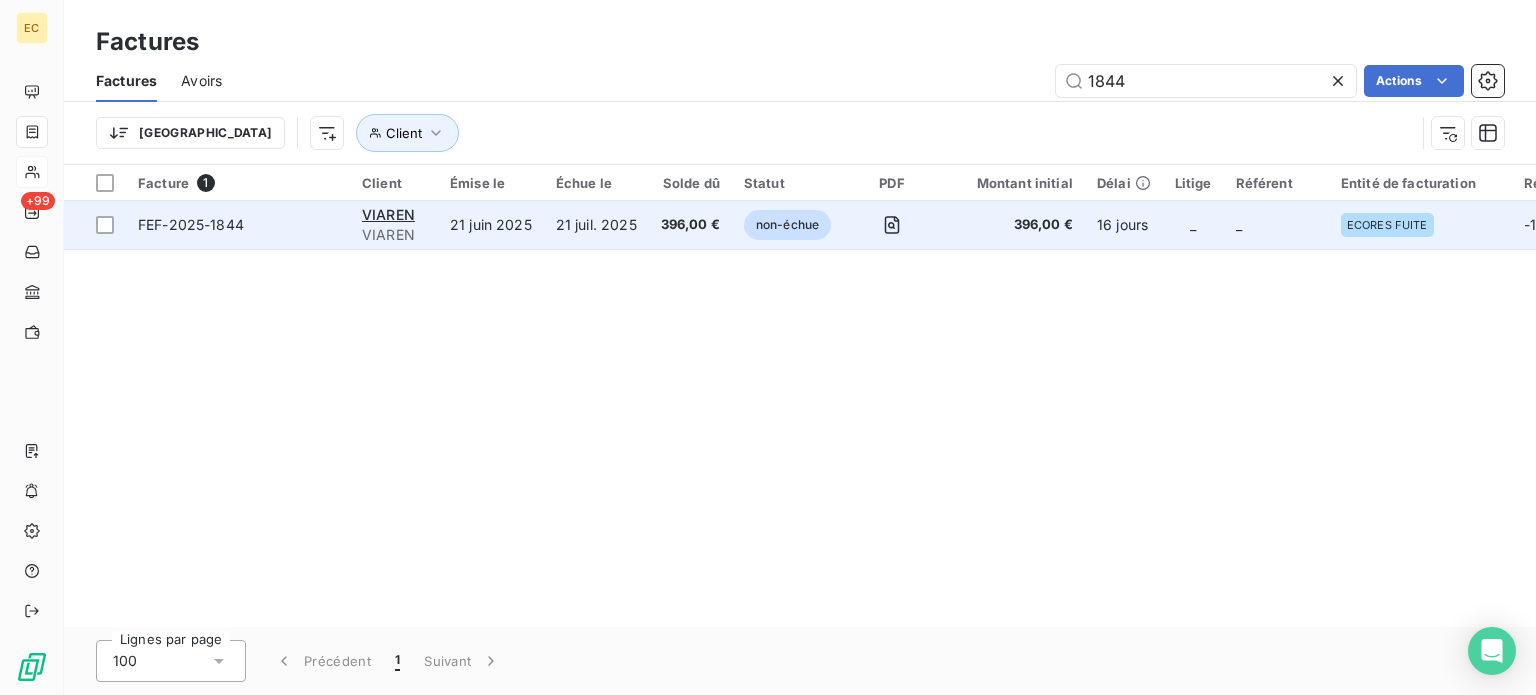 click on "21 juin 2025" at bounding box center (491, 225) 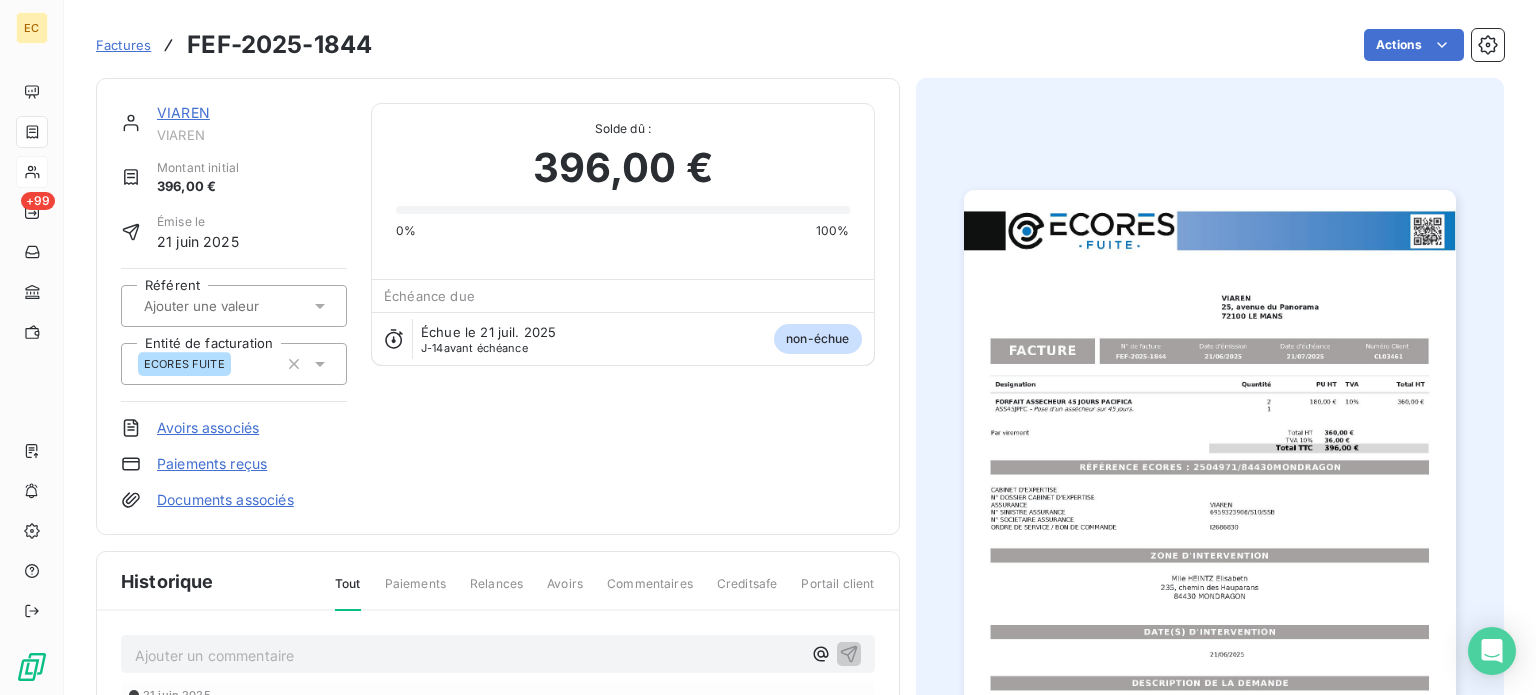 click on "Paiements reçus" at bounding box center [212, 464] 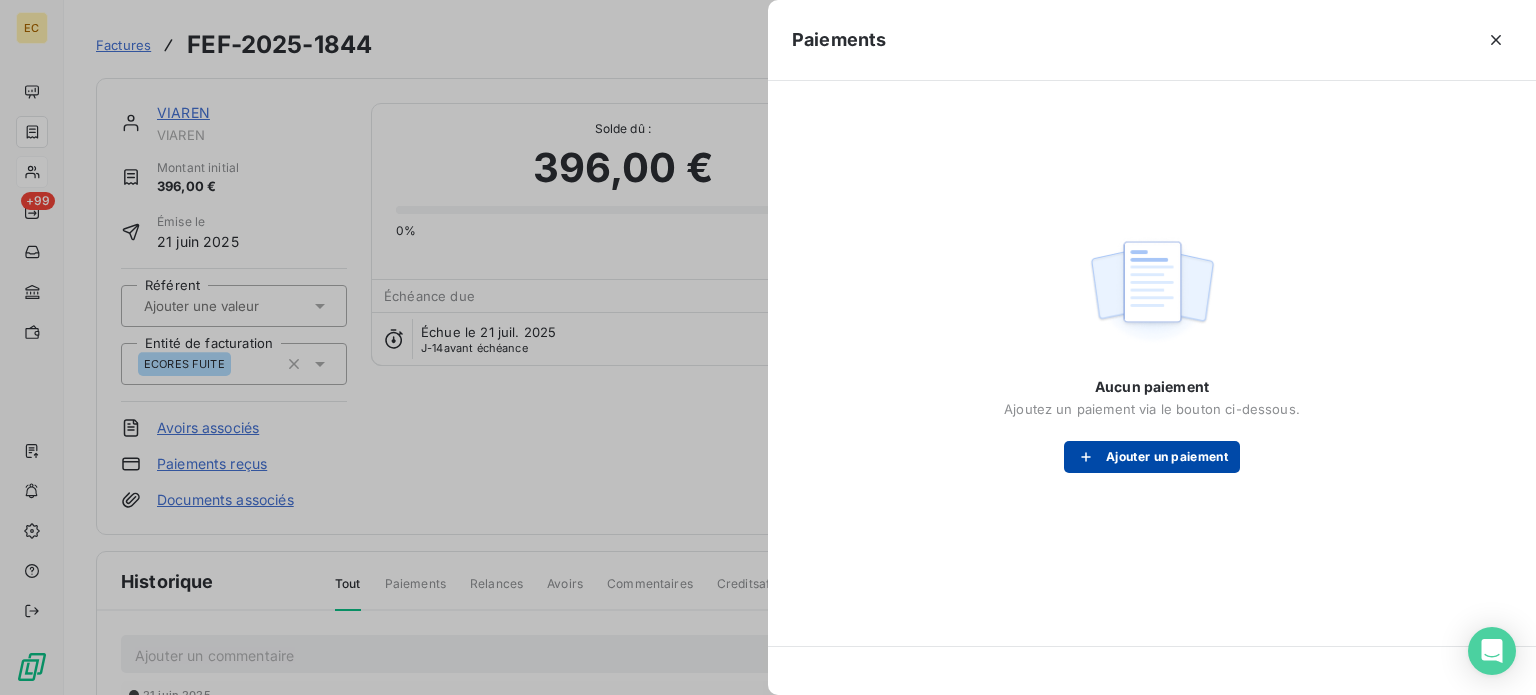 click on "Ajouter un paiement" at bounding box center (1152, 457) 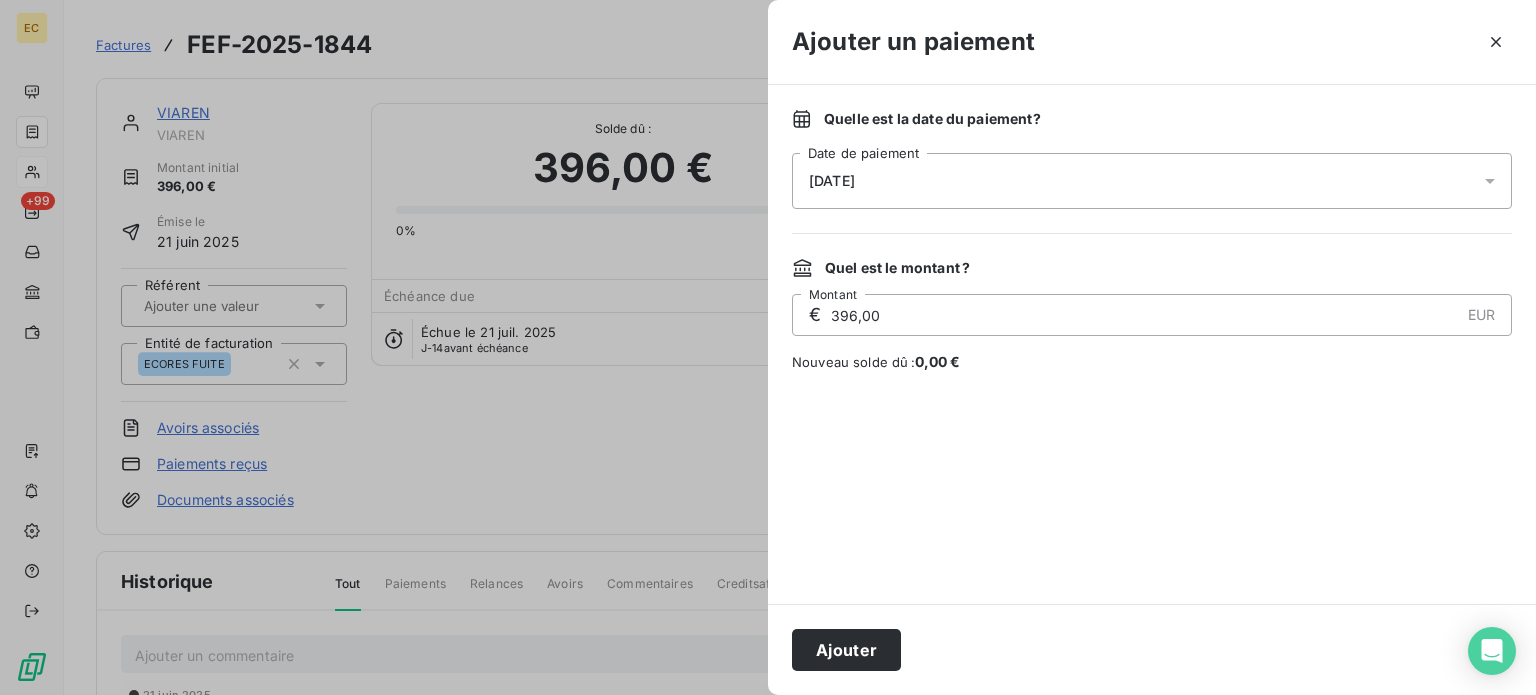 click on "[DATE]" at bounding box center [1152, 181] 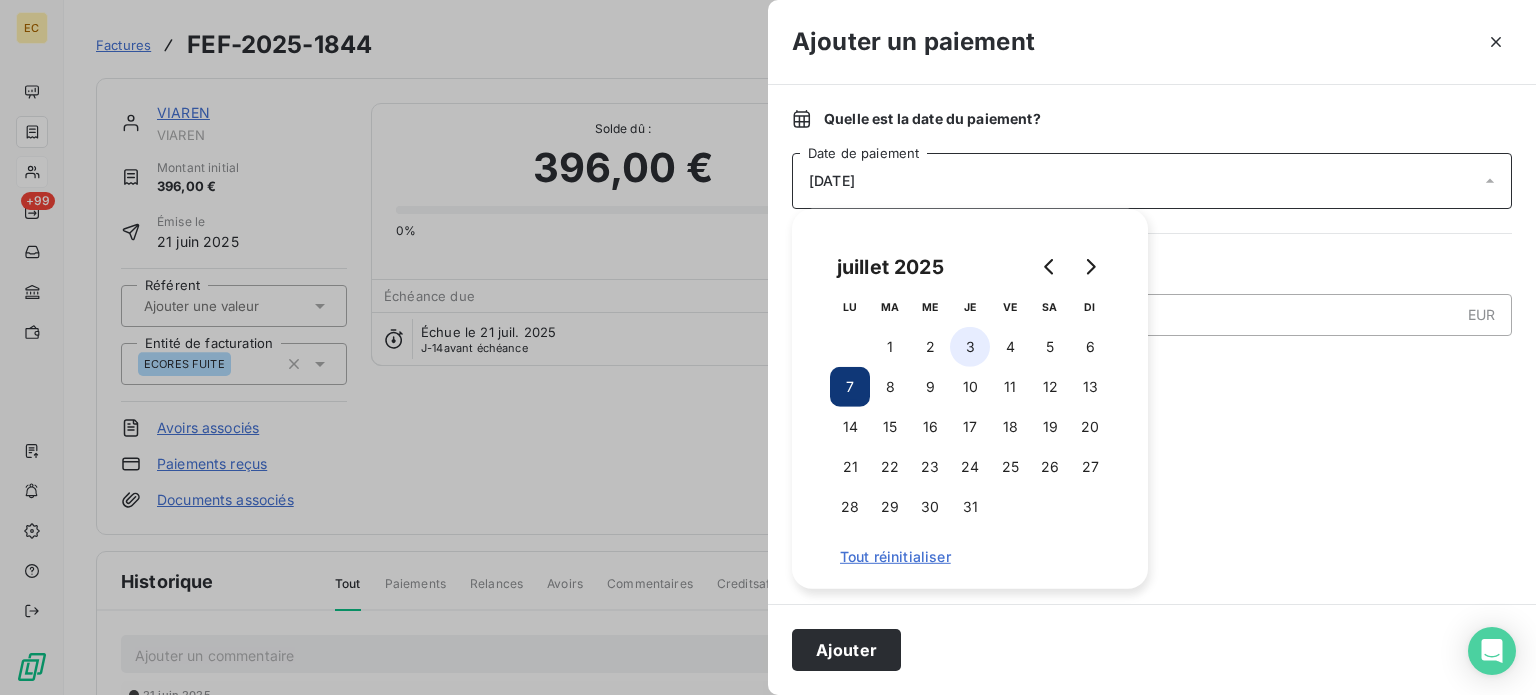 click on "3" at bounding box center (970, 347) 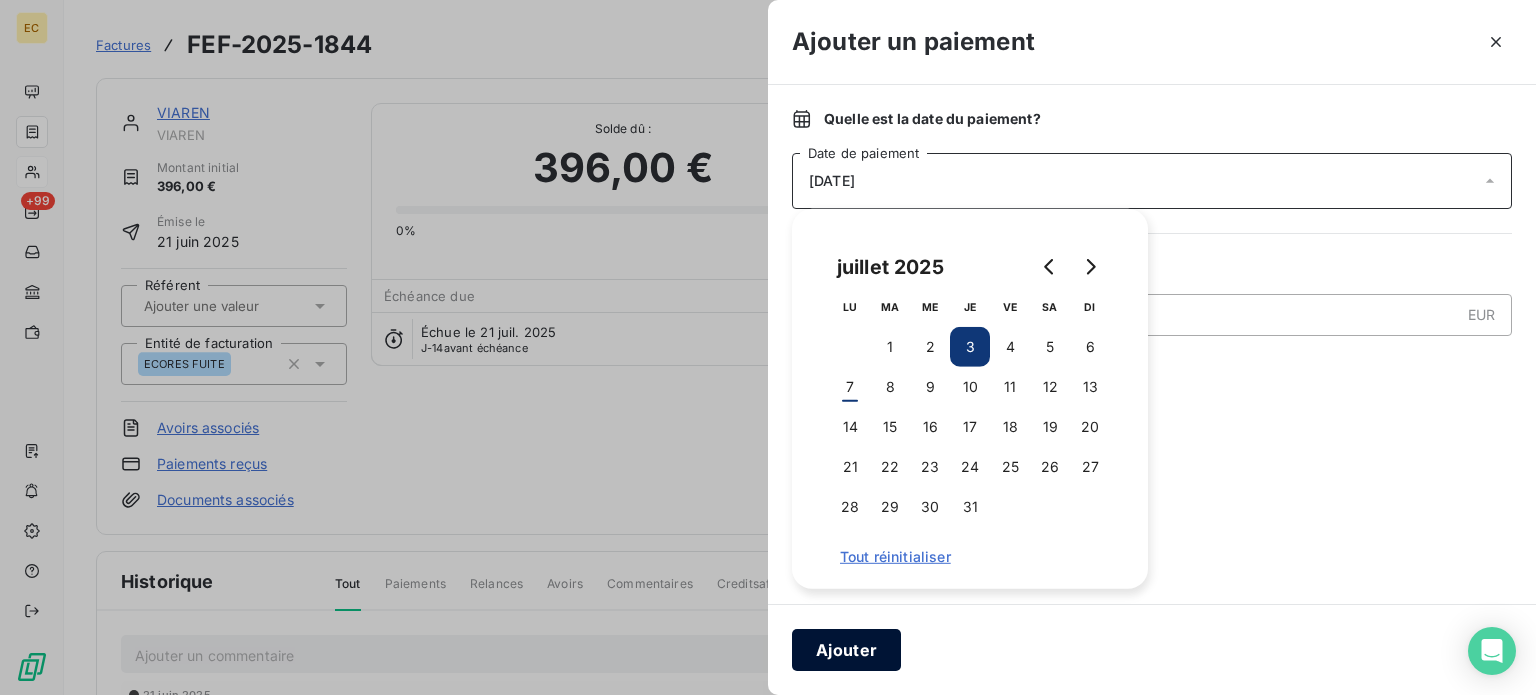 click on "Ajouter" at bounding box center [846, 650] 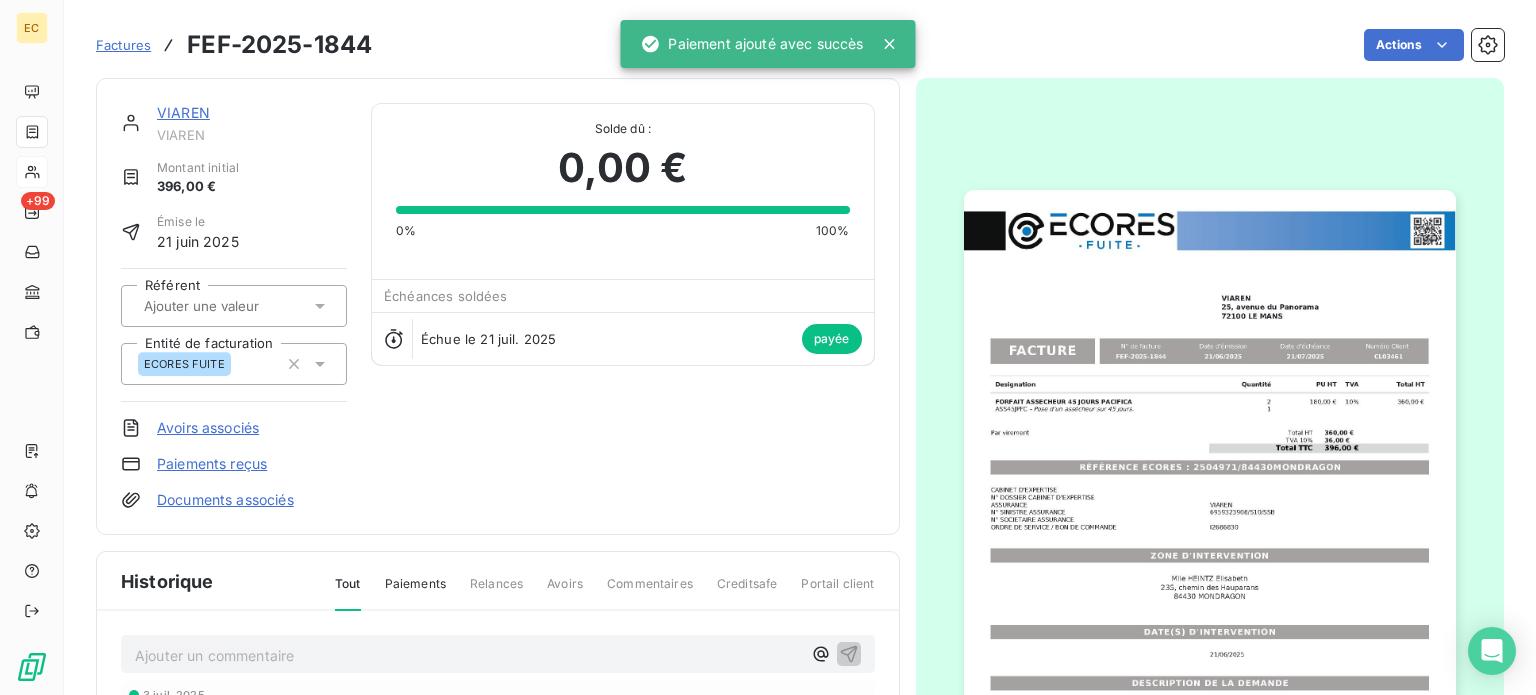 click on "Factures" at bounding box center (123, 45) 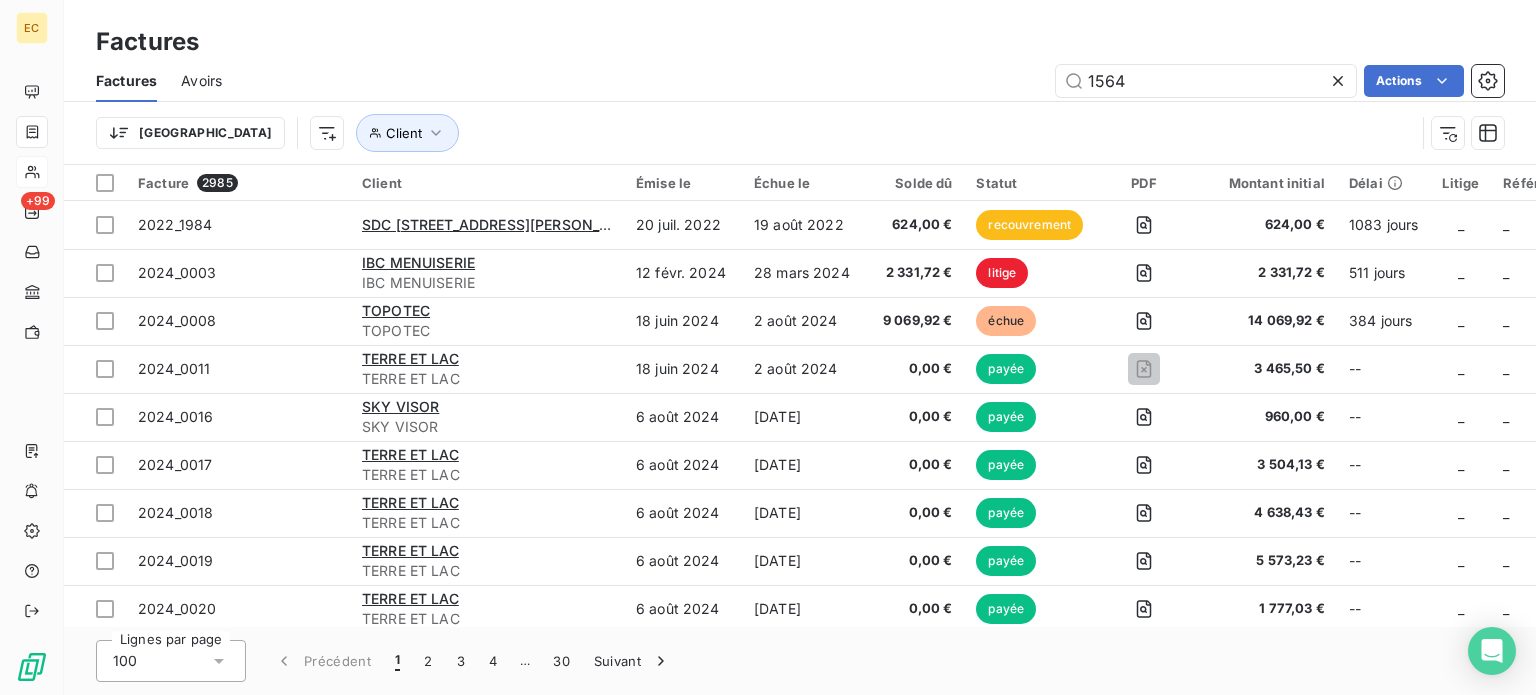 type on "1564" 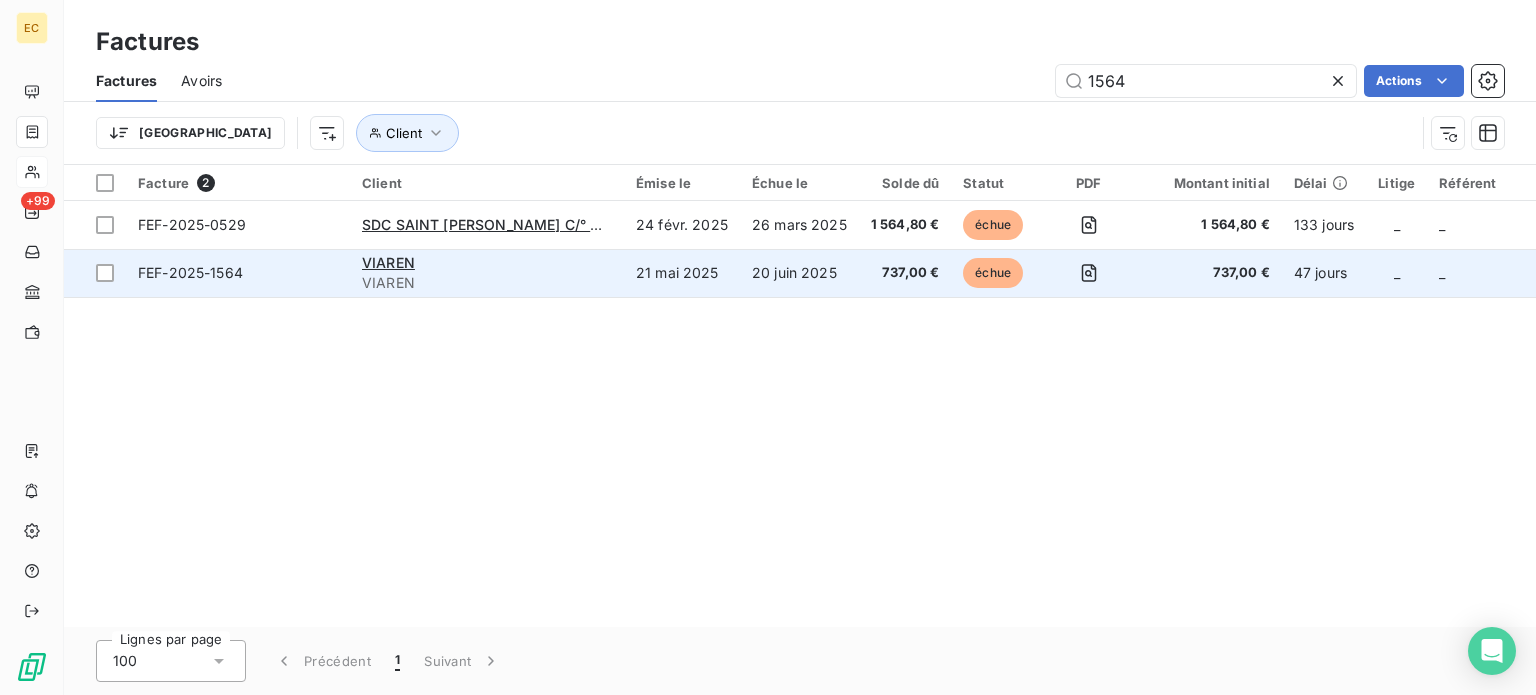 click on "VIAREN" at bounding box center (487, 263) 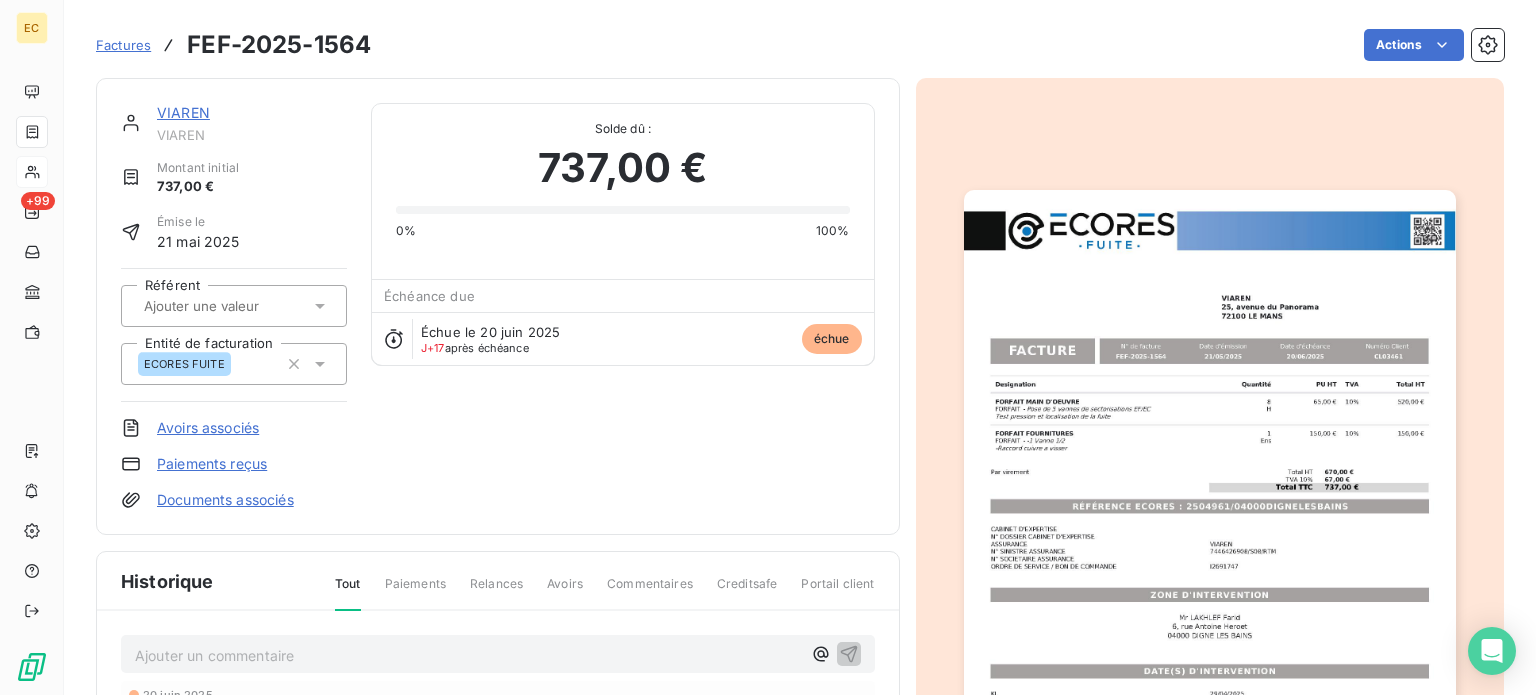 click on "Paiements reçus" at bounding box center (212, 464) 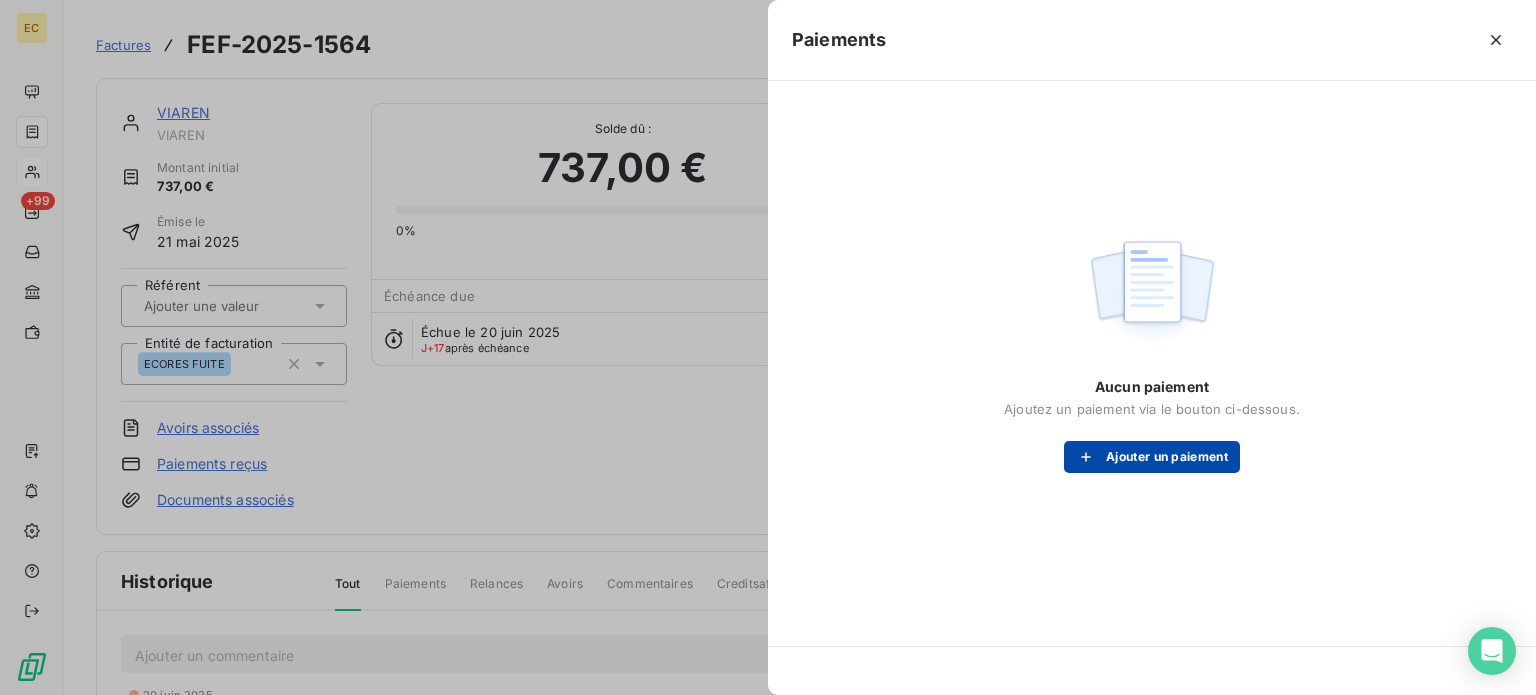 click 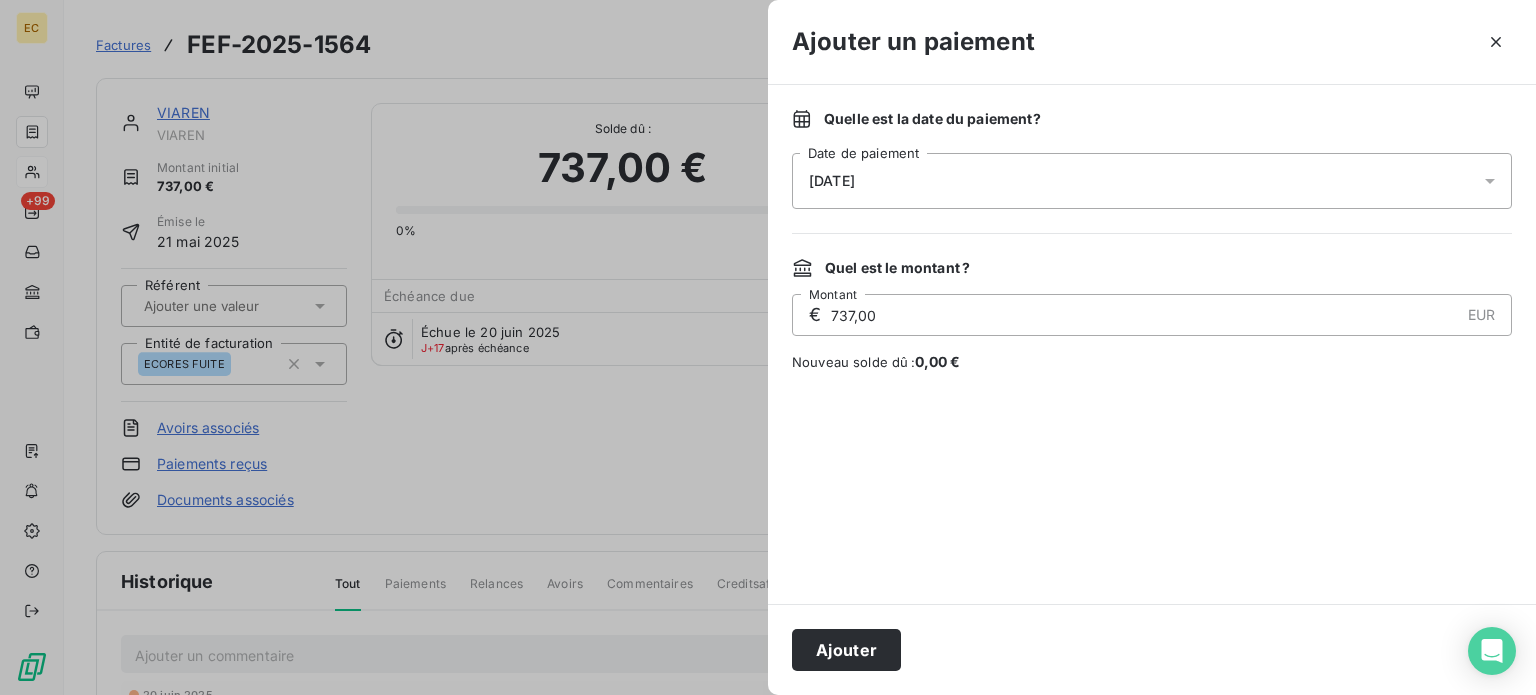 click on "[DATE]" at bounding box center [1152, 181] 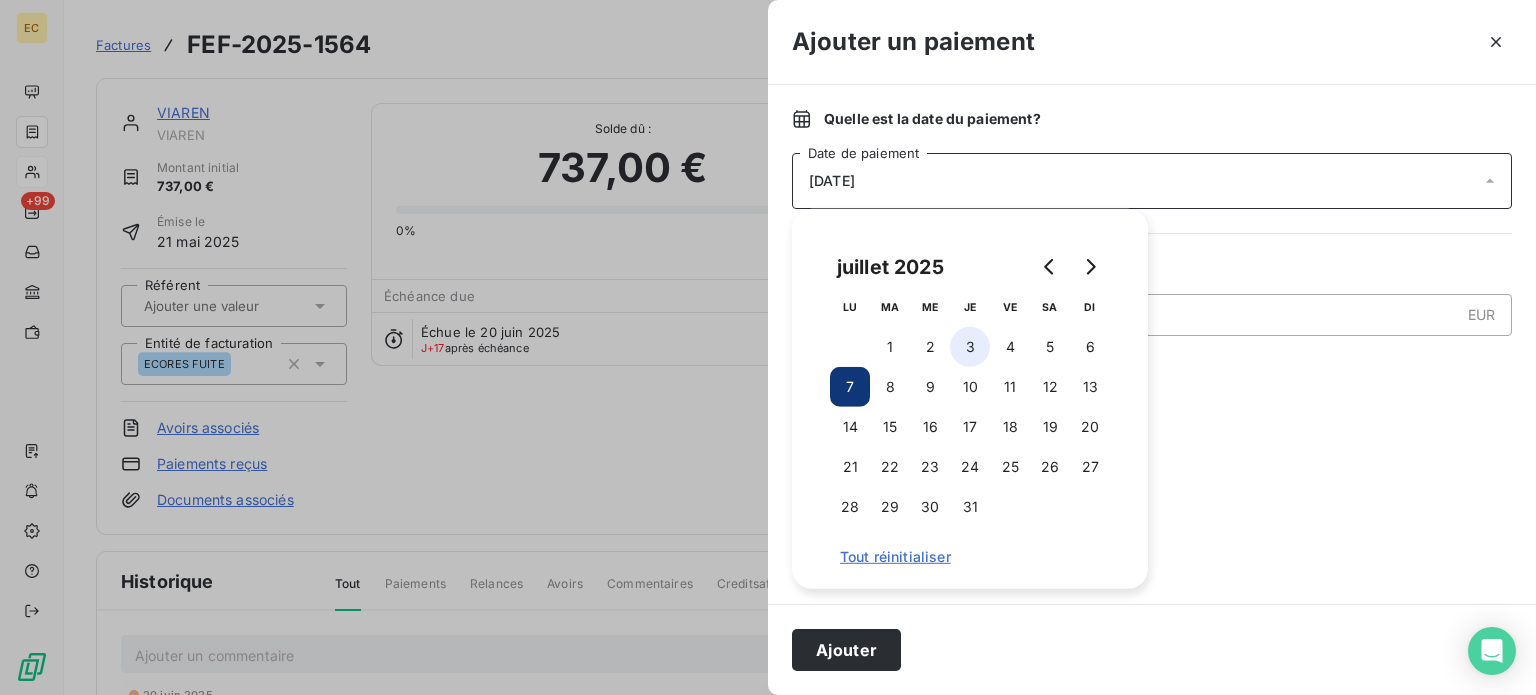 click on "3" at bounding box center [970, 347] 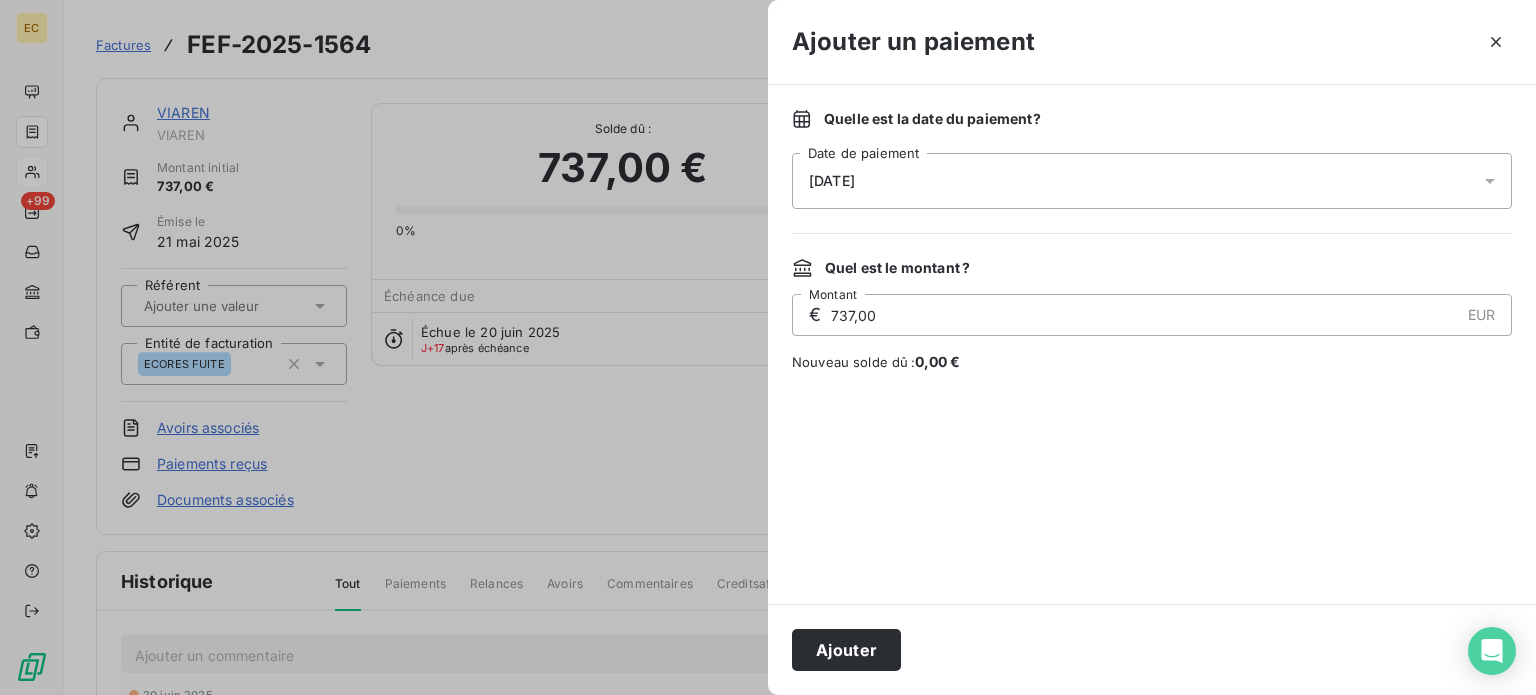 click at bounding box center [1152, 488] 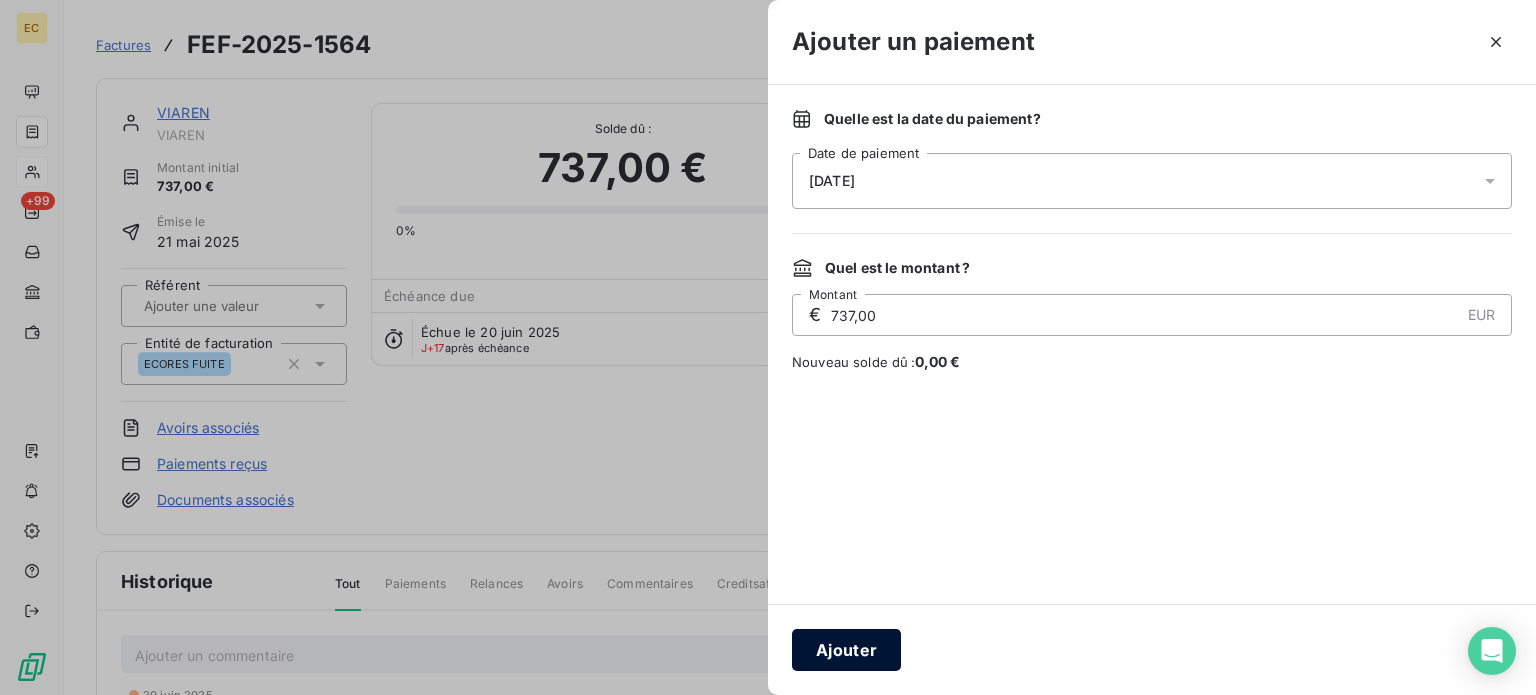 click on "Ajouter" at bounding box center (846, 650) 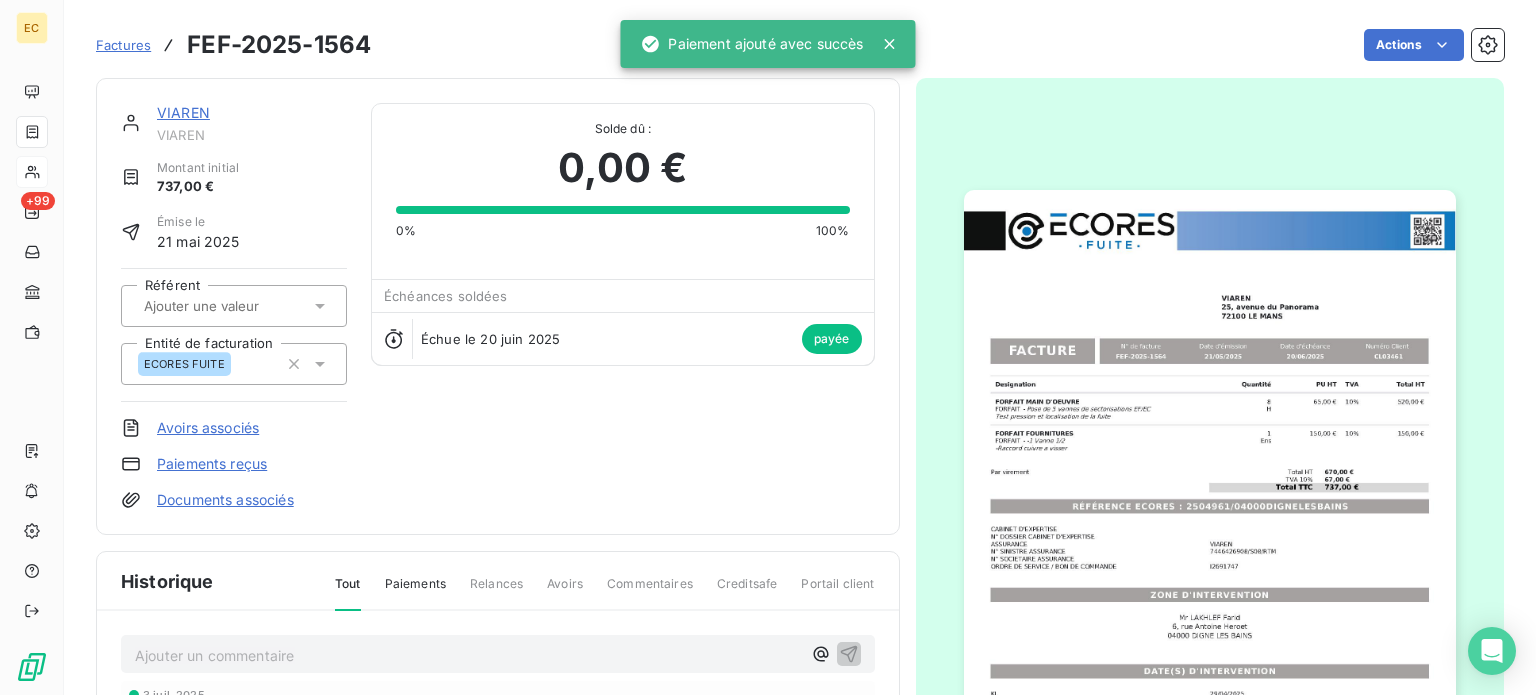 click on "Factures" at bounding box center (123, 45) 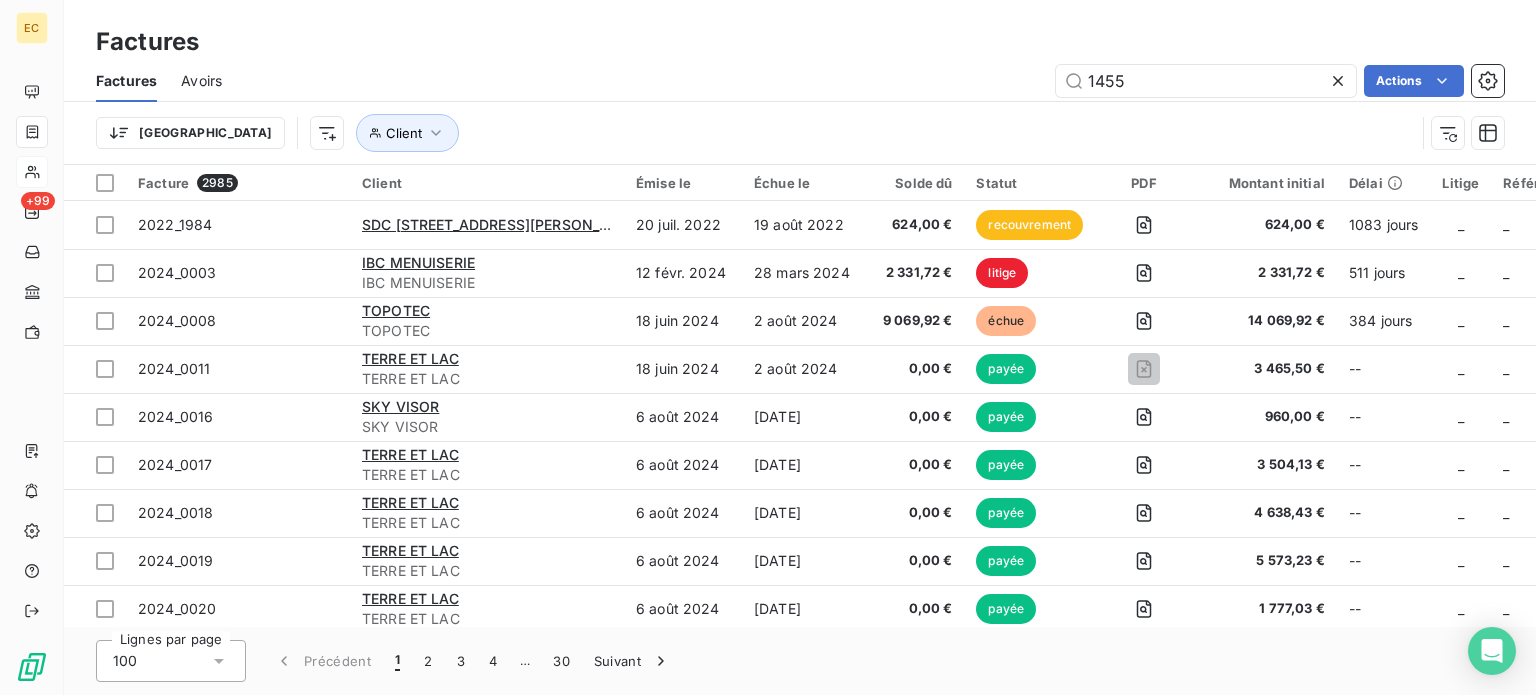 type on "1455" 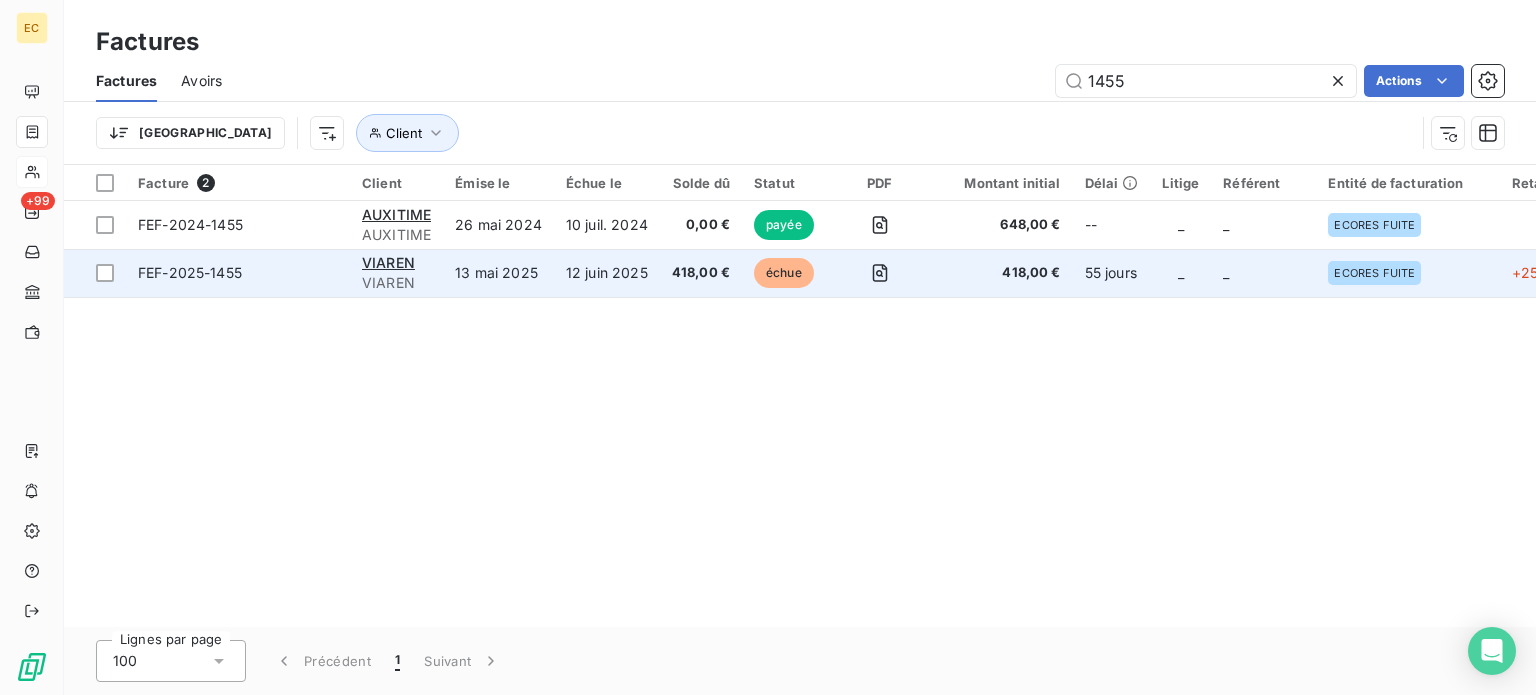 click on "418,00 €" at bounding box center (701, 273) 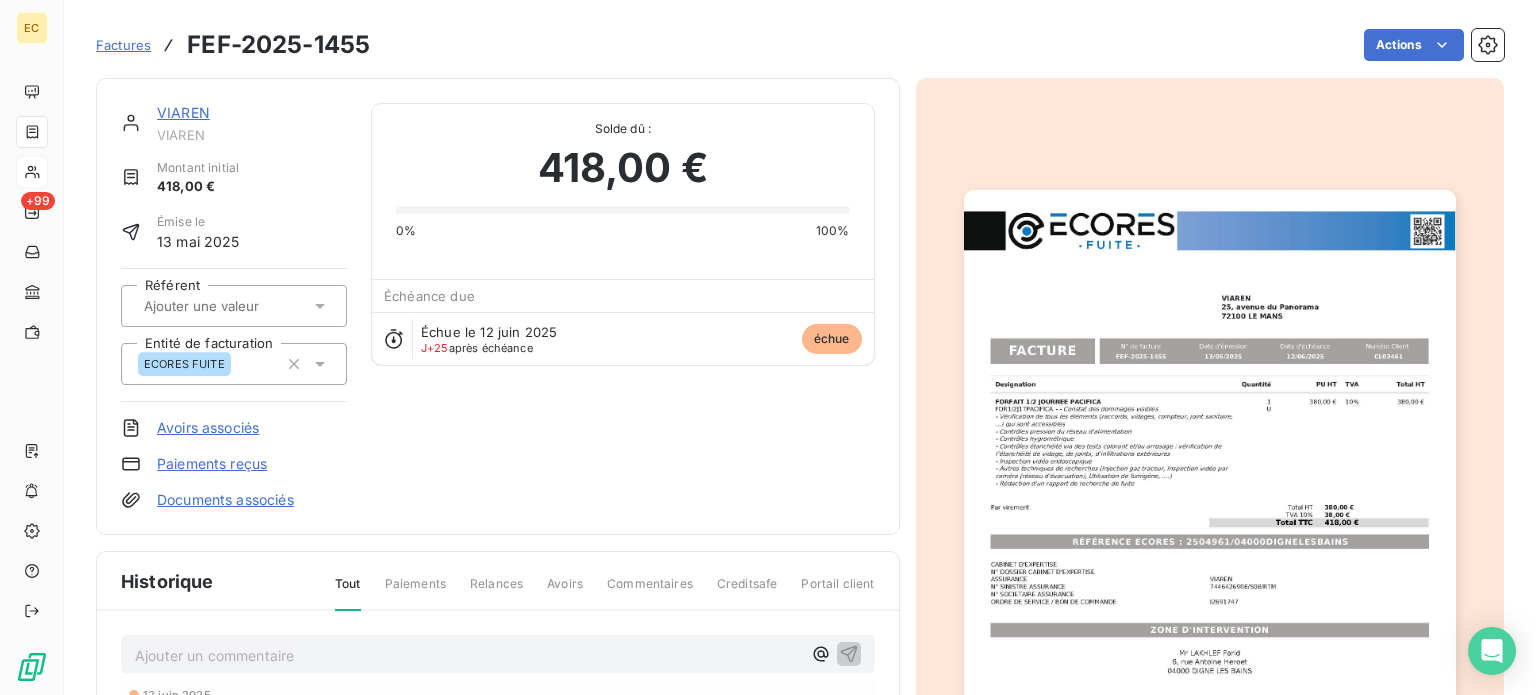 click on "Paiements reçus" at bounding box center (212, 464) 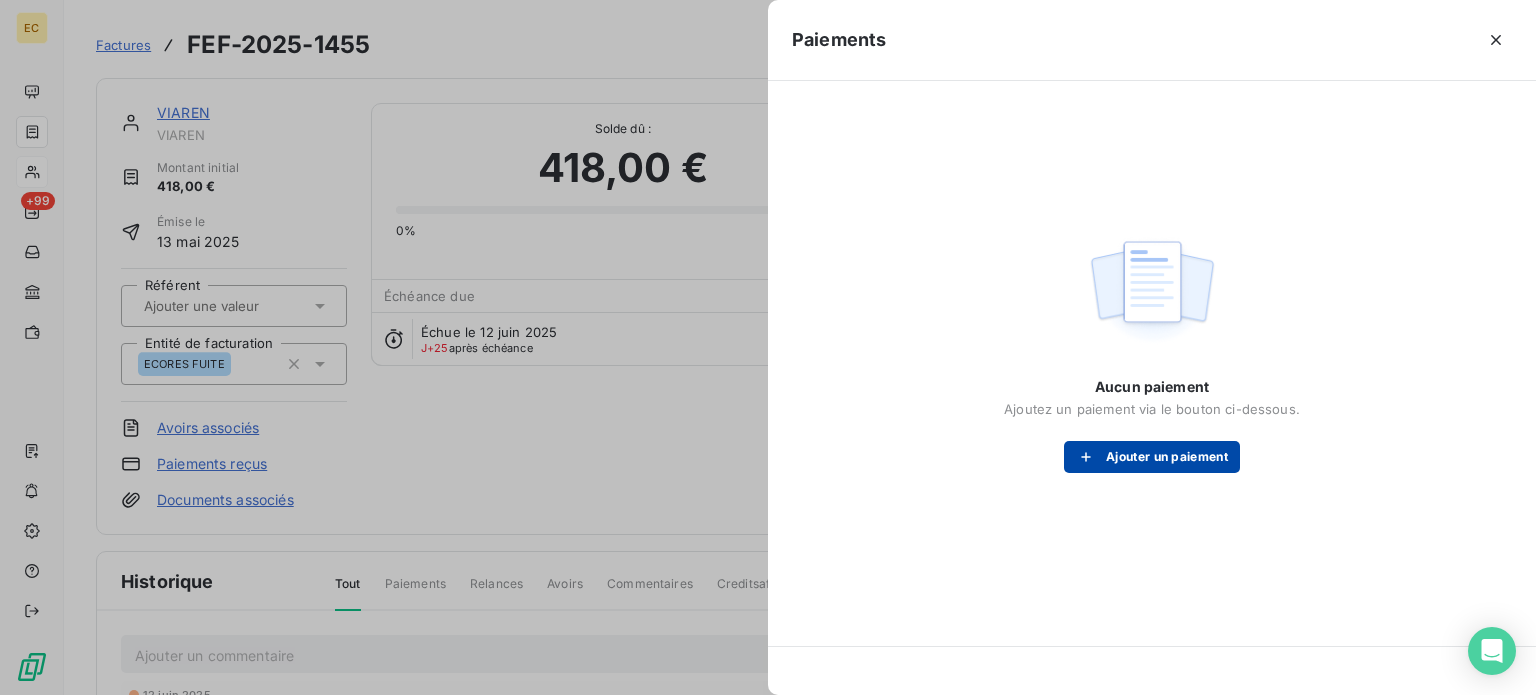 click on "Ajouter un paiement" at bounding box center [1152, 457] 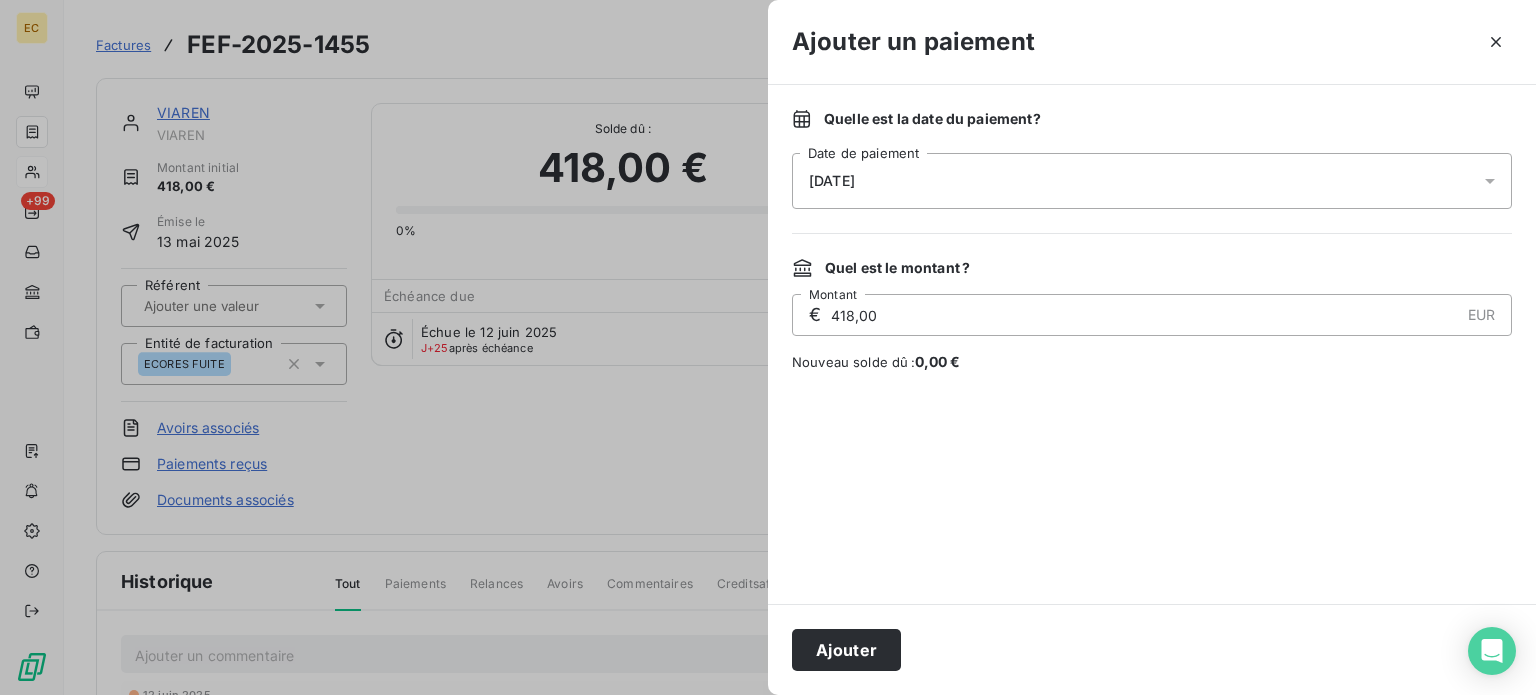 click on "[DATE]" at bounding box center [1152, 181] 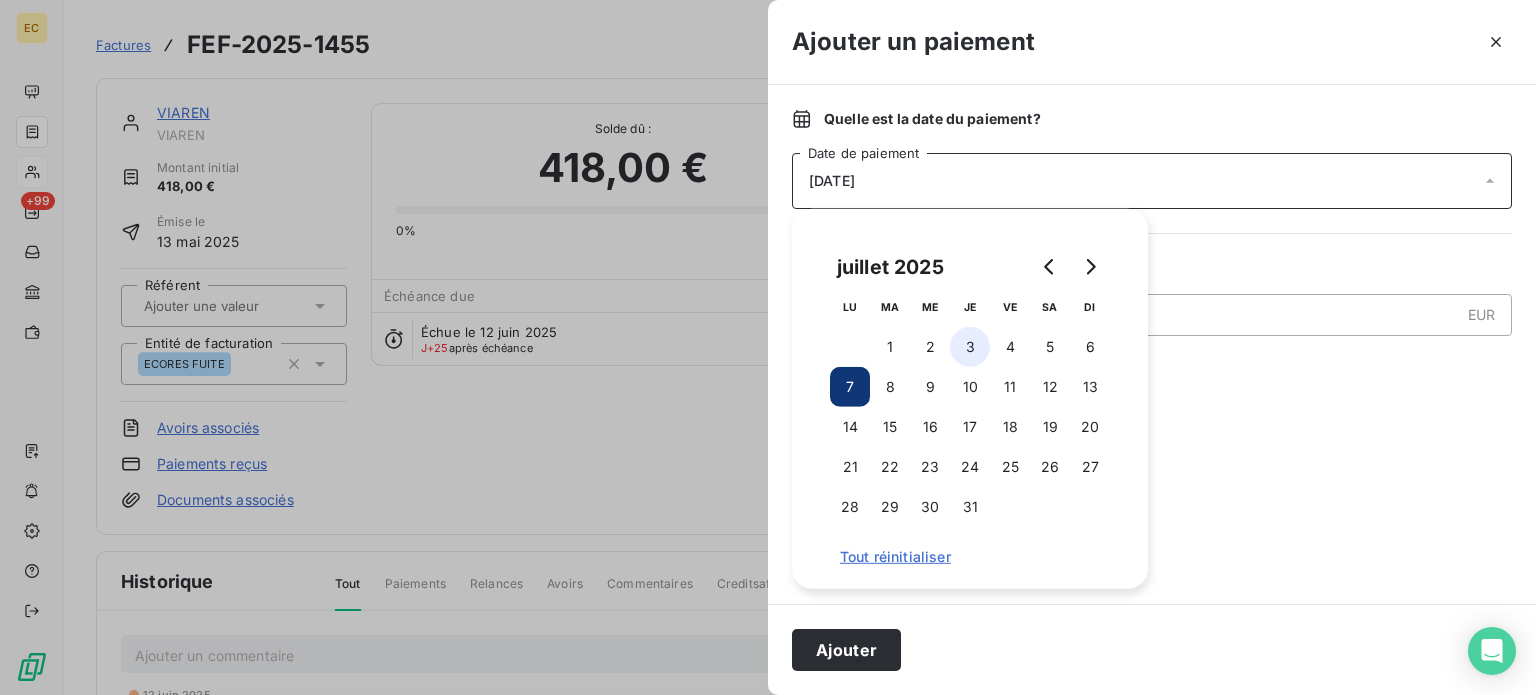 click on "3" at bounding box center [970, 347] 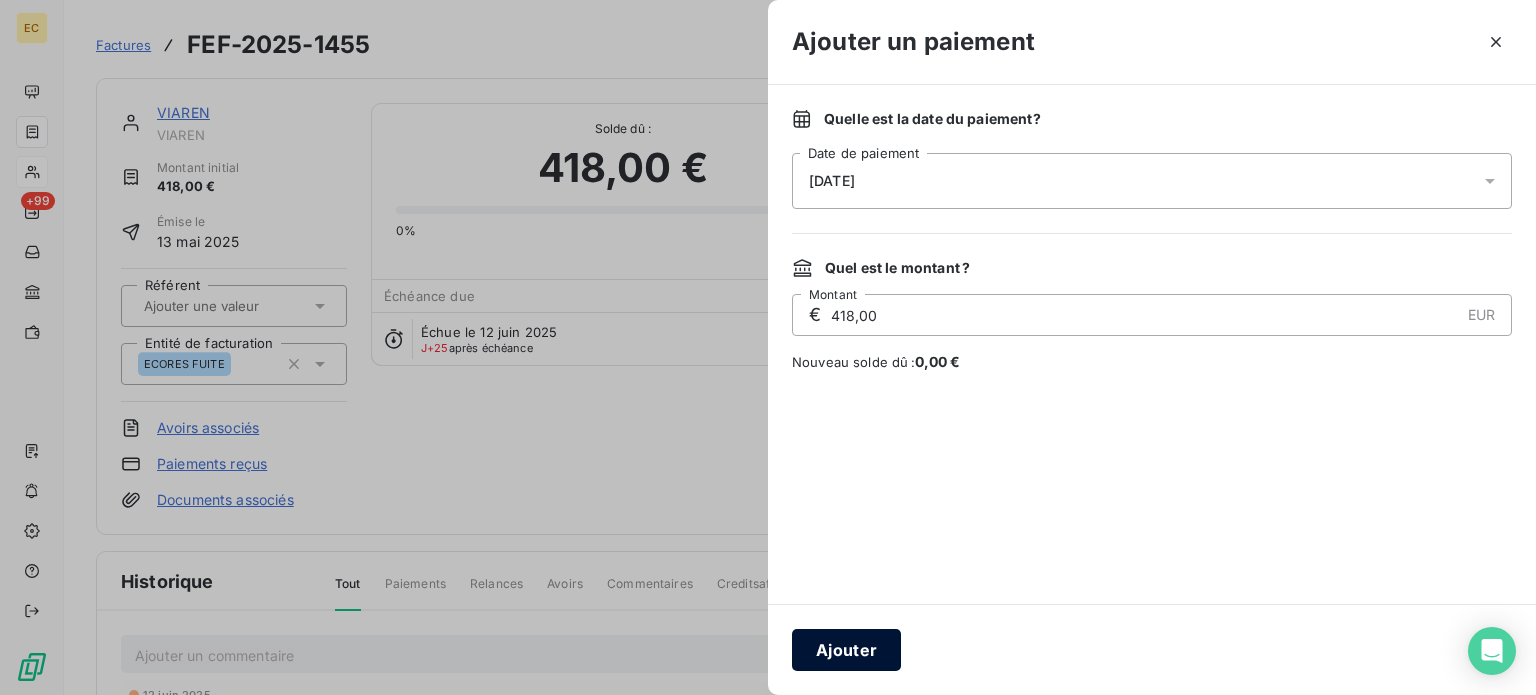 click on "Ajouter" at bounding box center [846, 650] 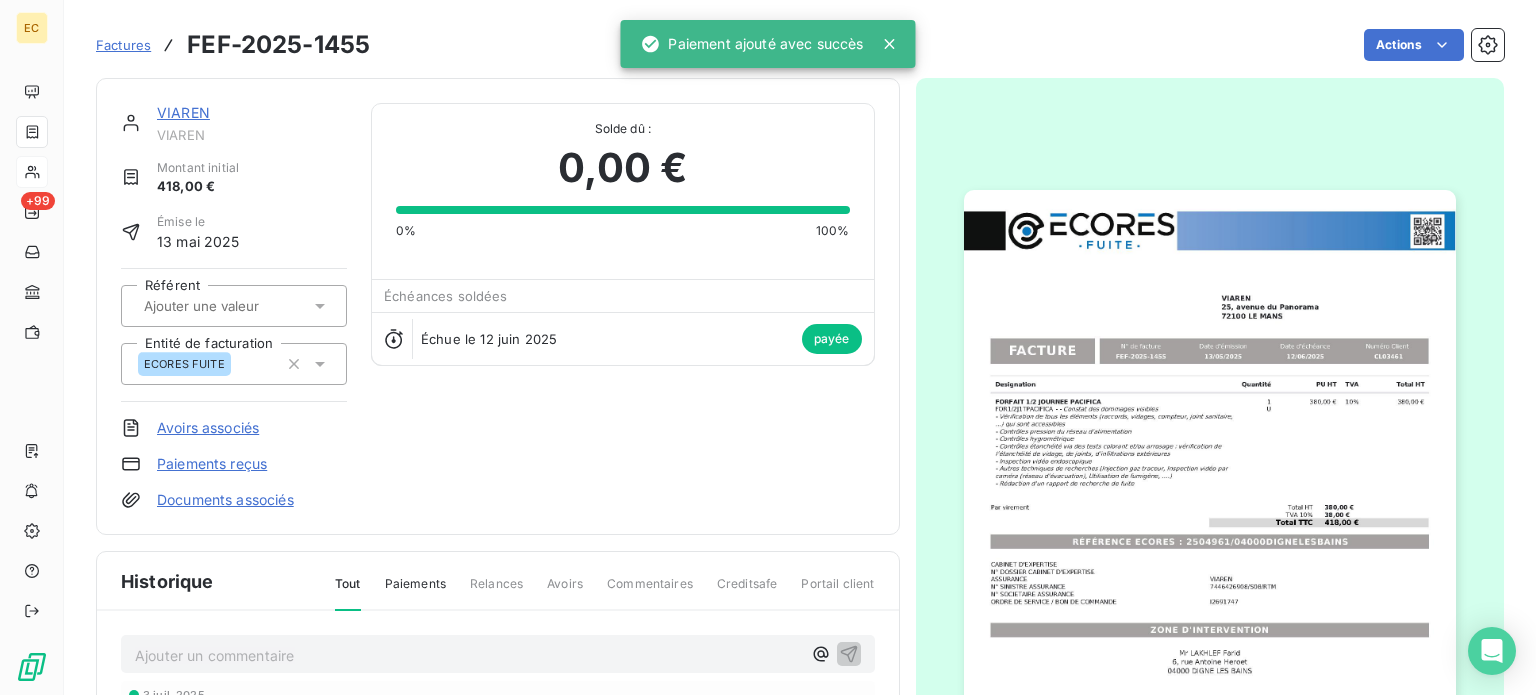 click on "Factures" at bounding box center (123, 45) 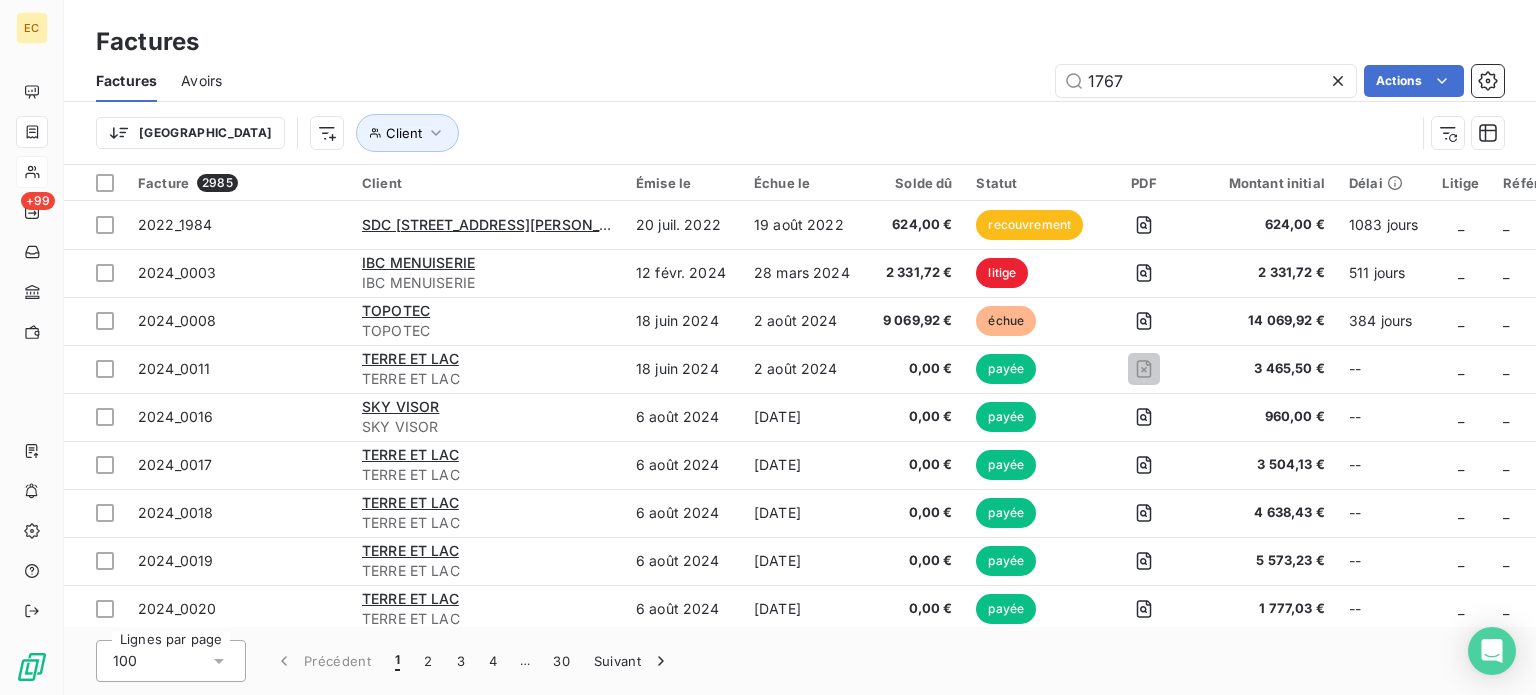 type on "1767" 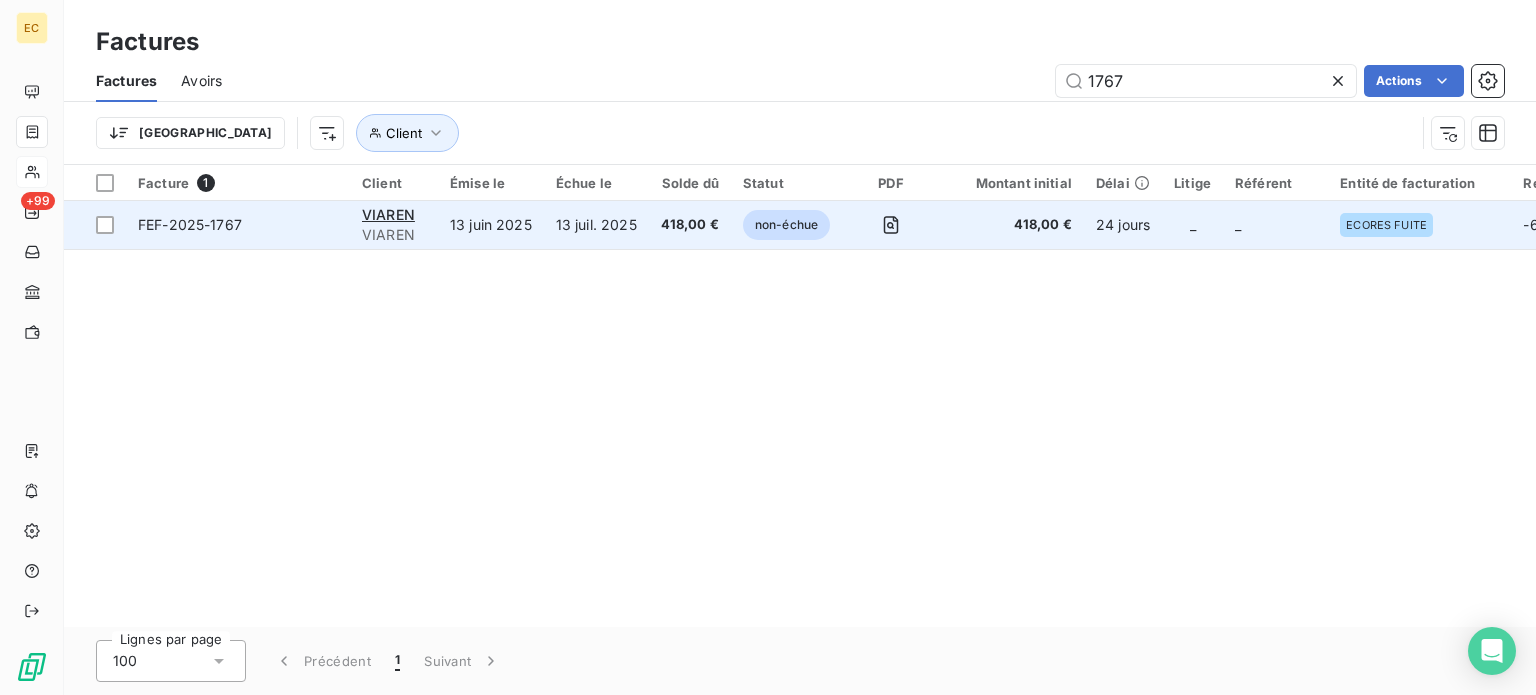 click on "13 juil. 2025" at bounding box center (596, 225) 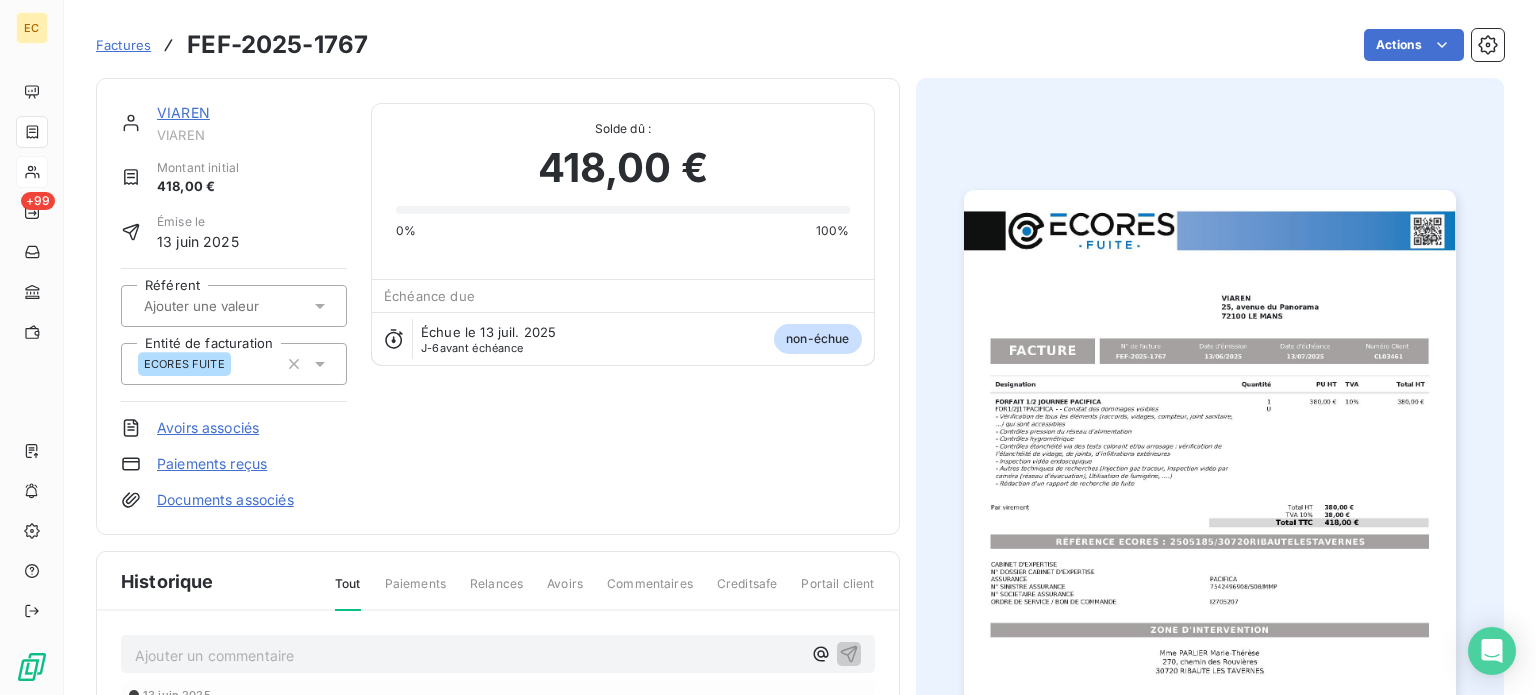 click on "Paiements reçus" at bounding box center [212, 464] 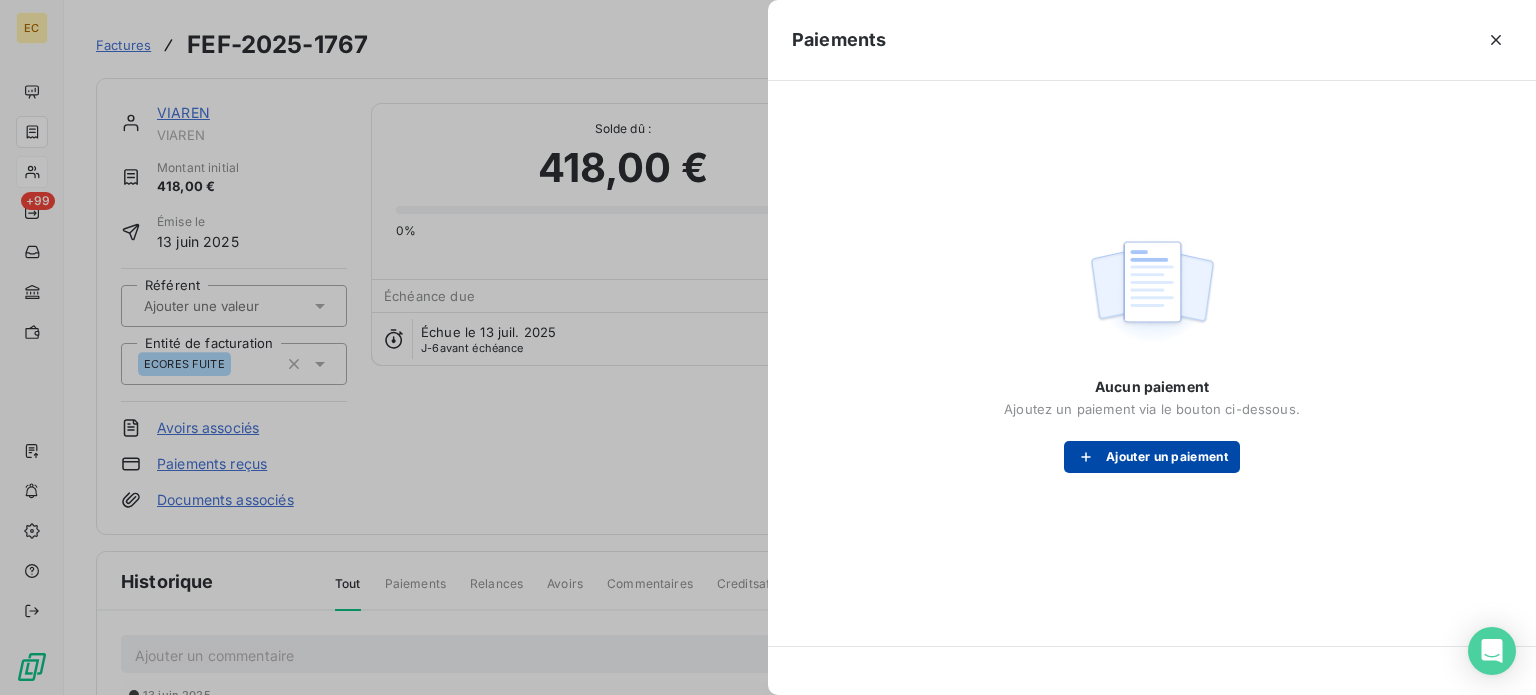 click on "Ajouter un paiement" at bounding box center [1152, 457] 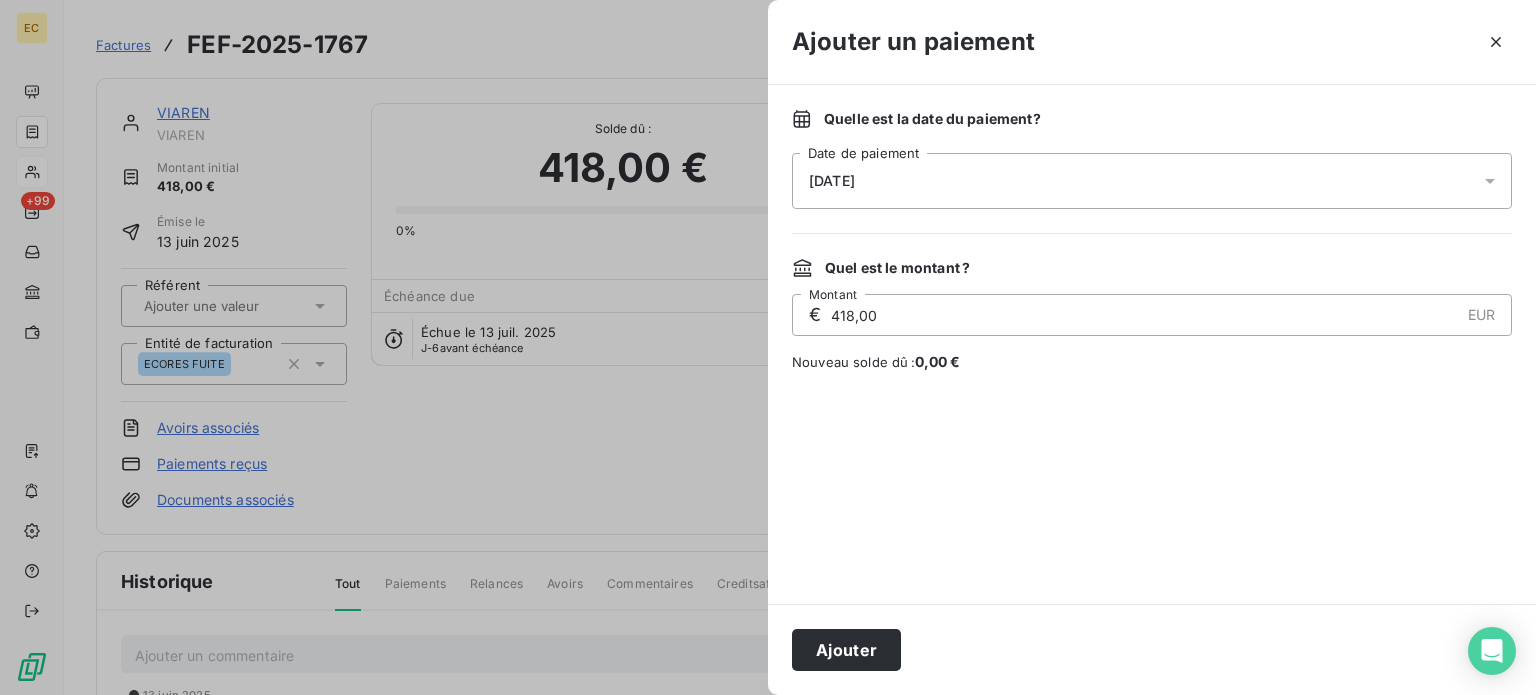 click on "[DATE]" at bounding box center [1152, 181] 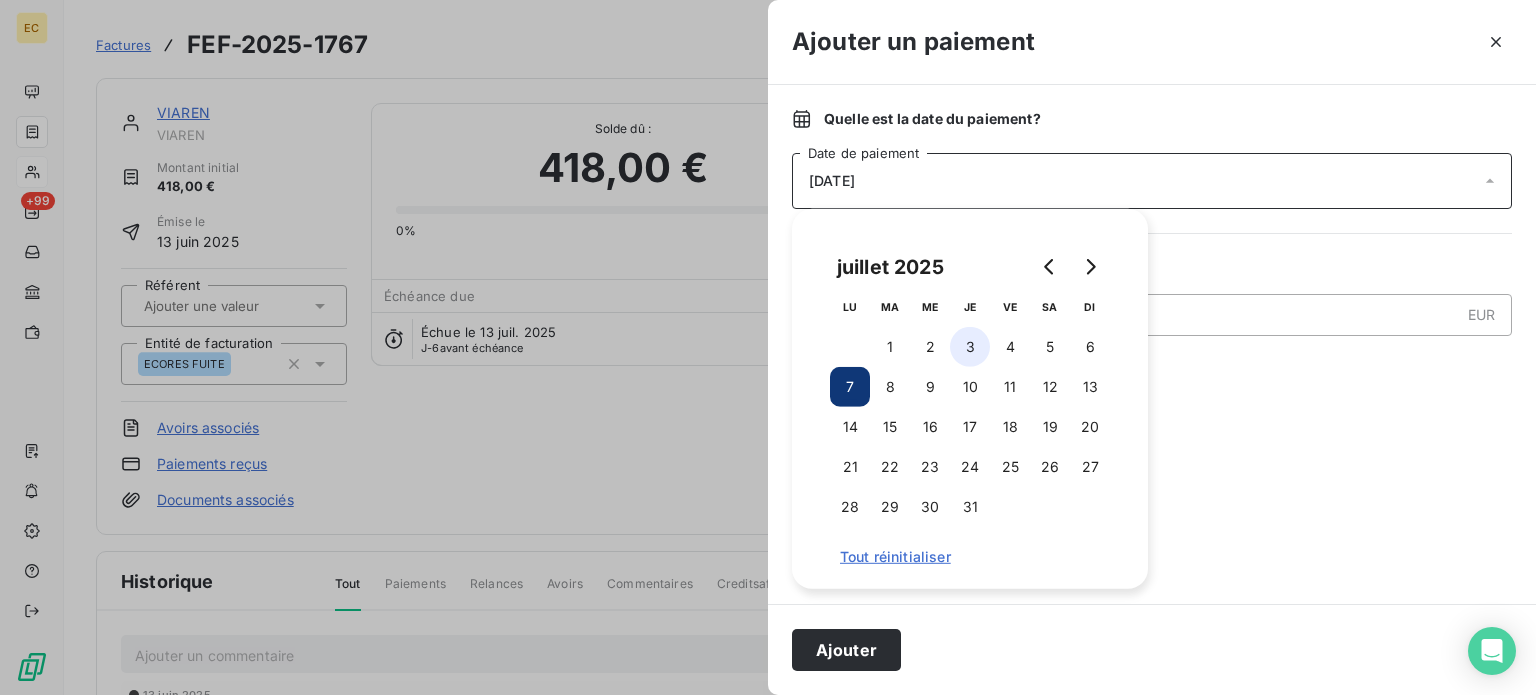 click on "3" at bounding box center (970, 347) 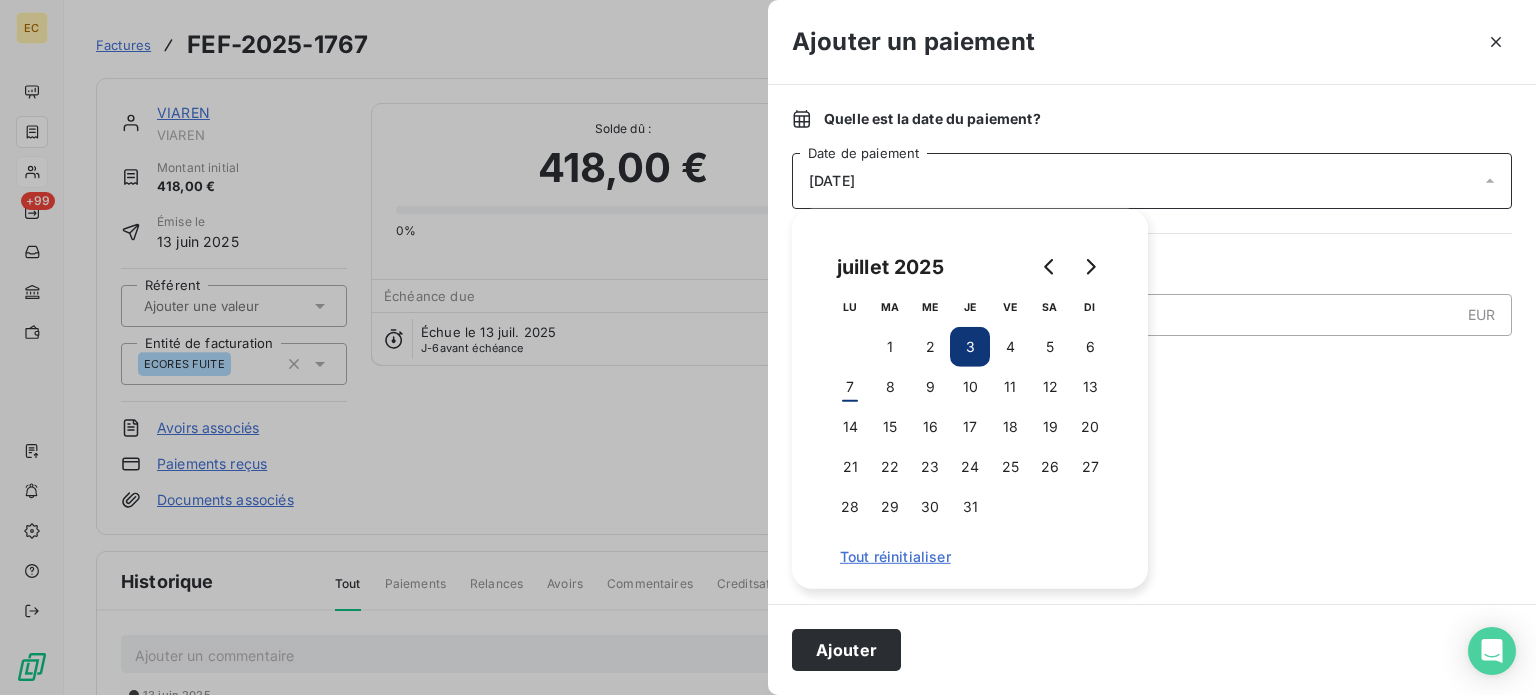 drag, startPoint x: 839, startPoint y: 655, endPoint x: 745, endPoint y: 485, distance: 194.25757 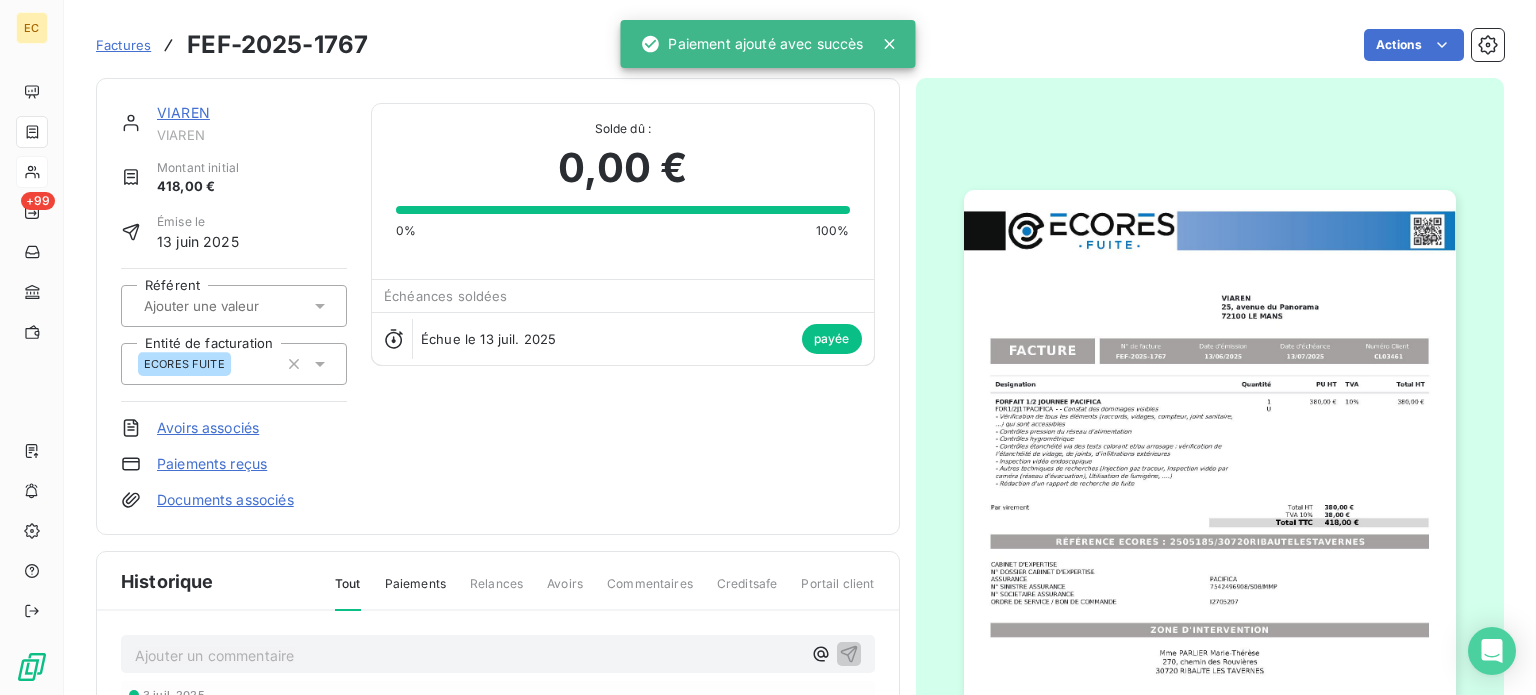 click on "Factures" at bounding box center [123, 45] 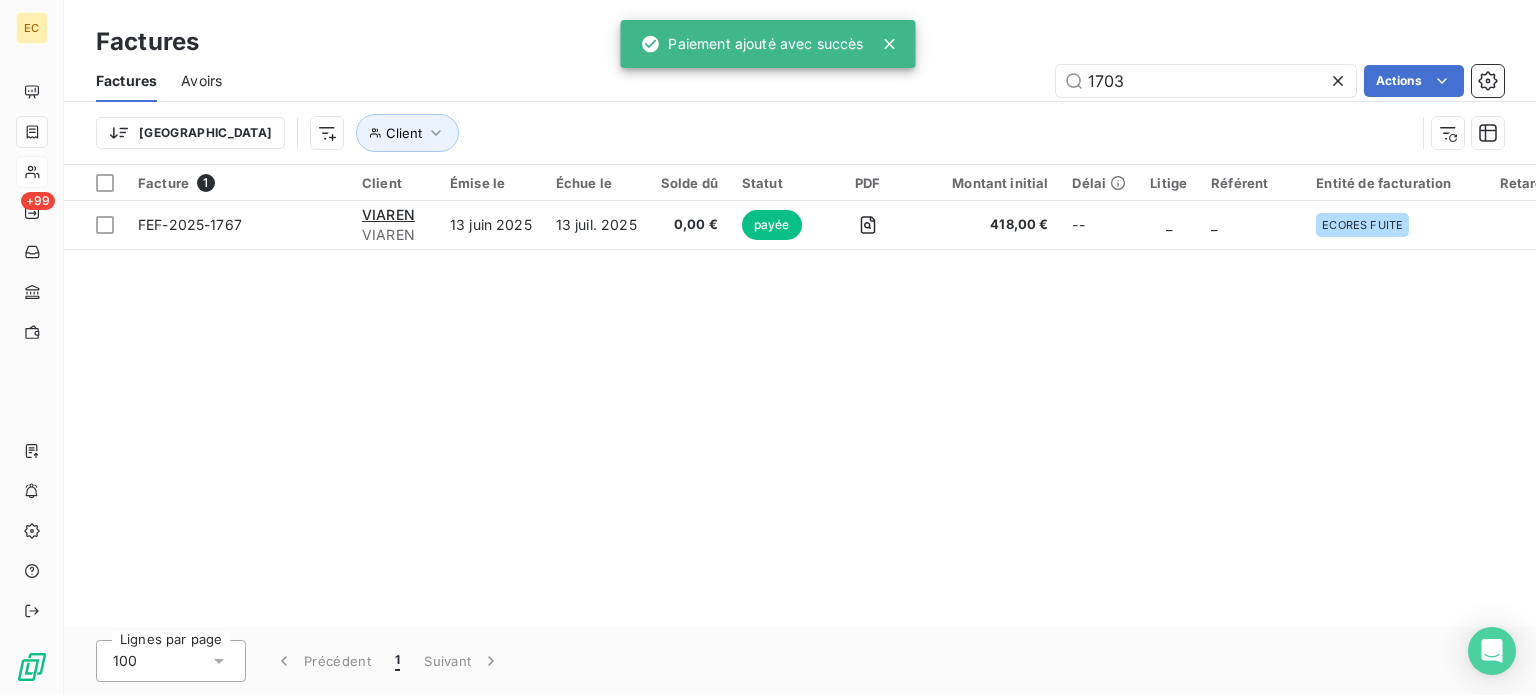type on "1703" 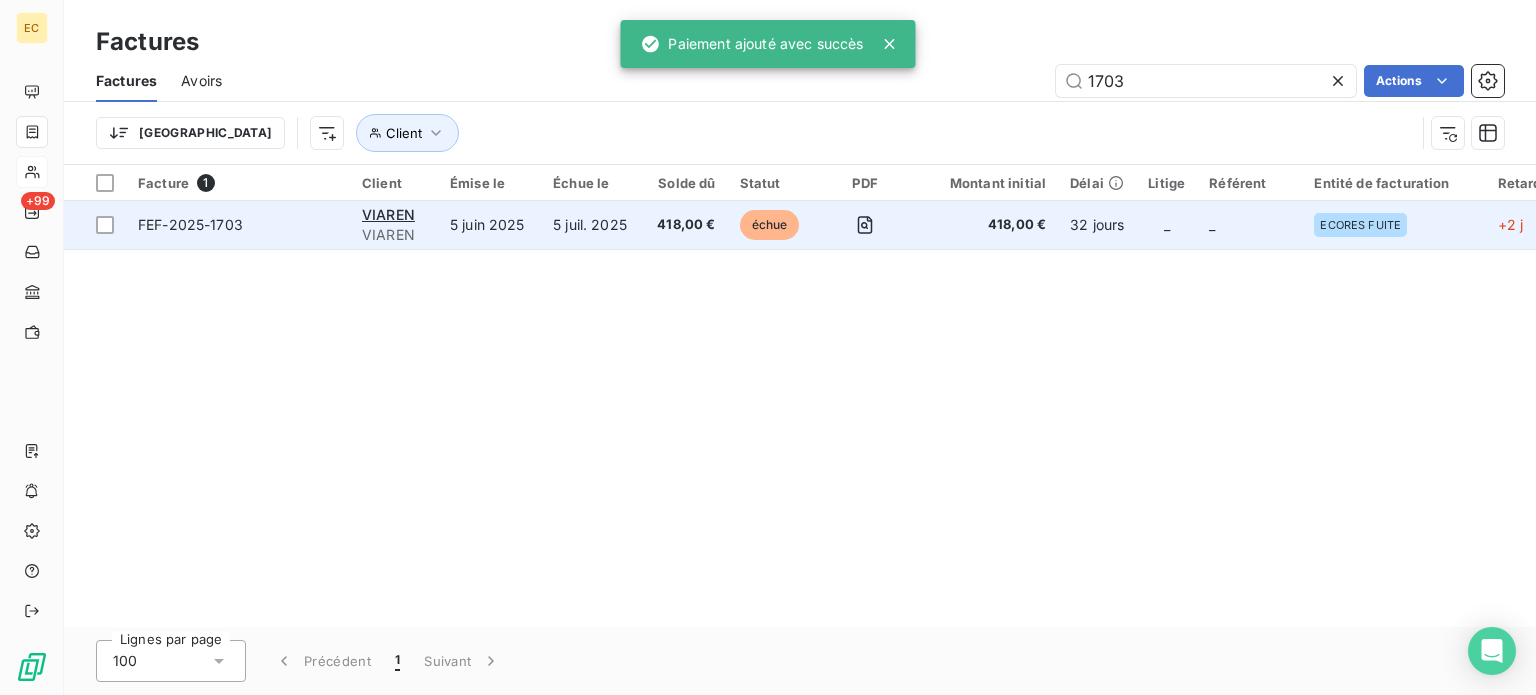 click on "5 juil. 2025" at bounding box center [593, 225] 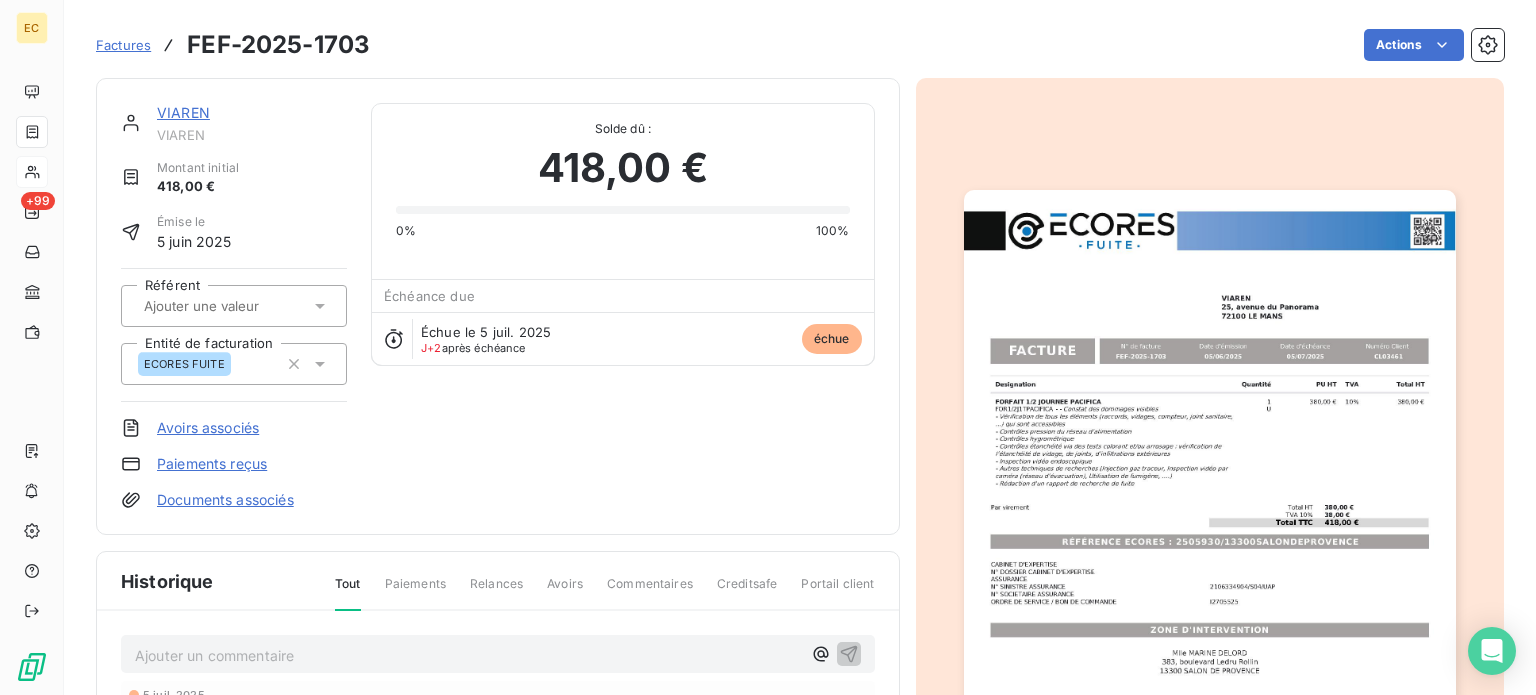 click on "Paiements reçus" at bounding box center [212, 464] 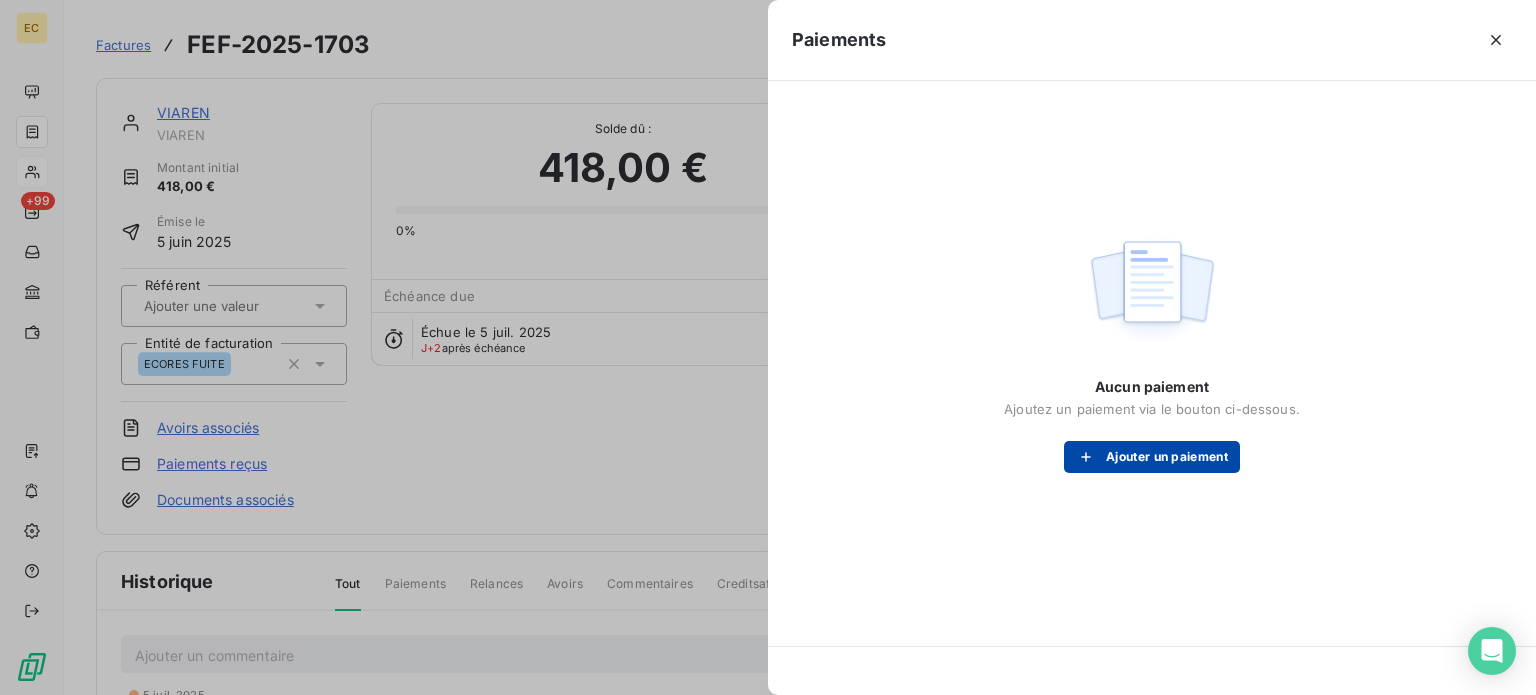 click on "Ajouter un paiement" at bounding box center (1152, 457) 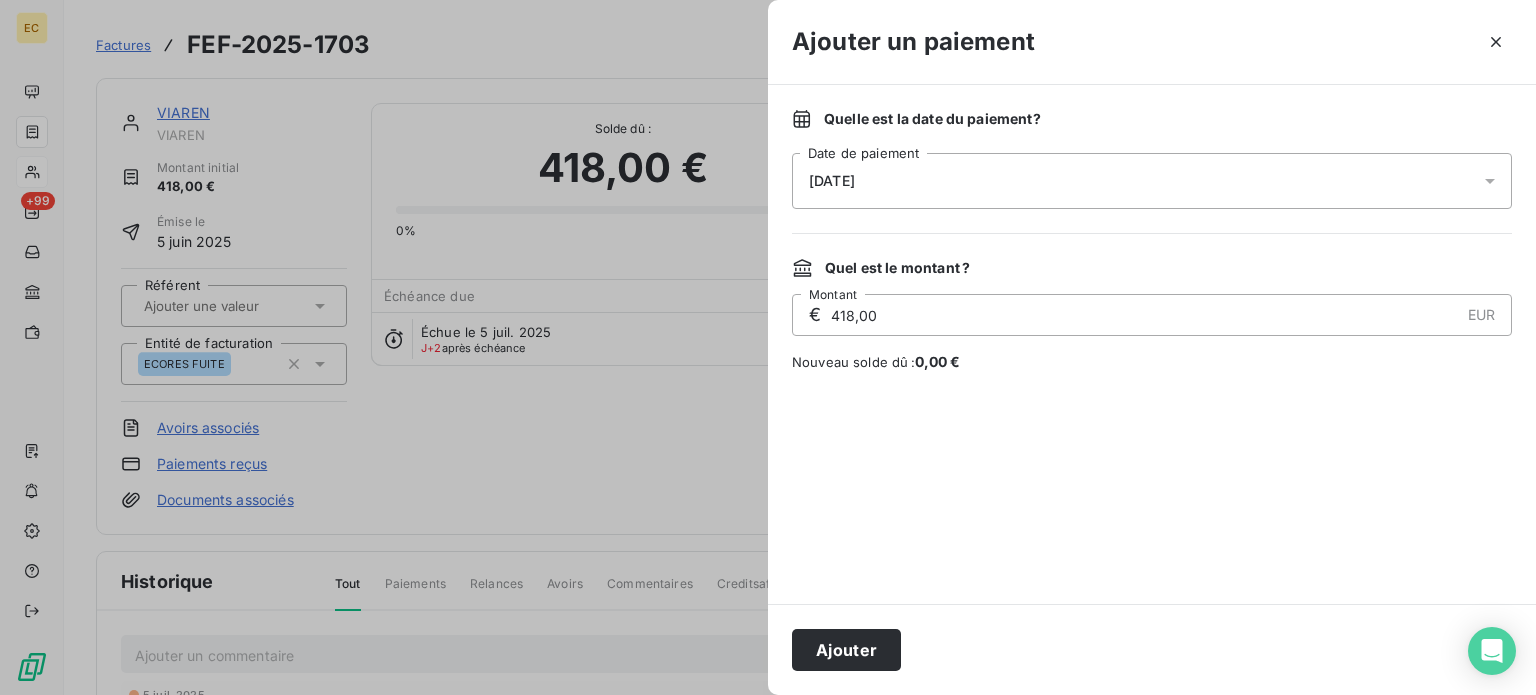 click on "[DATE]" at bounding box center (1152, 181) 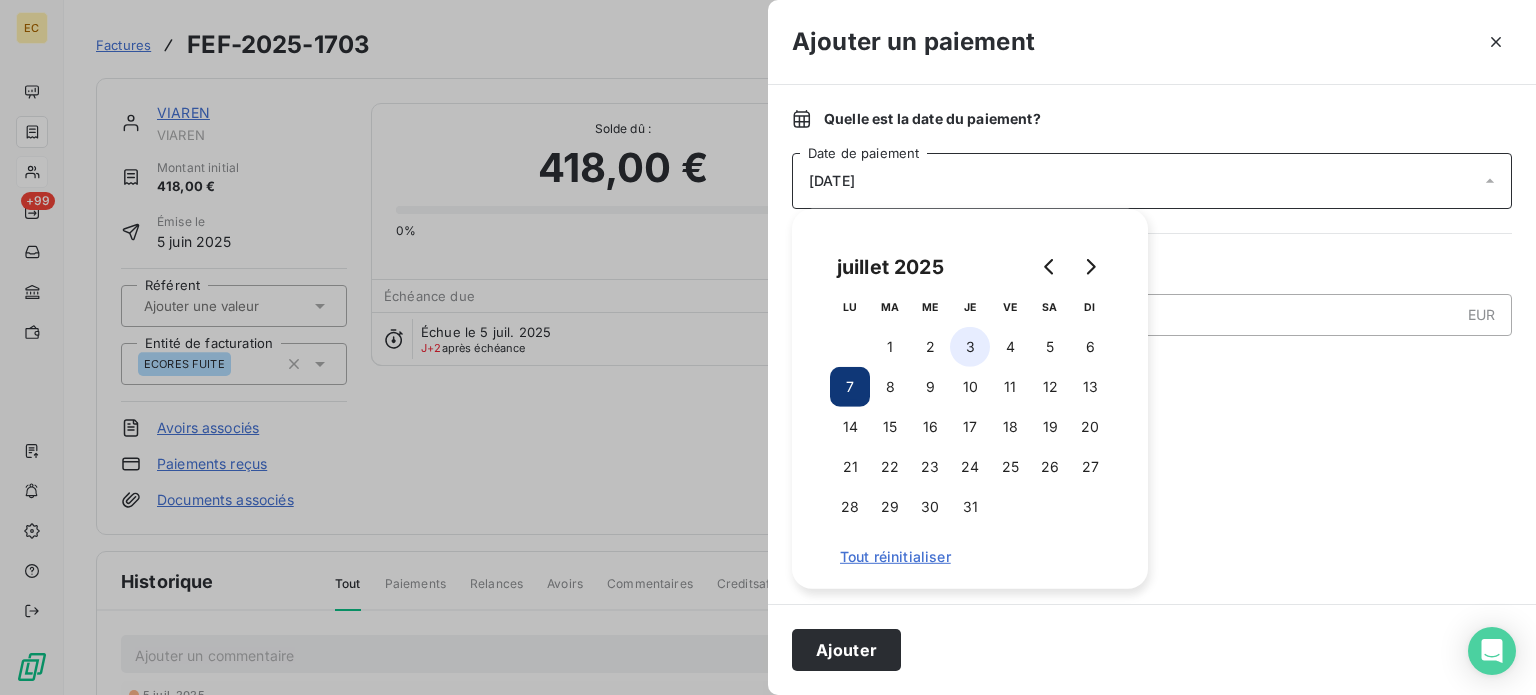 click on "3" at bounding box center (970, 347) 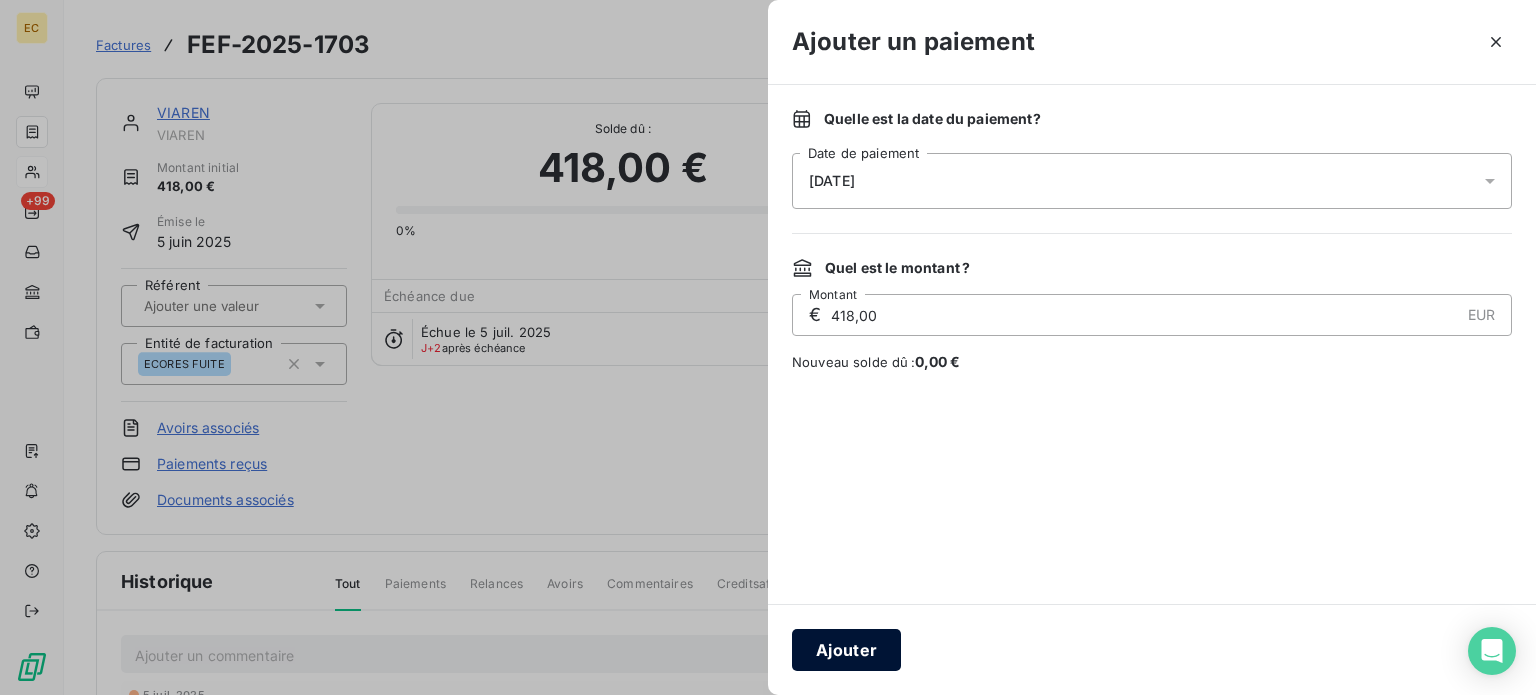 click on "Ajouter" at bounding box center (846, 650) 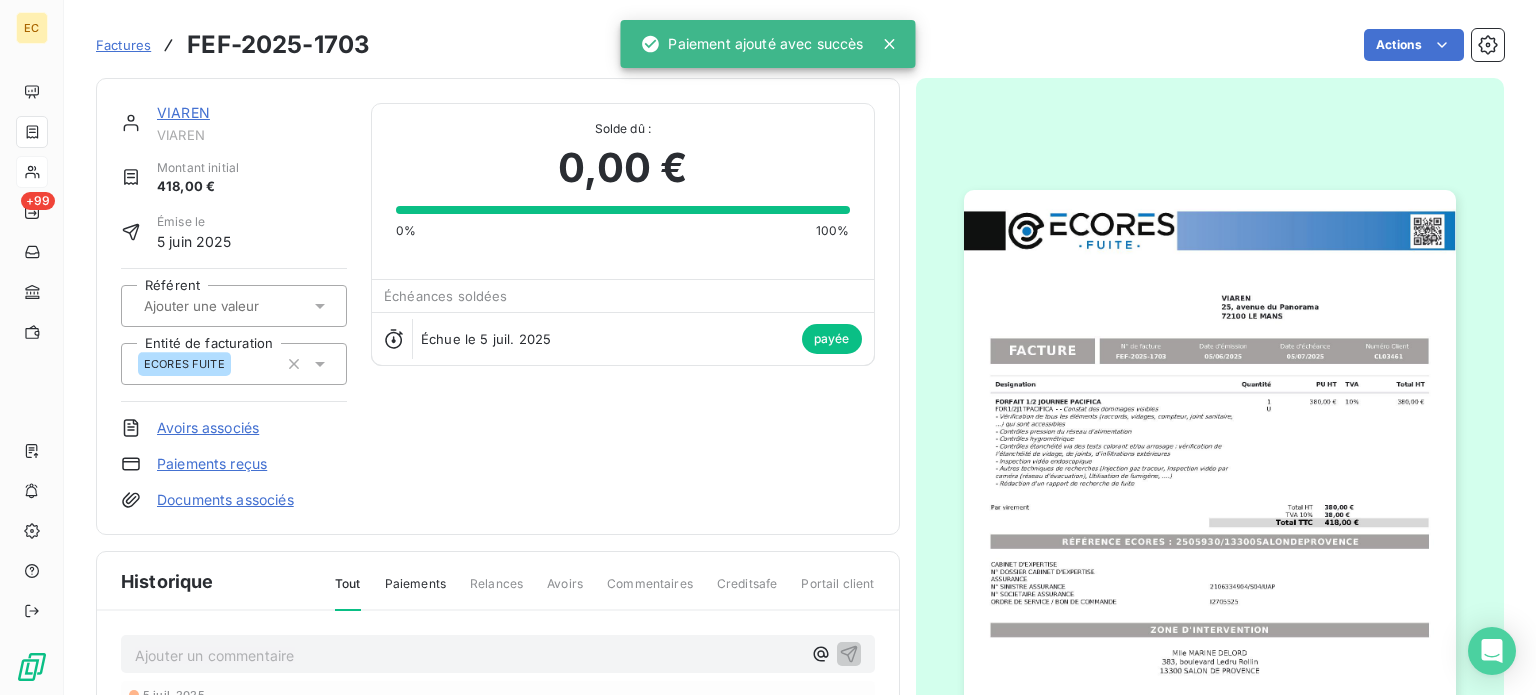 click on "Factures" at bounding box center (123, 45) 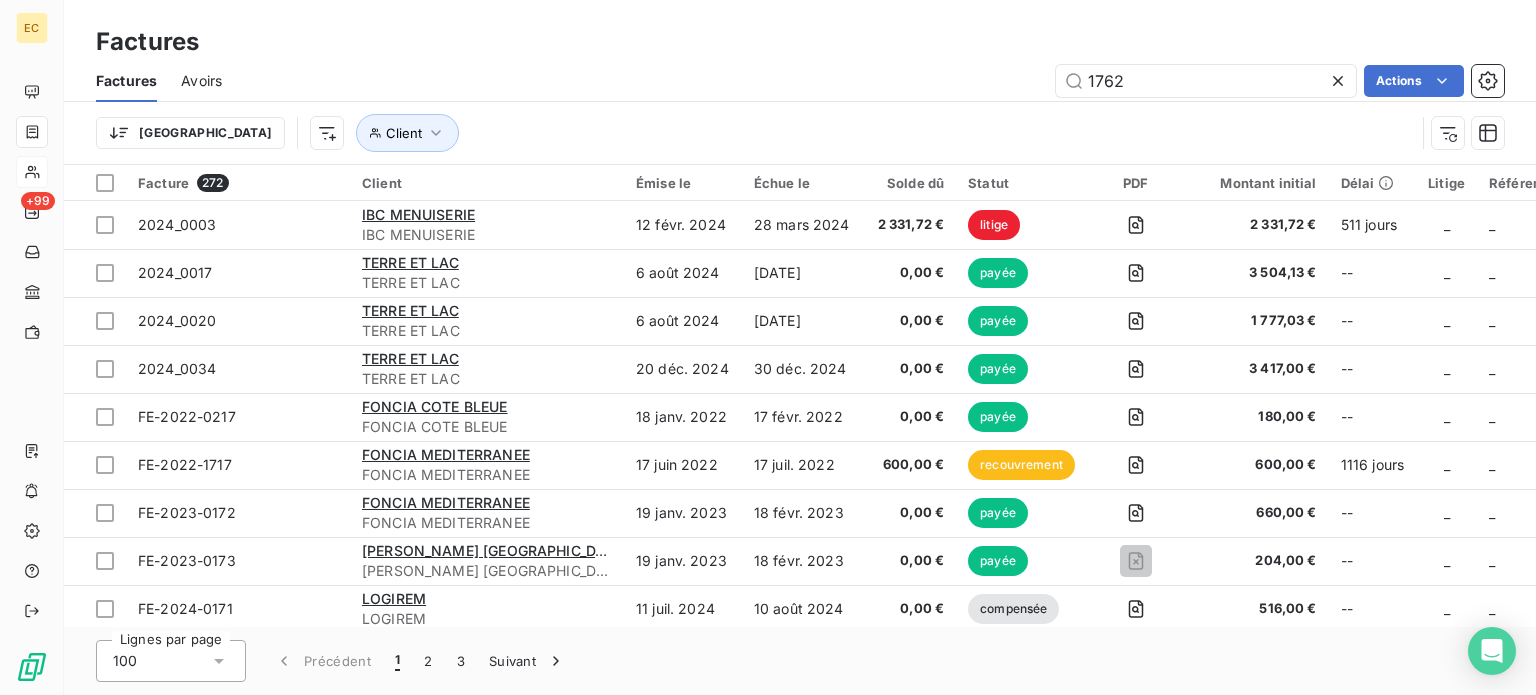 type on "1762" 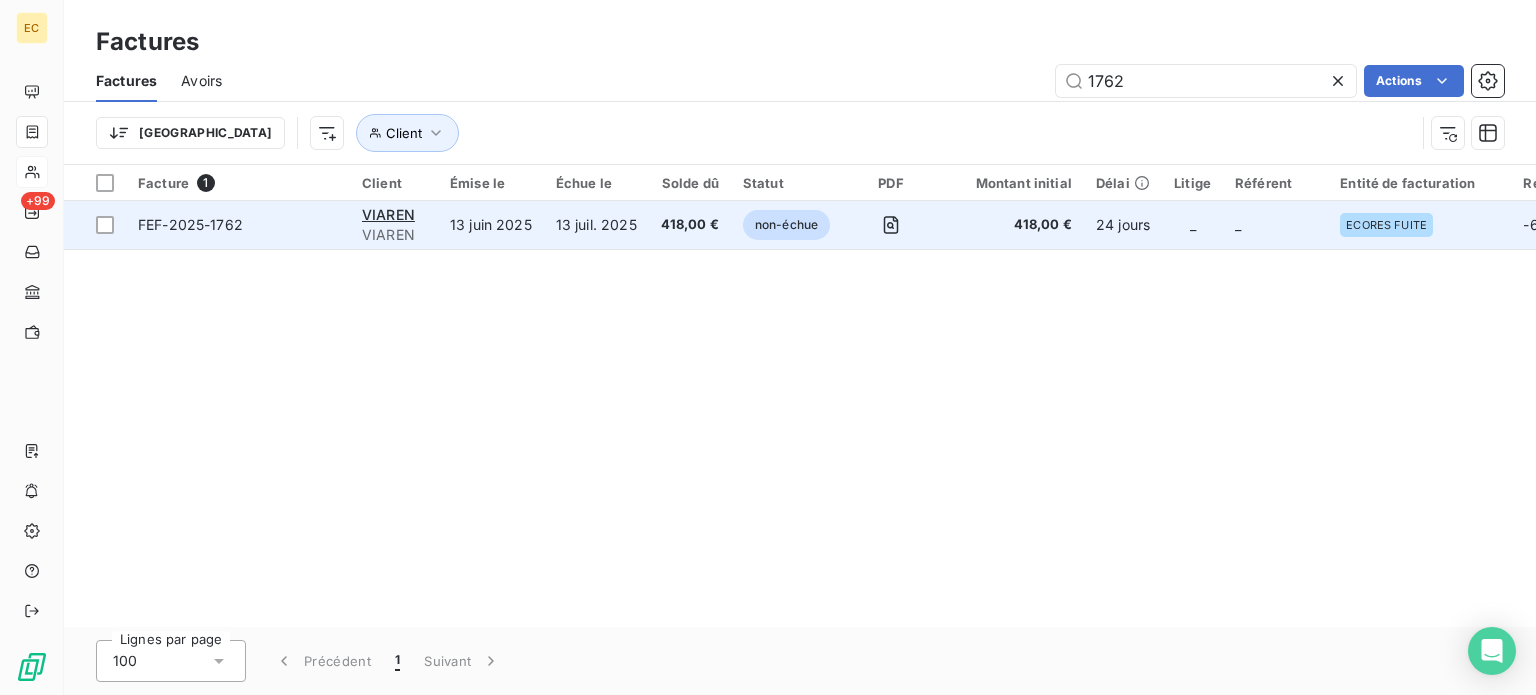 click on "13 juil. 2025" at bounding box center (596, 225) 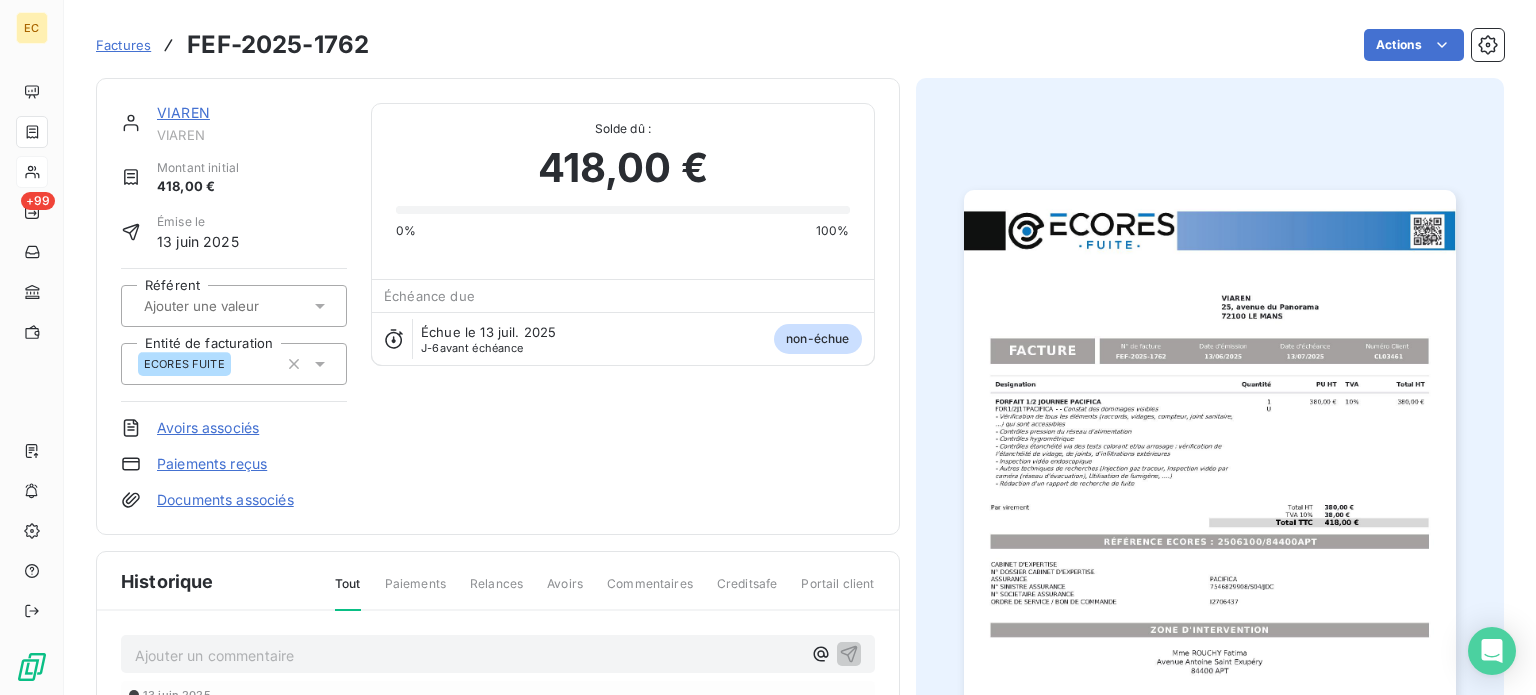 click on "Paiements reçus" at bounding box center (212, 464) 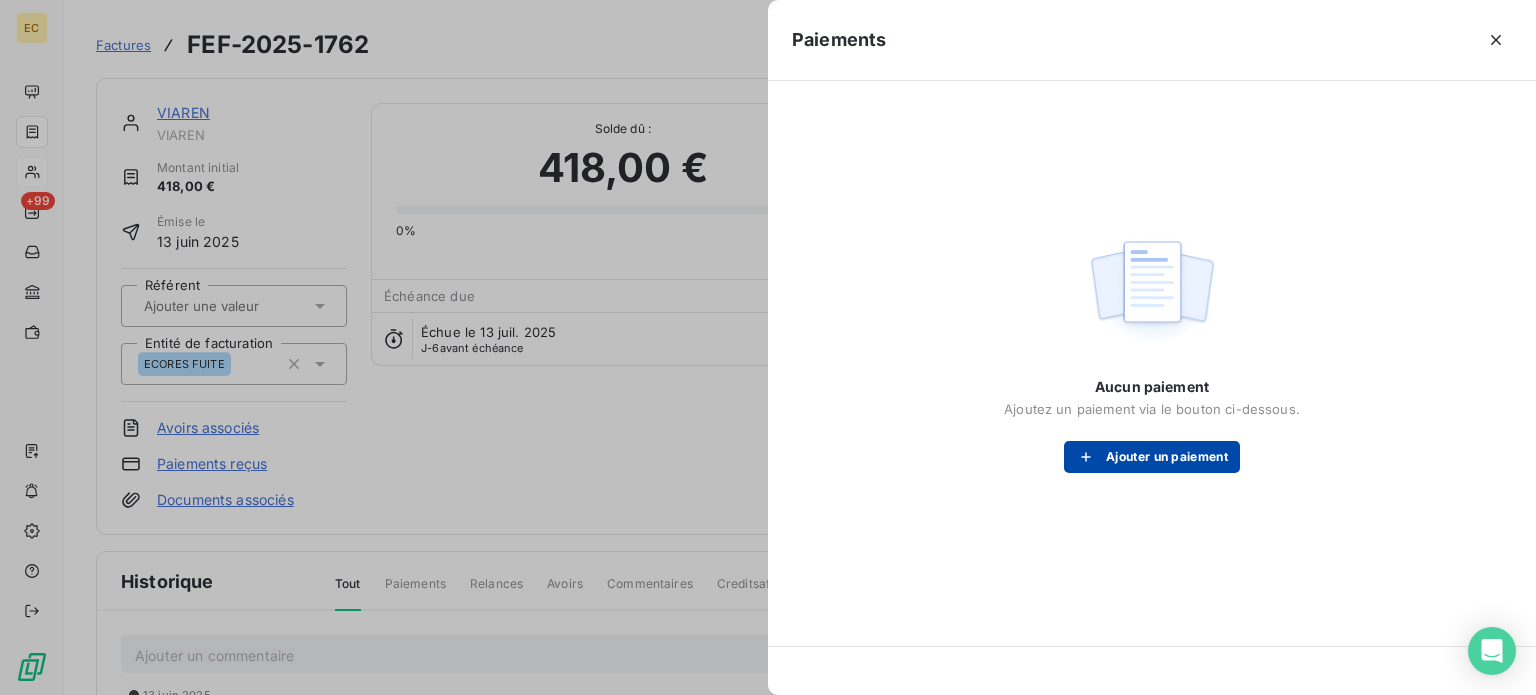 click on "Ajouter un paiement" at bounding box center [1152, 457] 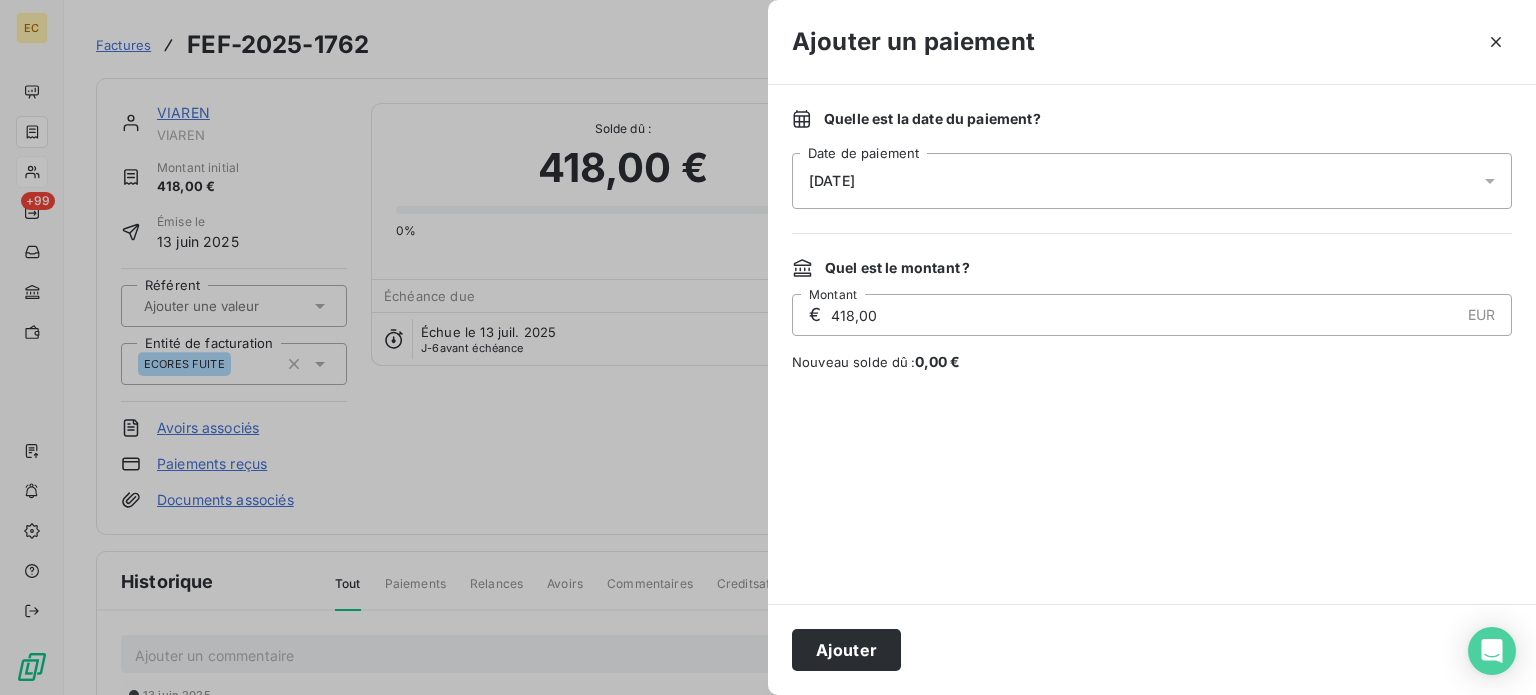 click on "[DATE]" at bounding box center [1152, 181] 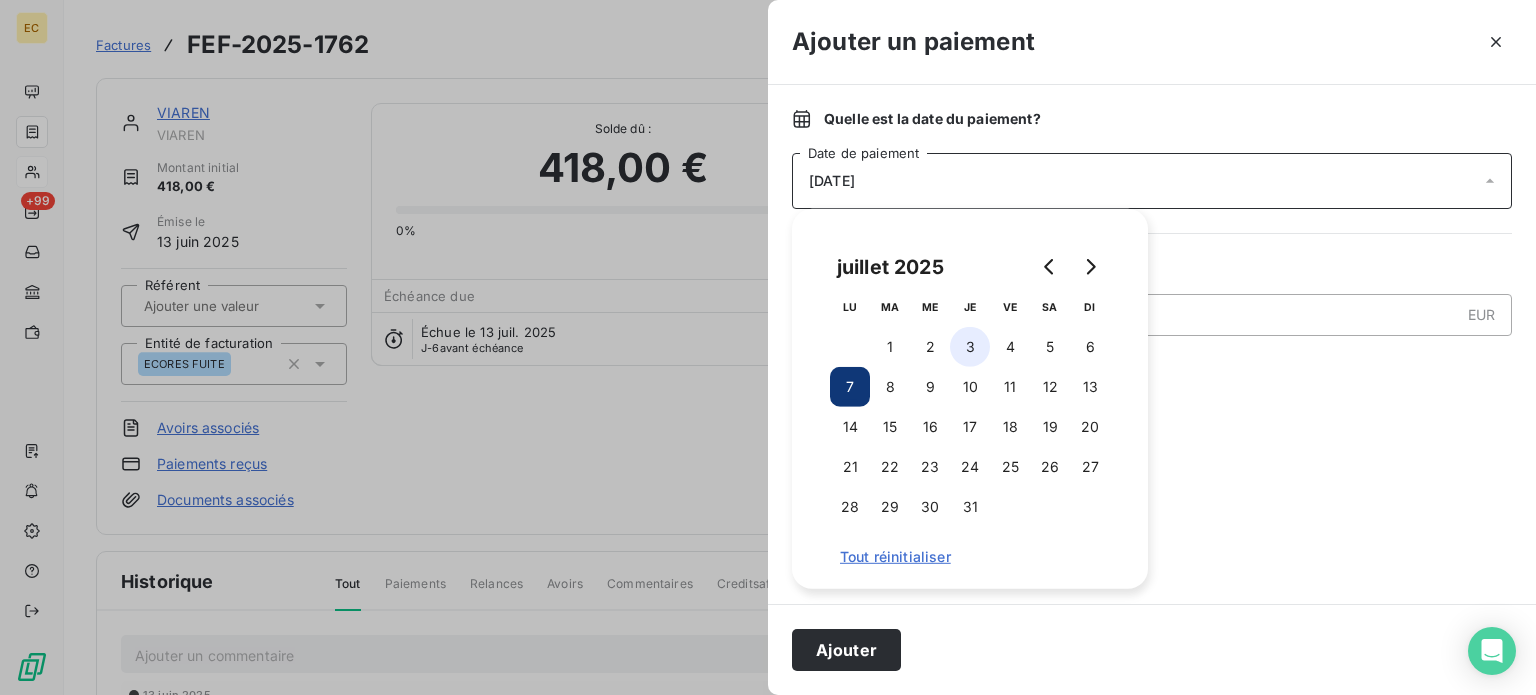 click on "3" at bounding box center (970, 347) 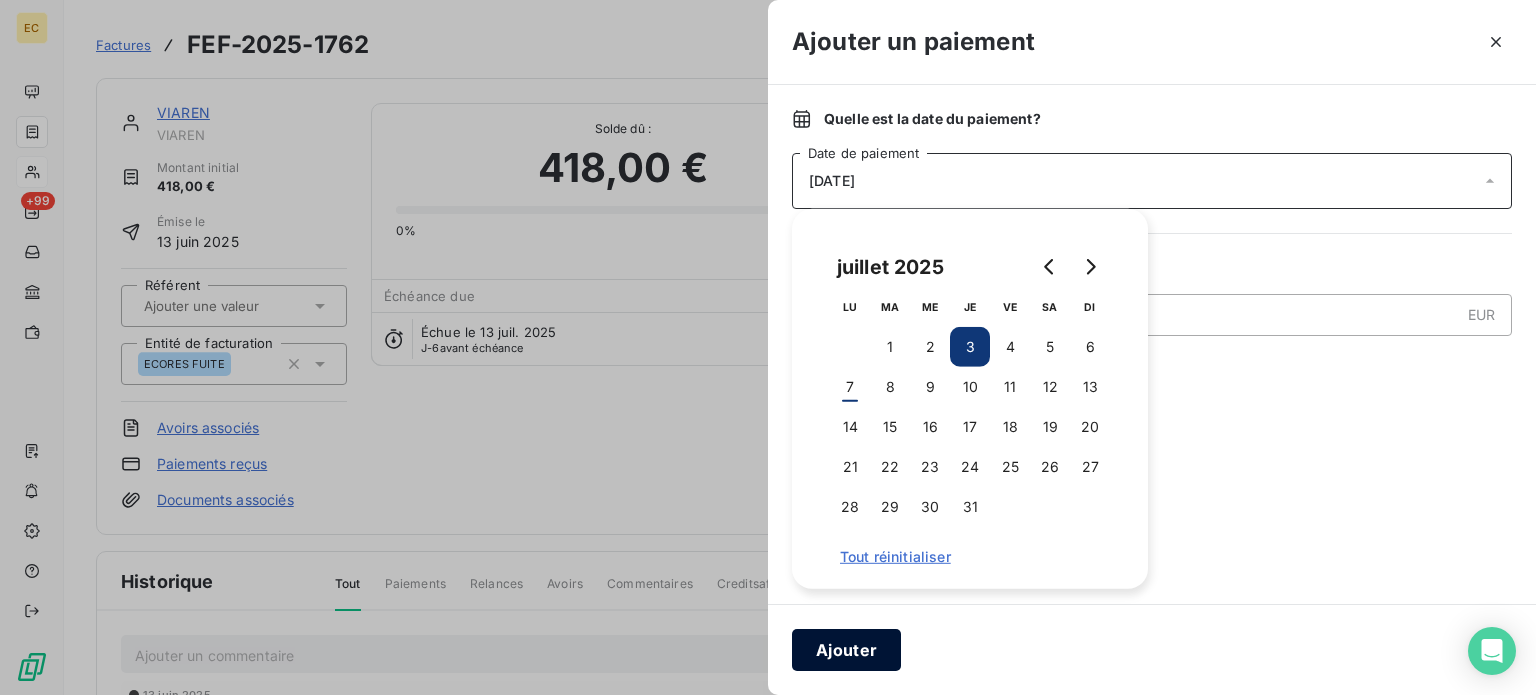 click on "Ajouter" at bounding box center [846, 650] 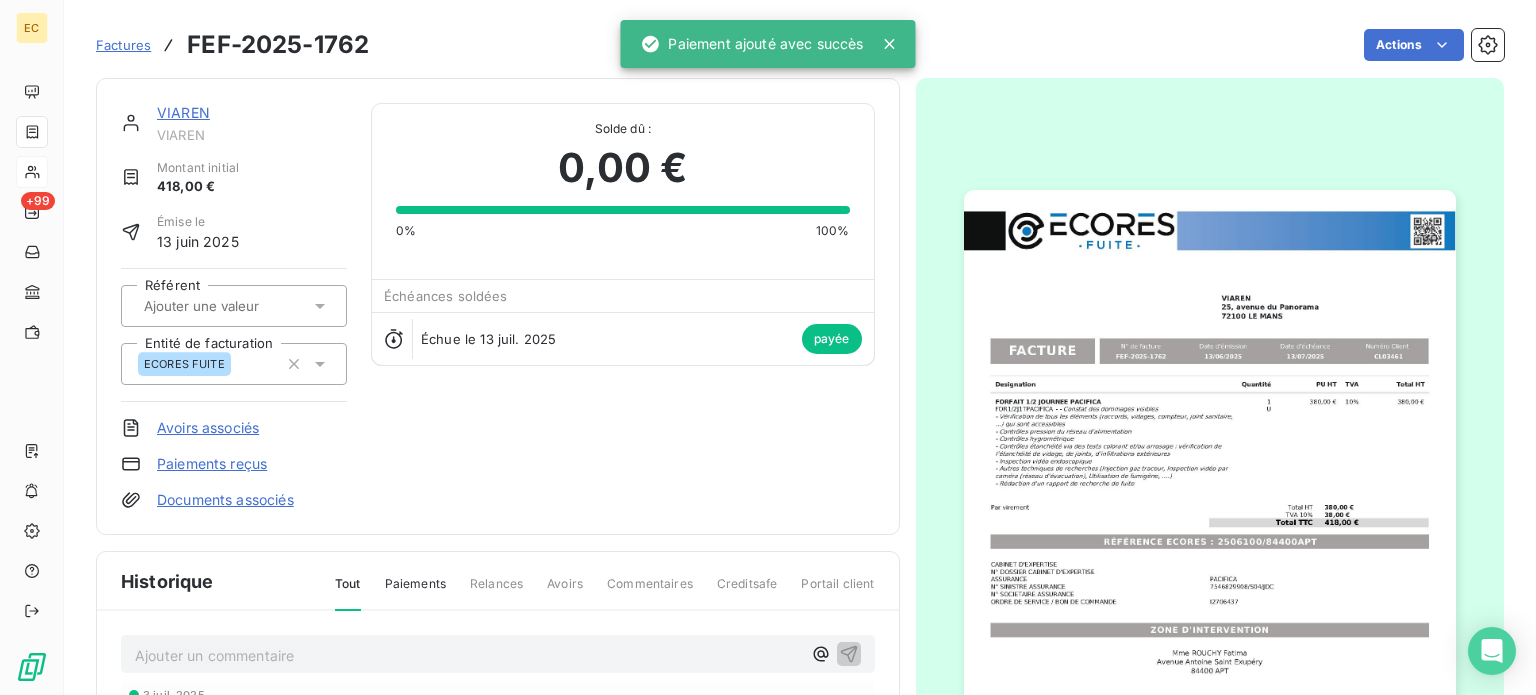 click on "Factures" at bounding box center [123, 45] 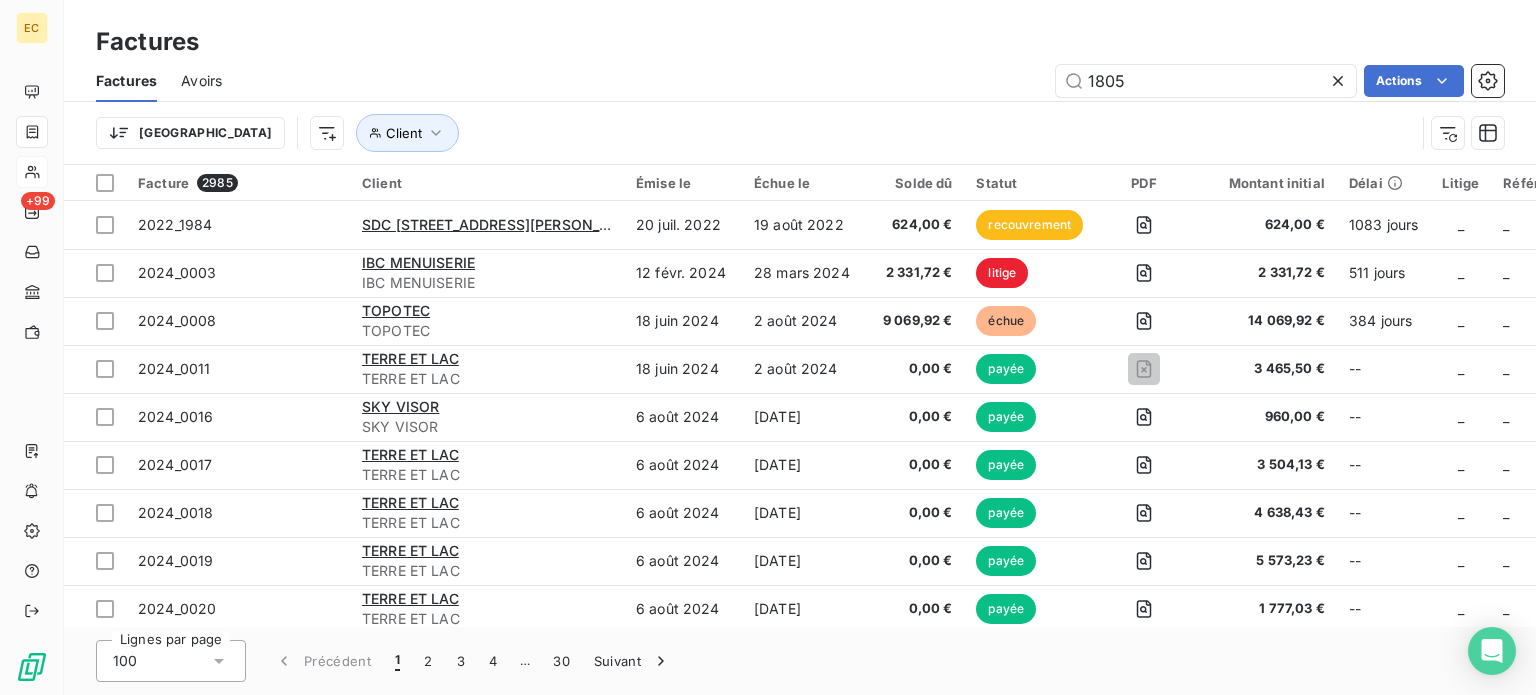 type on "1805" 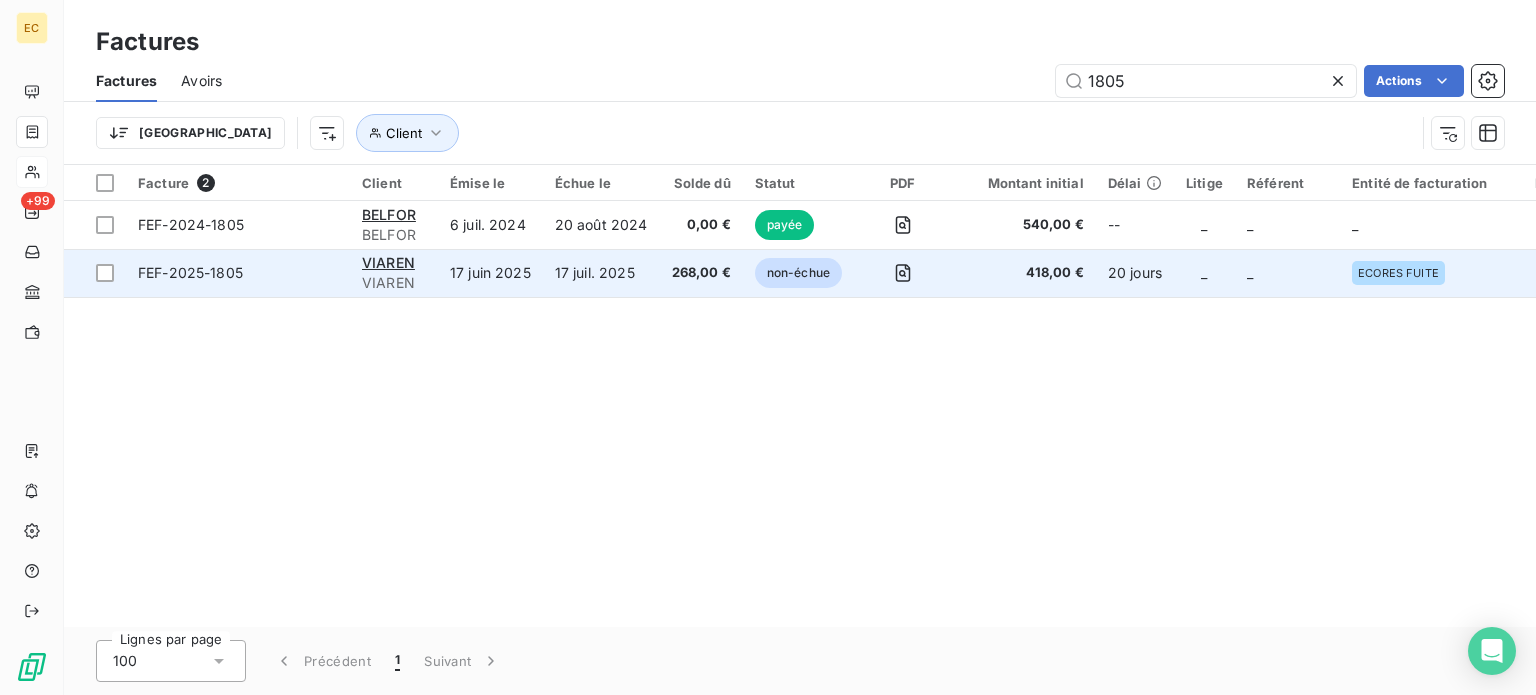 click on "17 juil. 2025" at bounding box center [601, 273] 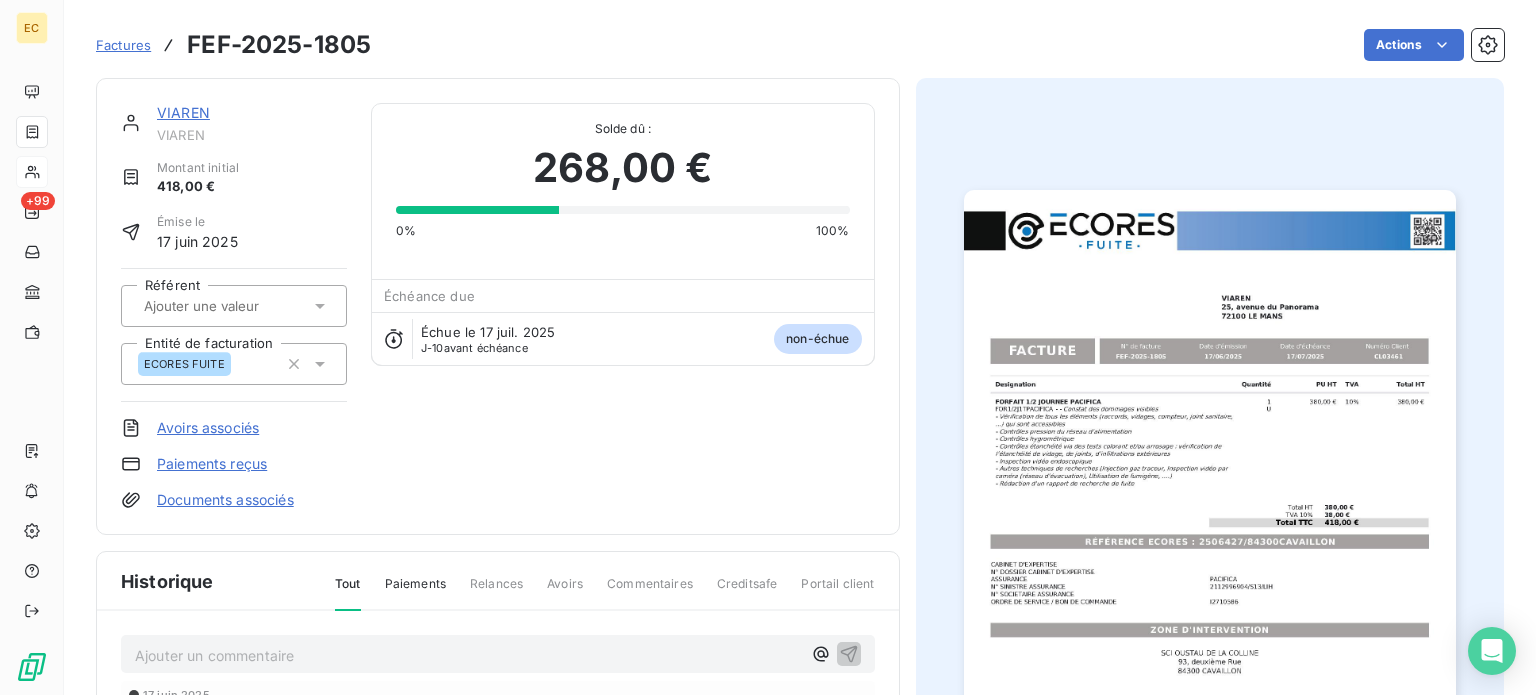click on "Paiements reçus" at bounding box center [212, 464] 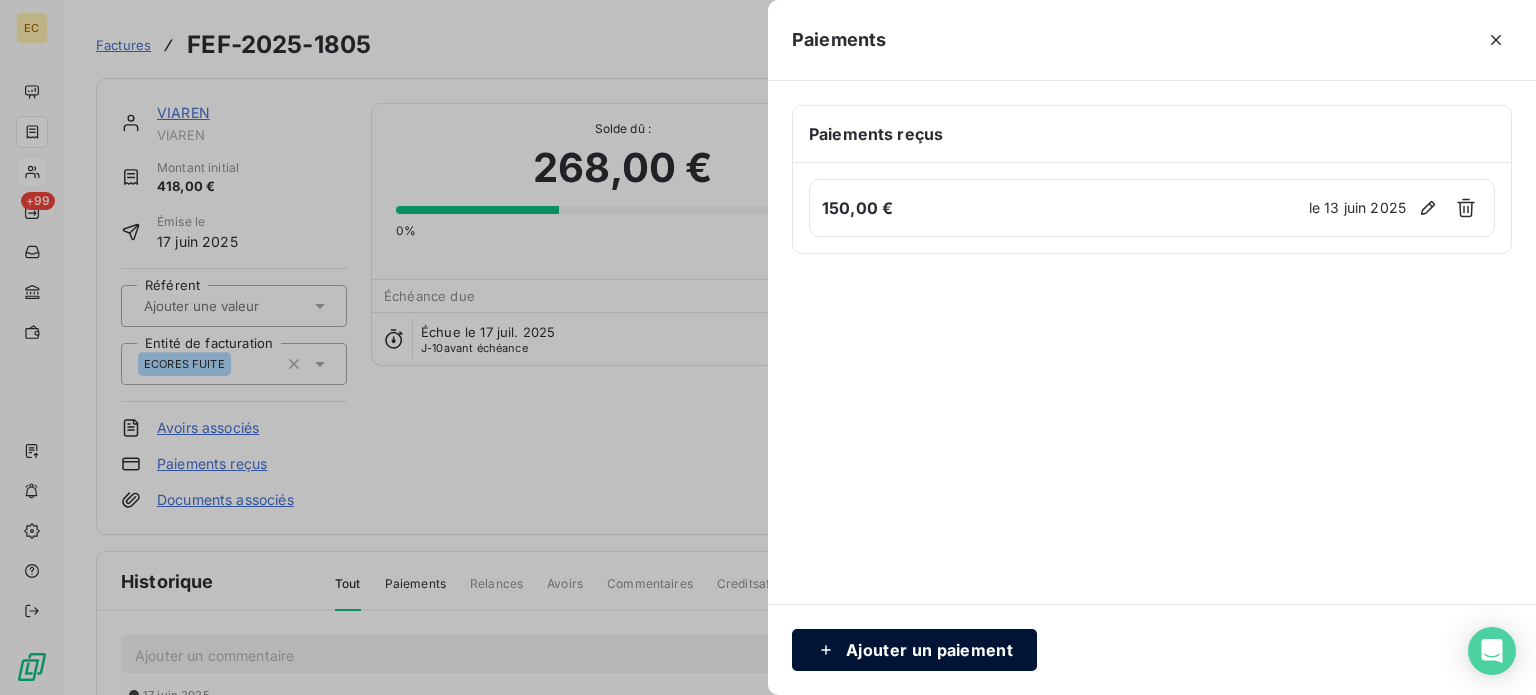 click on "Ajouter un paiement" at bounding box center (914, 650) 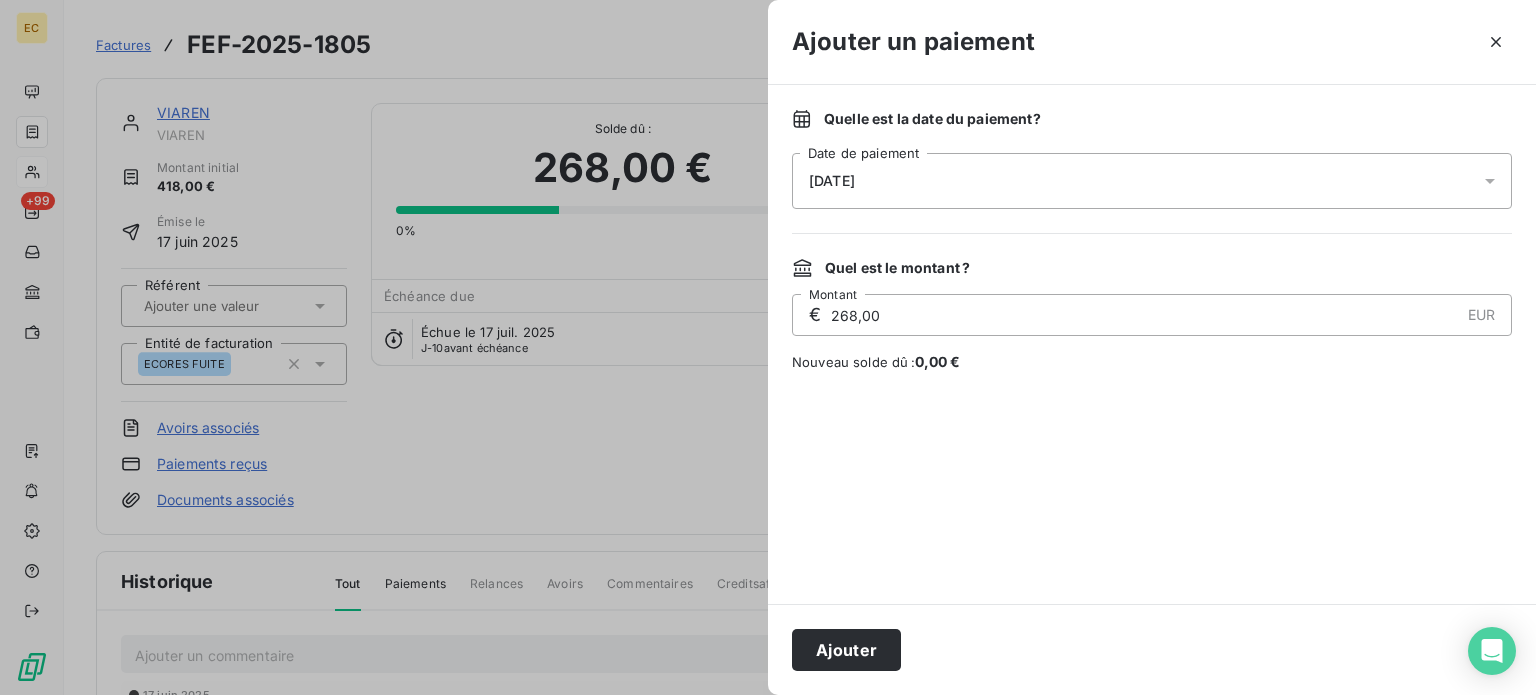 click on "[DATE]" at bounding box center (1152, 181) 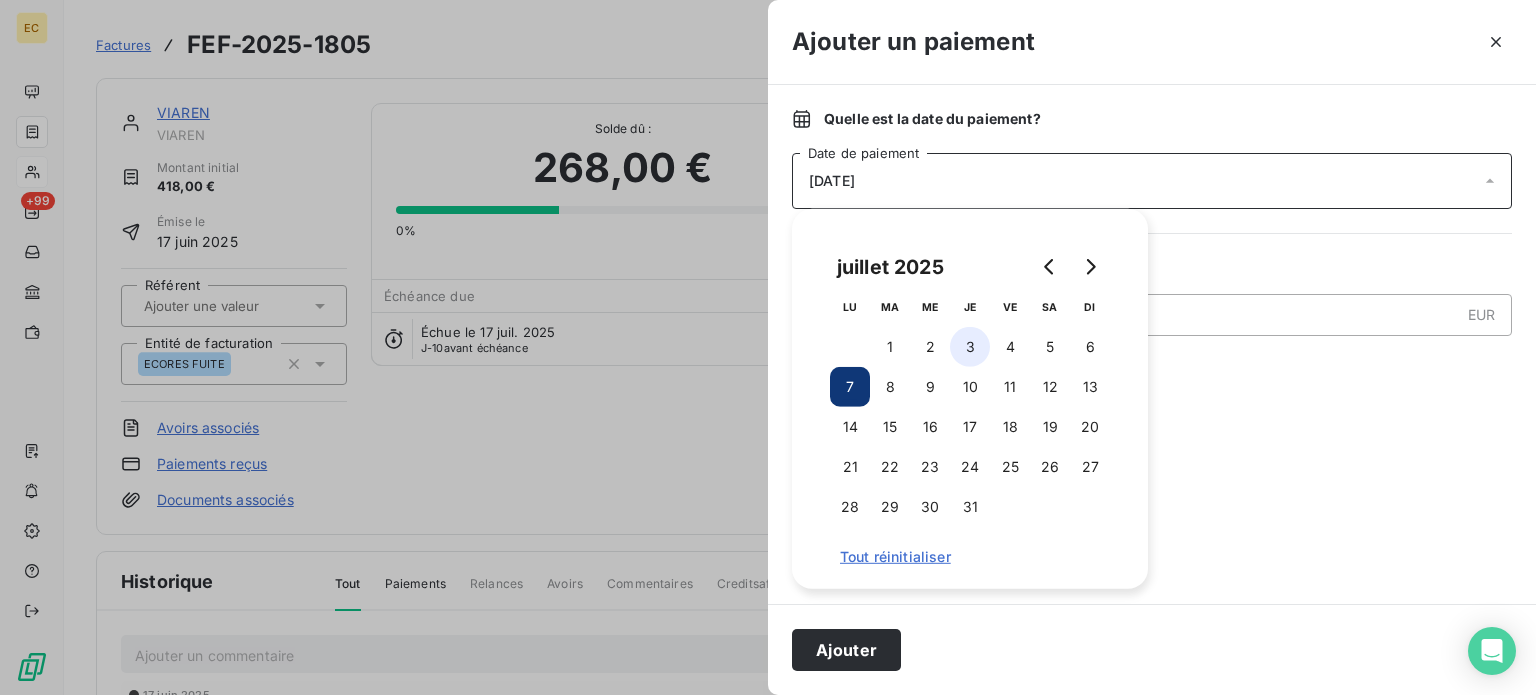 click on "3" at bounding box center [970, 347] 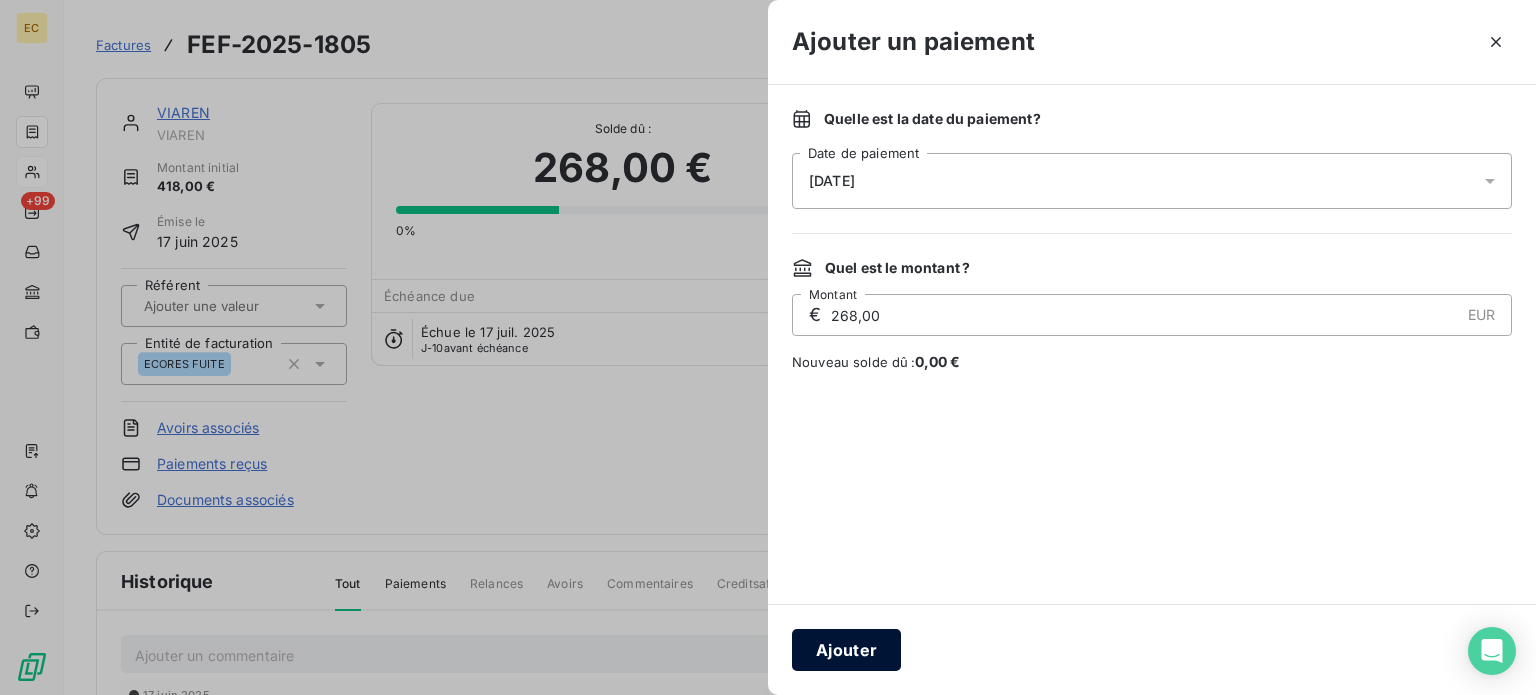 click on "Ajouter" at bounding box center (846, 650) 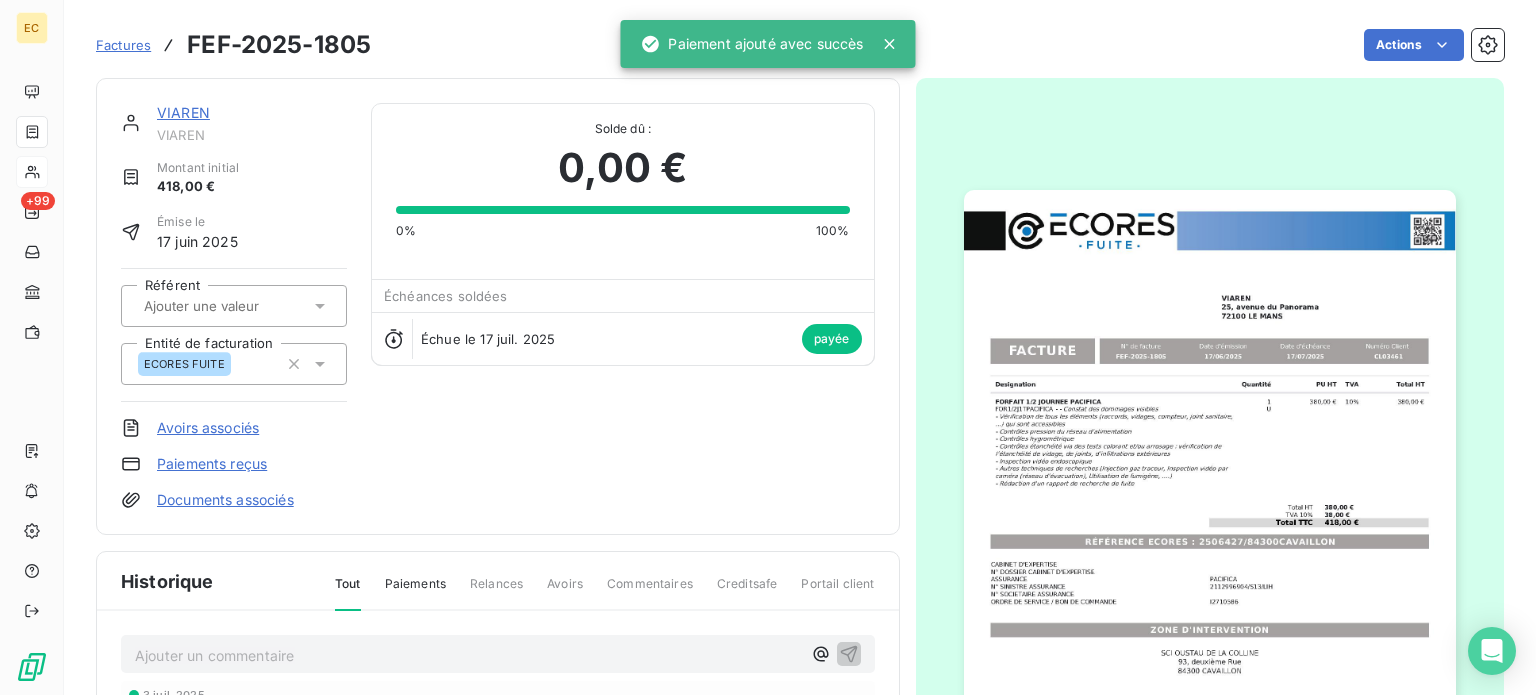 click on "Factures" at bounding box center (123, 45) 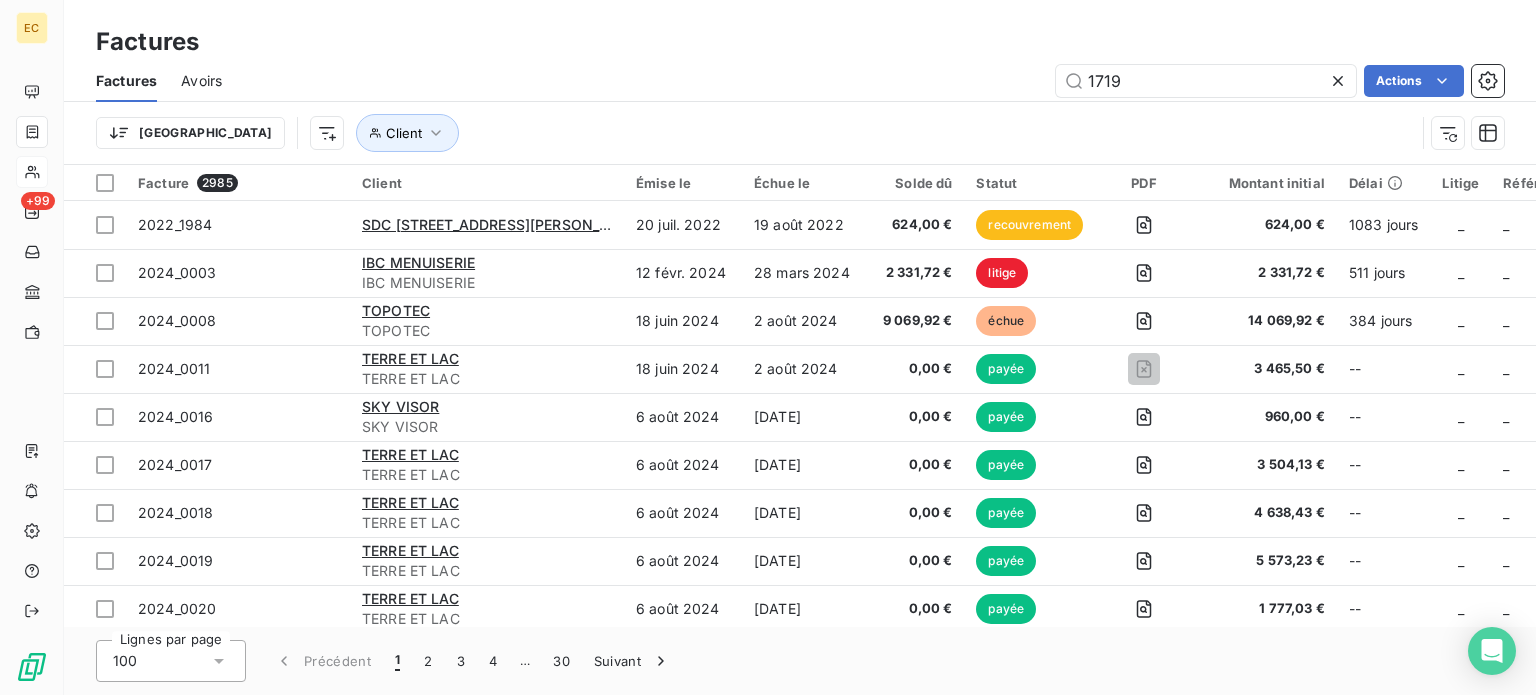 type on "1719" 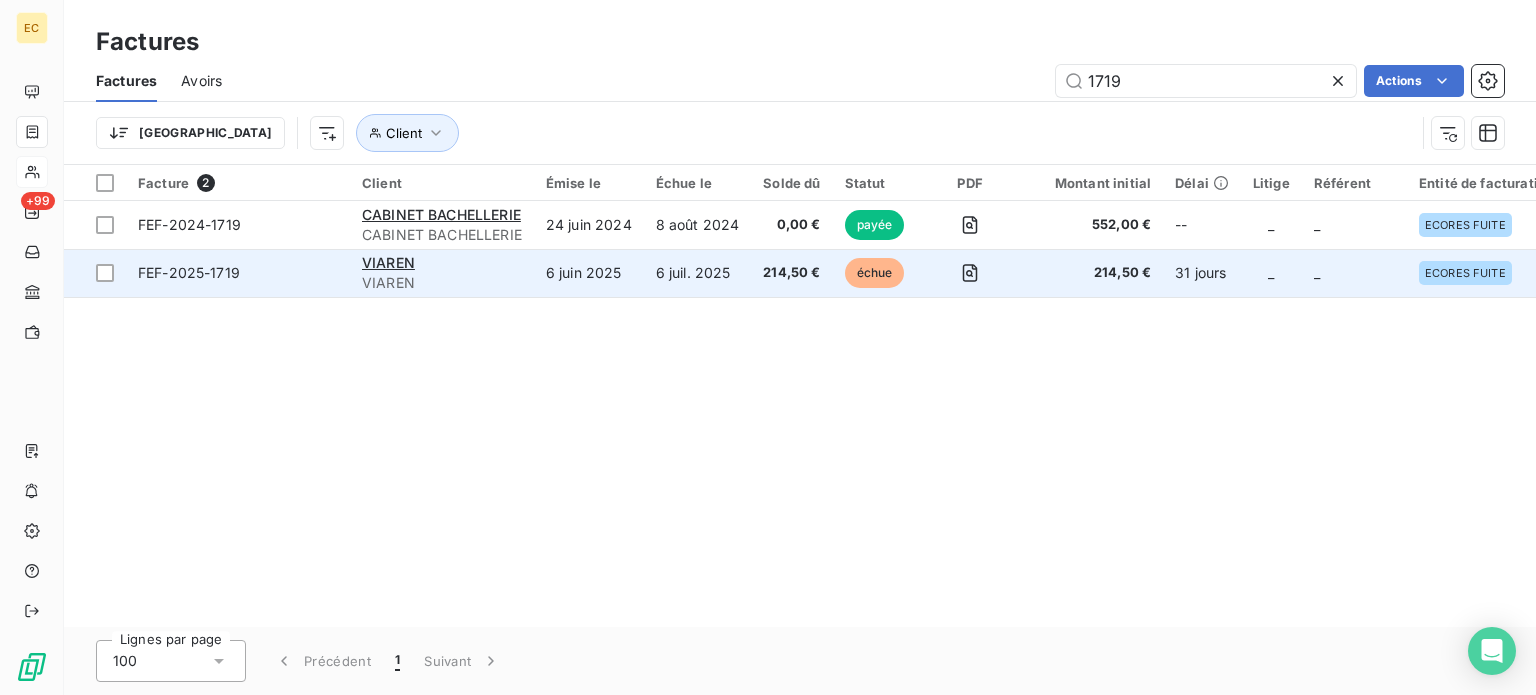 click on "6 juin 2025" at bounding box center (589, 273) 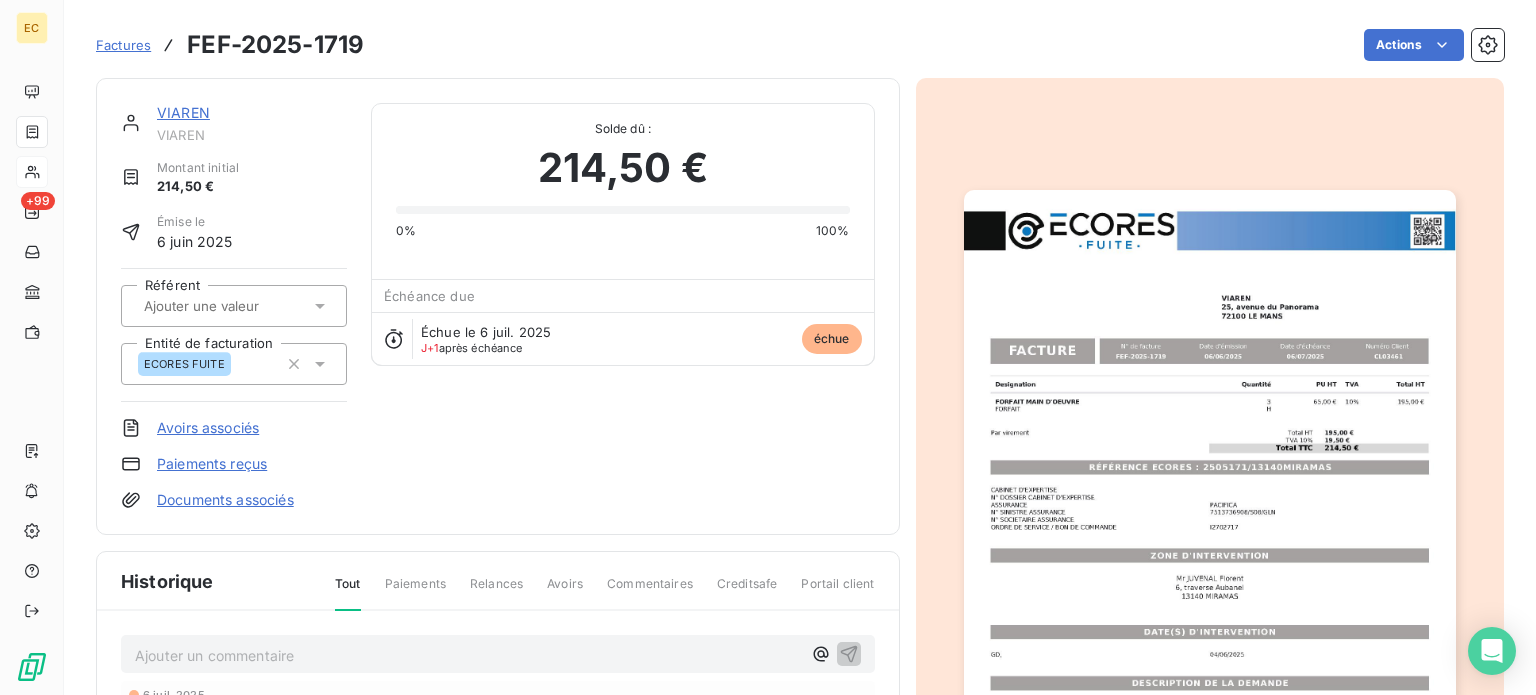 click on "Paiements reçus" at bounding box center (212, 464) 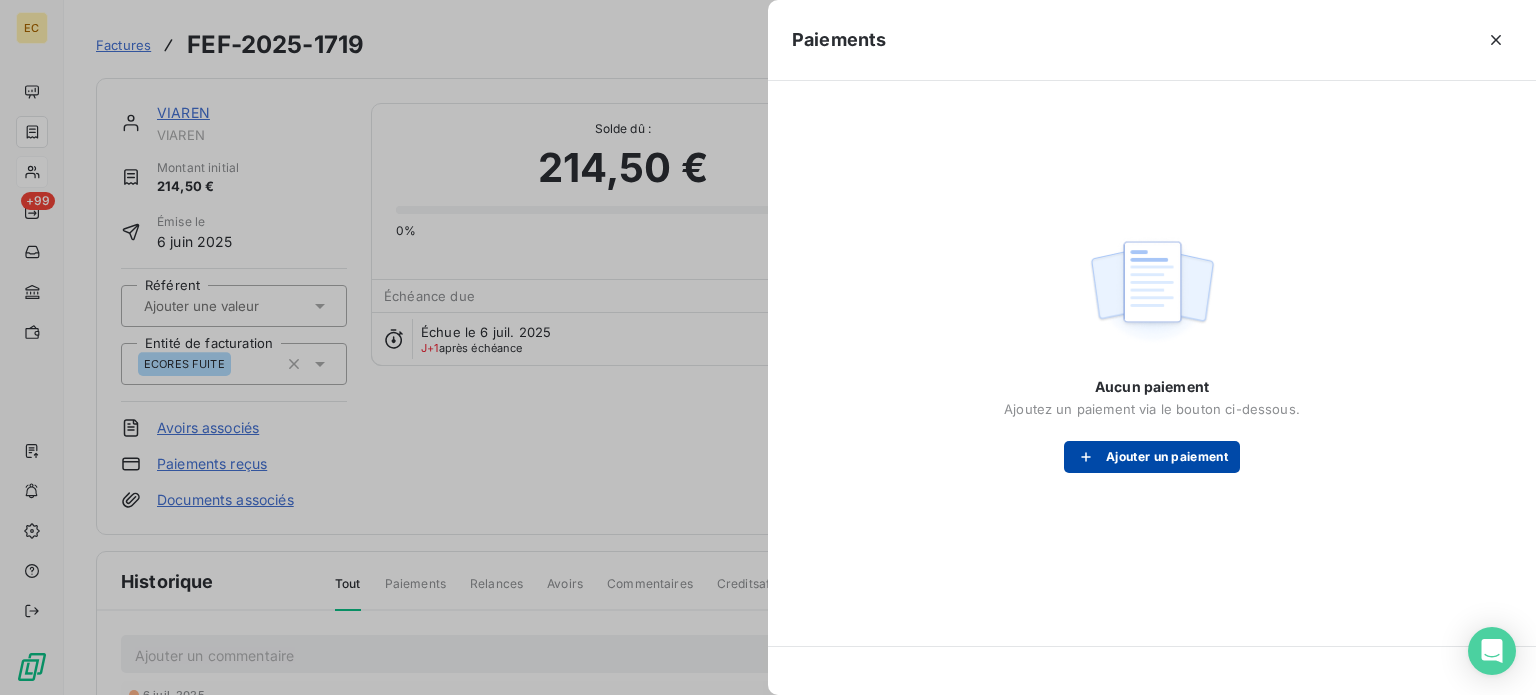 click on "Ajouter un paiement" at bounding box center [1152, 457] 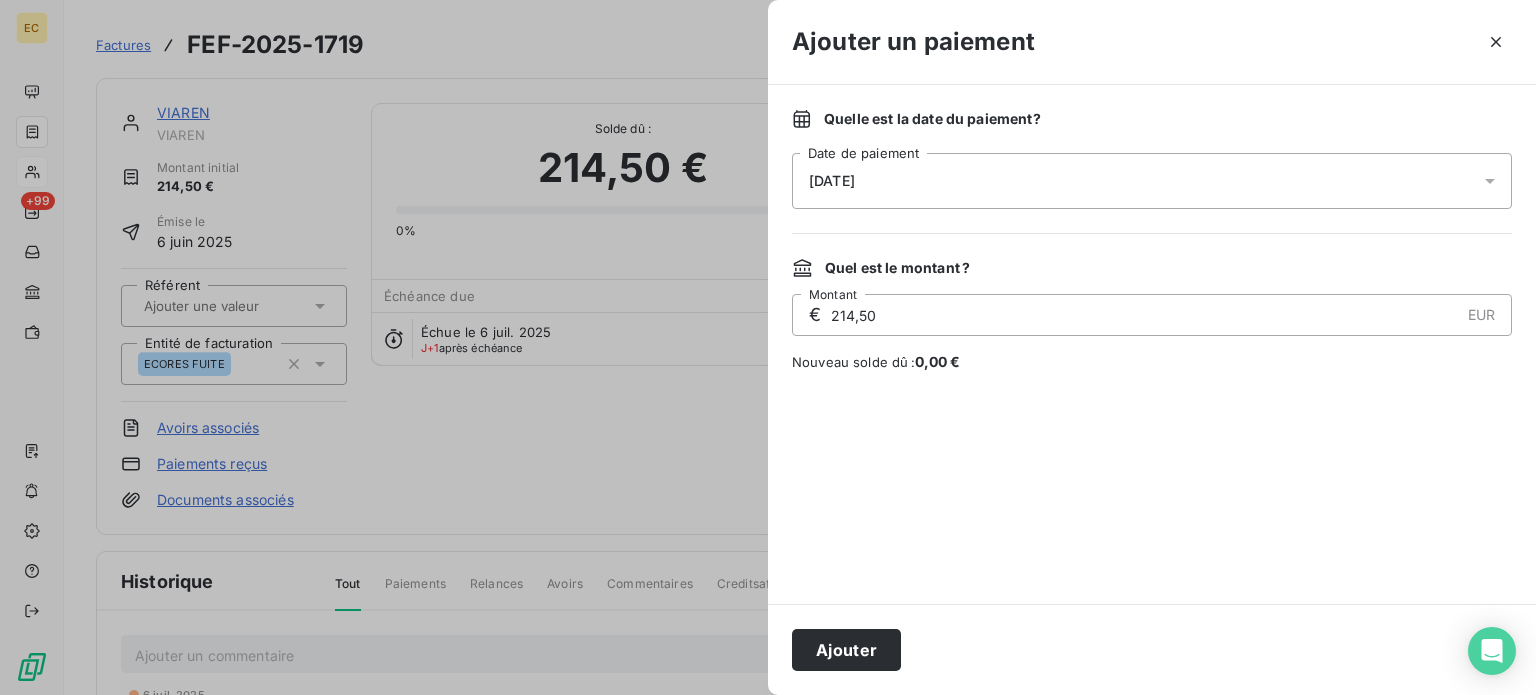 click on "[DATE]" at bounding box center [1152, 181] 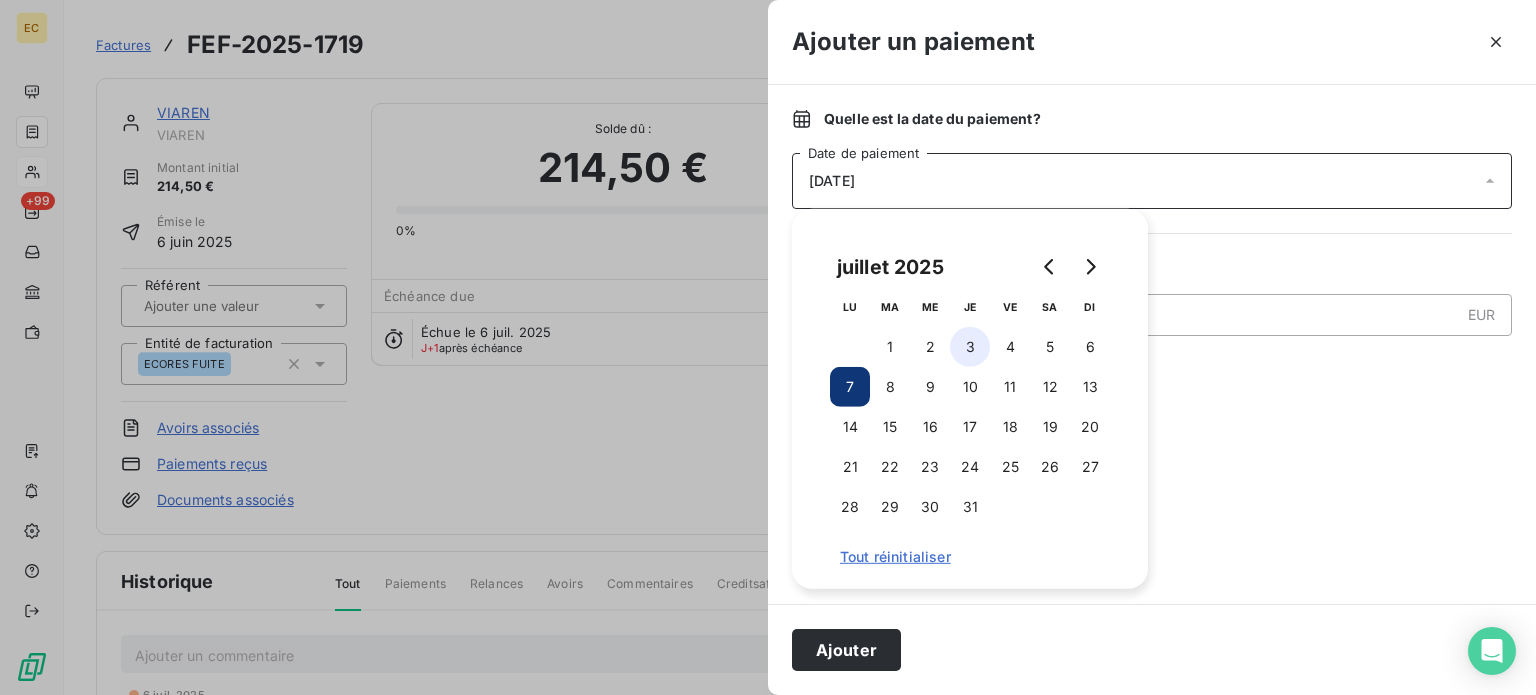 click on "3" at bounding box center [970, 347] 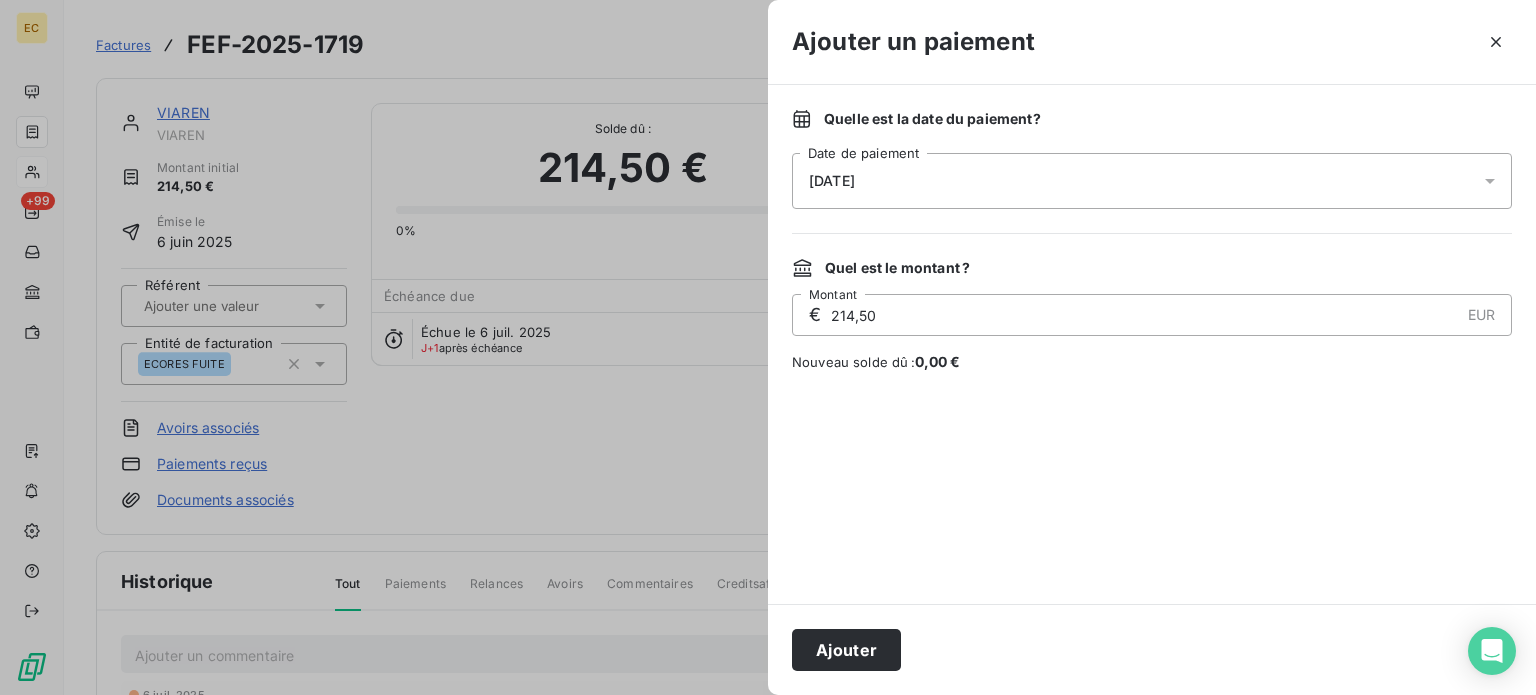 drag, startPoint x: 866, startPoint y: 645, endPoint x: 854, endPoint y: 587, distance: 59.22837 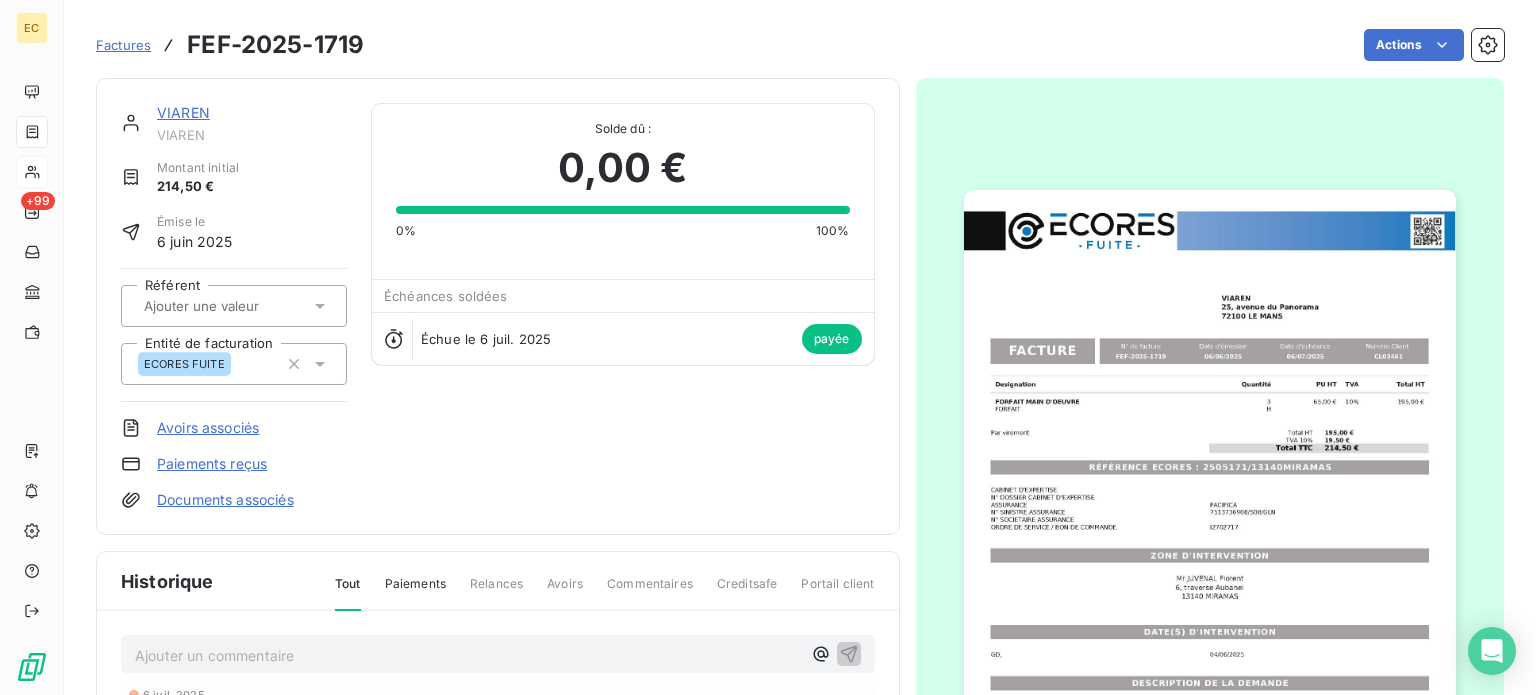 click on "Factures" at bounding box center [123, 45] 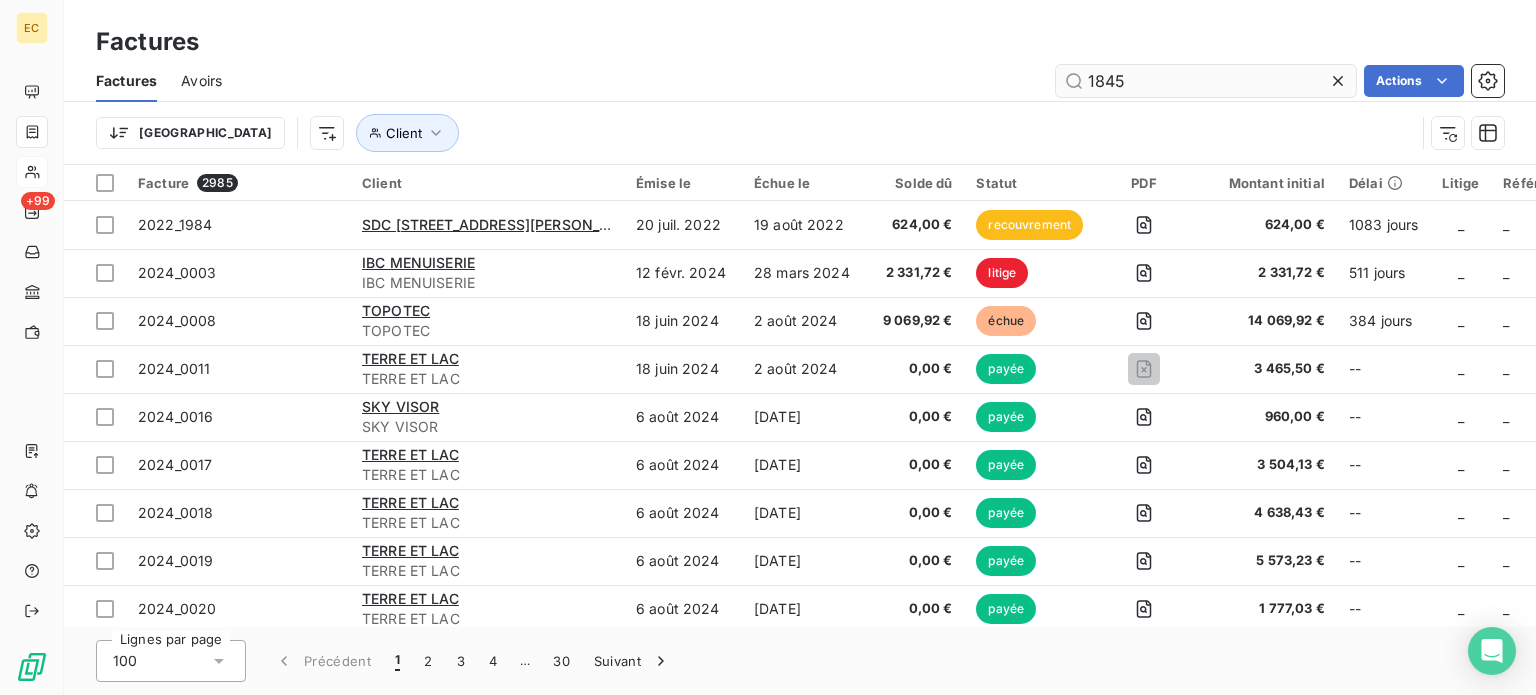 type on "1845" 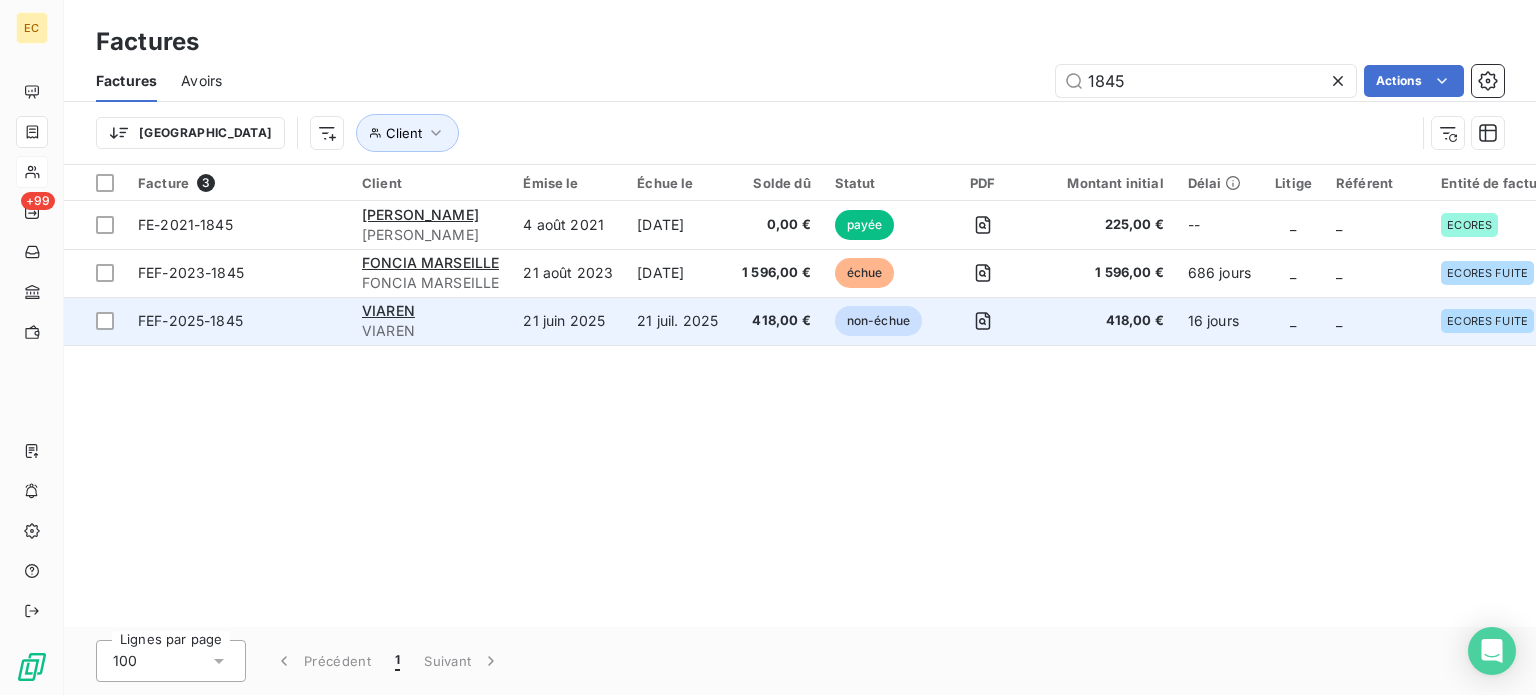 click on "FEF-2025-1845" at bounding box center [238, 321] 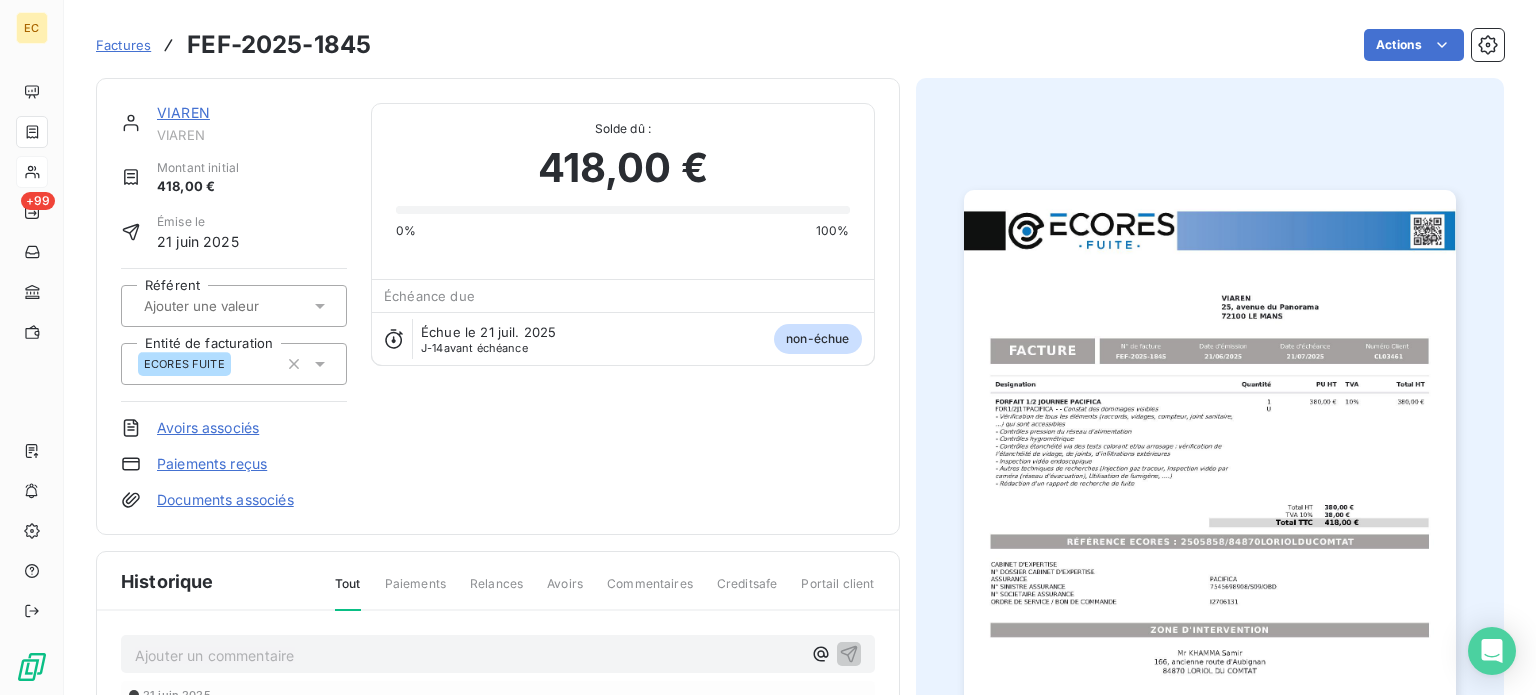click on "Paiements reçus" at bounding box center (212, 464) 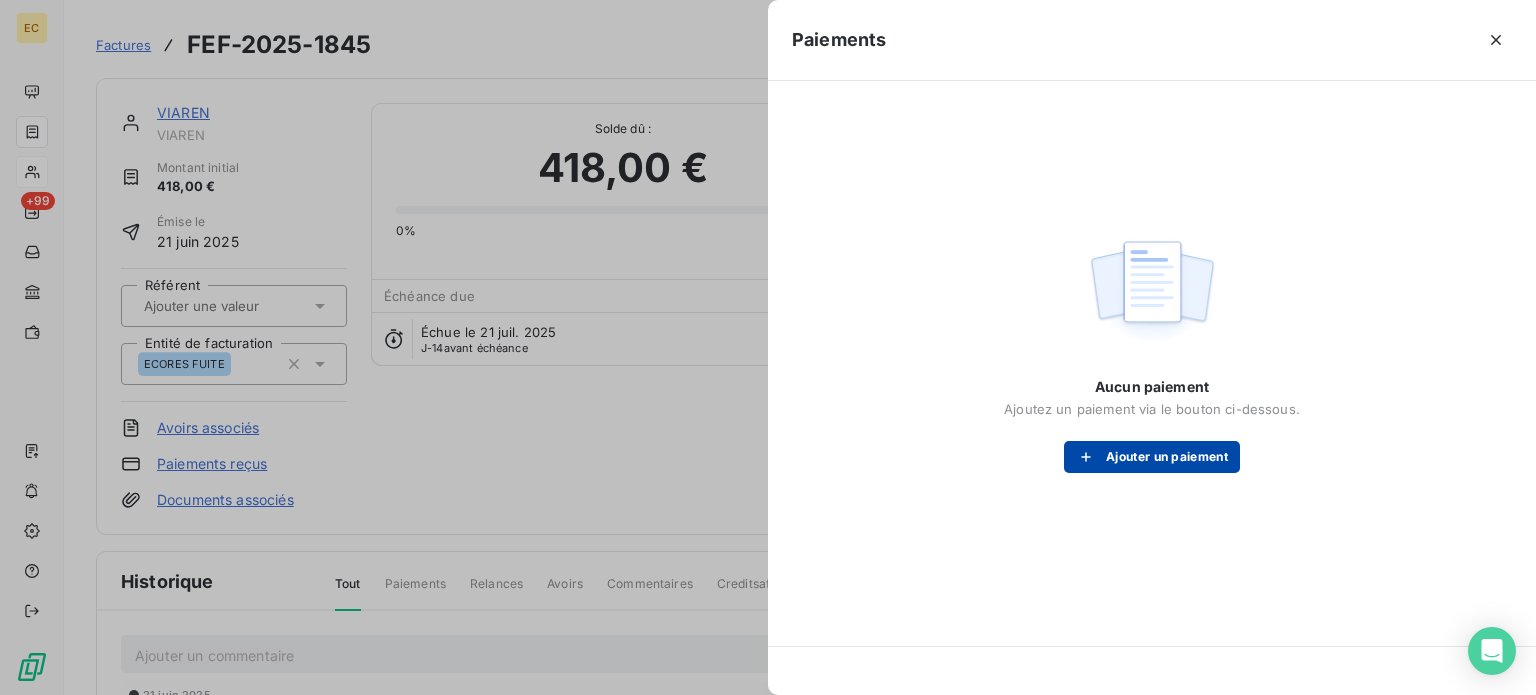 click on "Ajouter un paiement" at bounding box center [1152, 457] 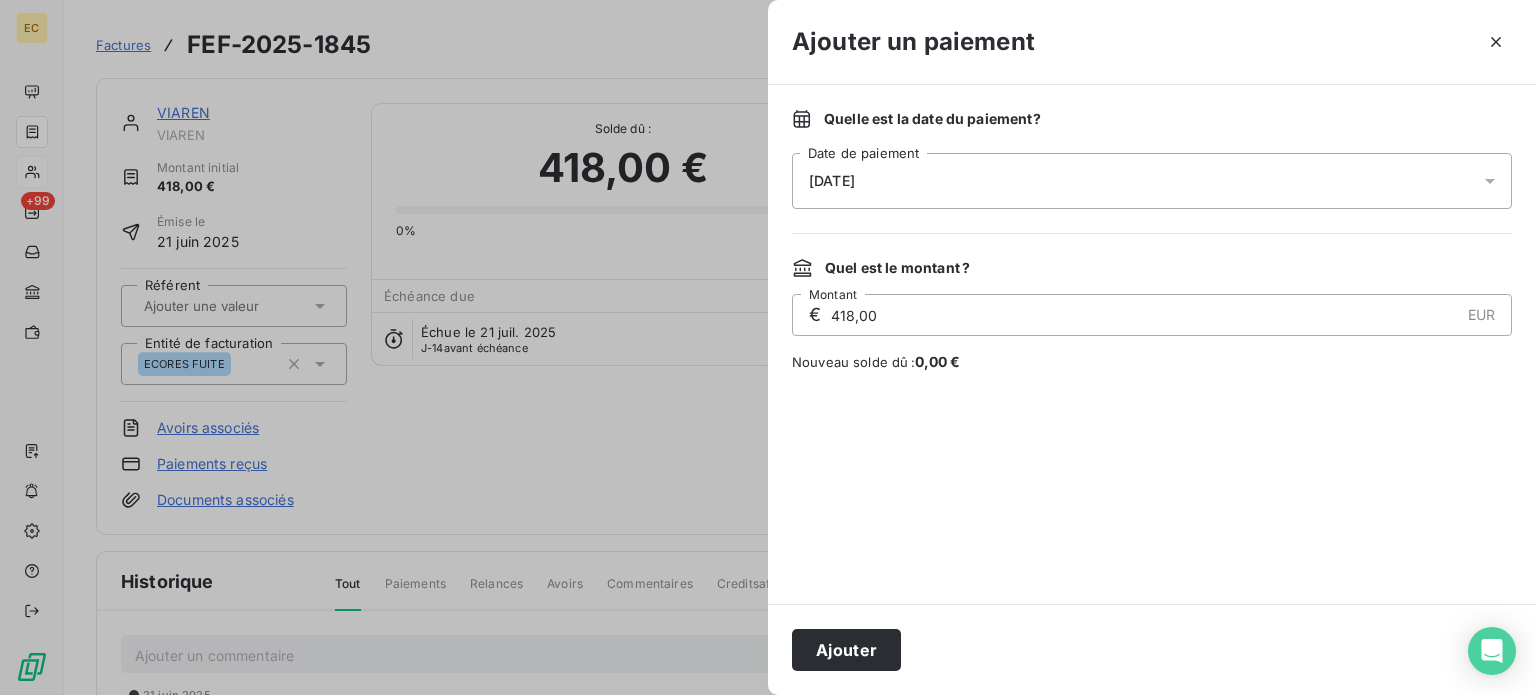 click on "[DATE]" at bounding box center (1152, 181) 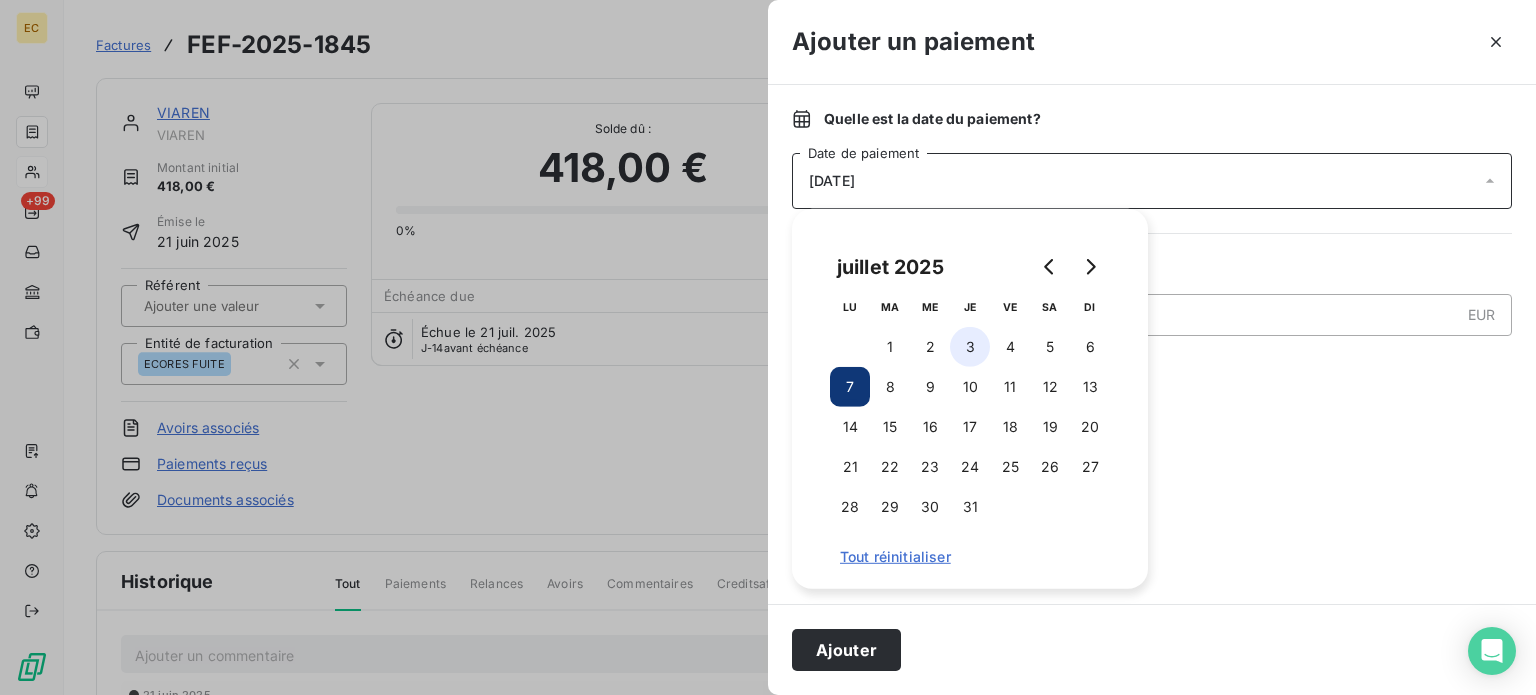 click on "3" at bounding box center (970, 347) 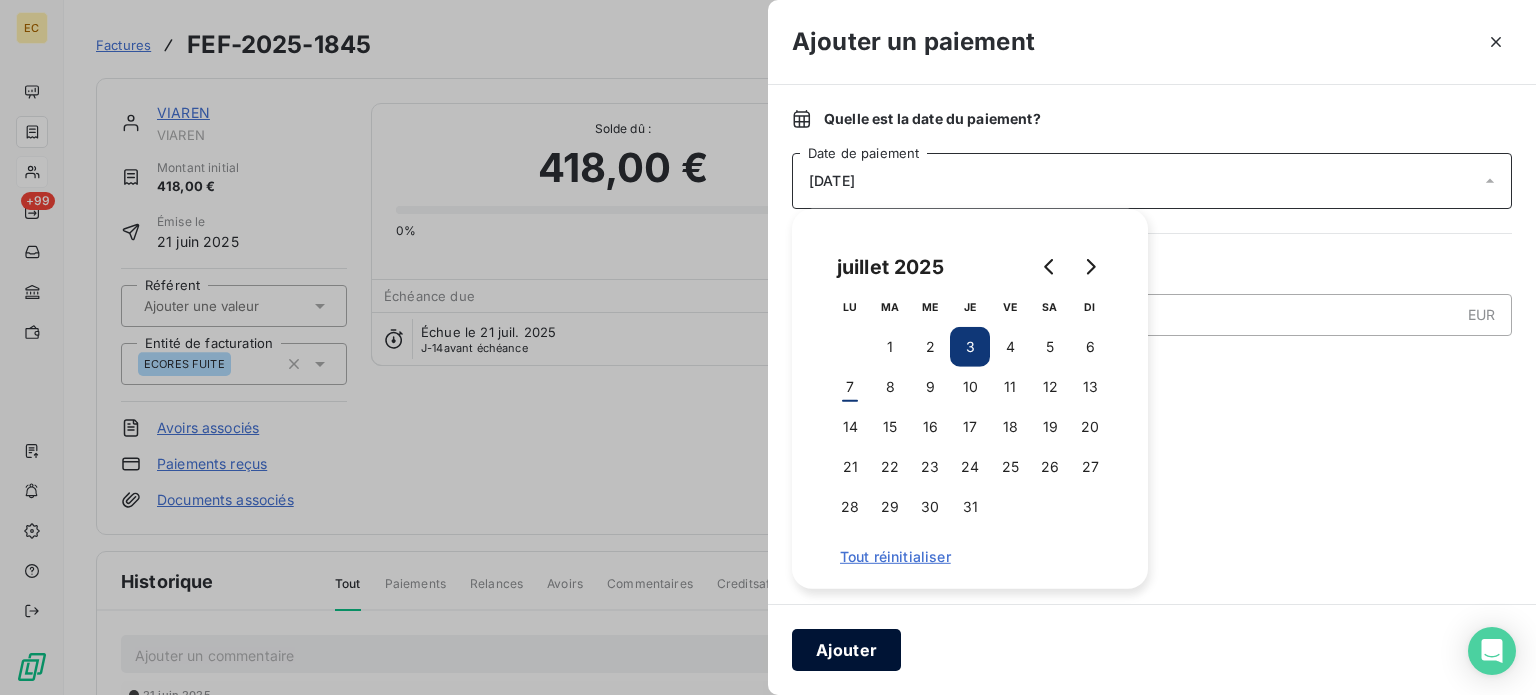 click on "Ajouter" at bounding box center (846, 650) 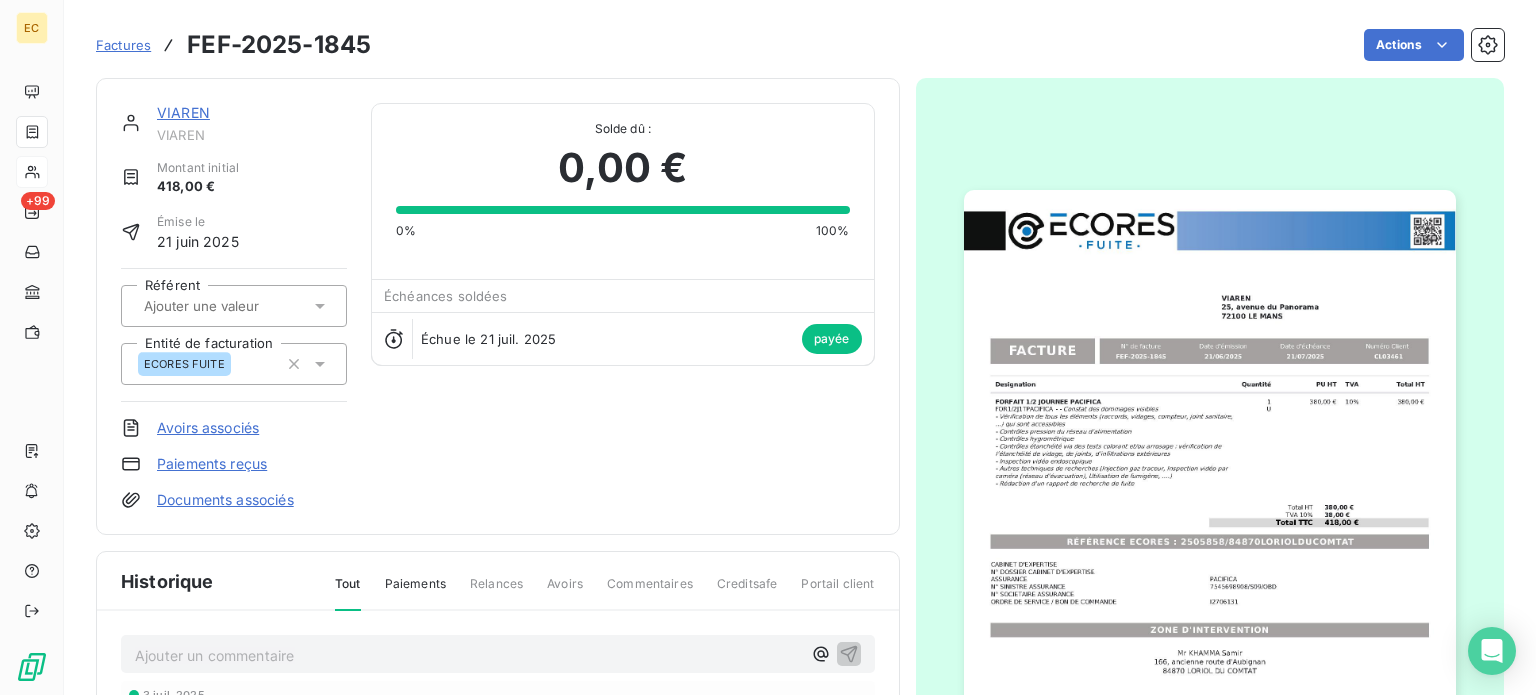 click on "Factures" at bounding box center [123, 45] 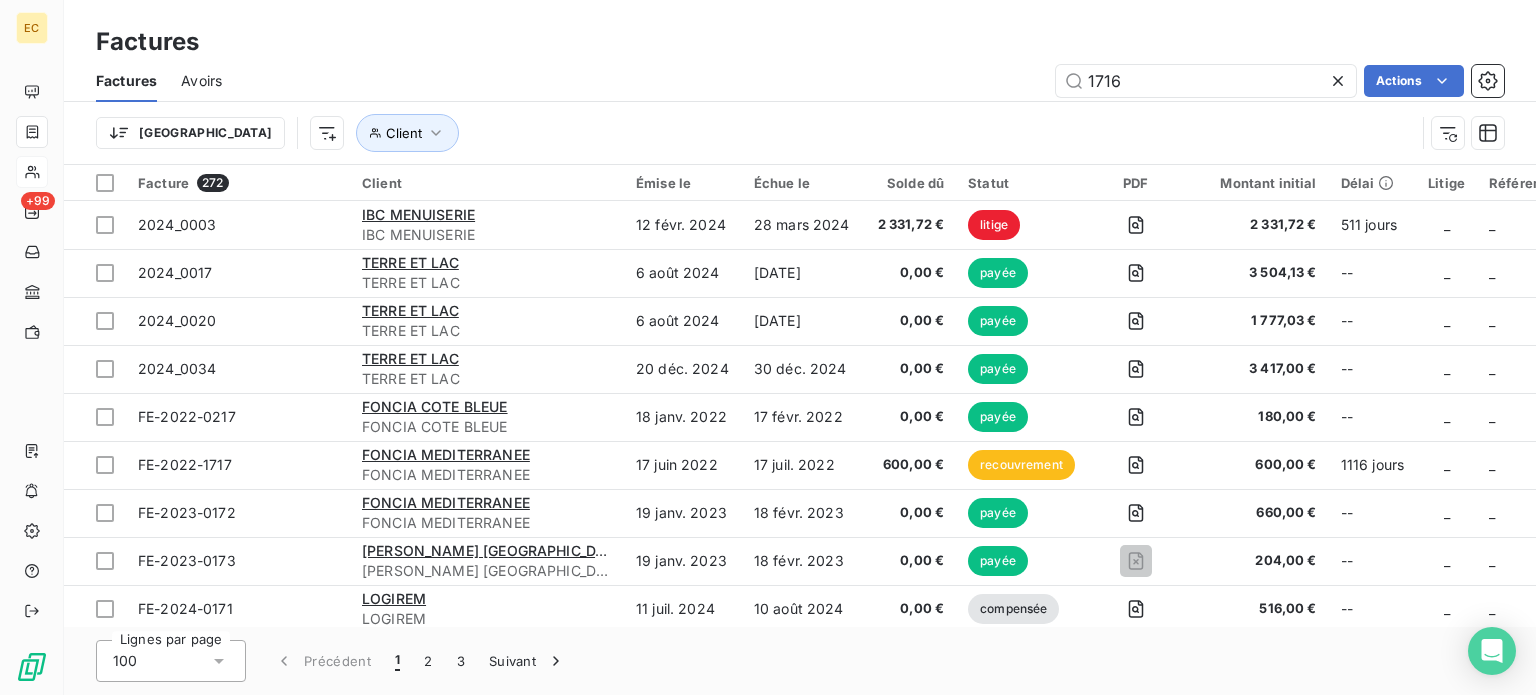 type on "1716" 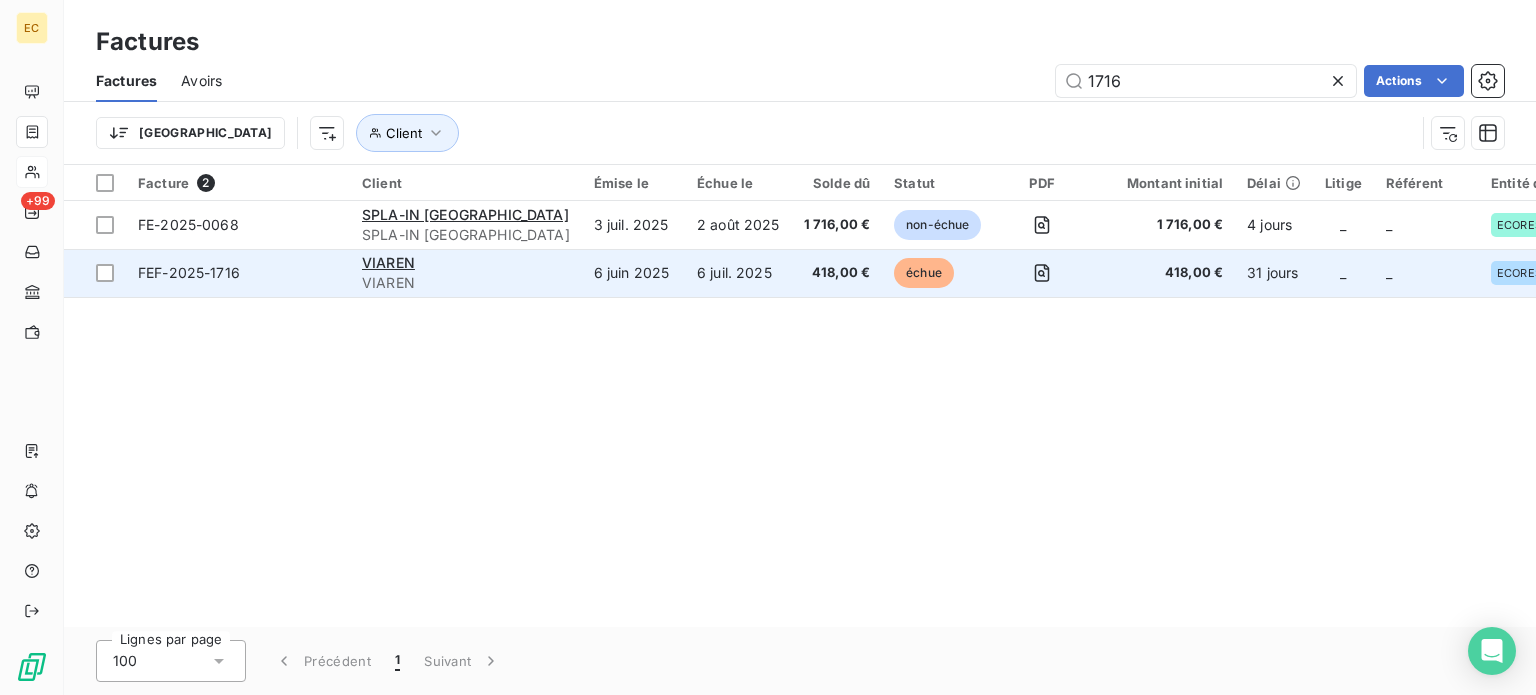 click on "VIAREN" at bounding box center (466, 263) 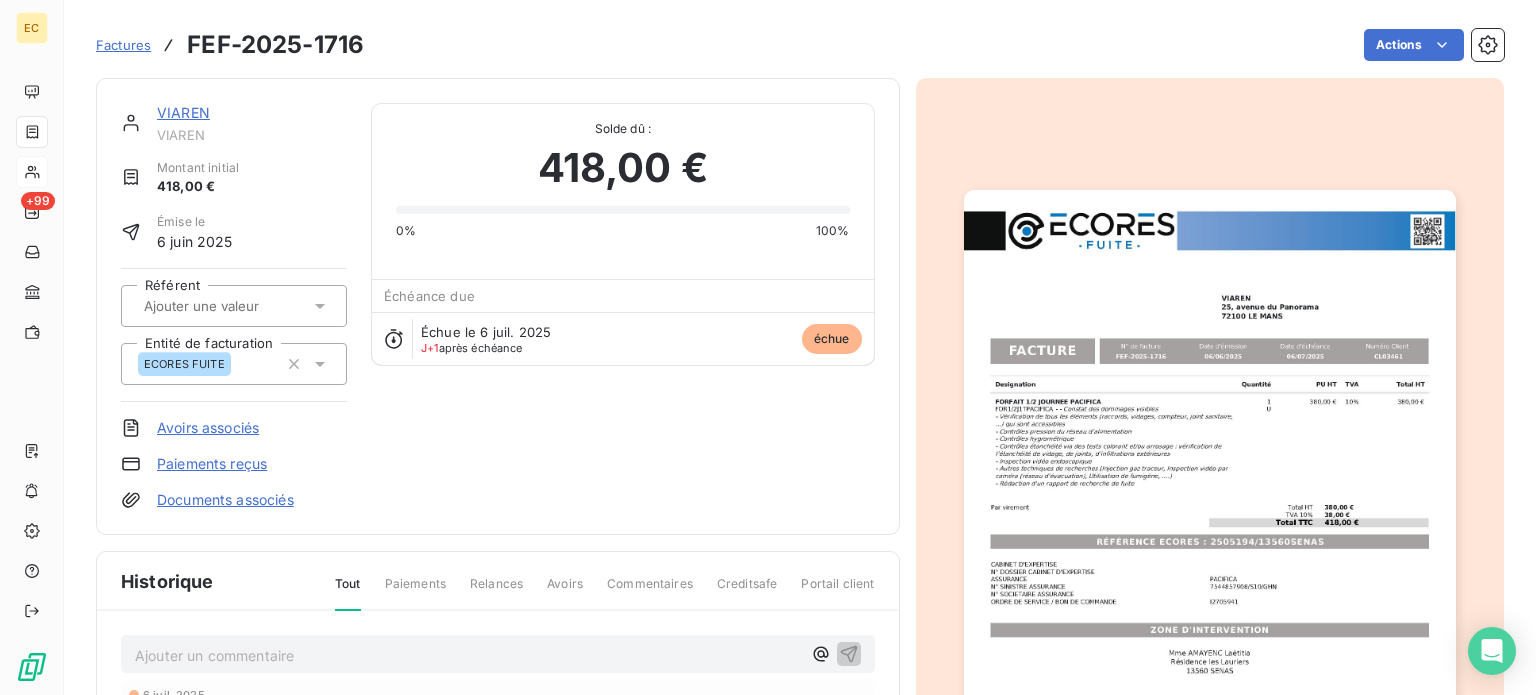 click on "Paiements reçus" at bounding box center [212, 464] 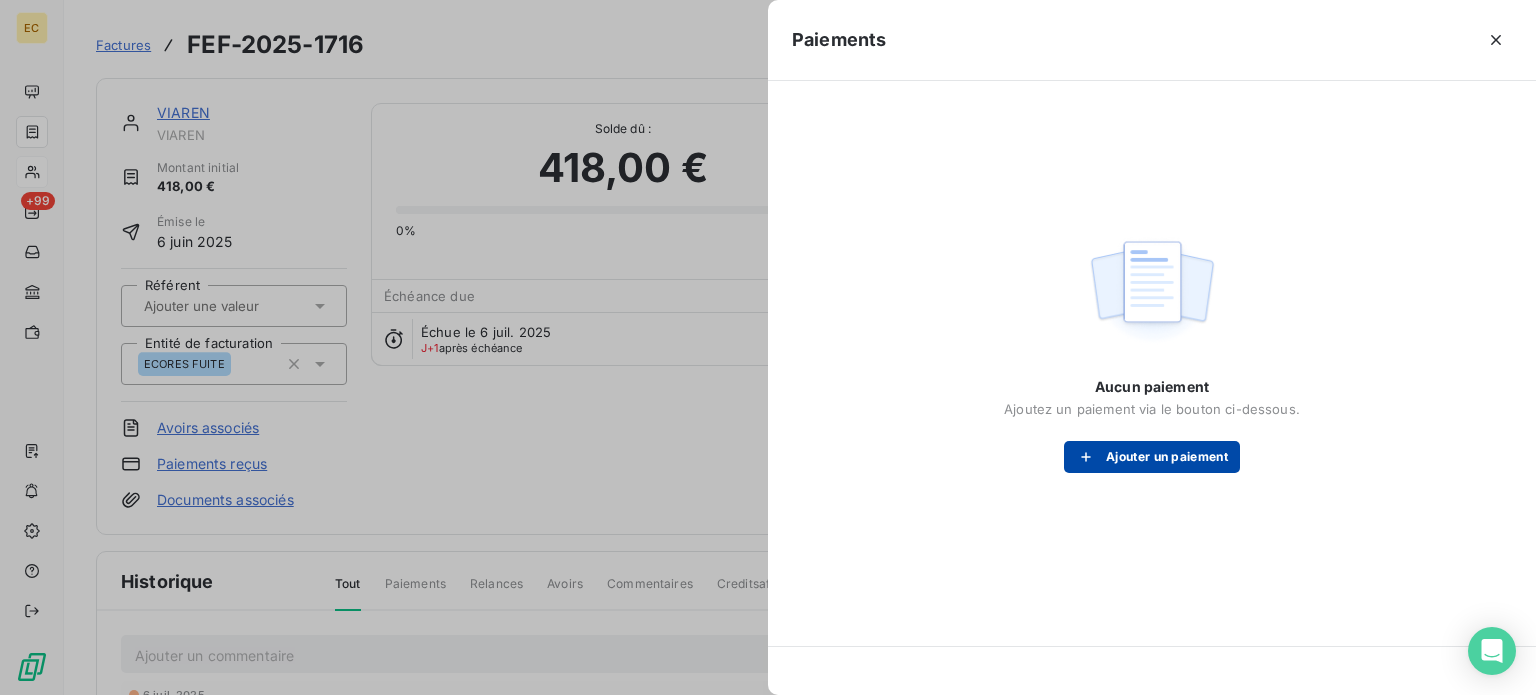 click 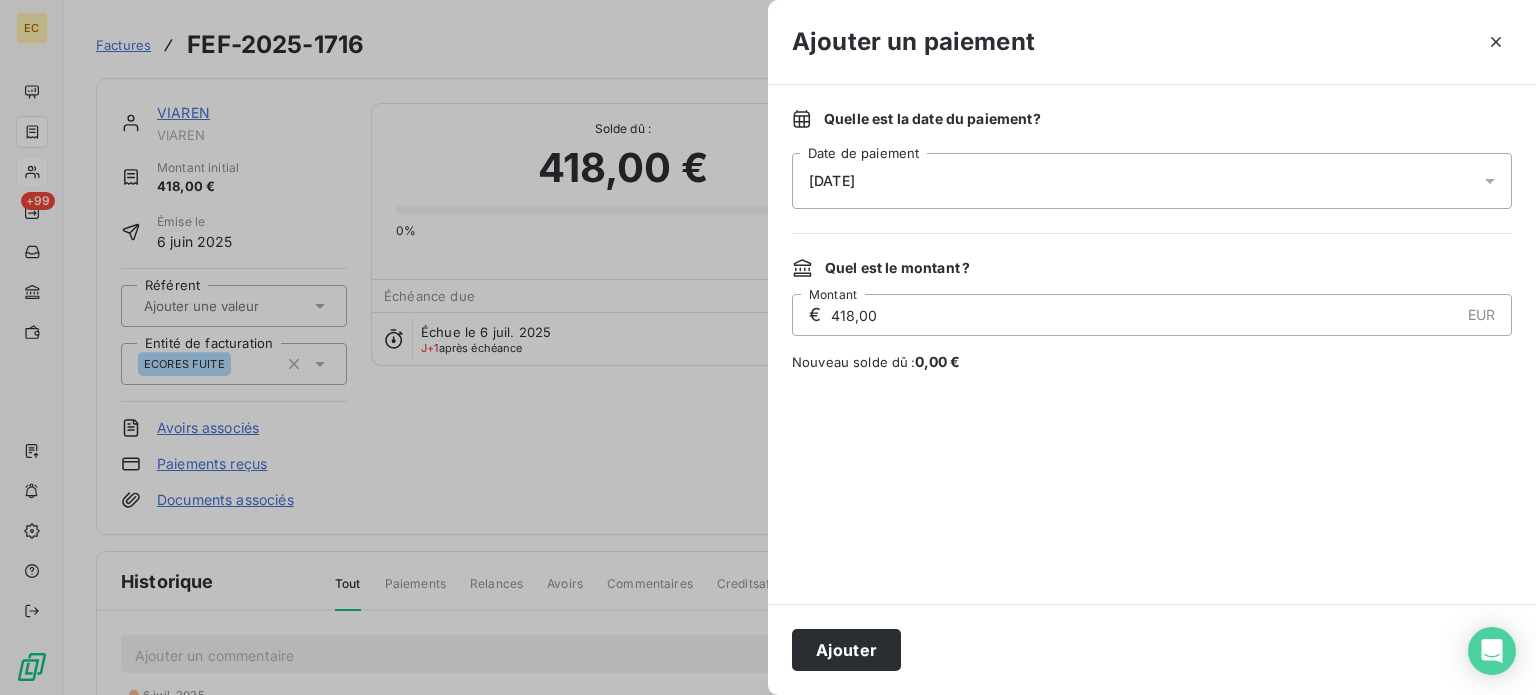 click on "[DATE]" at bounding box center (1152, 181) 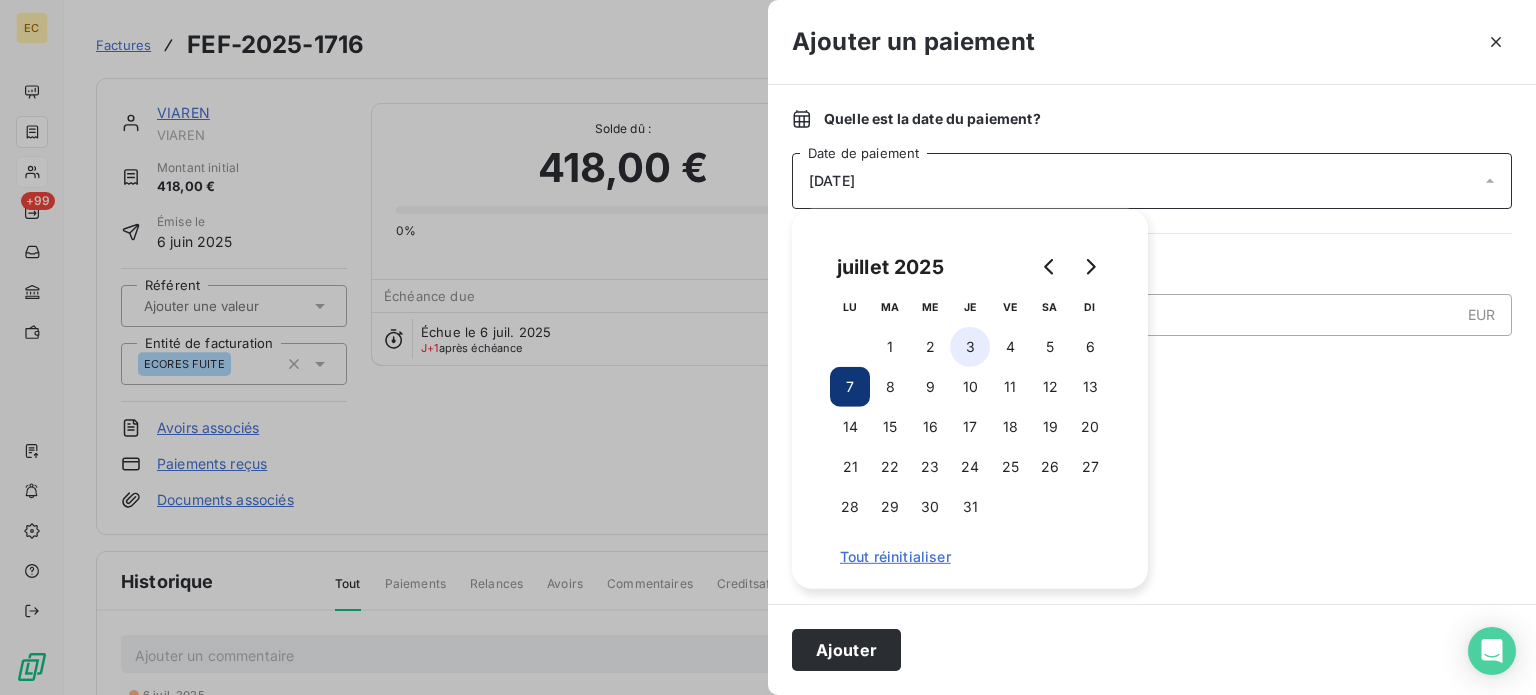 click on "3" at bounding box center (970, 347) 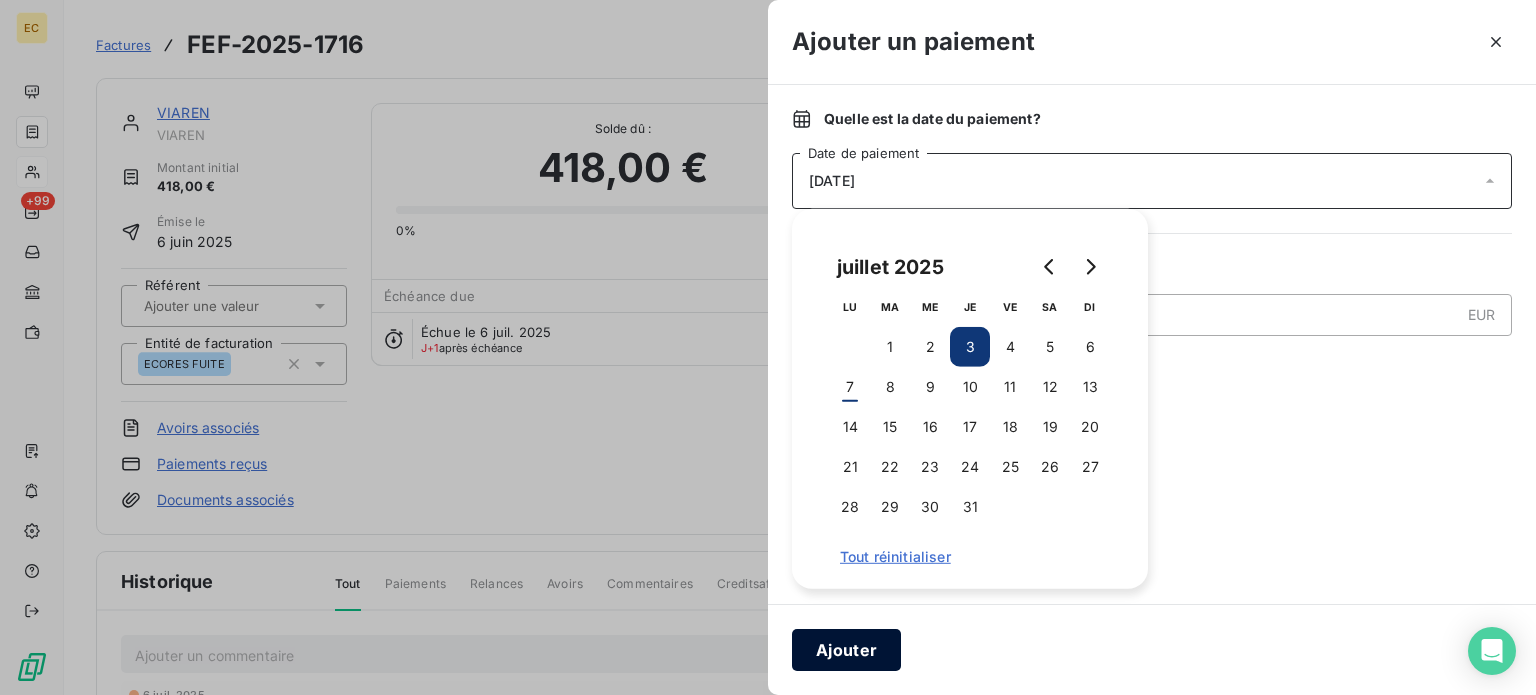 click on "Ajouter" at bounding box center [846, 650] 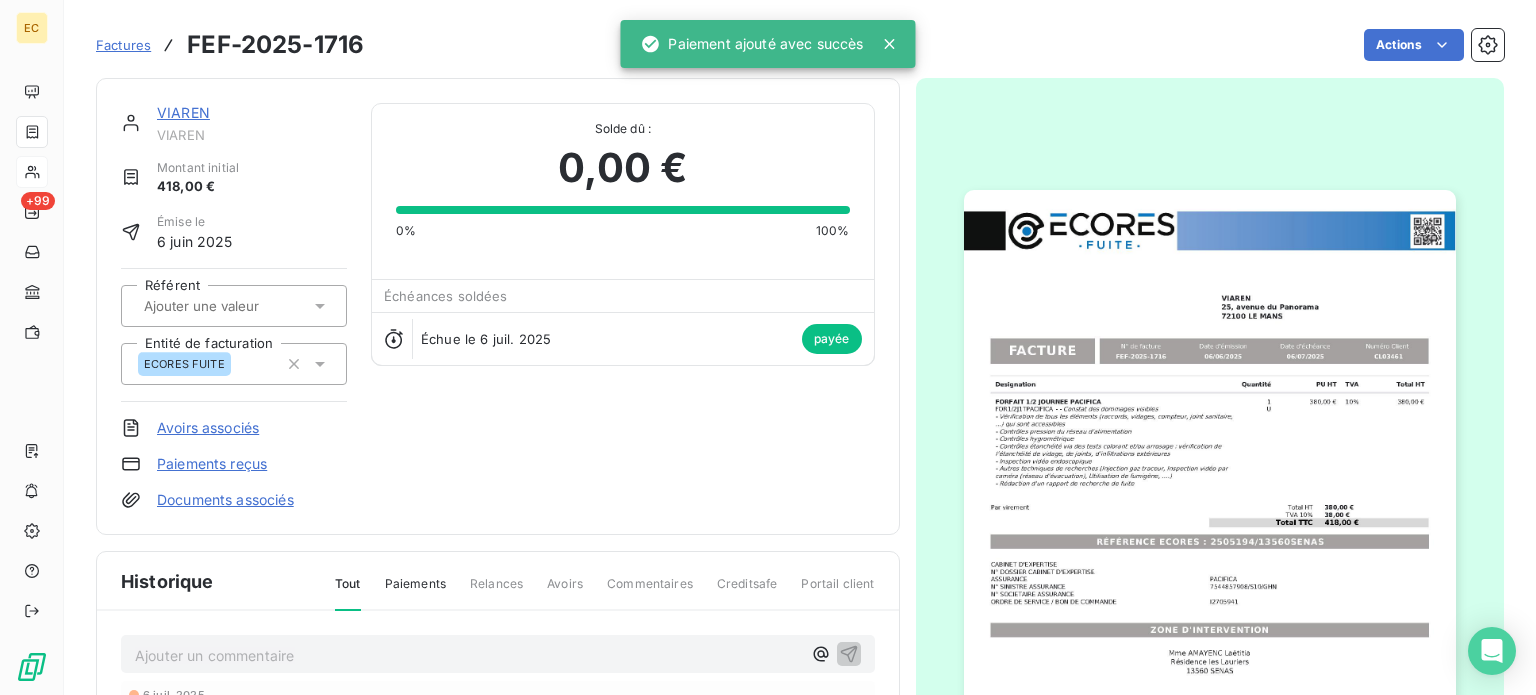 click on "Factures" at bounding box center (123, 45) 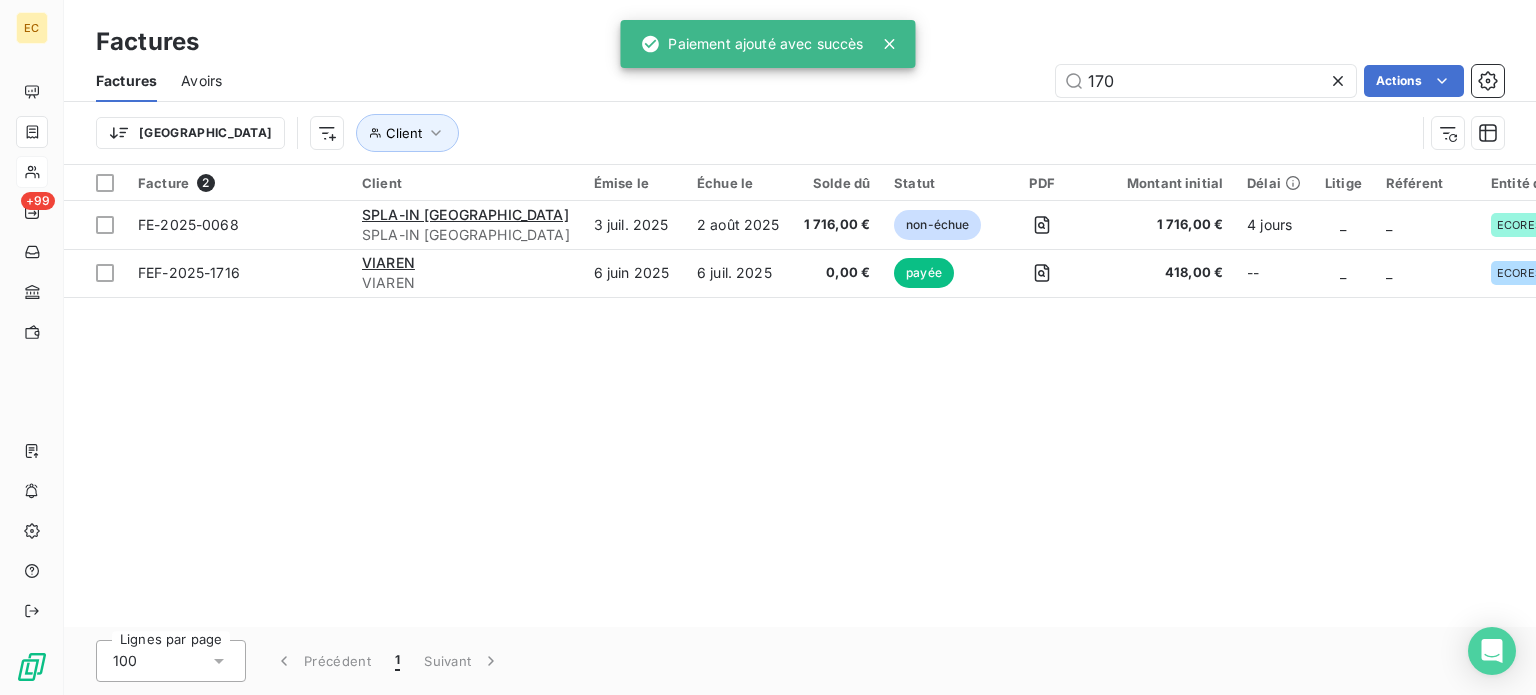 type on "1702" 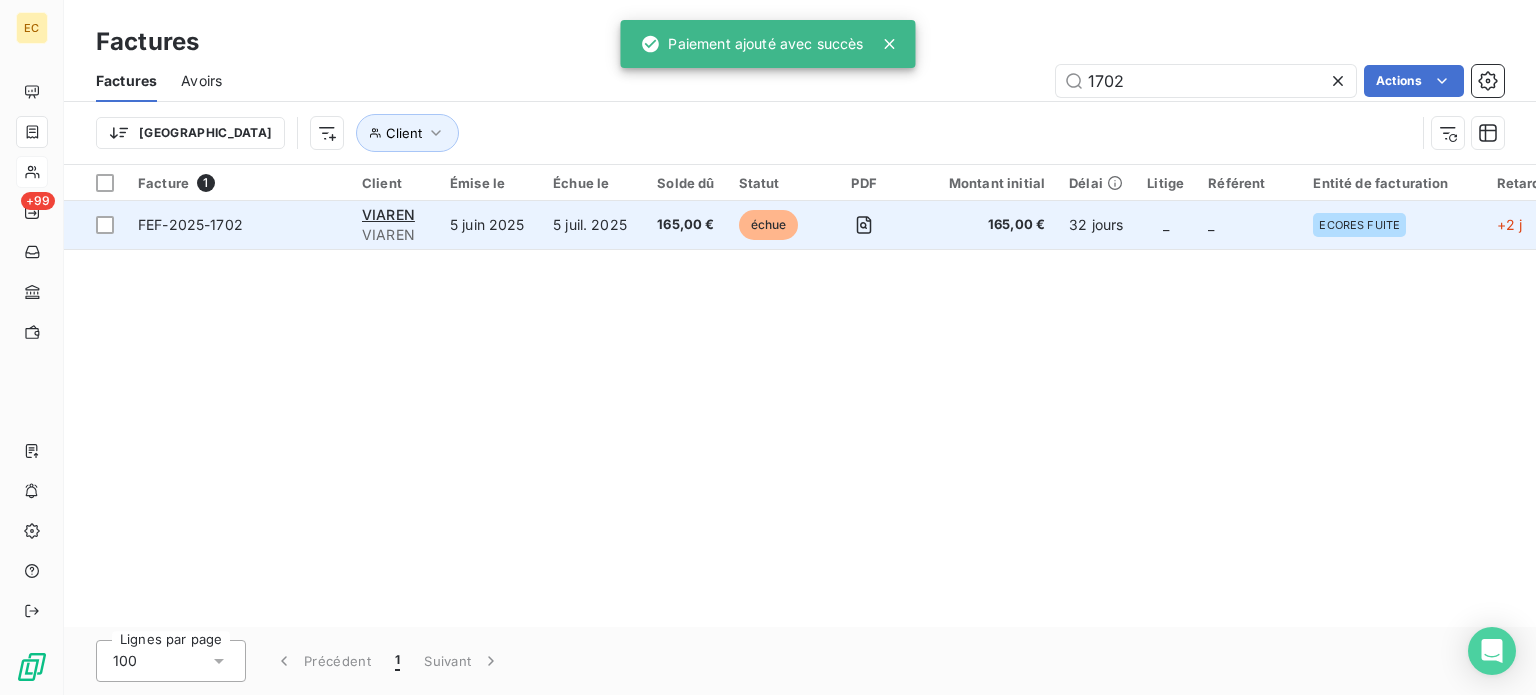 click on "5 juin 2025" at bounding box center (489, 225) 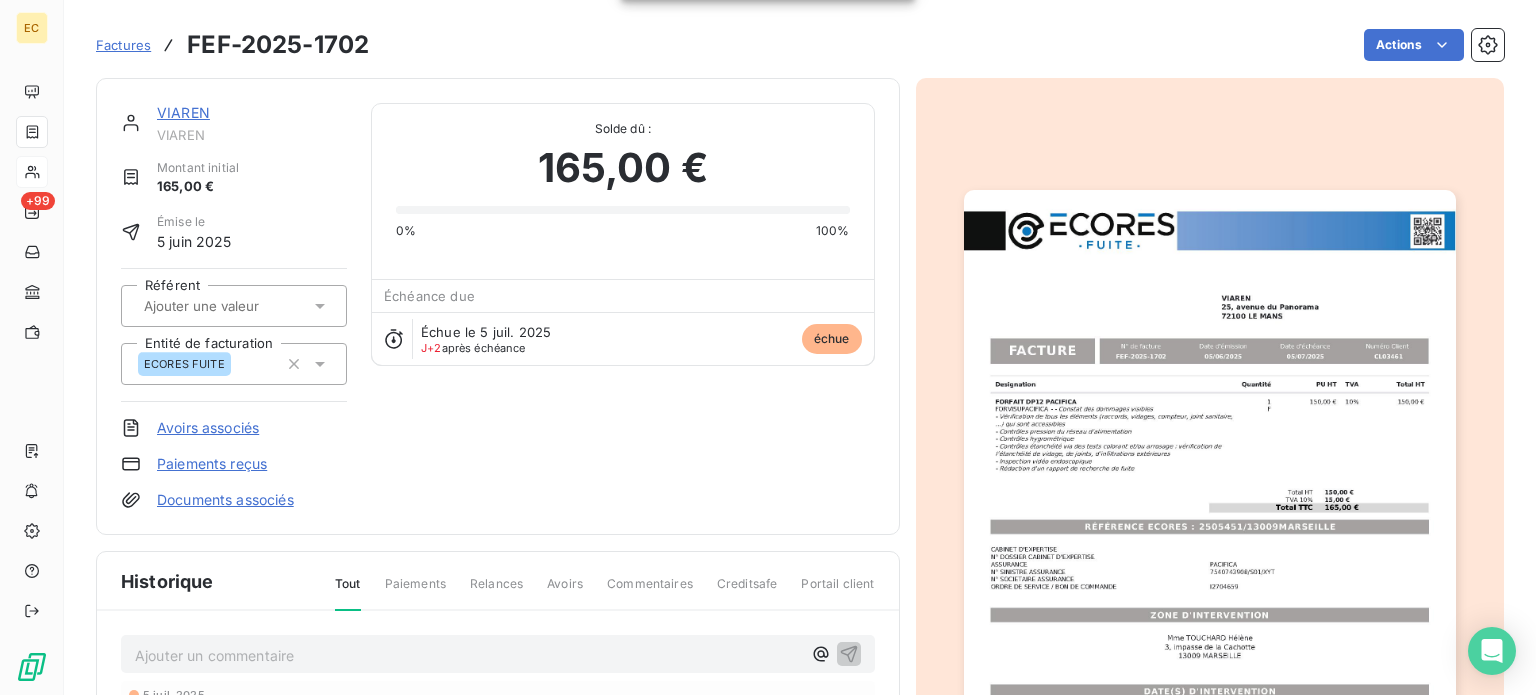 click on "Paiements reçus" at bounding box center [212, 464] 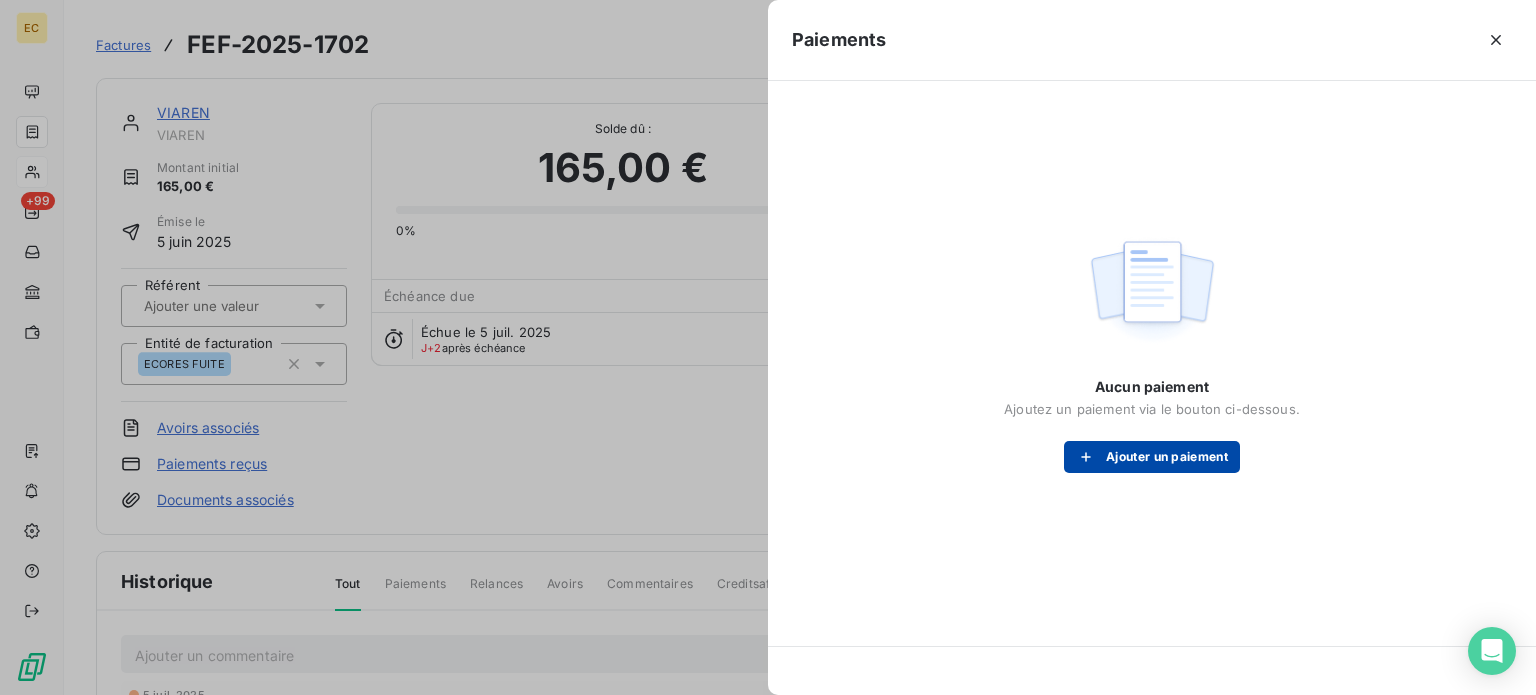 click on "Ajouter un paiement" at bounding box center [1152, 457] 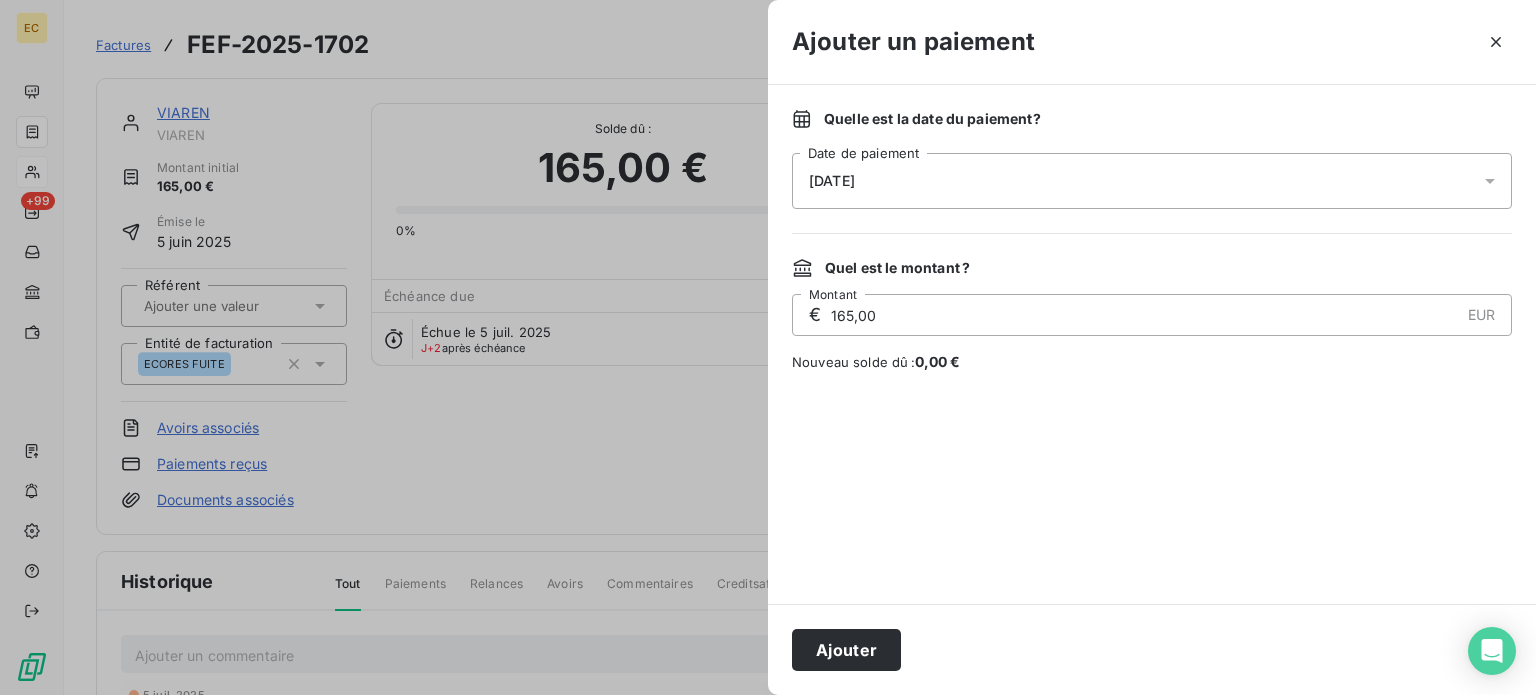 click on "[DATE]" at bounding box center [1152, 181] 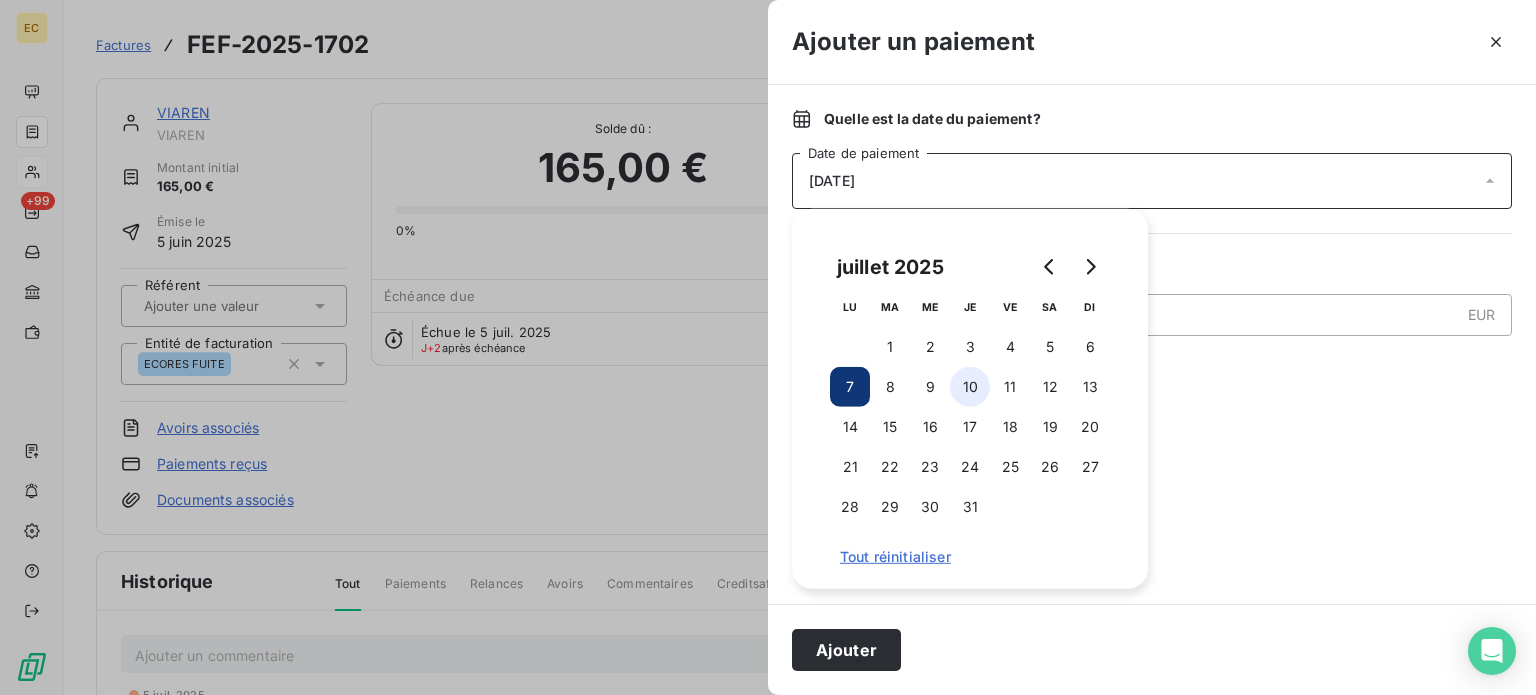 drag, startPoint x: 965, startPoint y: 348, endPoint x: 969, endPoint y: 405, distance: 57.14018 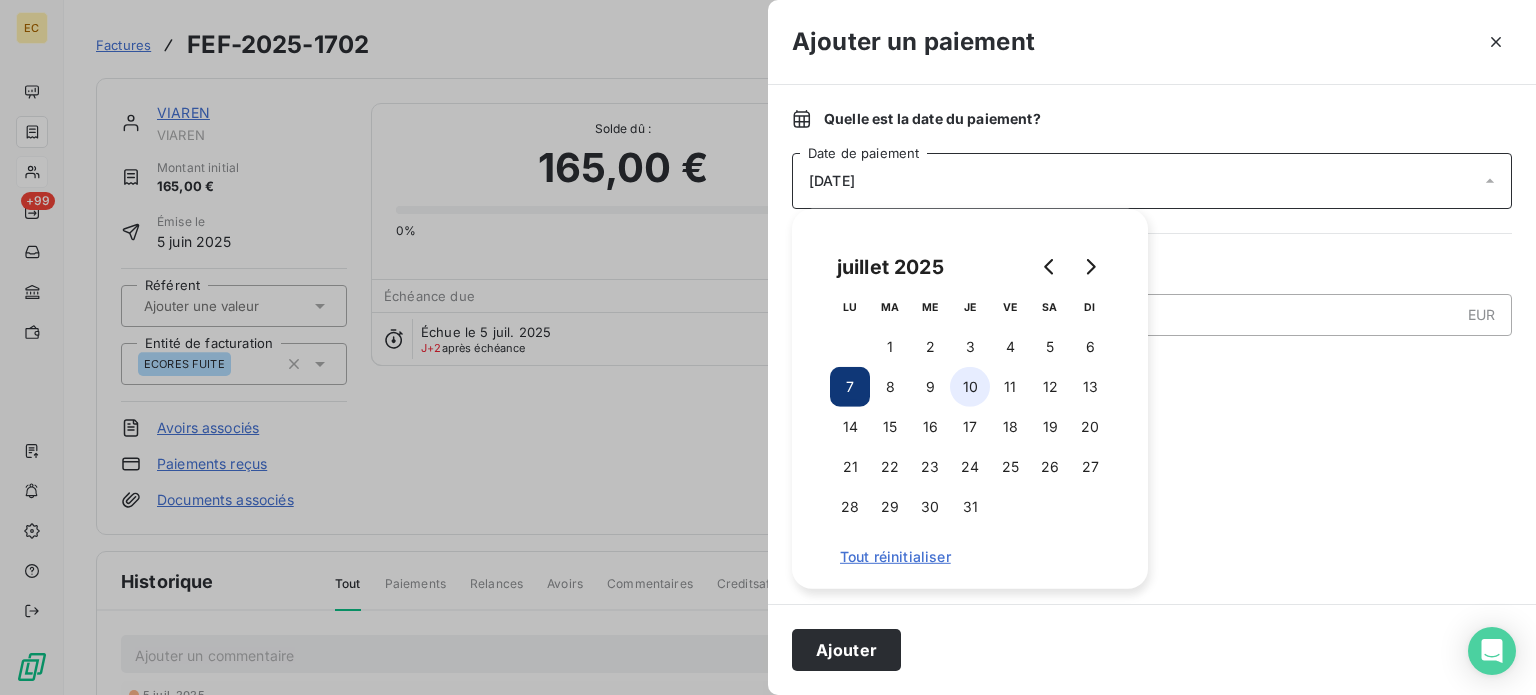 click on "3" at bounding box center (970, 347) 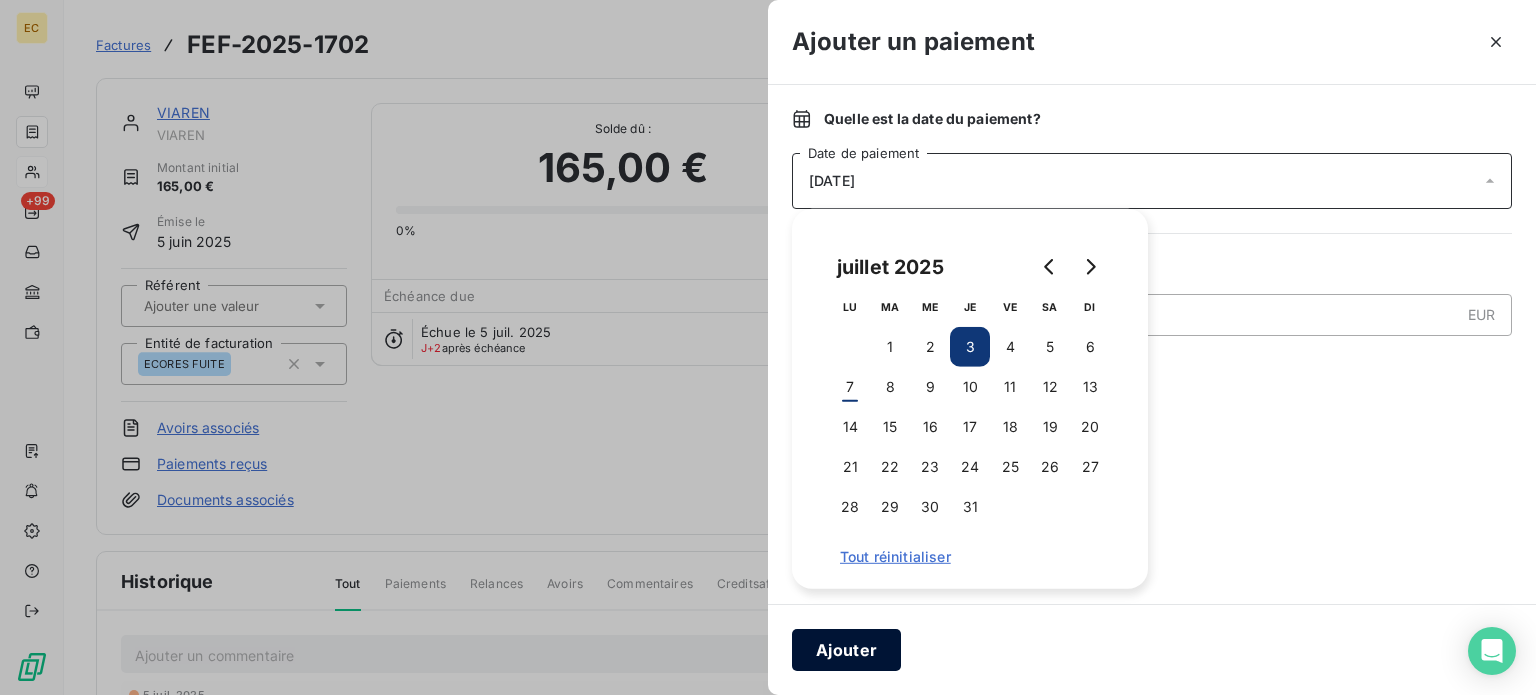 click on "Ajouter" at bounding box center [846, 650] 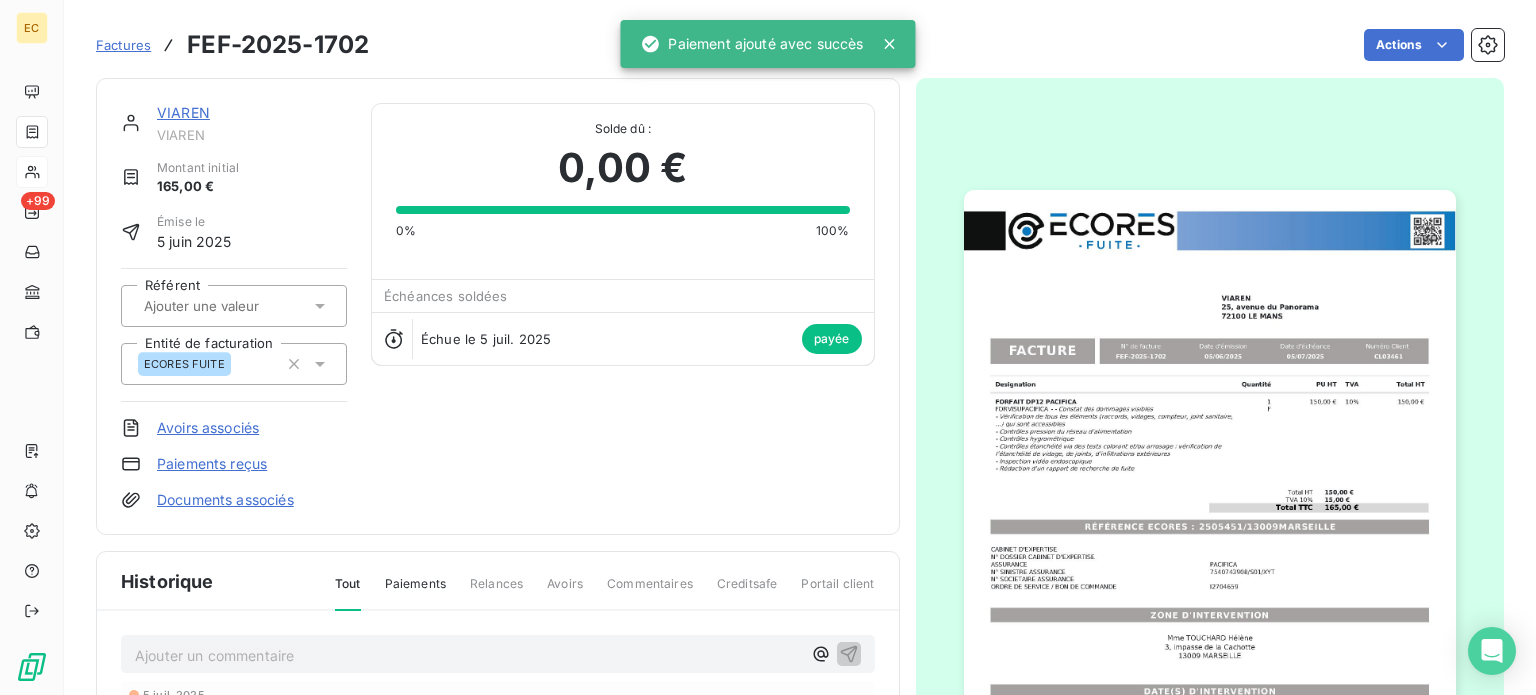 click on "Factures" at bounding box center [123, 45] 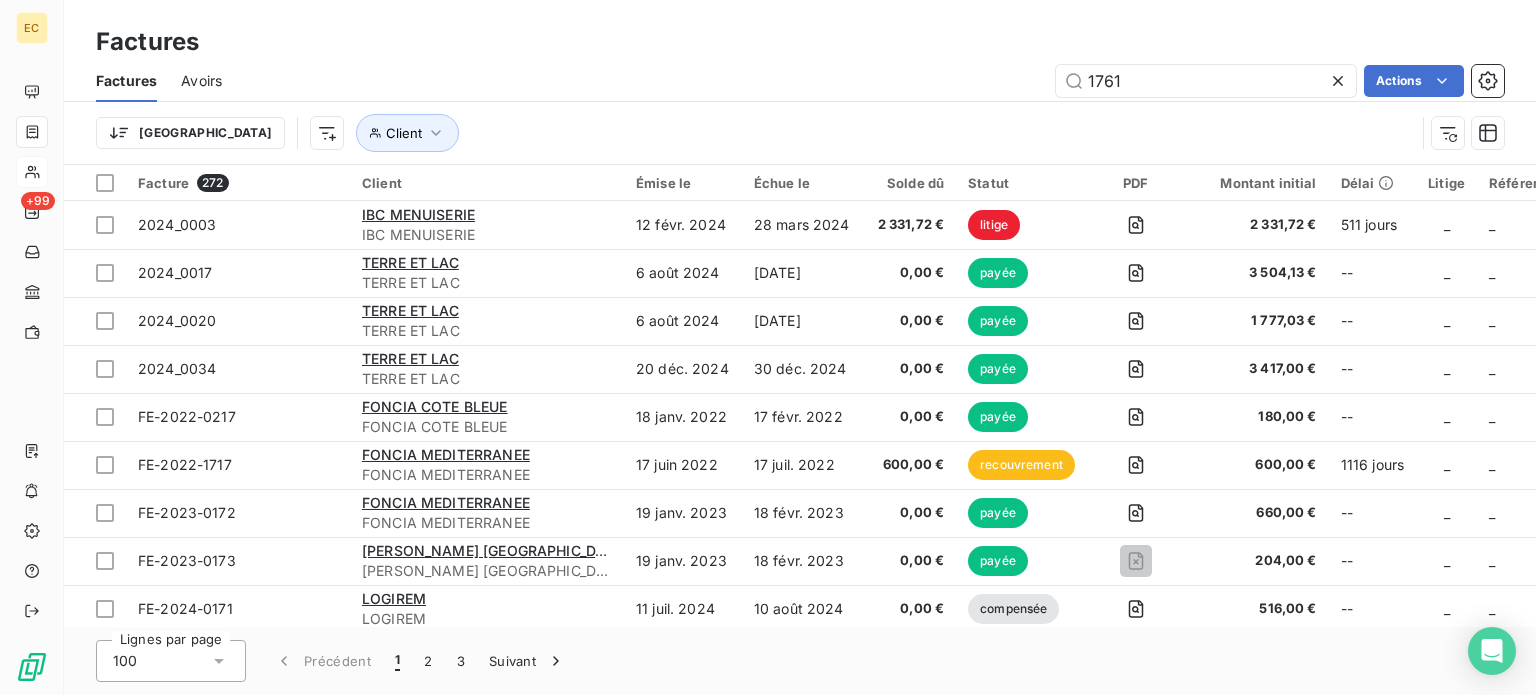 type on "1761" 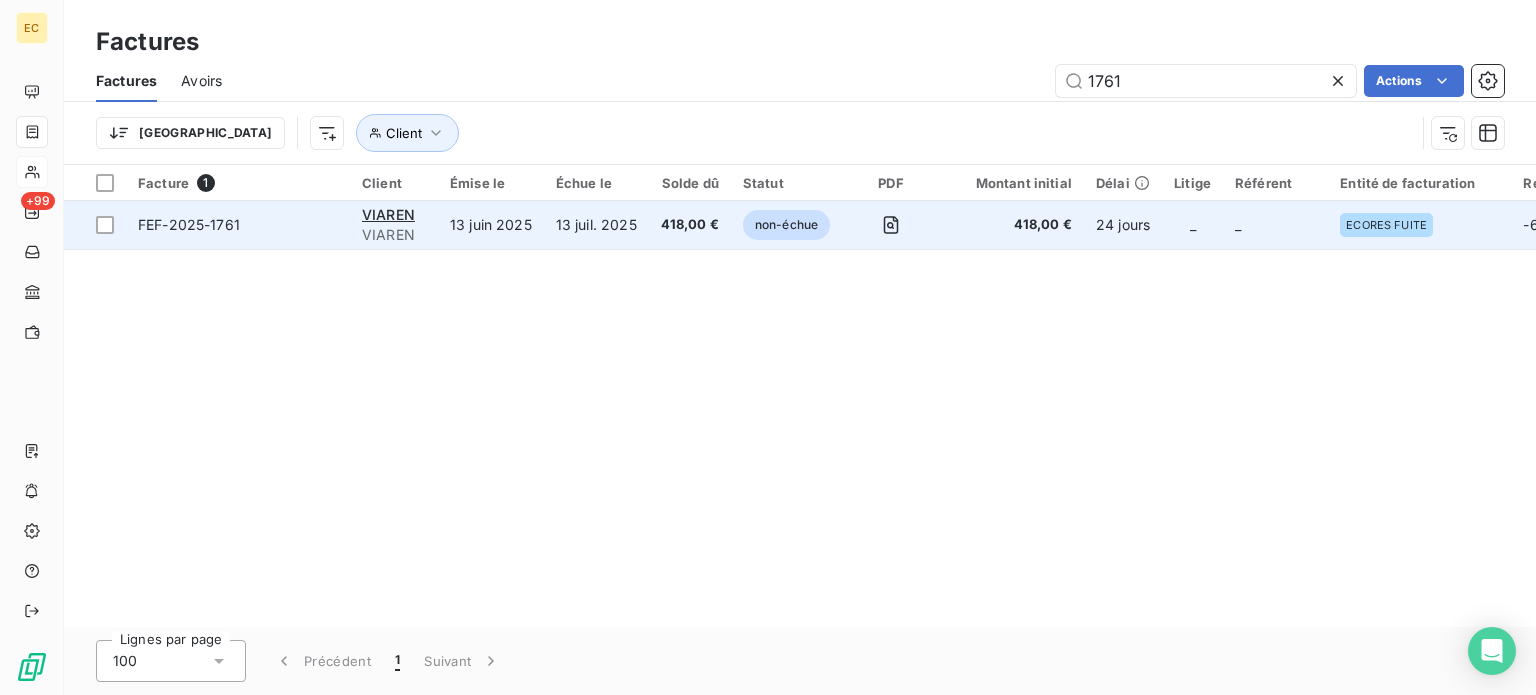 click on "13 juil. 2025" at bounding box center [596, 225] 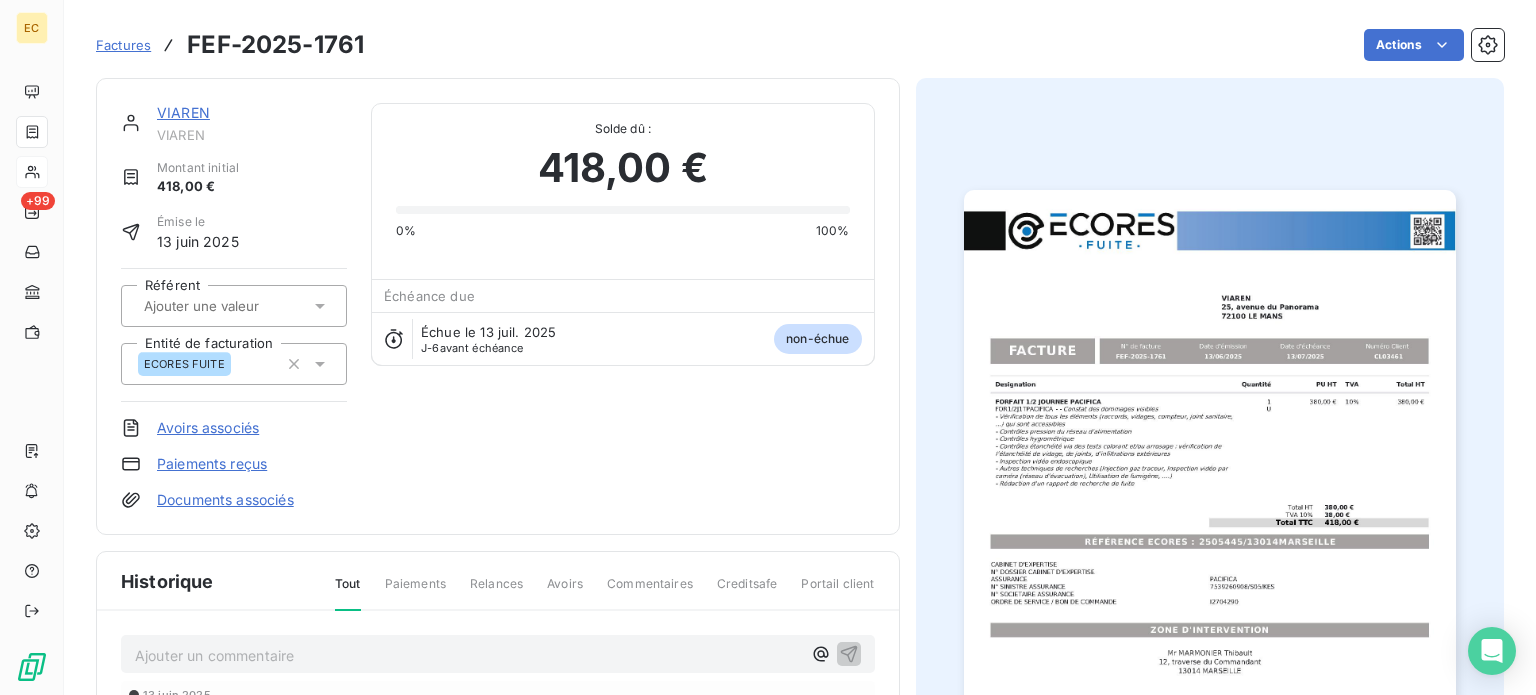 click on "Paiements reçus" at bounding box center (212, 464) 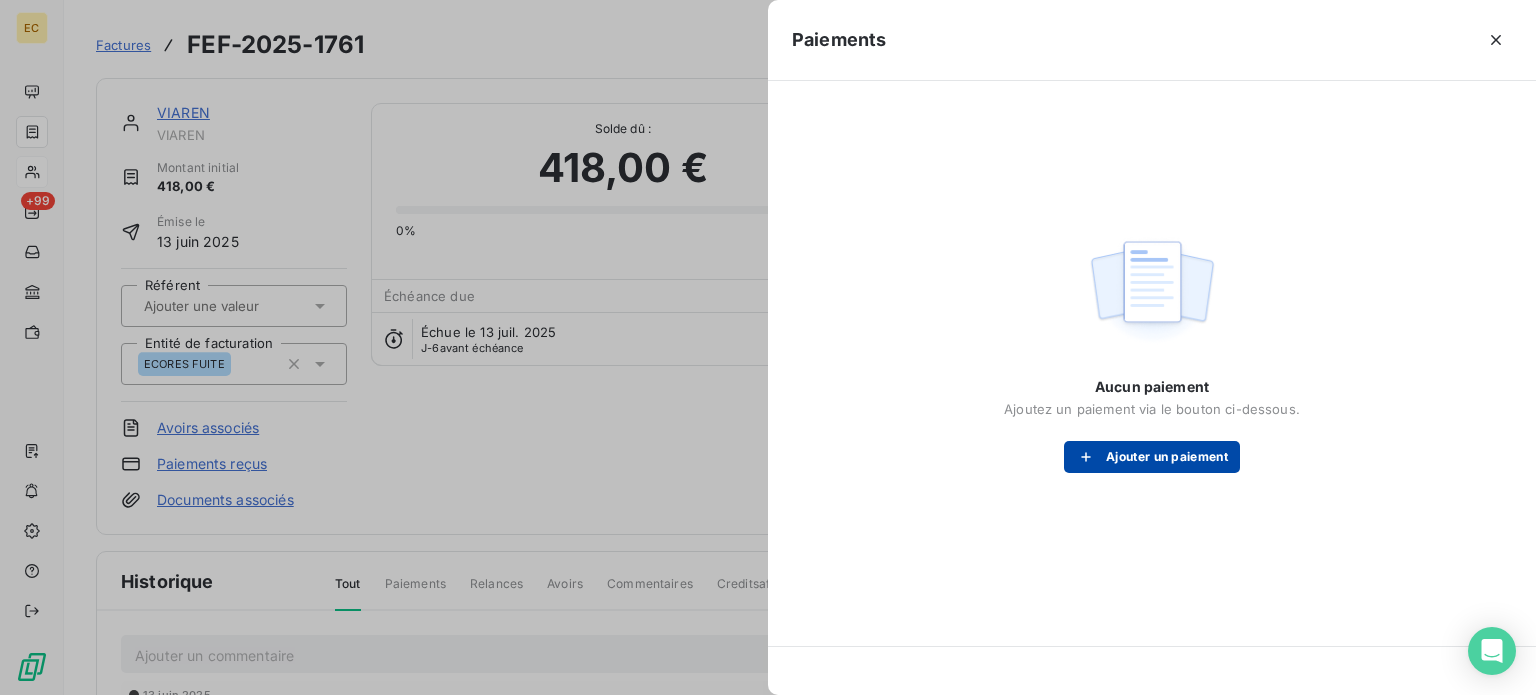 click 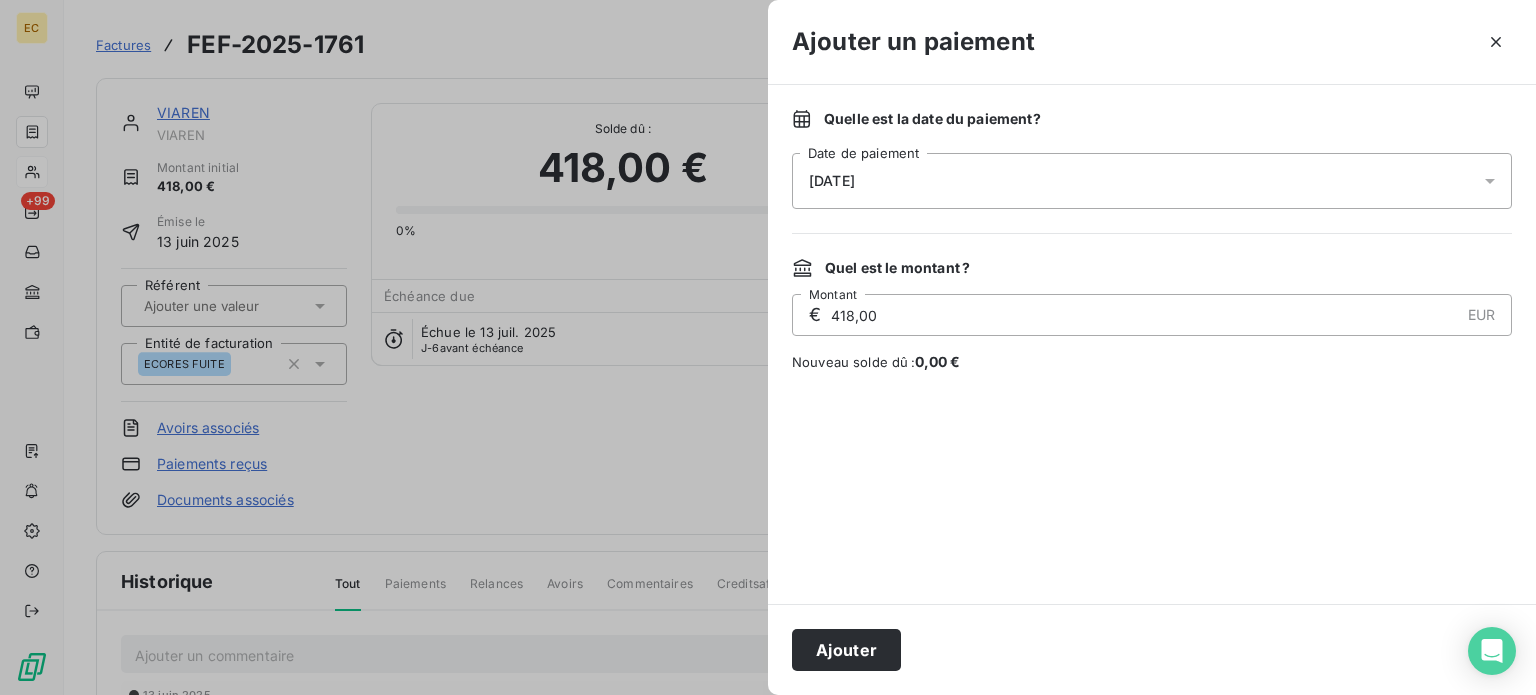 click on "[DATE]" at bounding box center [1152, 181] 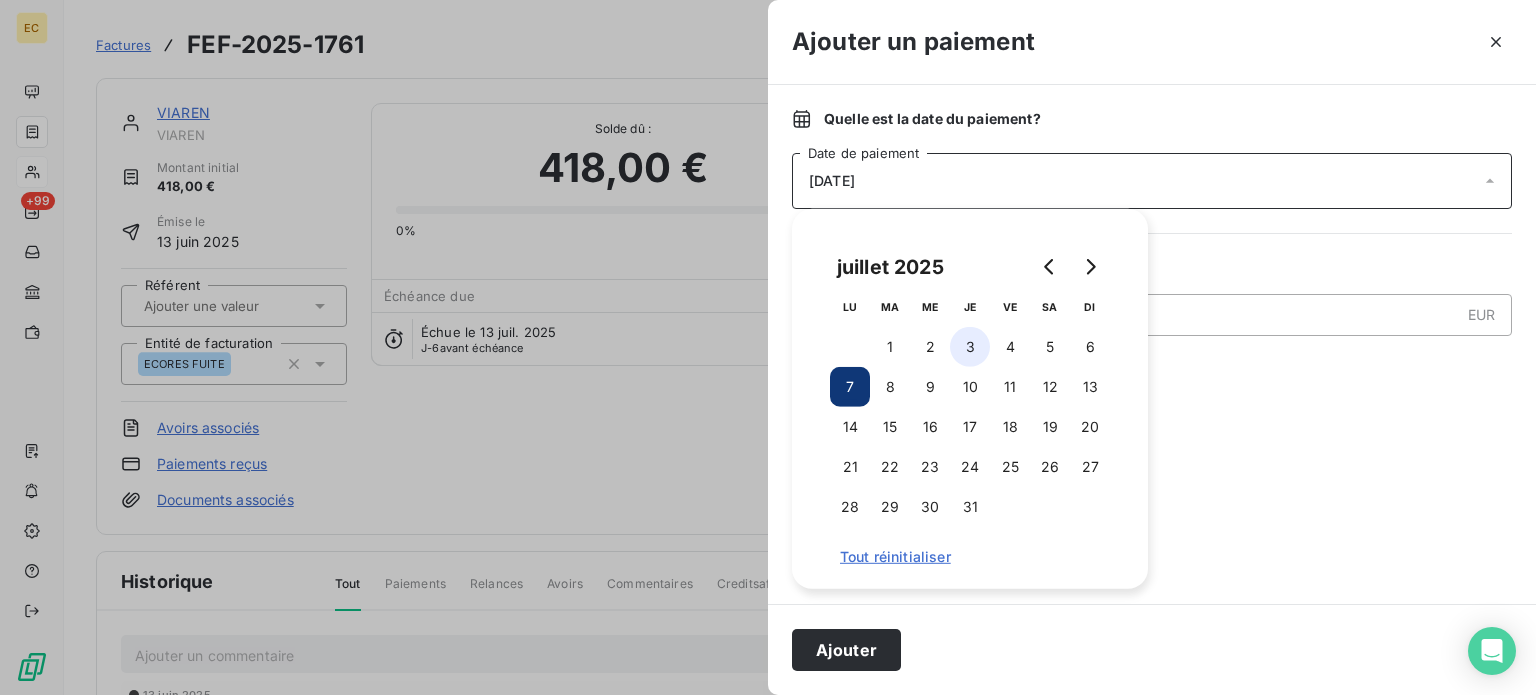 click on "3" at bounding box center [970, 347] 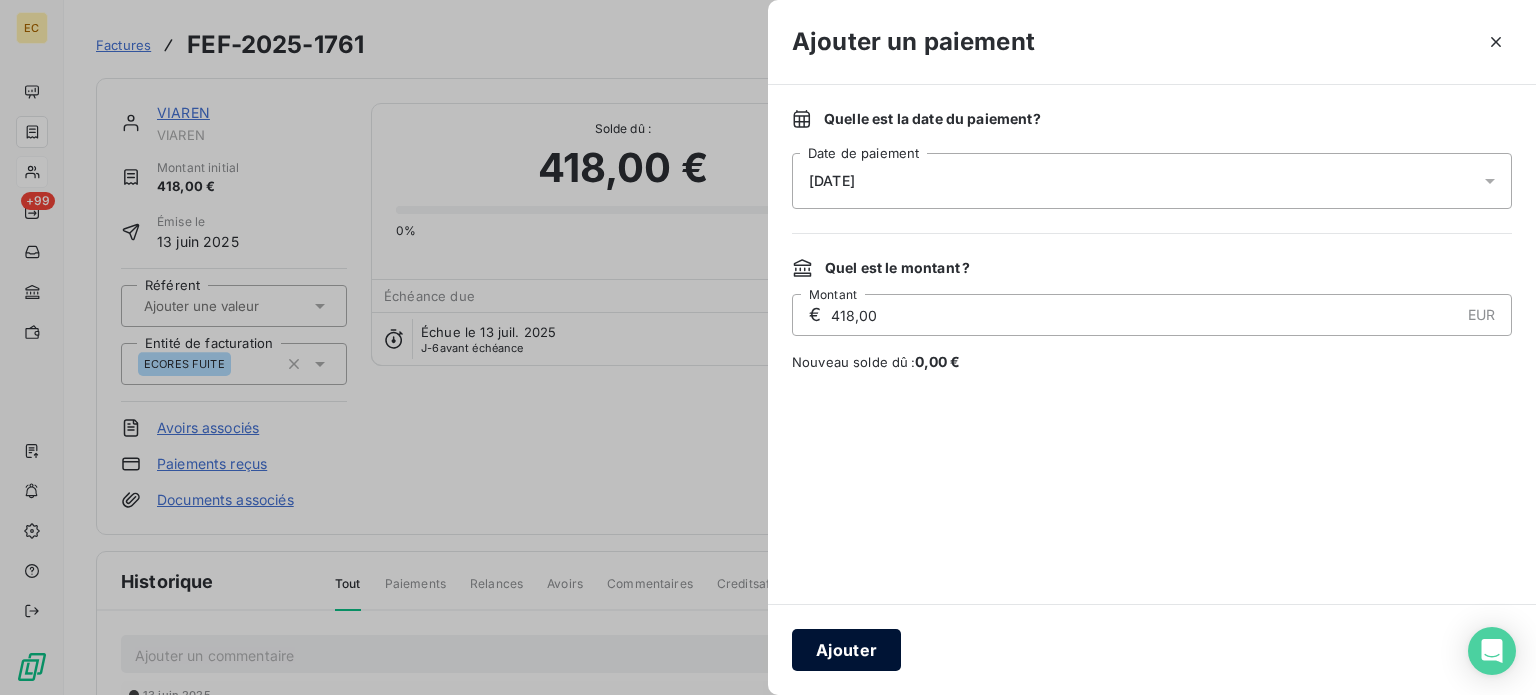 click on "Ajouter" at bounding box center [846, 650] 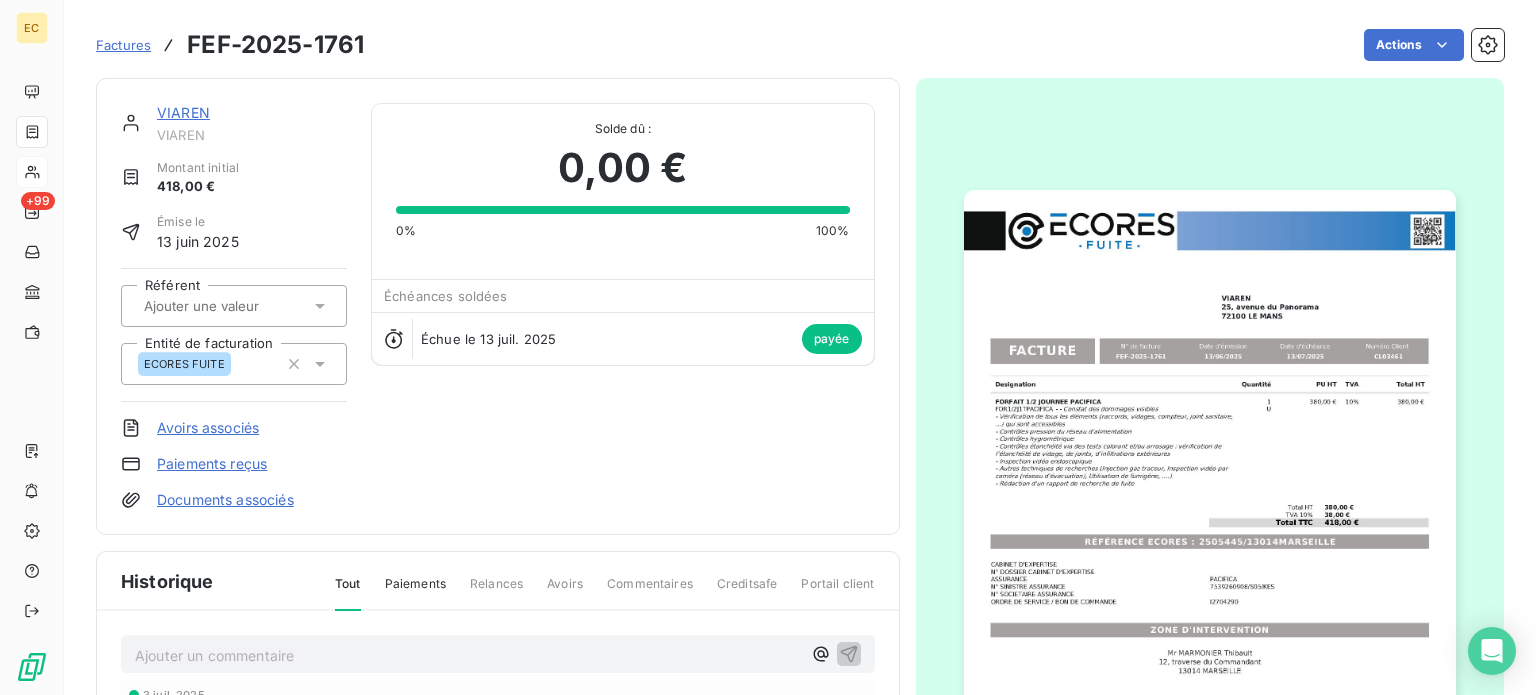 click on "Factures" at bounding box center (123, 45) 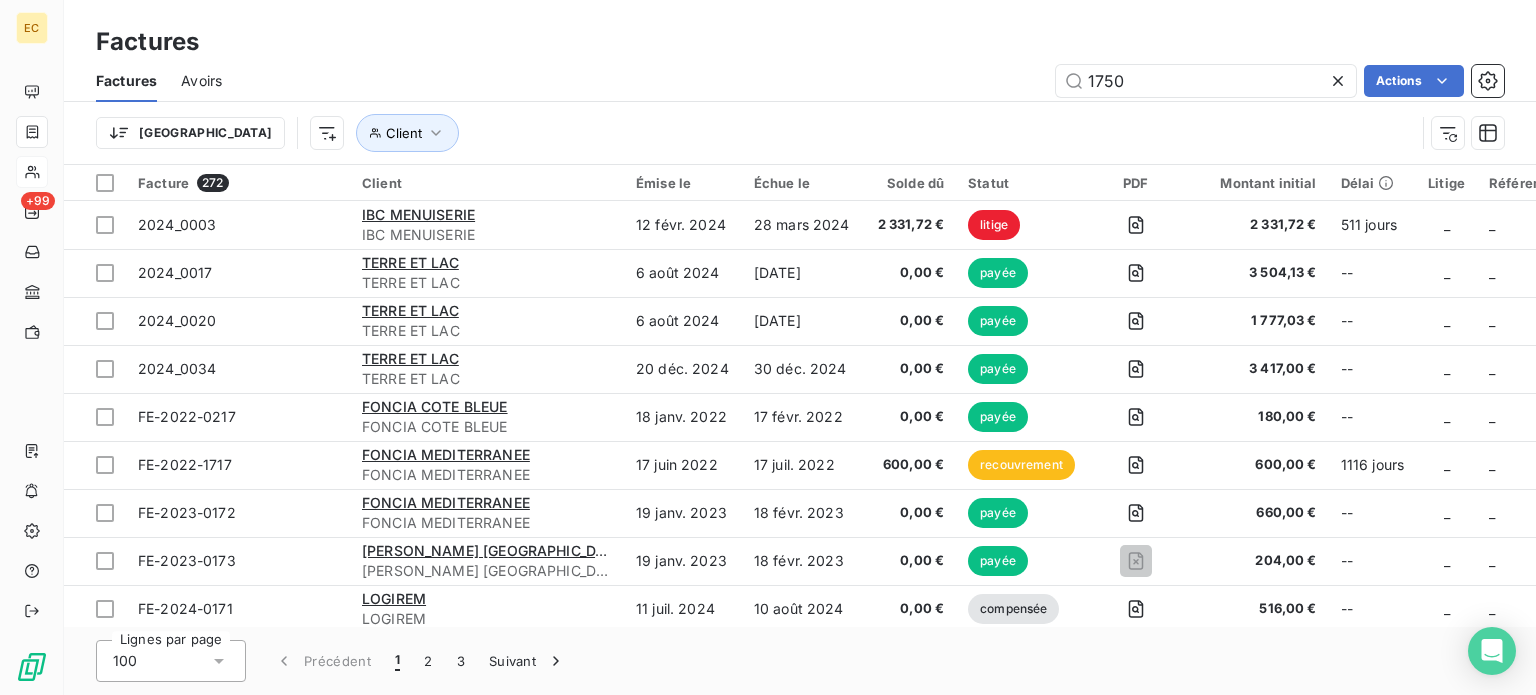 type on "1750" 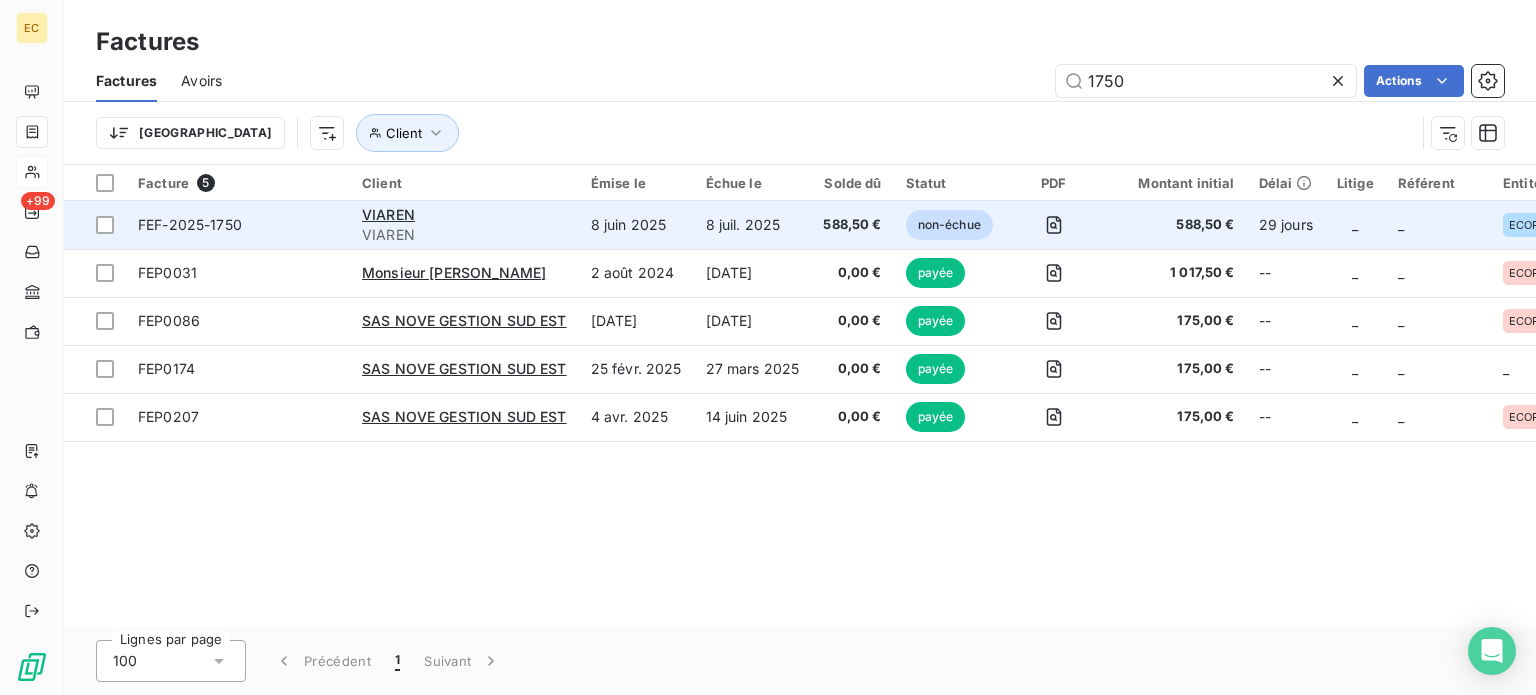 click on "VIAREN" at bounding box center [464, 235] 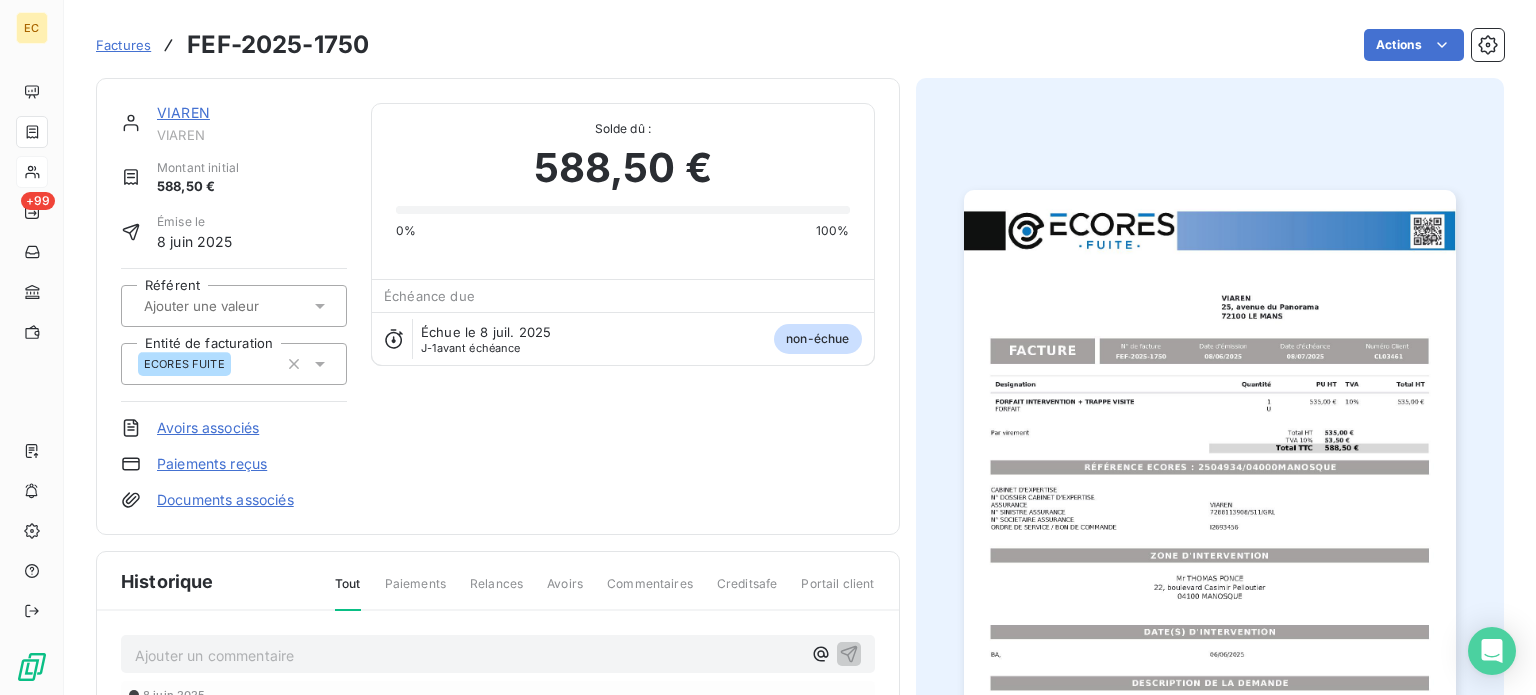 click on "Paiements reçus" at bounding box center (212, 464) 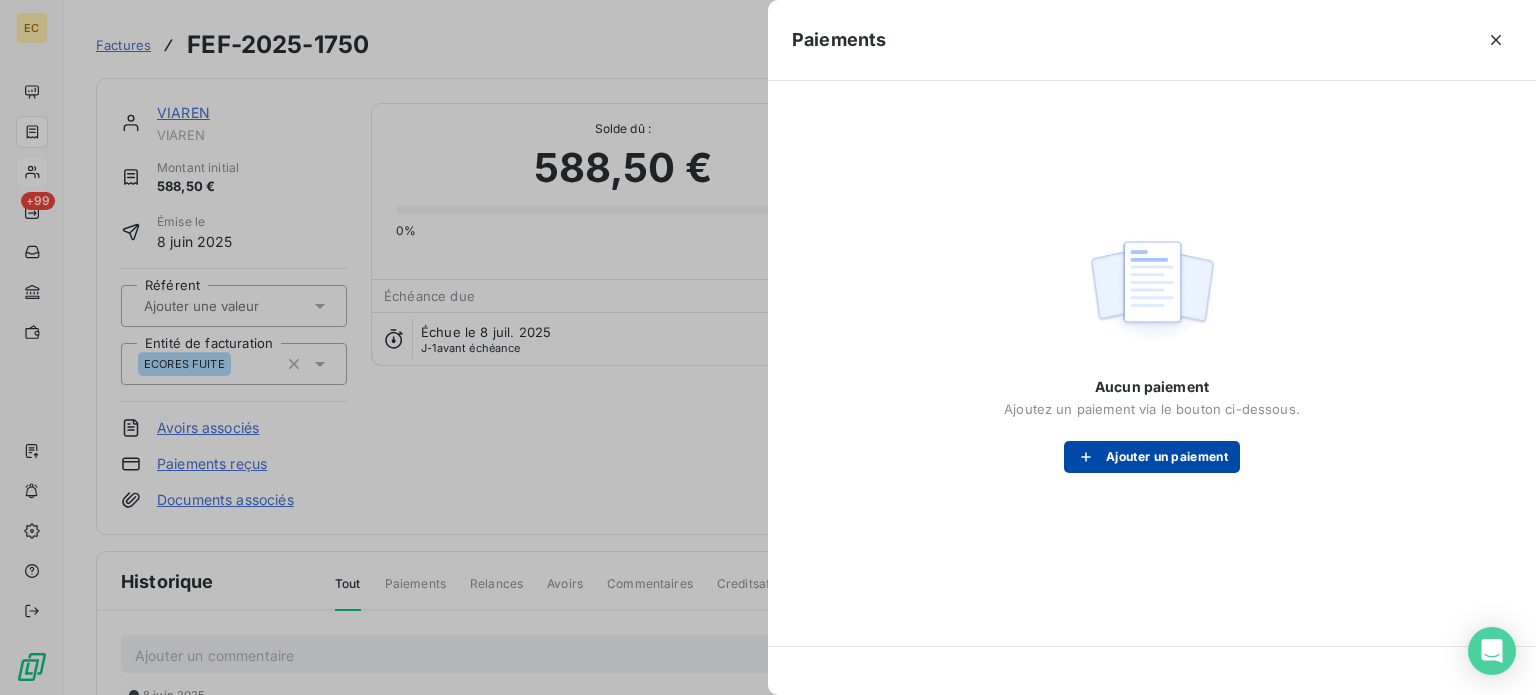 click on "Ajouter un paiement" at bounding box center (1152, 457) 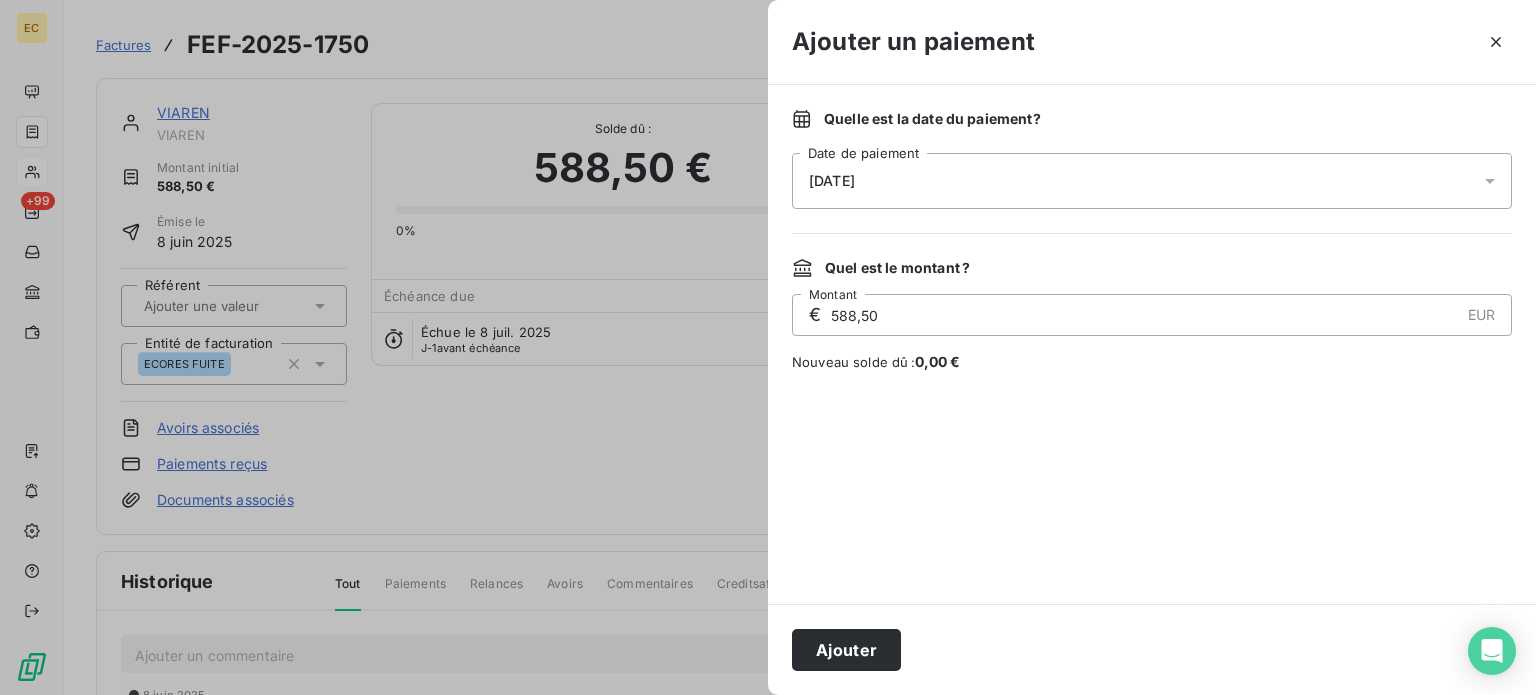 click on "[DATE]" at bounding box center (1152, 181) 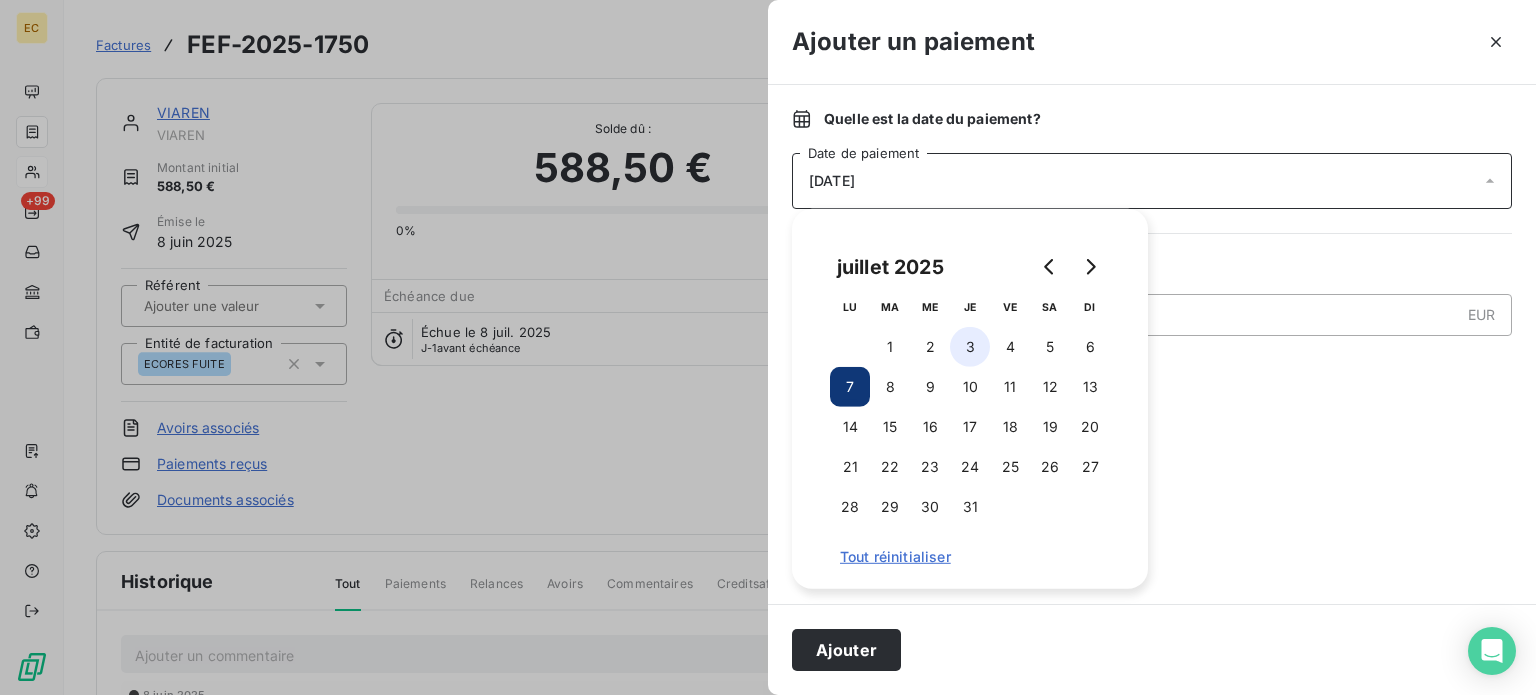 click on "3" at bounding box center [970, 347] 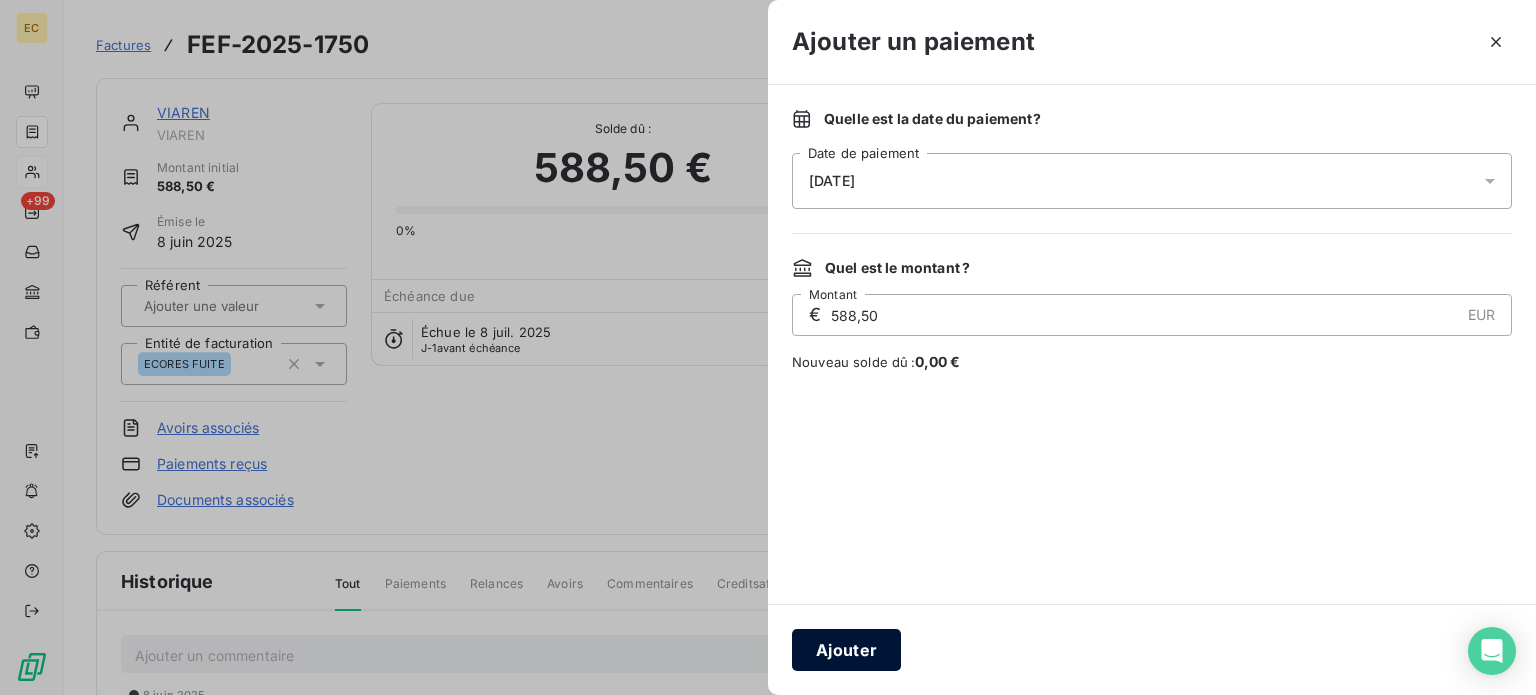 click on "Ajouter" at bounding box center [846, 650] 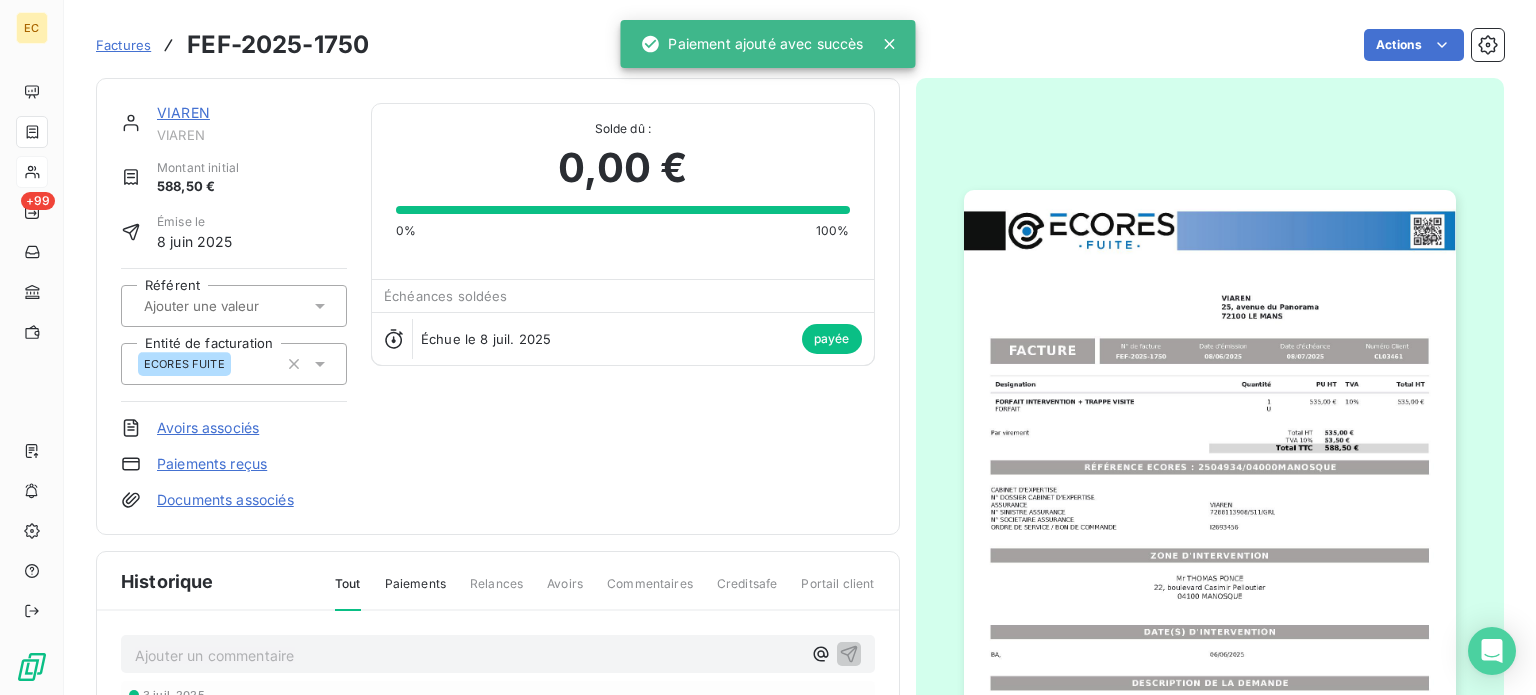 click on "Factures" at bounding box center [123, 45] 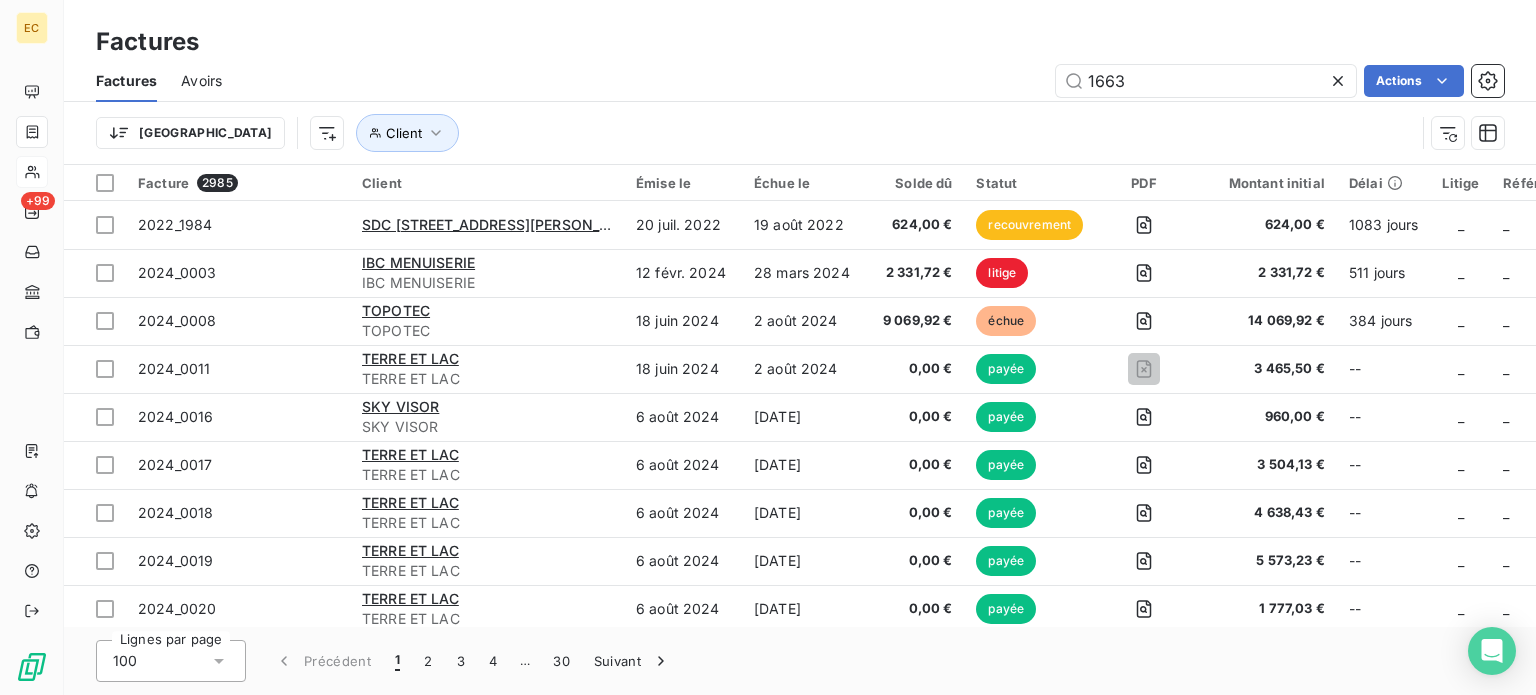 type on "1663" 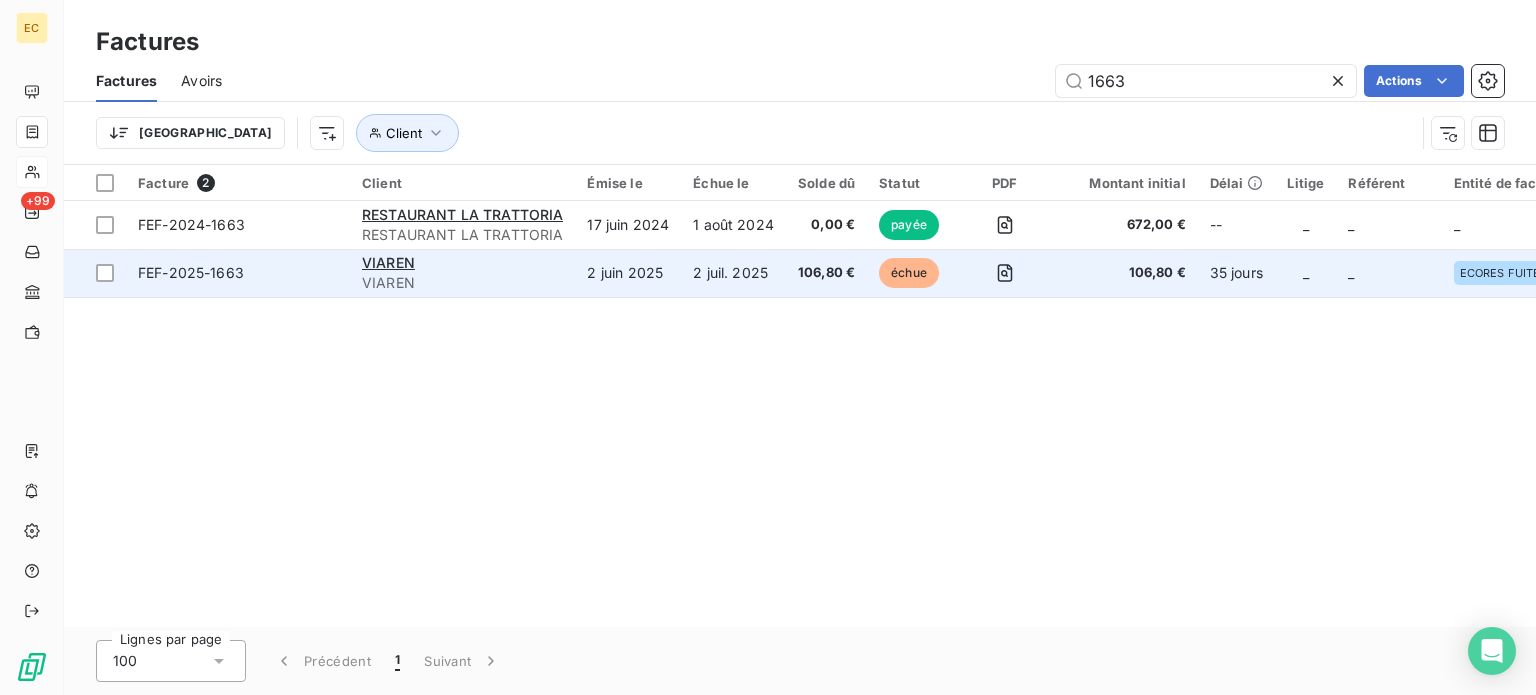 click on "VIAREN" at bounding box center (462, 283) 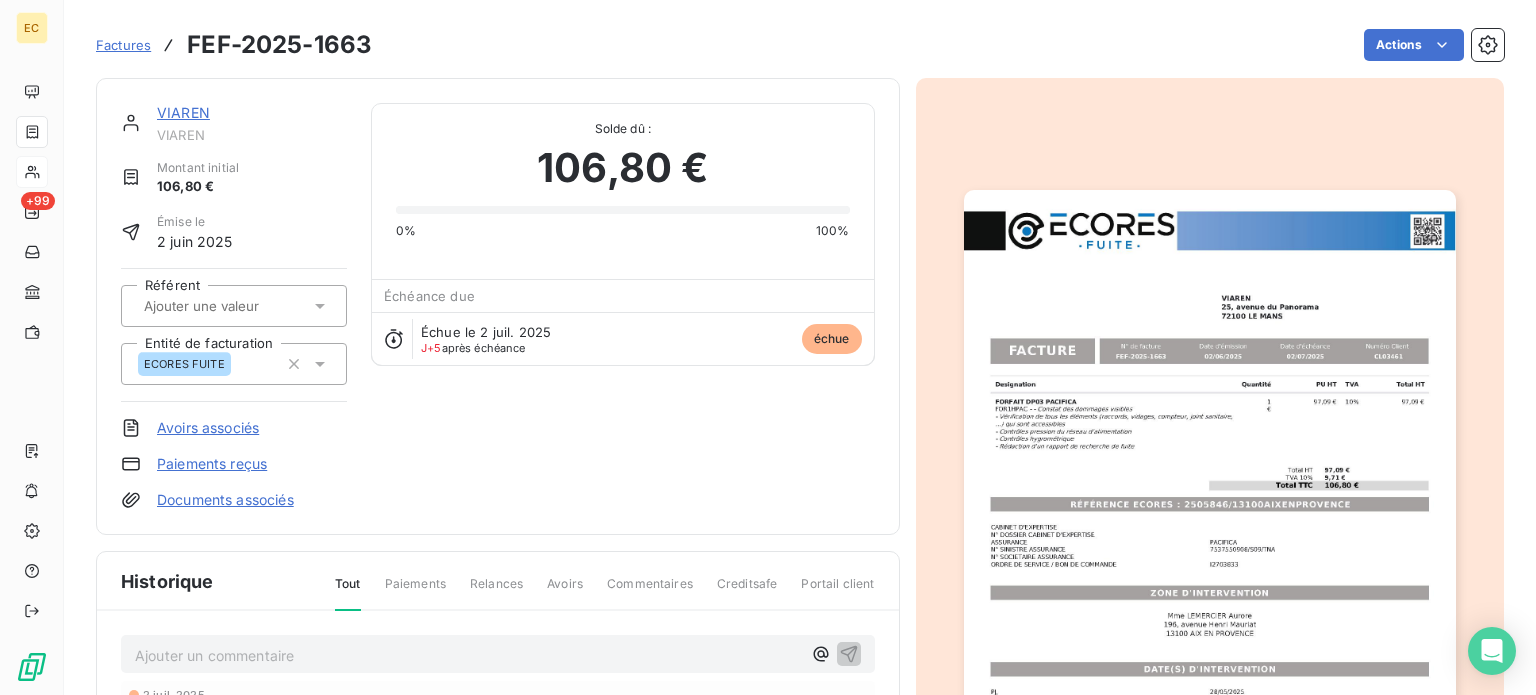click on "Paiements reçus" at bounding box center [212, 464] 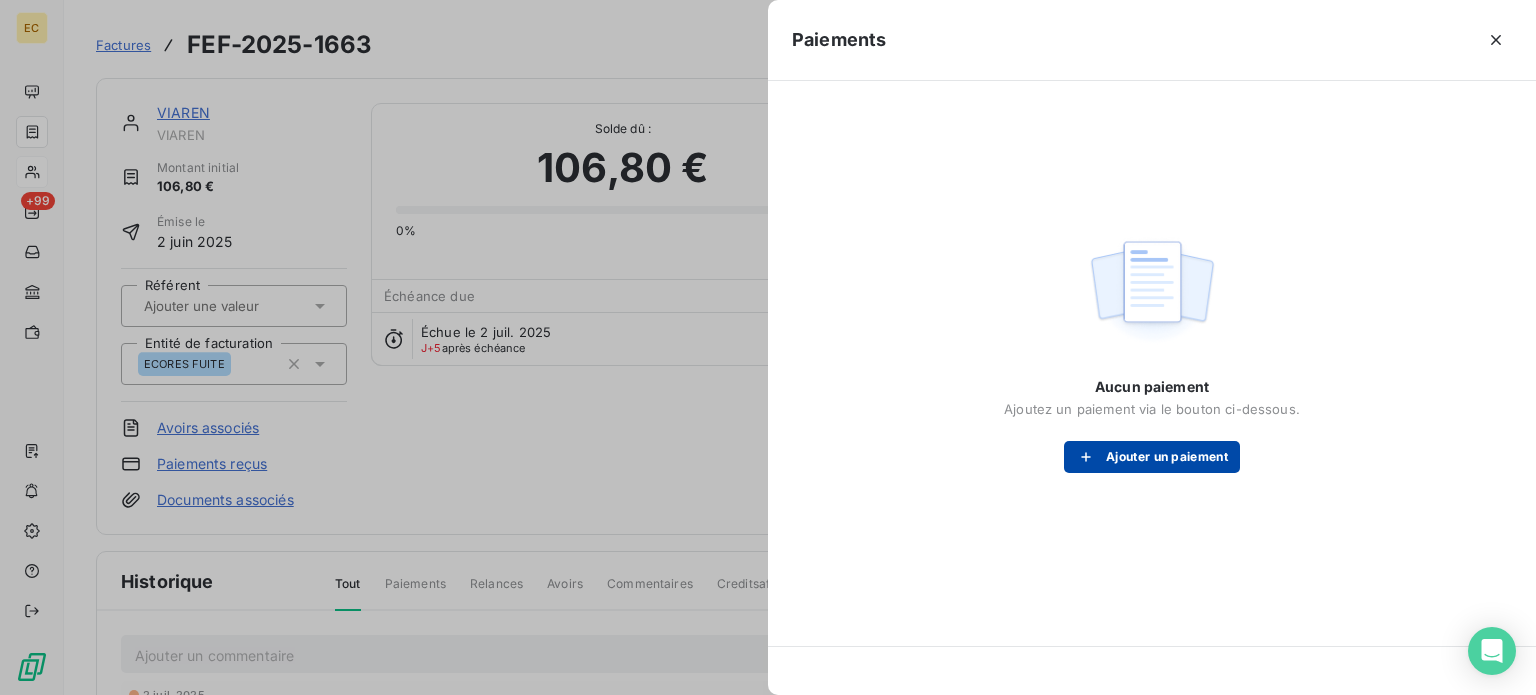 click on "Ajouter un paiement" at bounding box center [1152, 457] 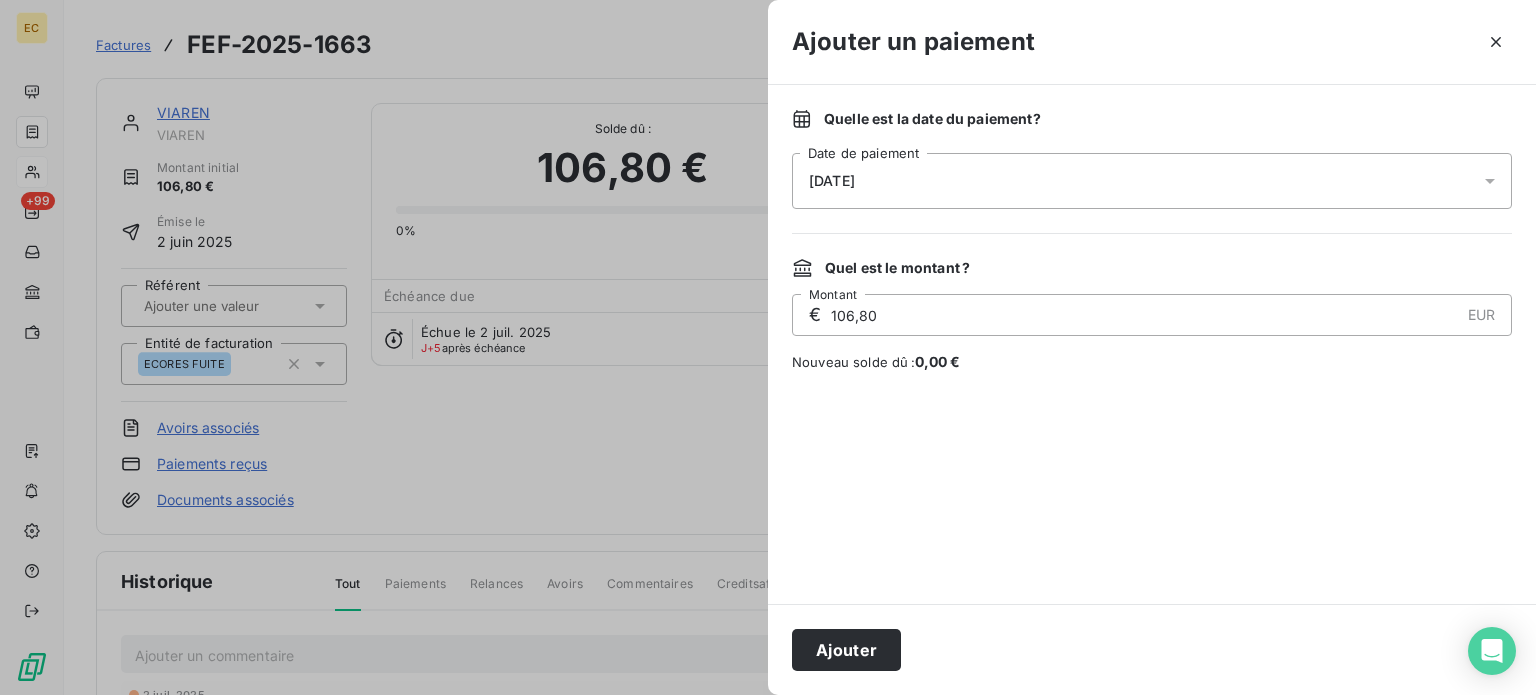 click on "[DATE]" at bounding box center [1152, 181] 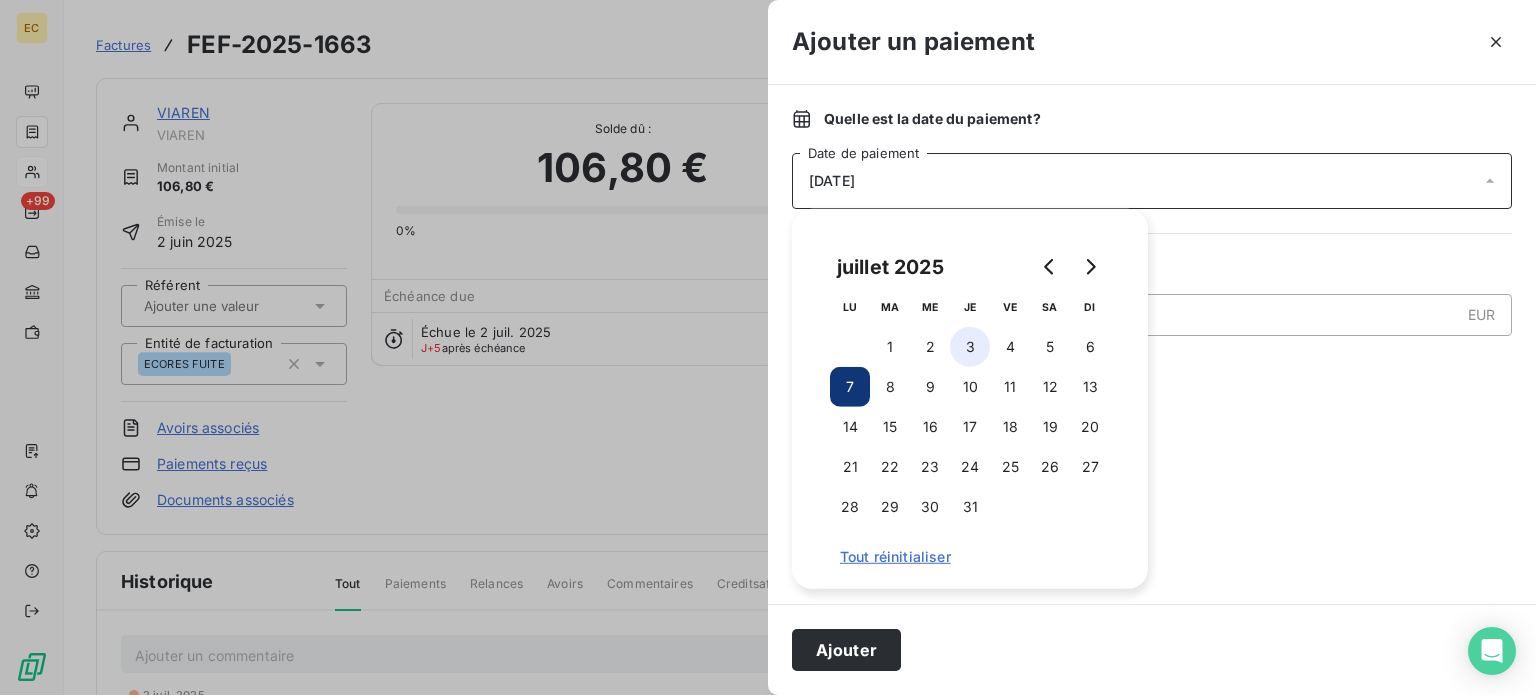 click on "3" at bounding box center (970, 347) 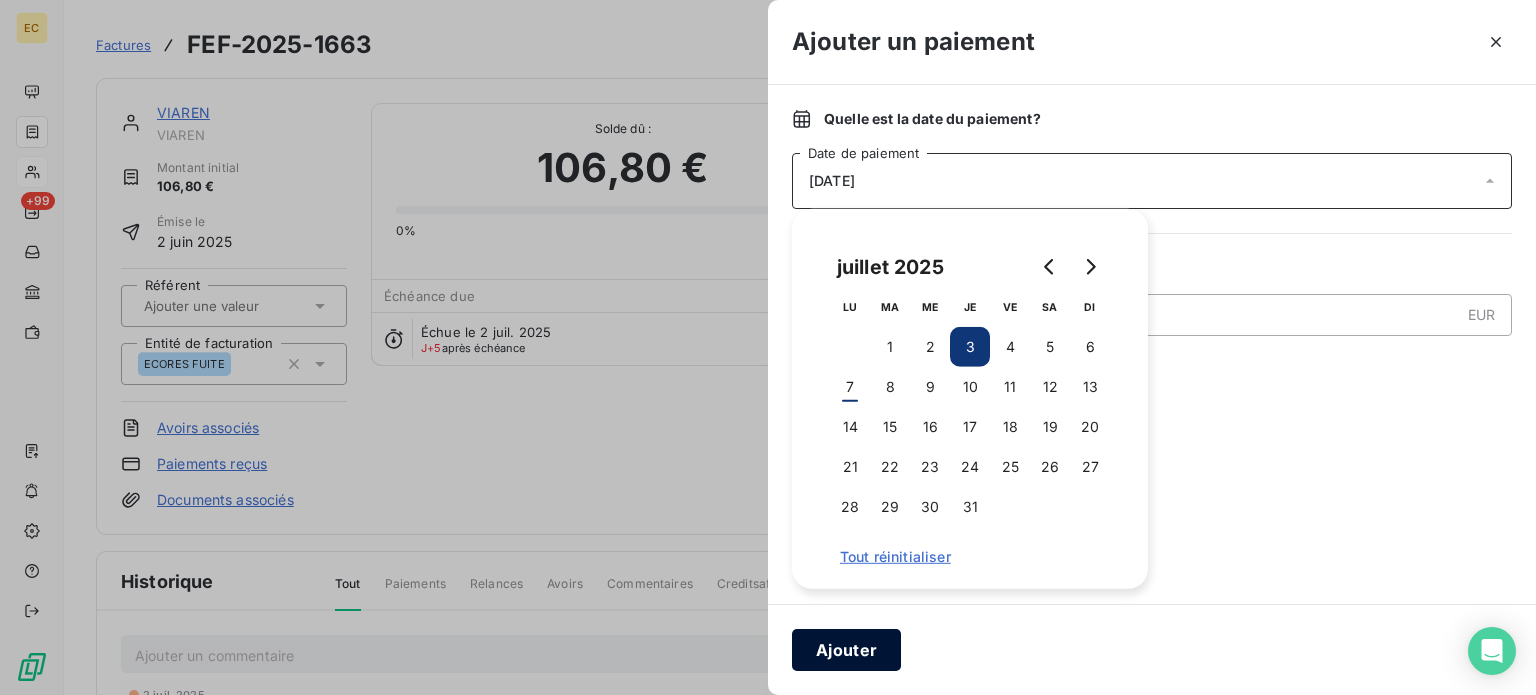 click on "Ajouter" at bounding box center [846, 650] 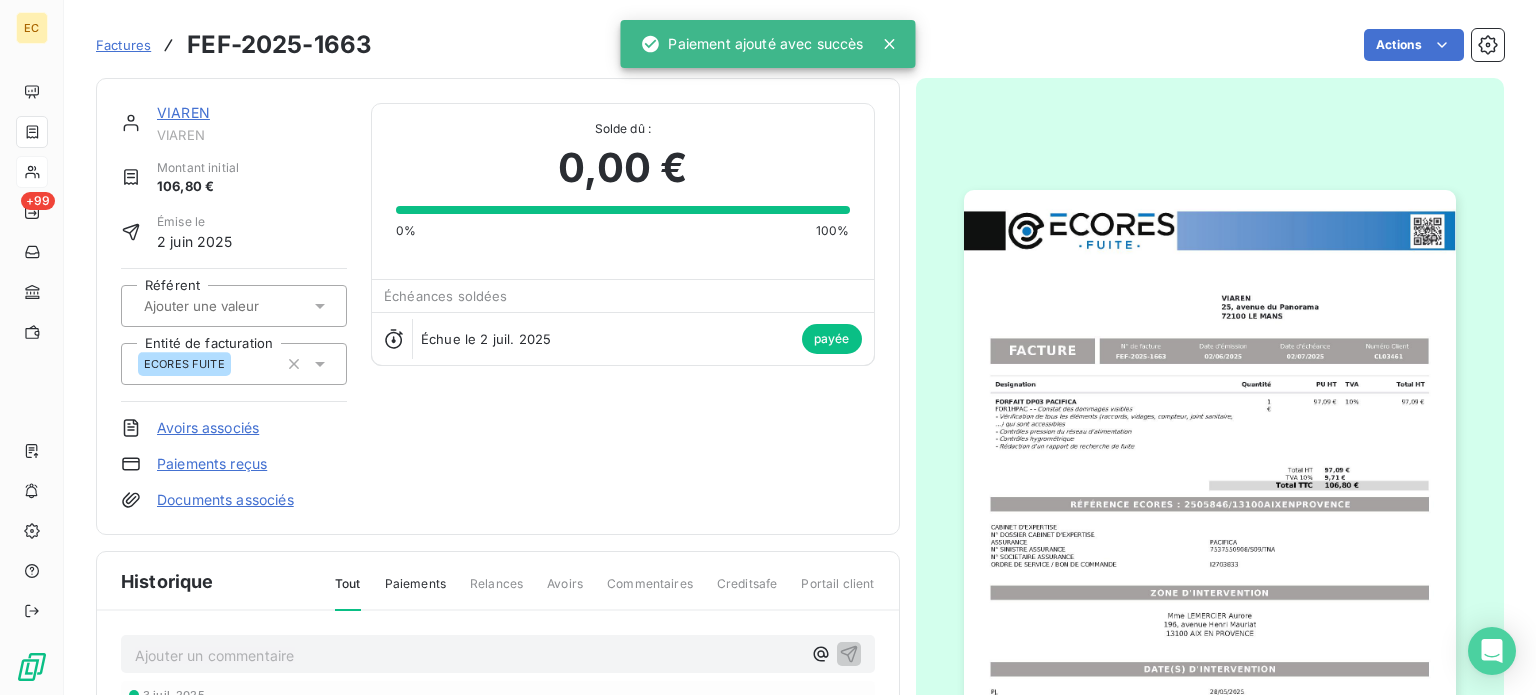 click on "Factures" at bounding box center (123, 45) 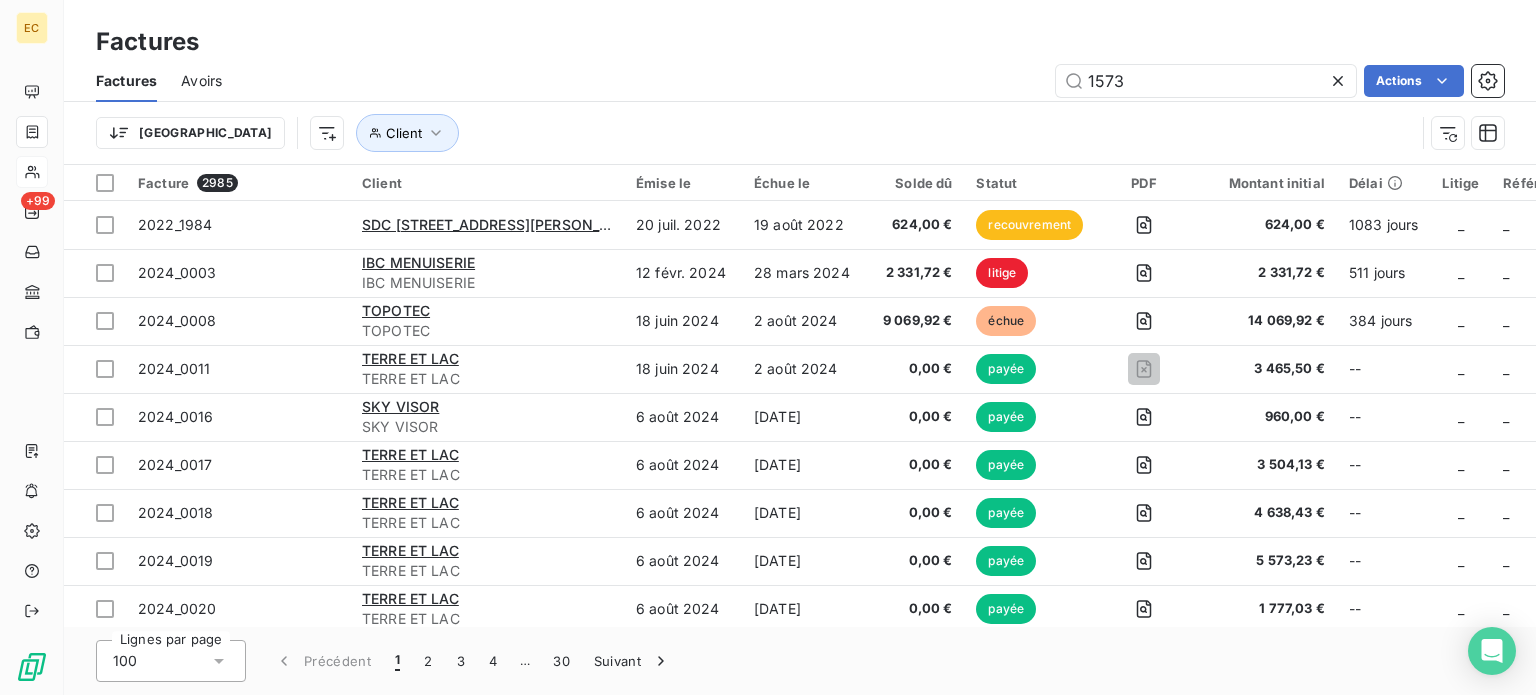 type on "1573" 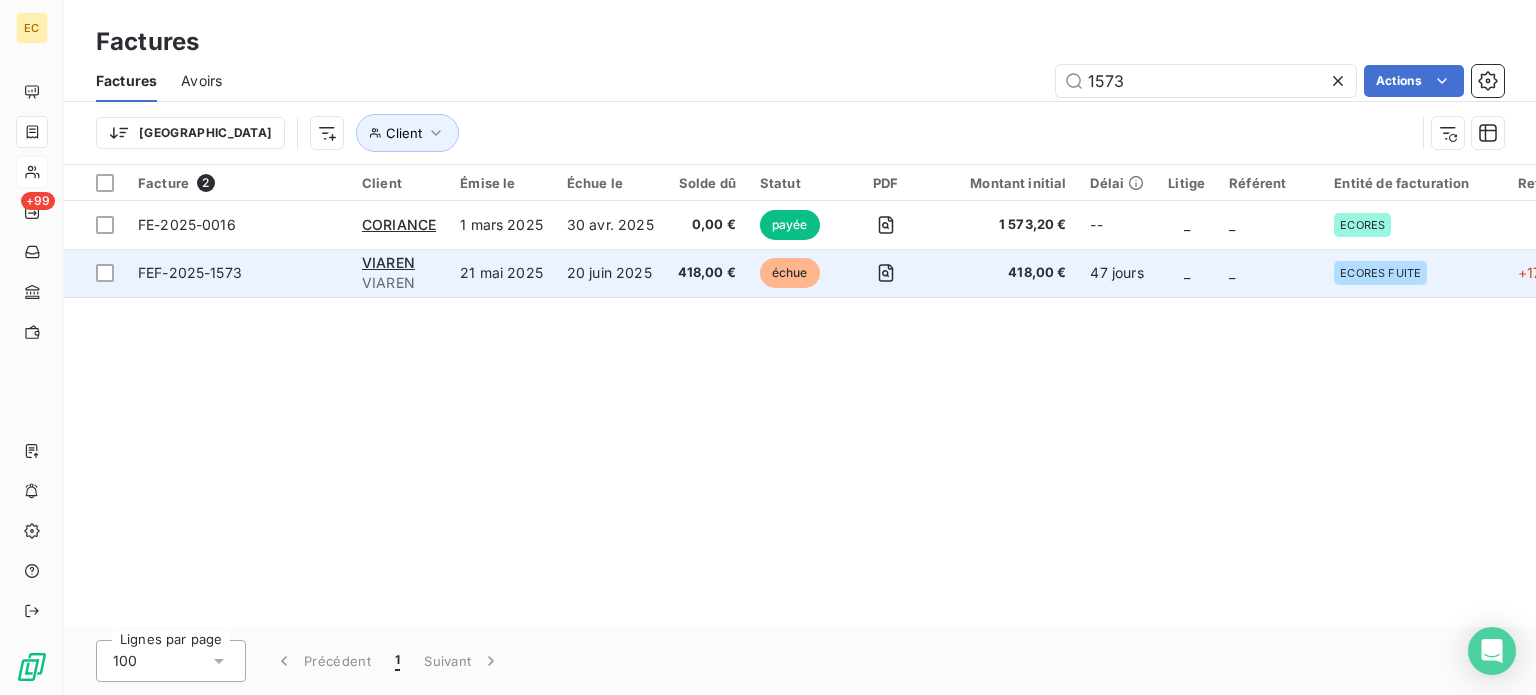 click on "VIAREN" at bounding box center (399, 283) 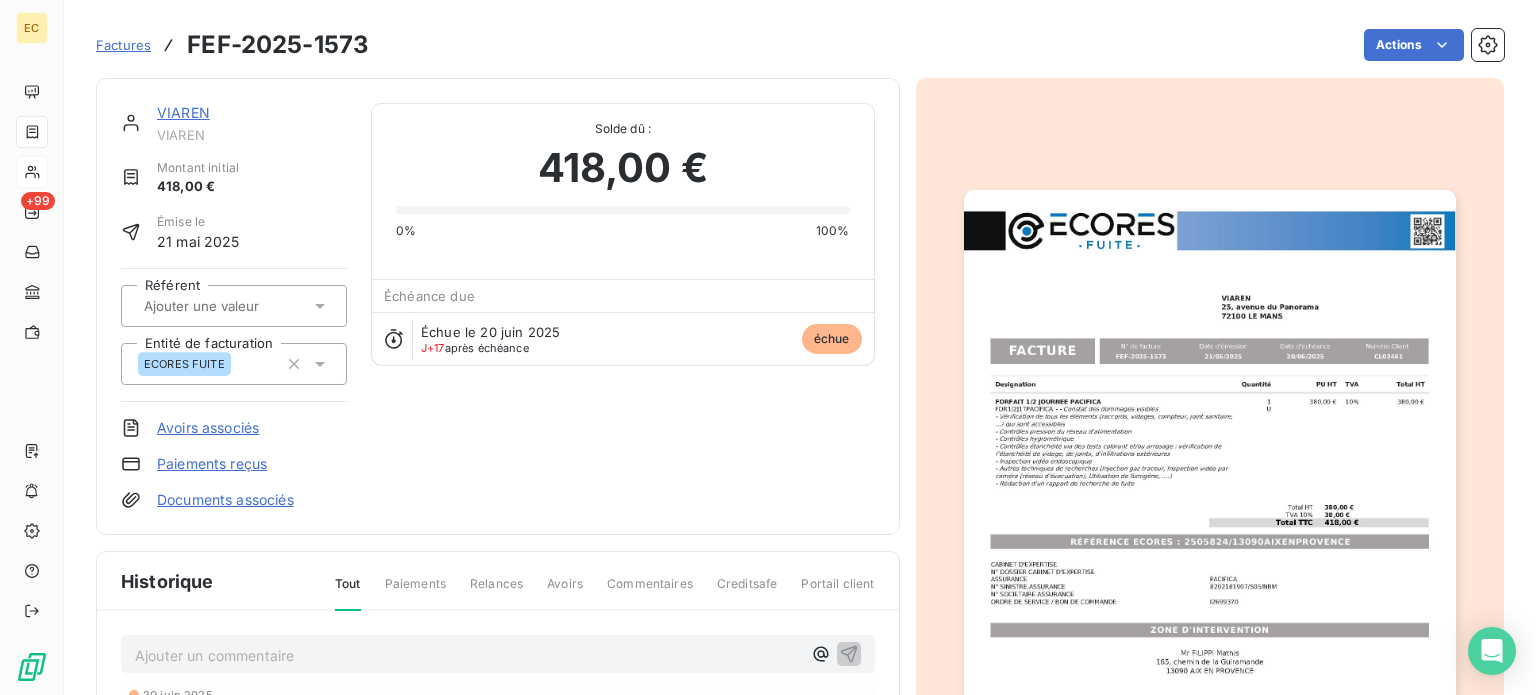 click on "Paiements reçus" at bounding box center (212, 464) 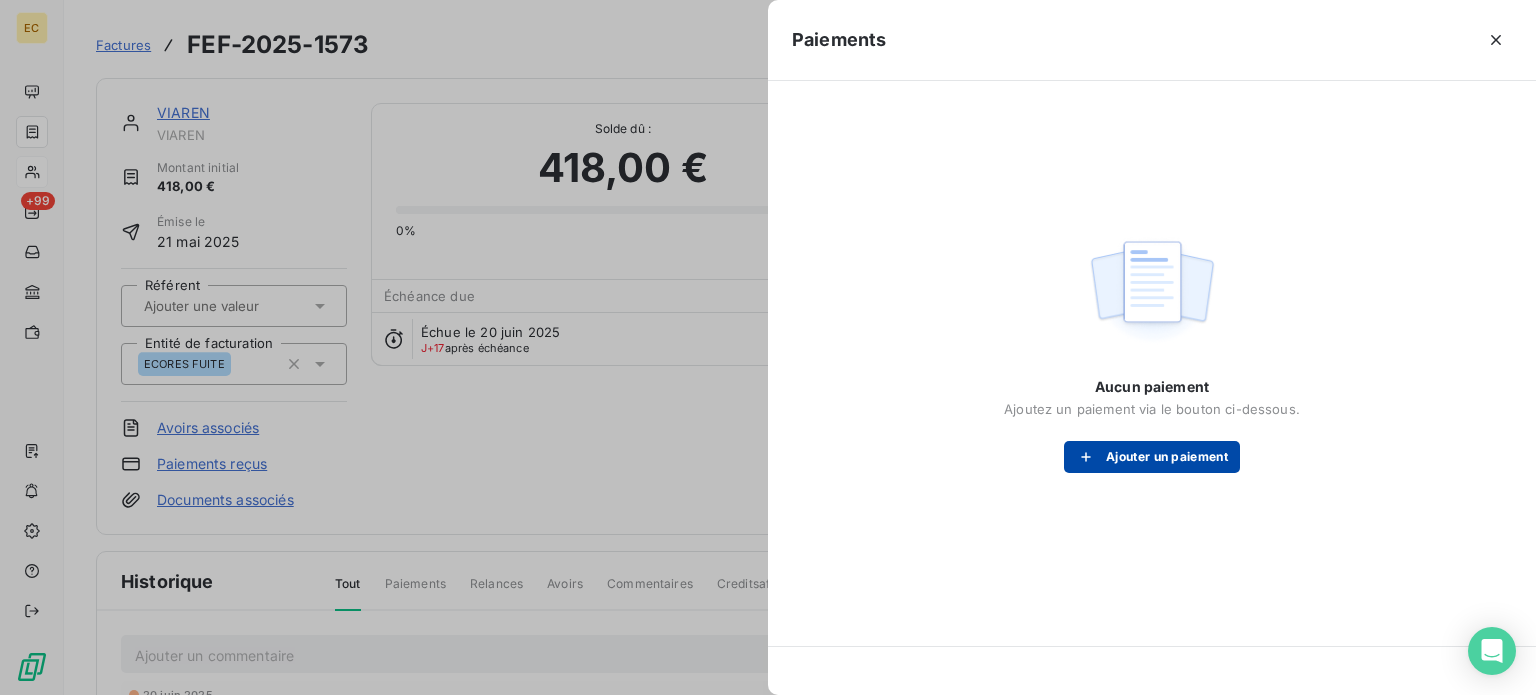 click on "Ajouter un paiement" at bounding box center (1152, 457) 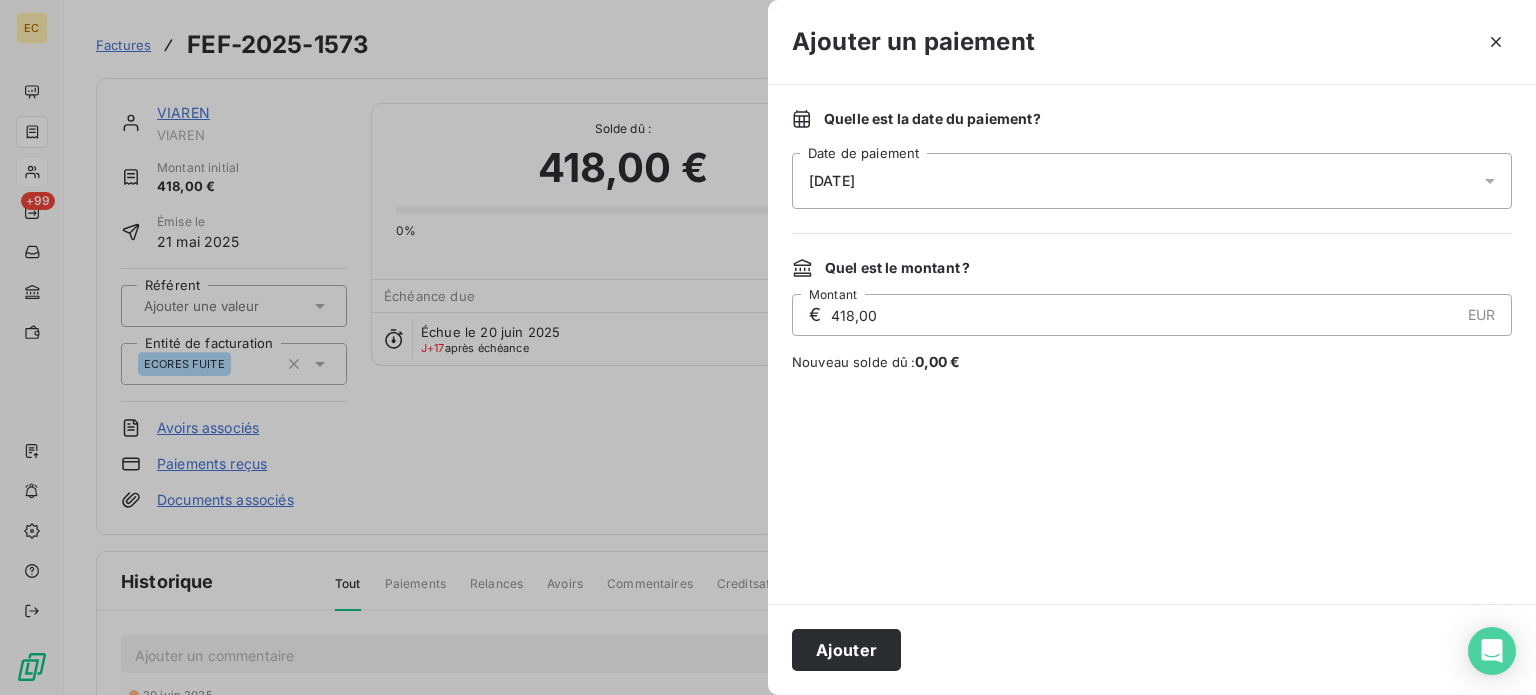 click on "[DATE]" at bounding box center [1152, 181] 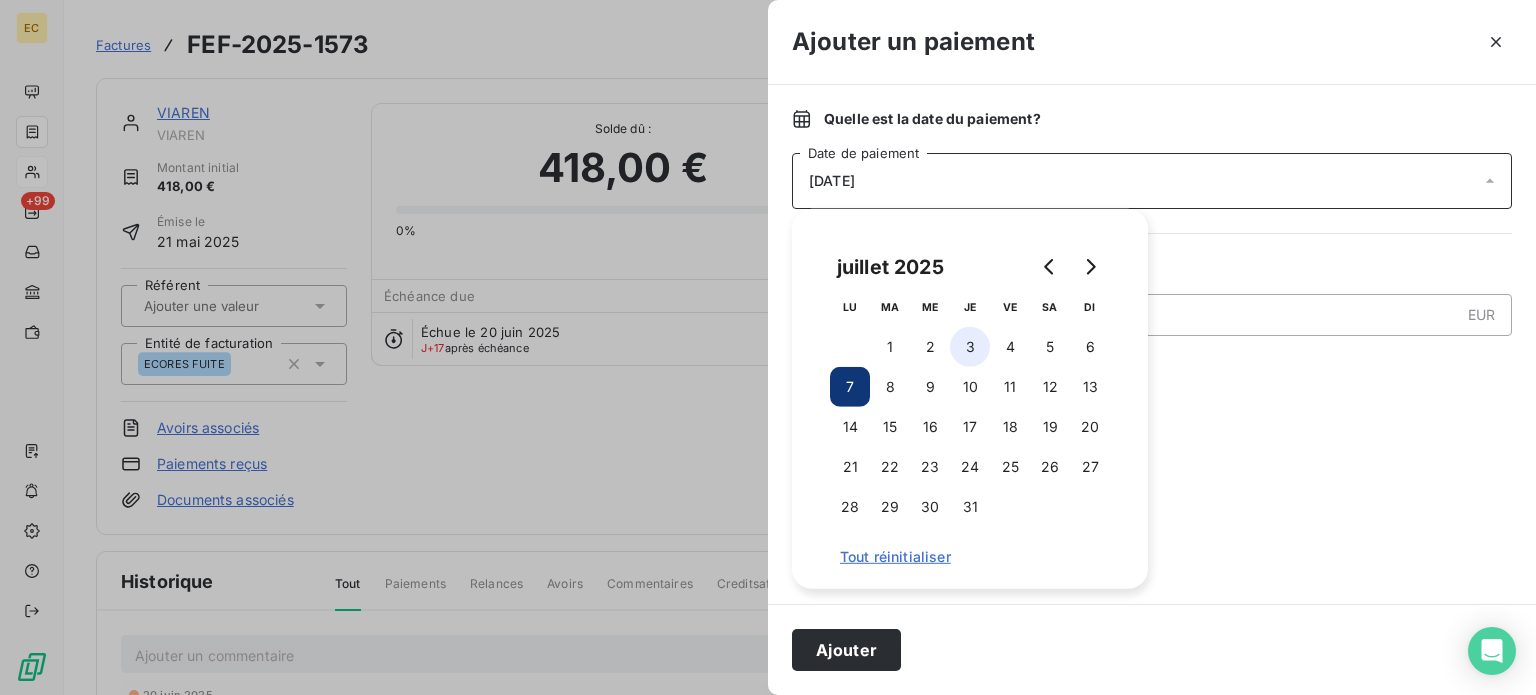 click on "3" at bounding box center (970, 347) 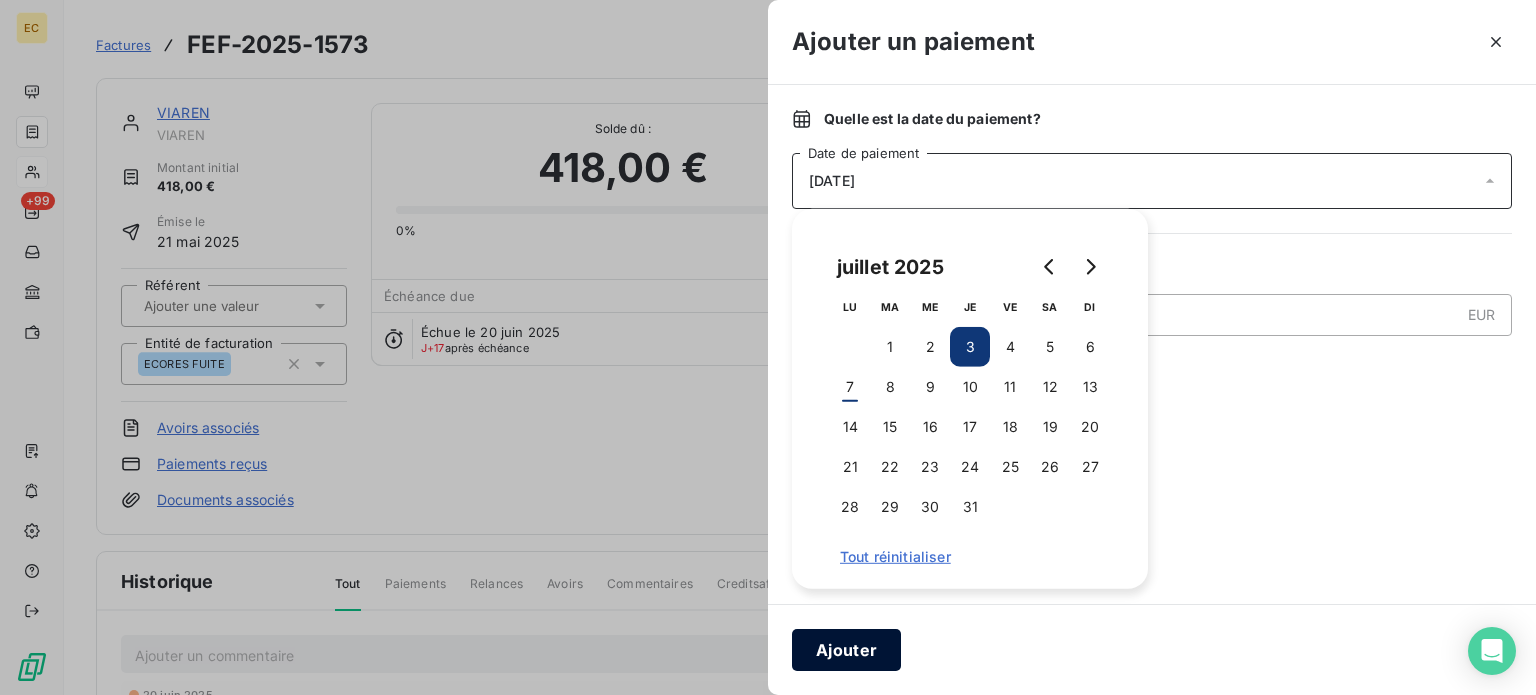 click on "Ajouter" at bounding box center [846, 650] 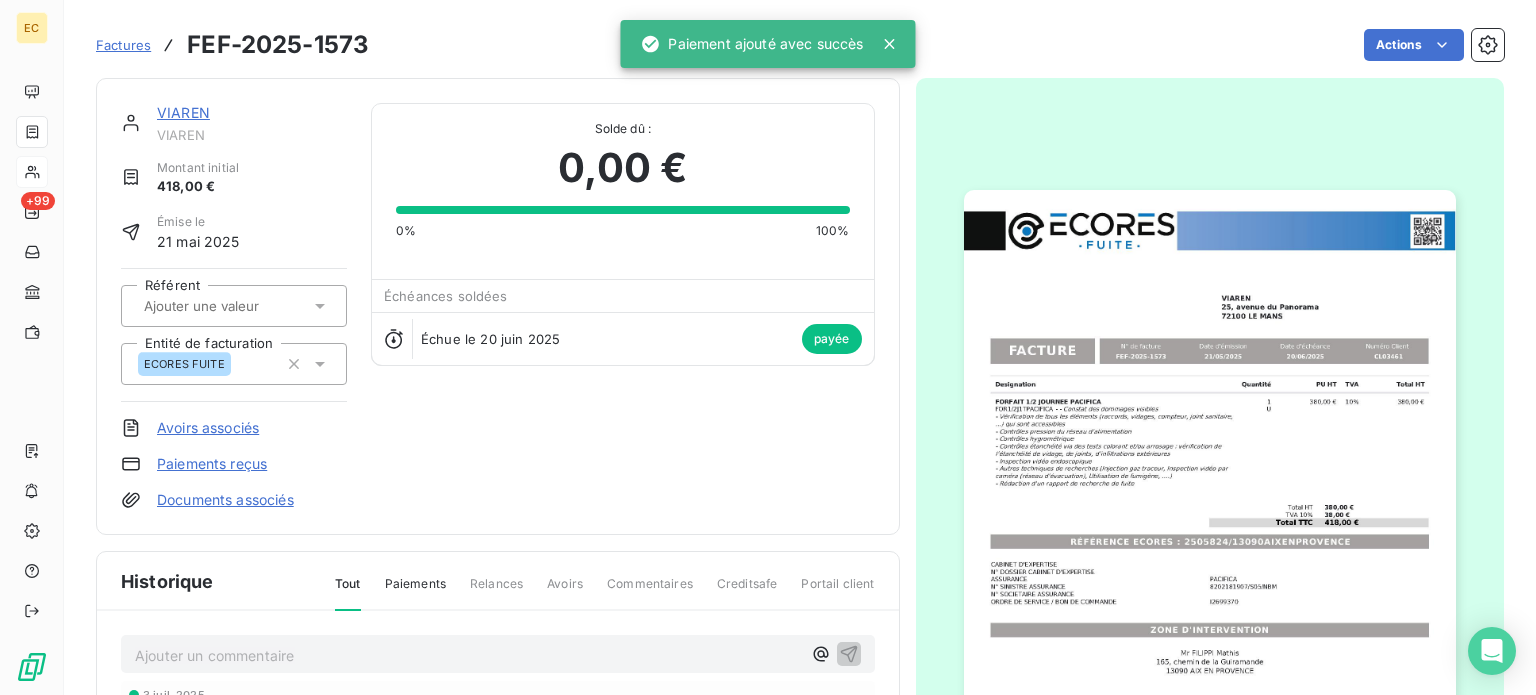 click on "Factures" at bounding box center [123, 45] 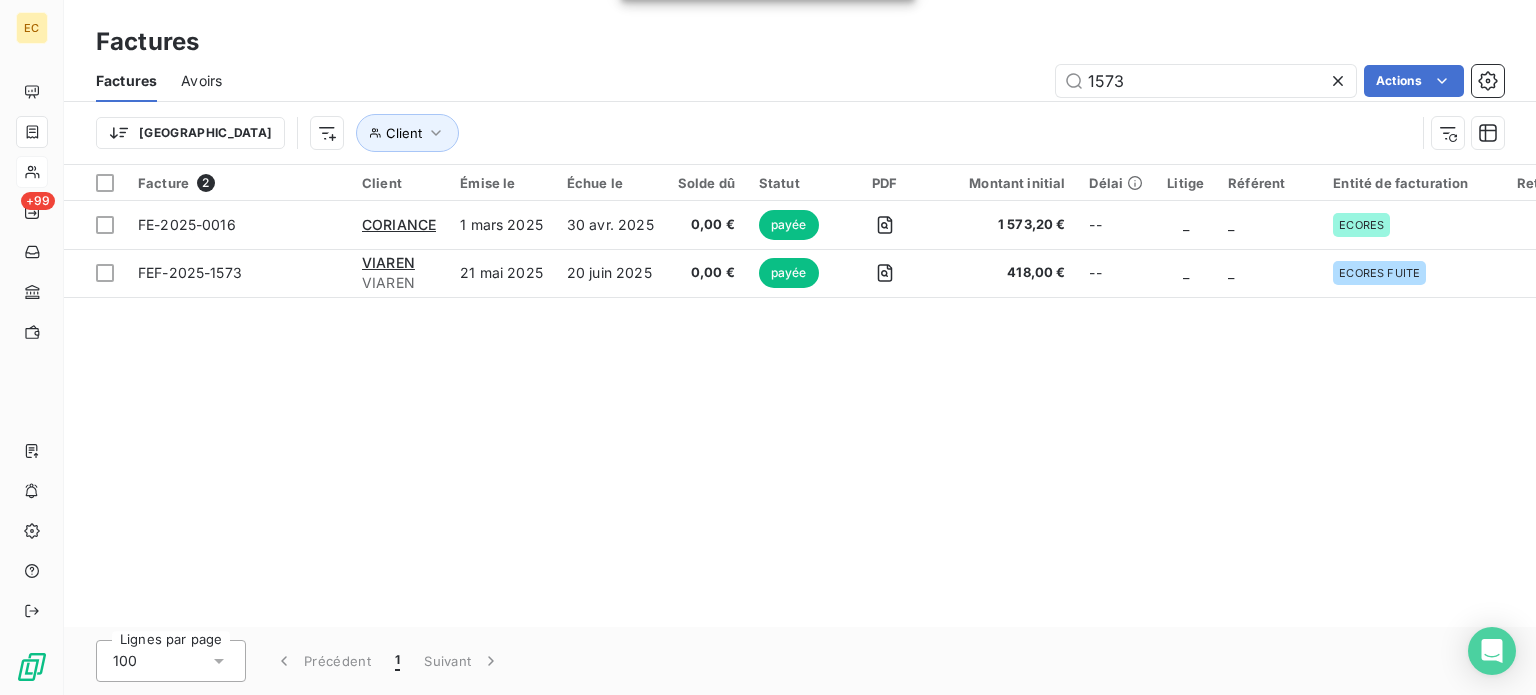 drag, startPoint x: 635, startPoint y: 70, endPoint x: 726, endPoint y: 71, distance: 91.00549 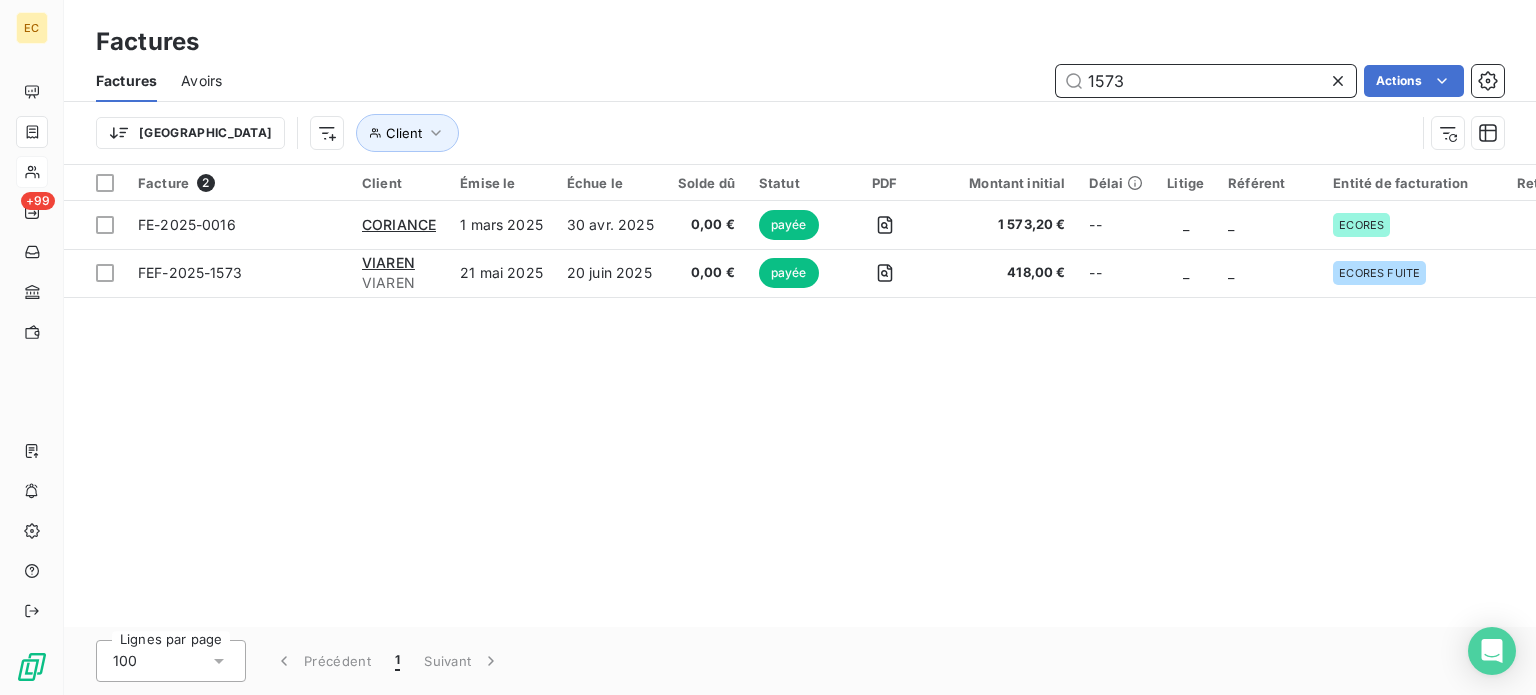 click on "1573" at bounding box center [1206, 81] 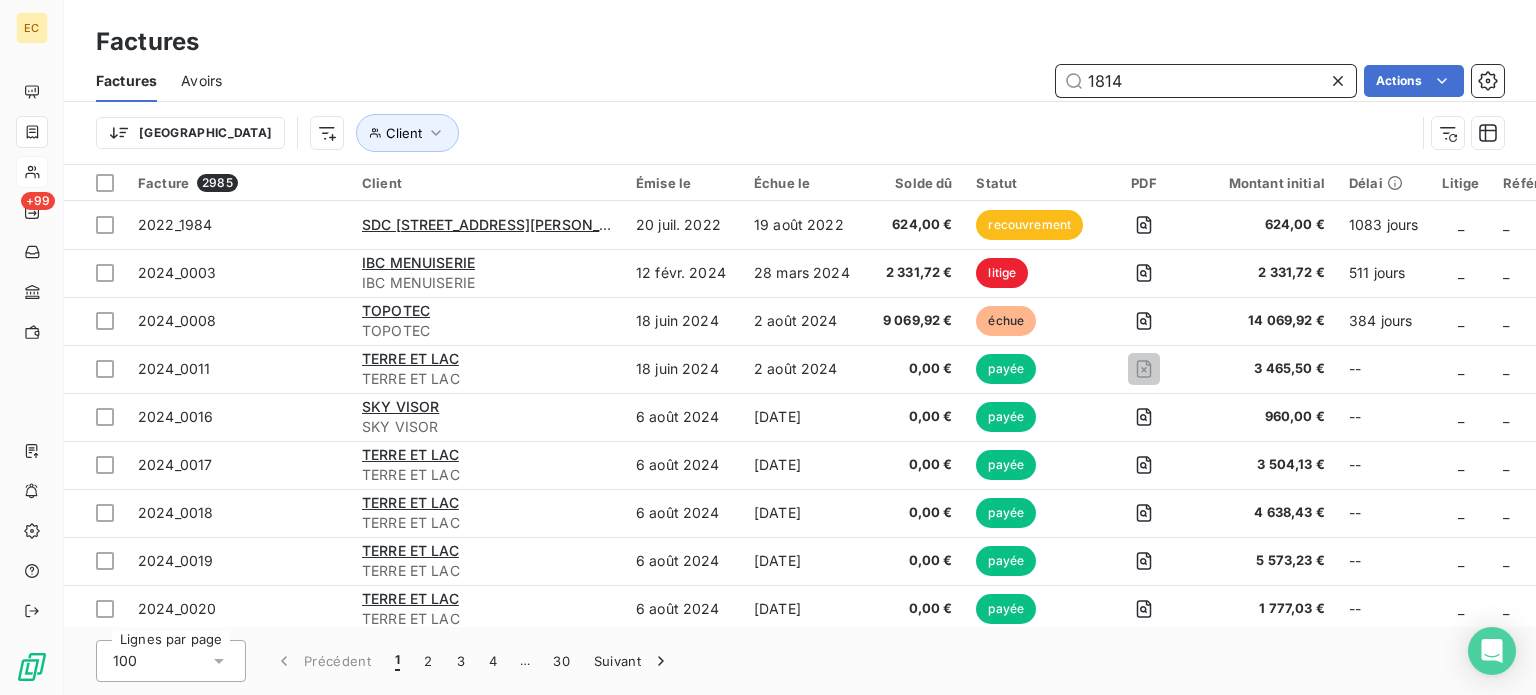 type on "1814" 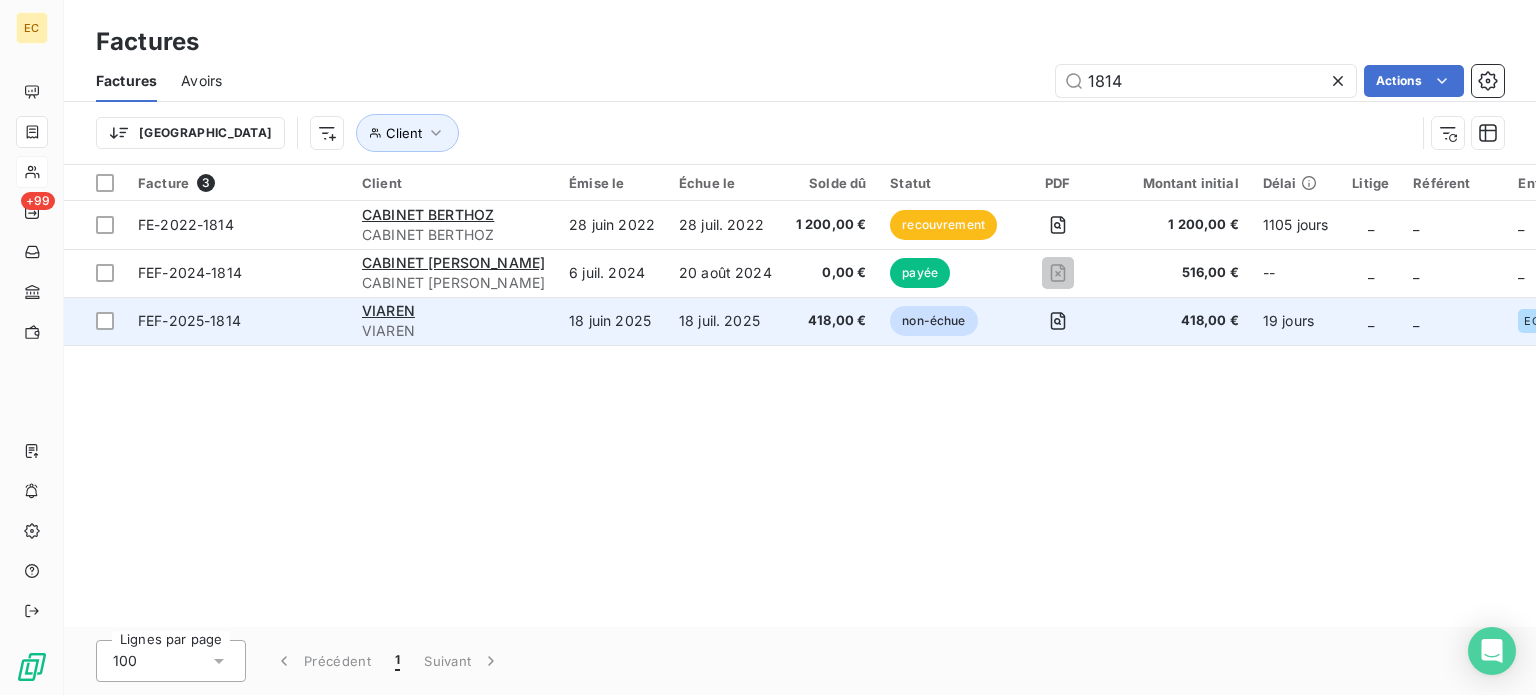 click on "VIAREN" at bounding box center [453, 331] 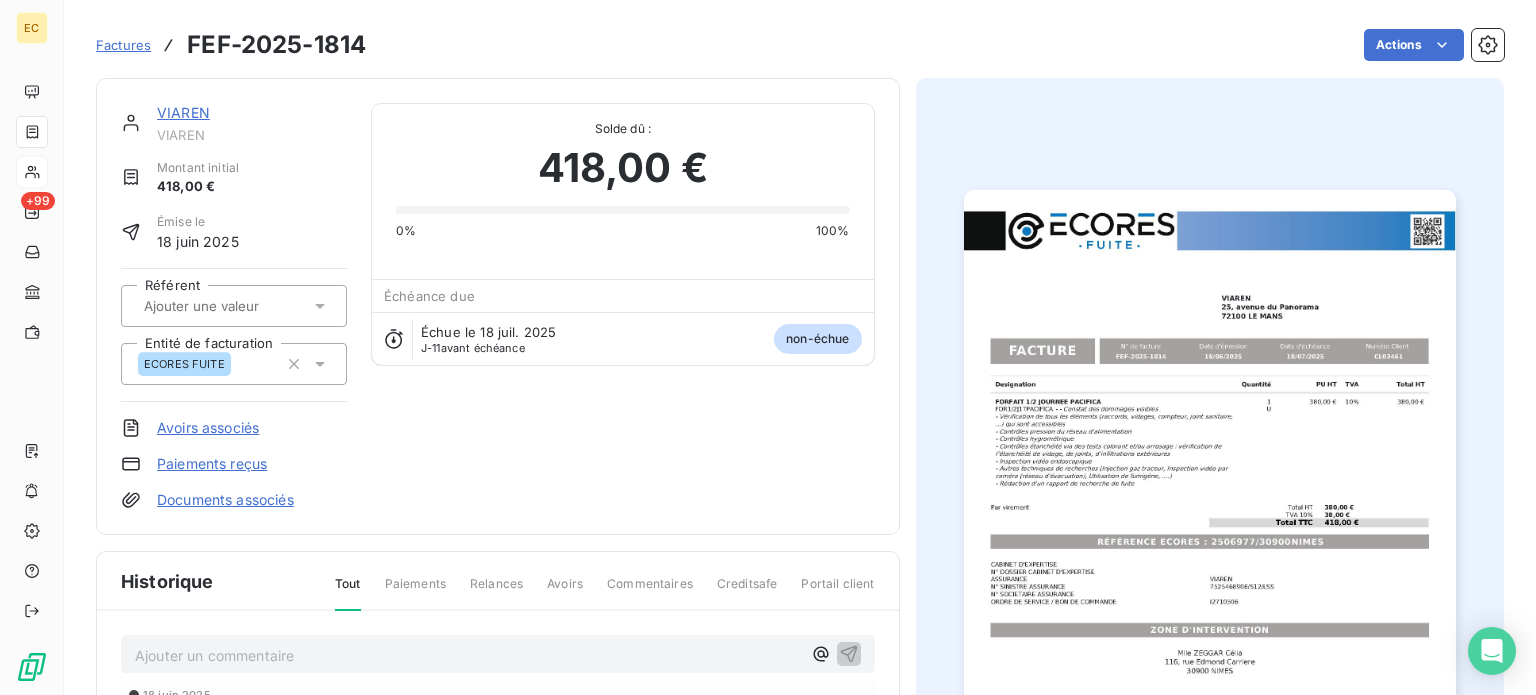 click on "Paiements reçus" at bounding box center [212, 464] 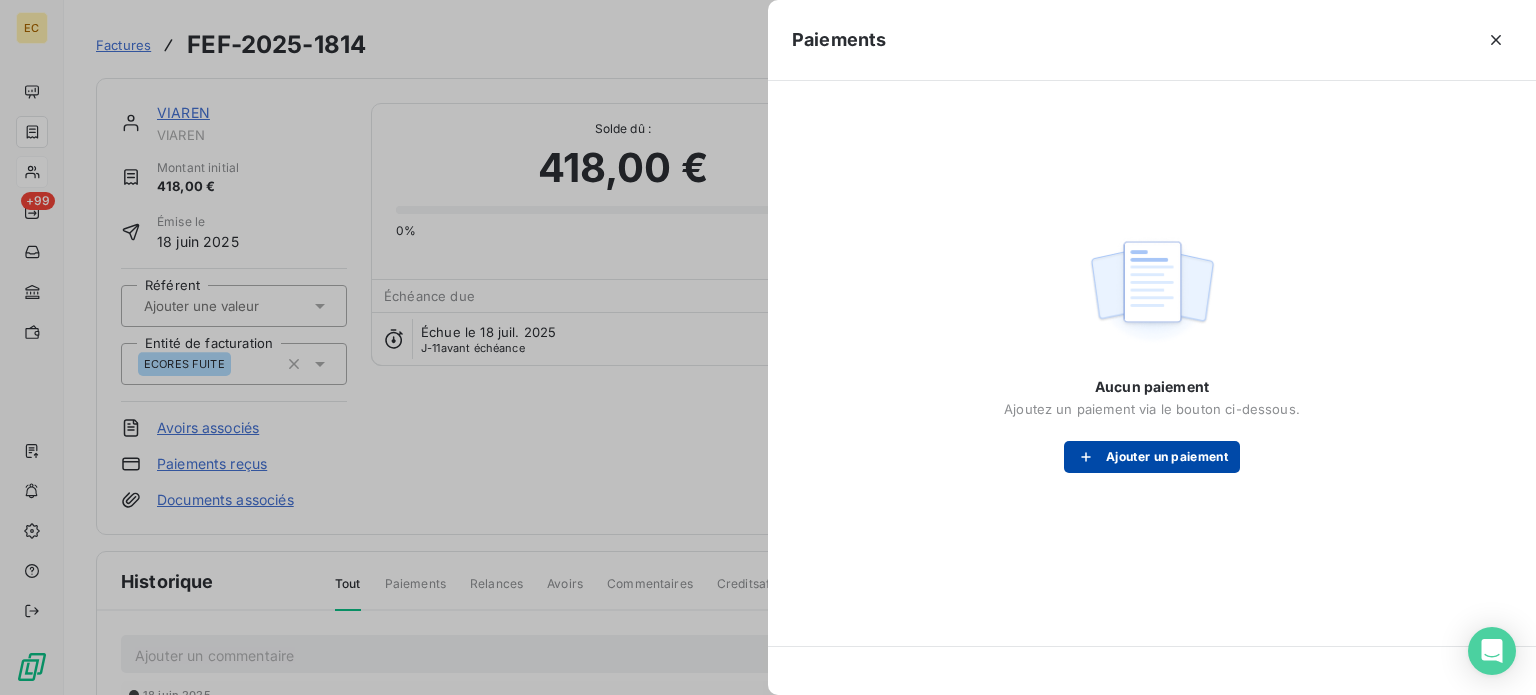 click on "Ajouter un paiement" at bounding box center [1152, 457] 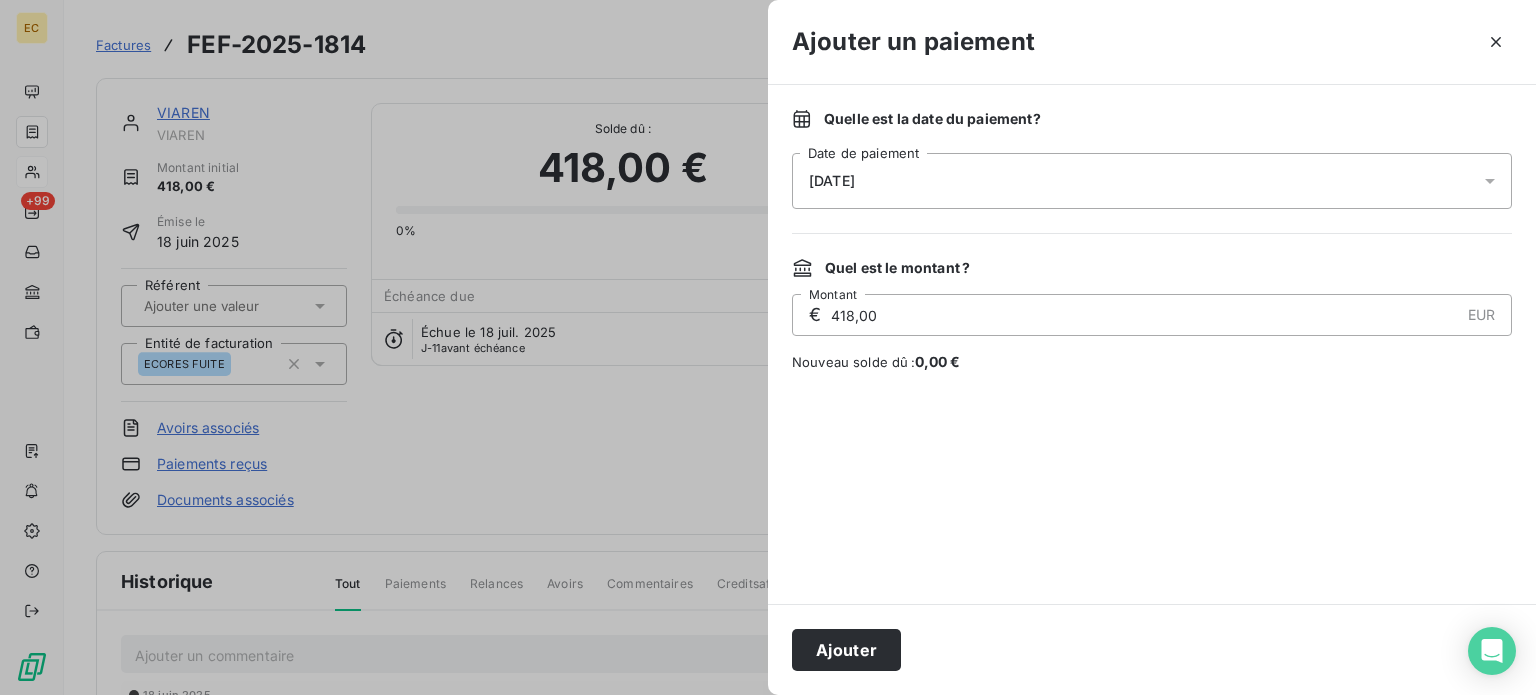 click on "[DATE]" at bounding box center [1152, 181] 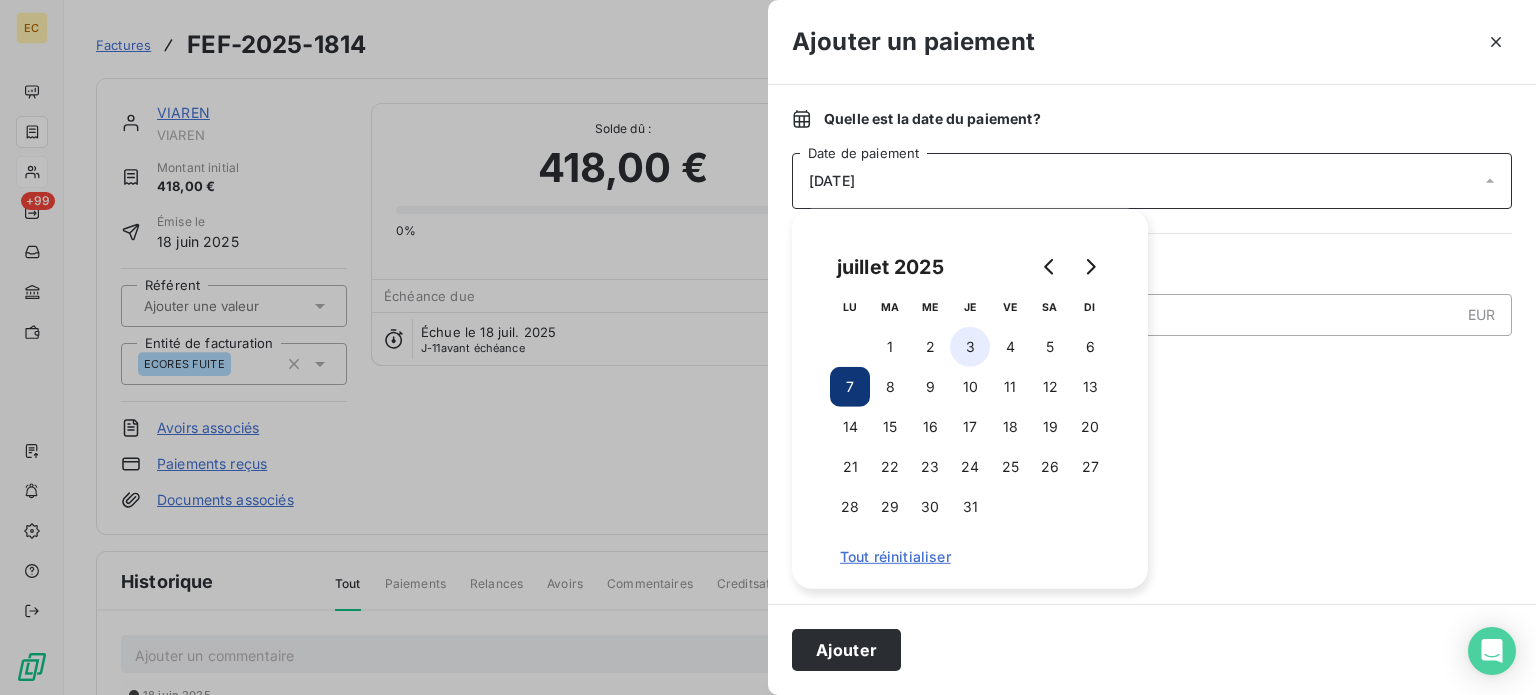 click on "3" at bounding box center (970, 347) 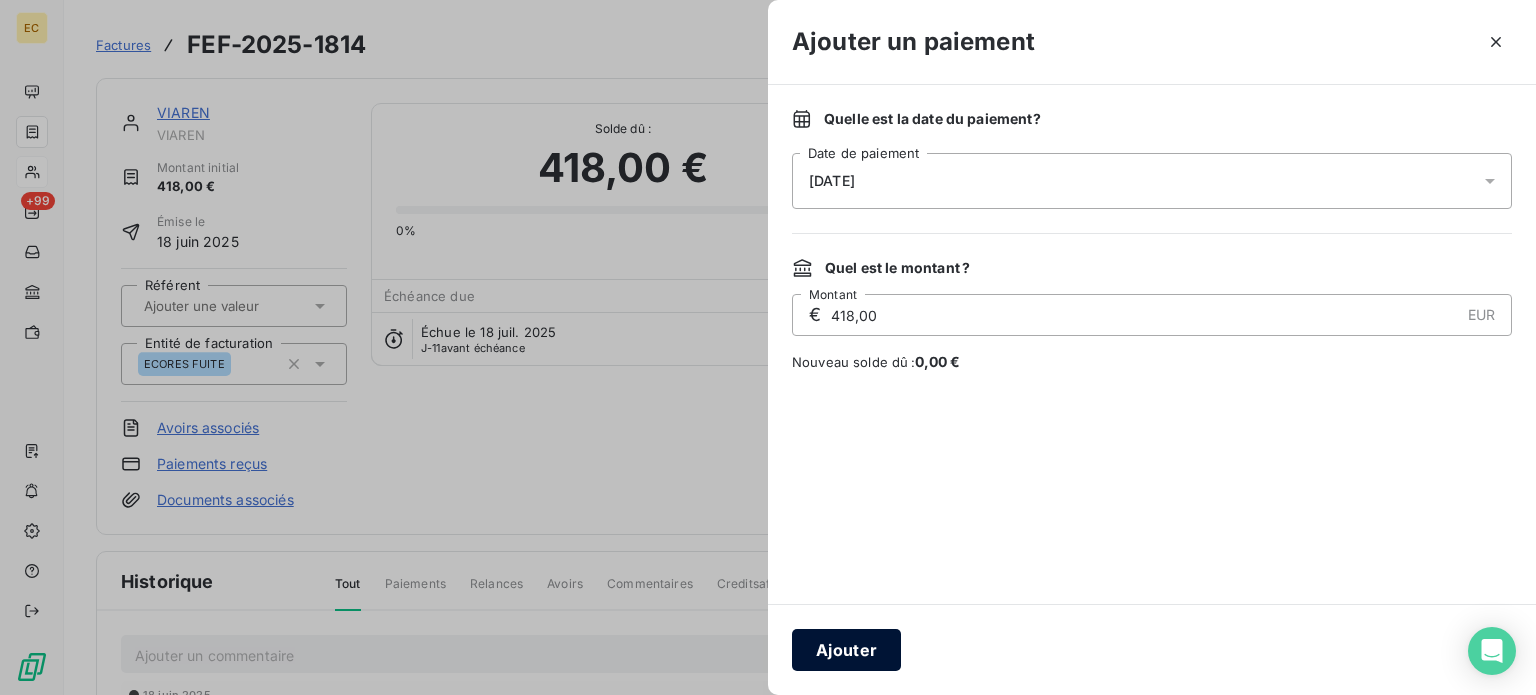 click on "Ajouter" at bounding box center (846, 650) 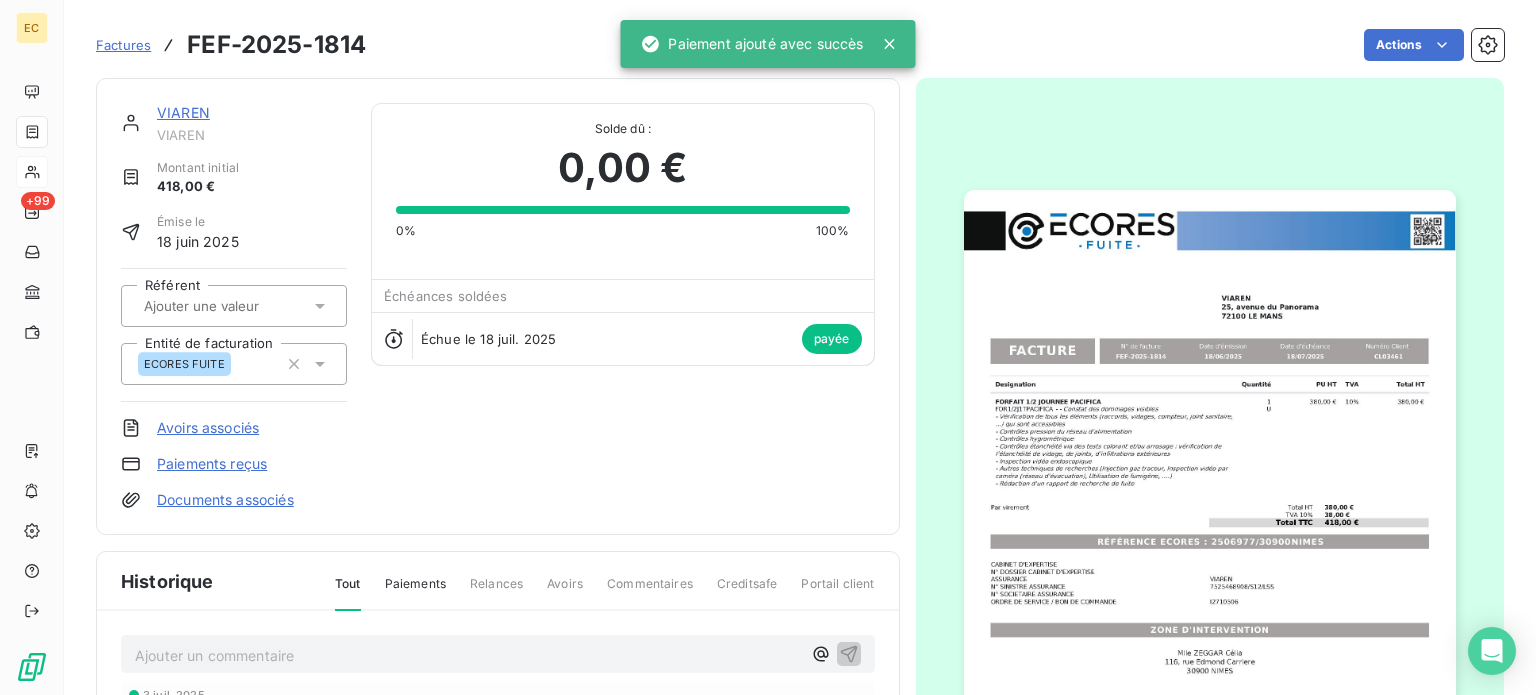 click on "Factures" at bounding box center (123, 45) 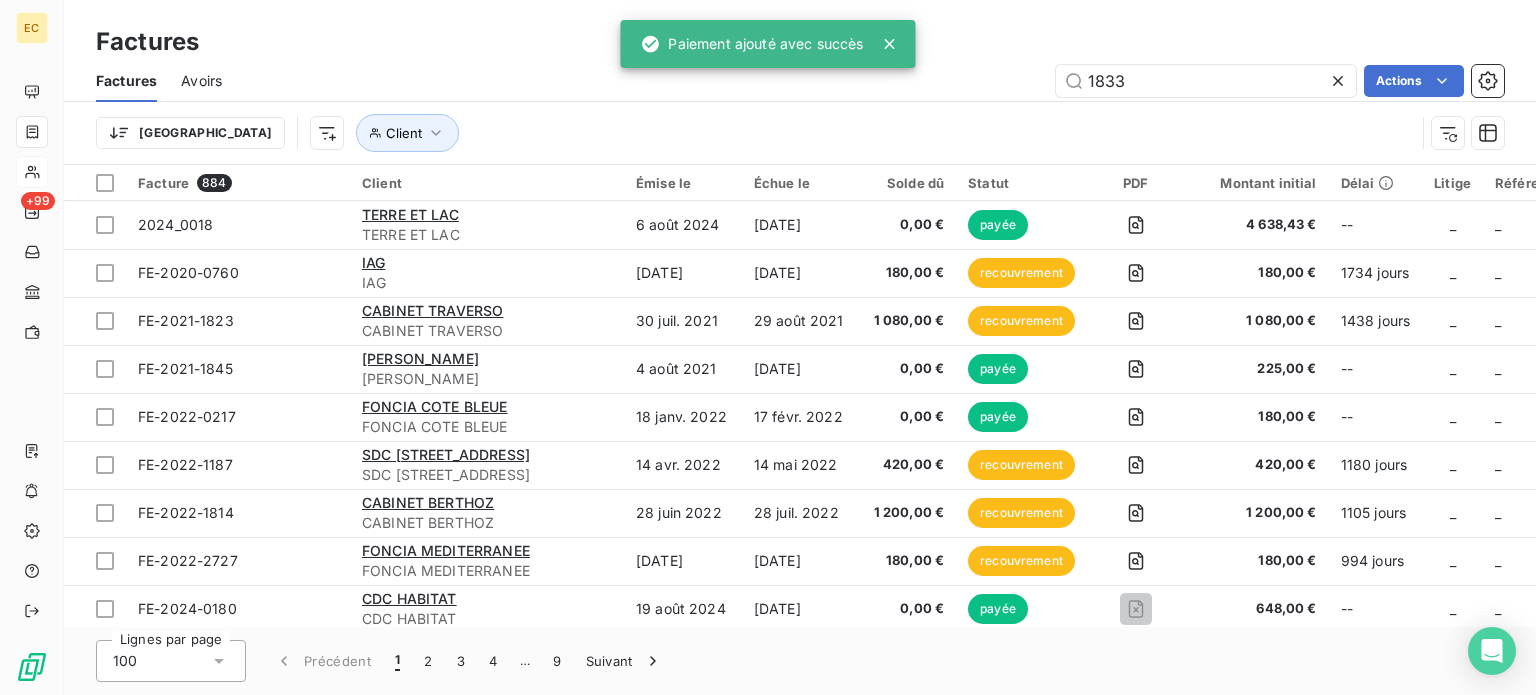 type on "1833" 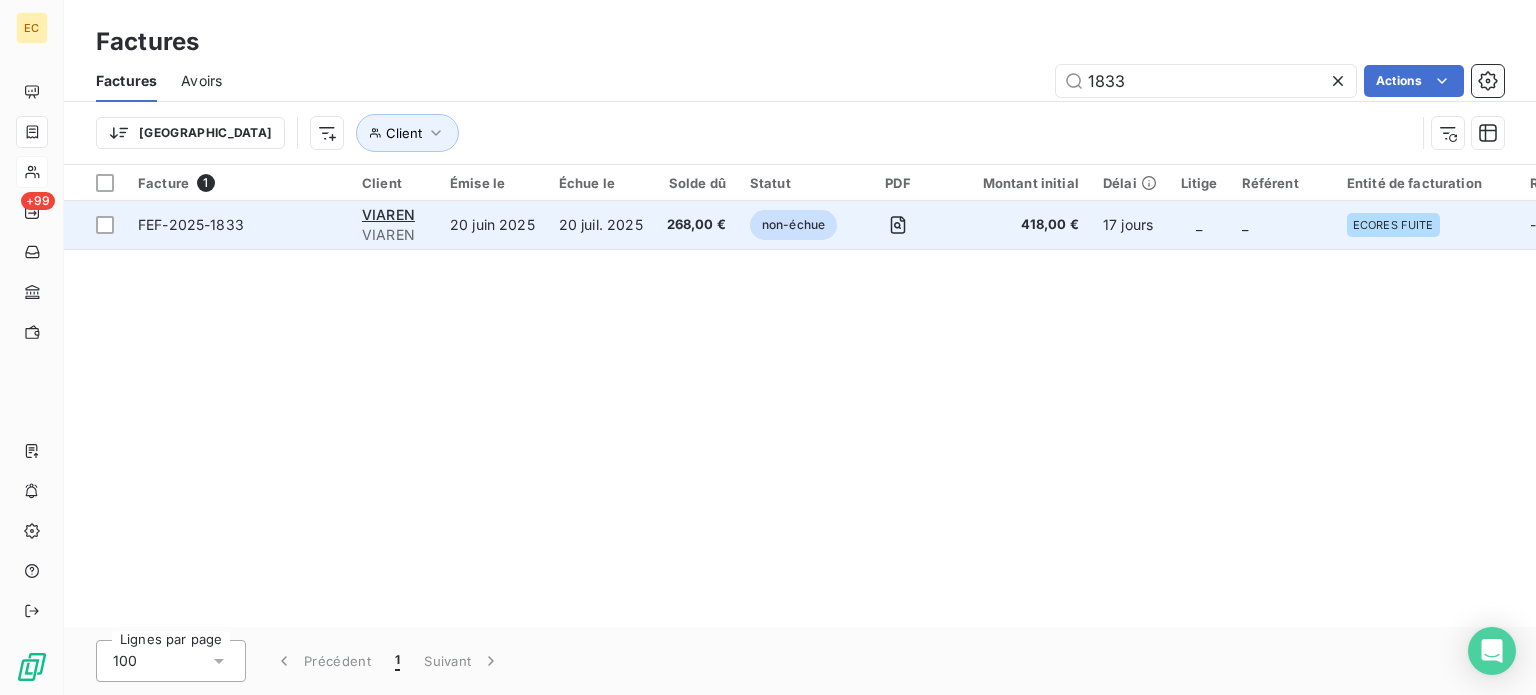 click on "20 juil. 2025" at bounding box center [601, 225] 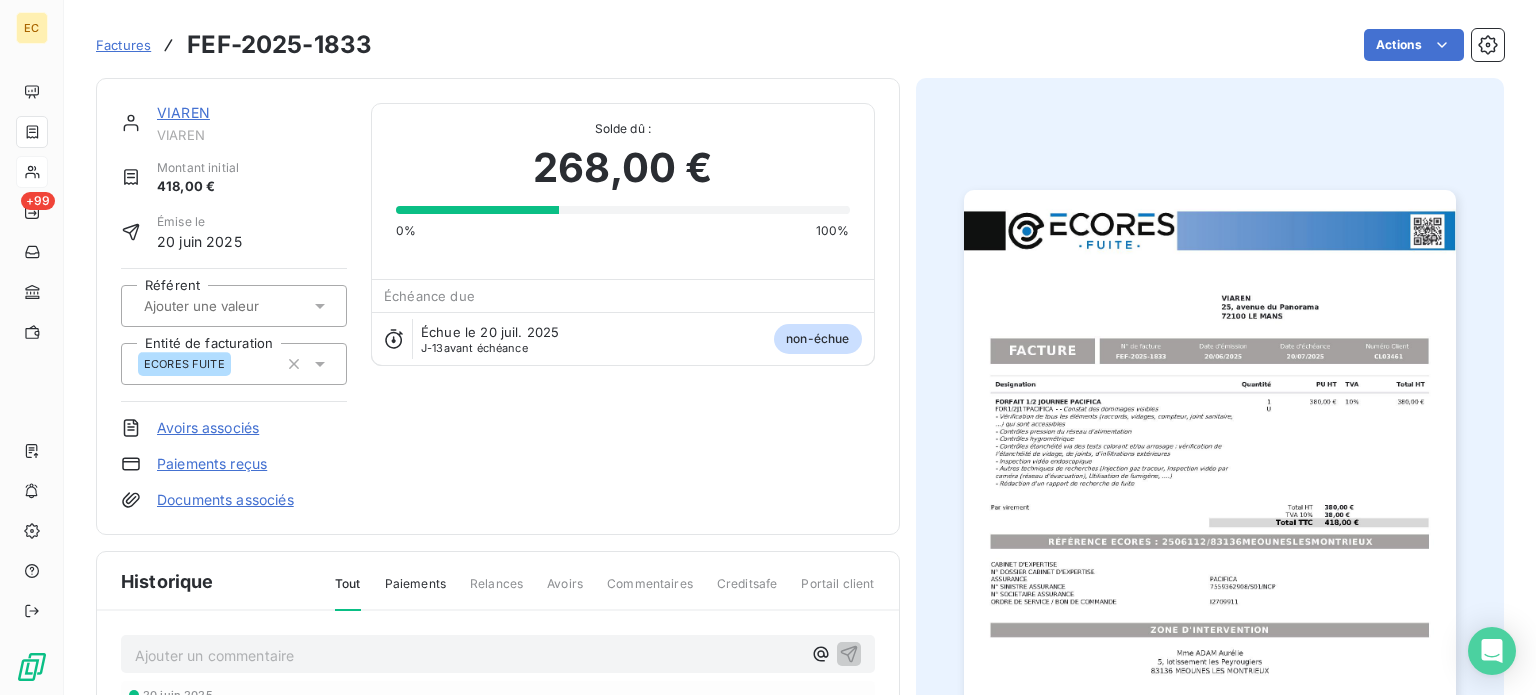 click on "Paiements reçus" at bounding box center [212, 464] 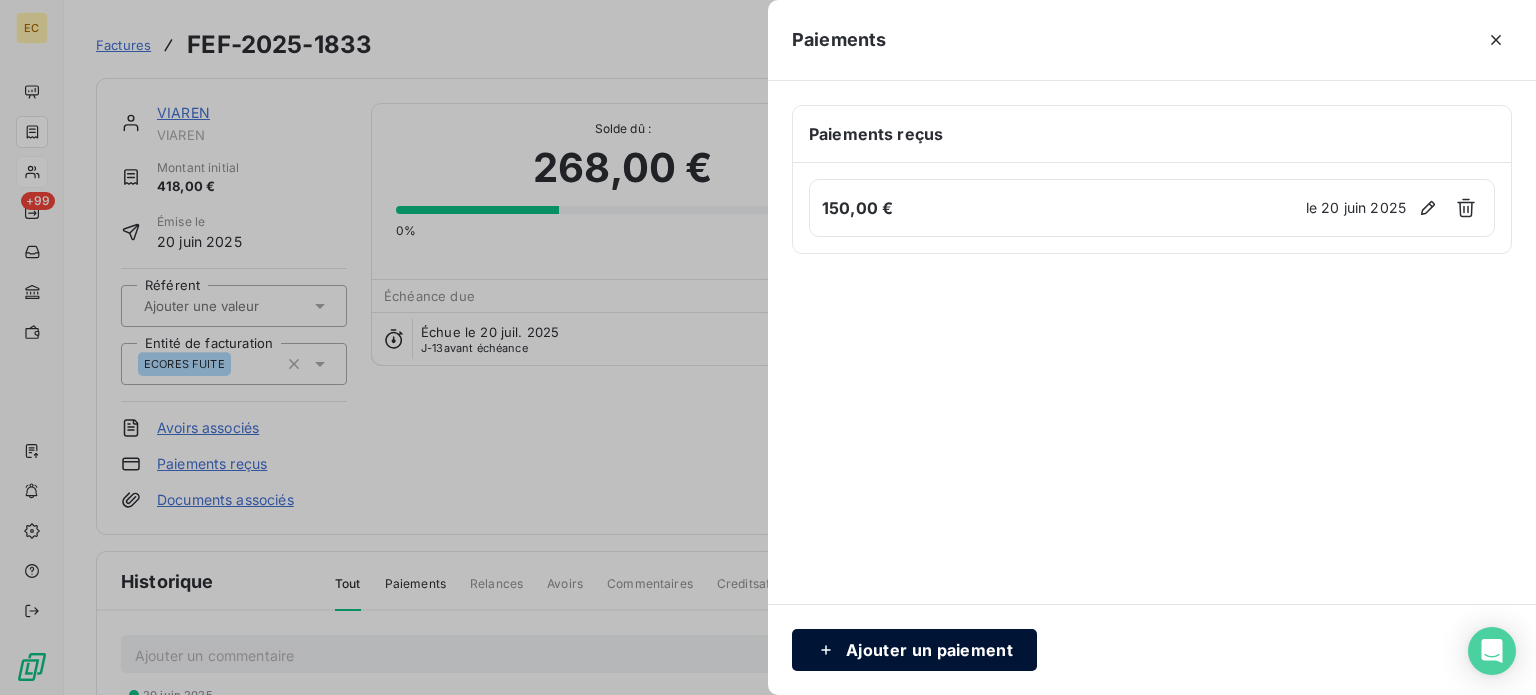 click on "Ajouter un paiement" at bounding box center [914, 650] 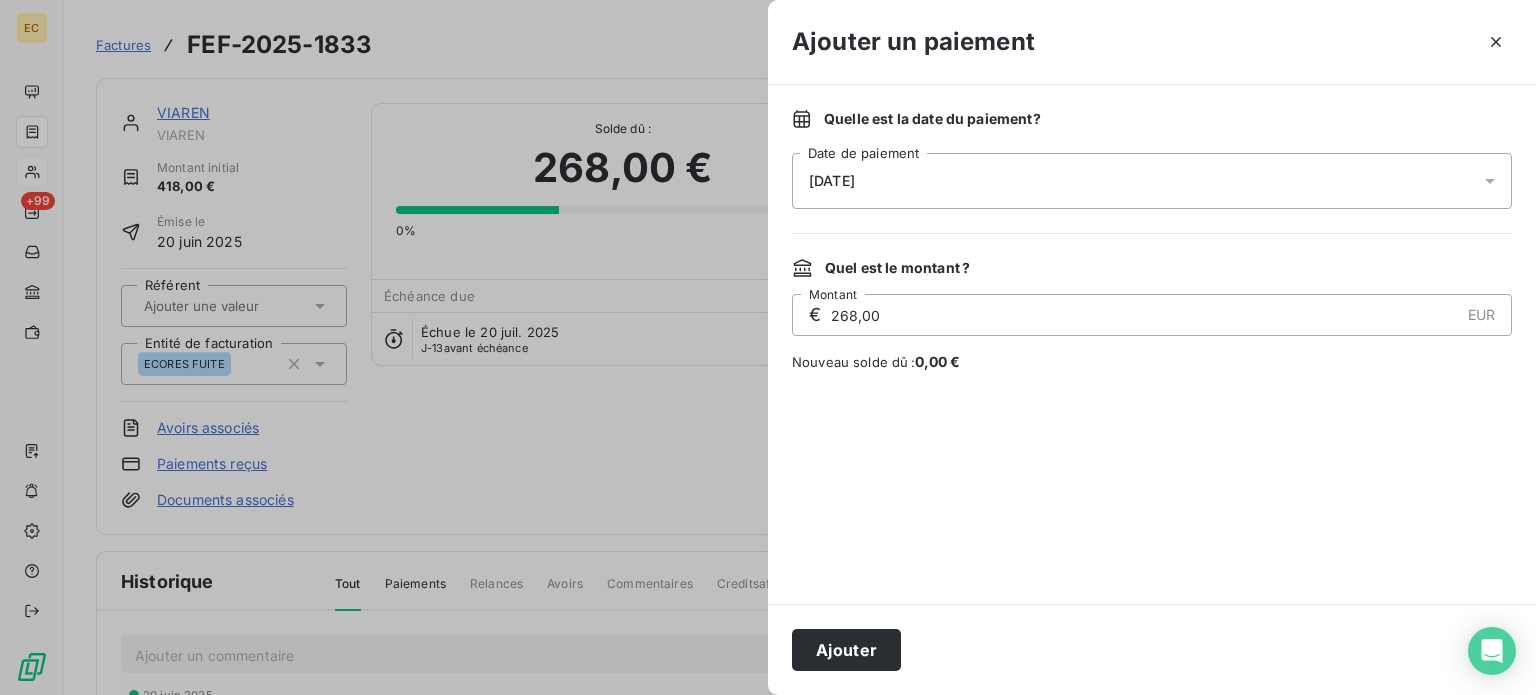 click on "[DATE]" at bounding box center [1152, 181] 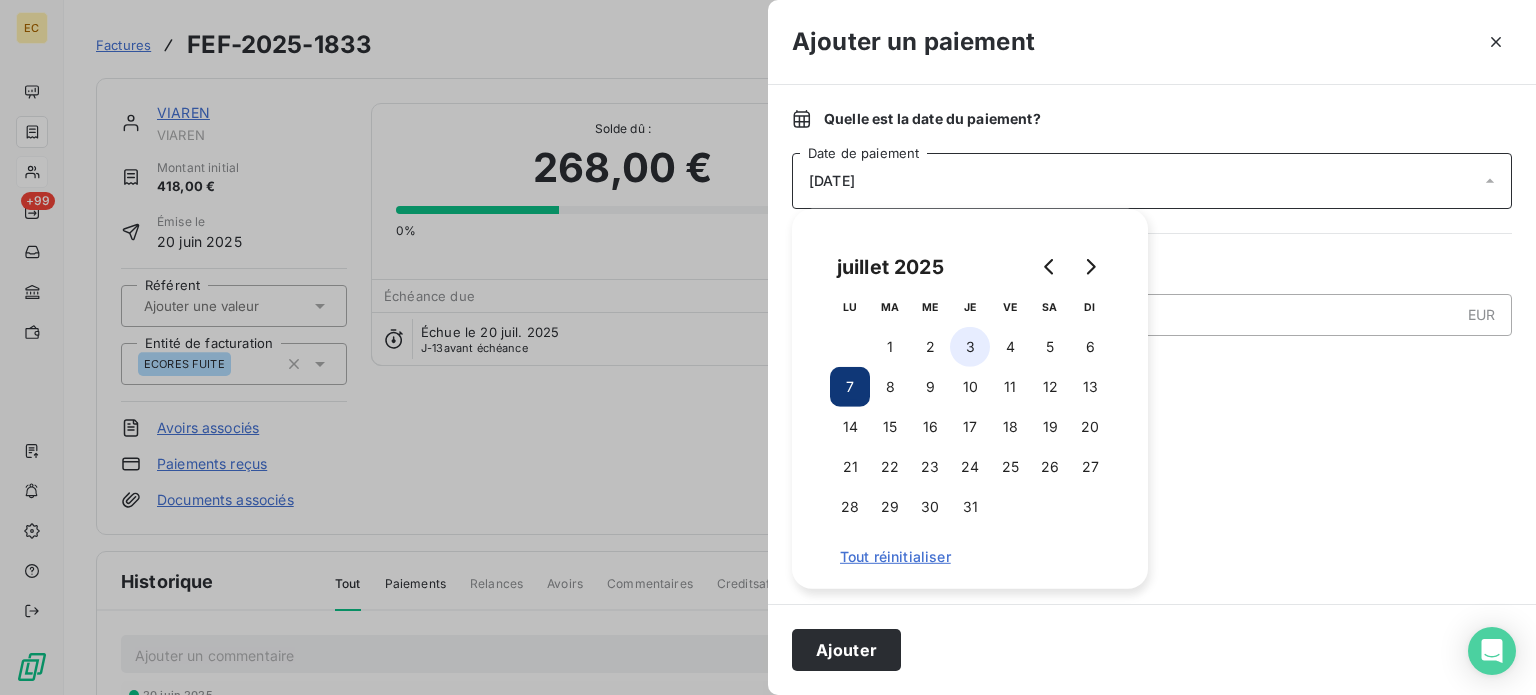 click on "3" at bounding box center (970, 347) 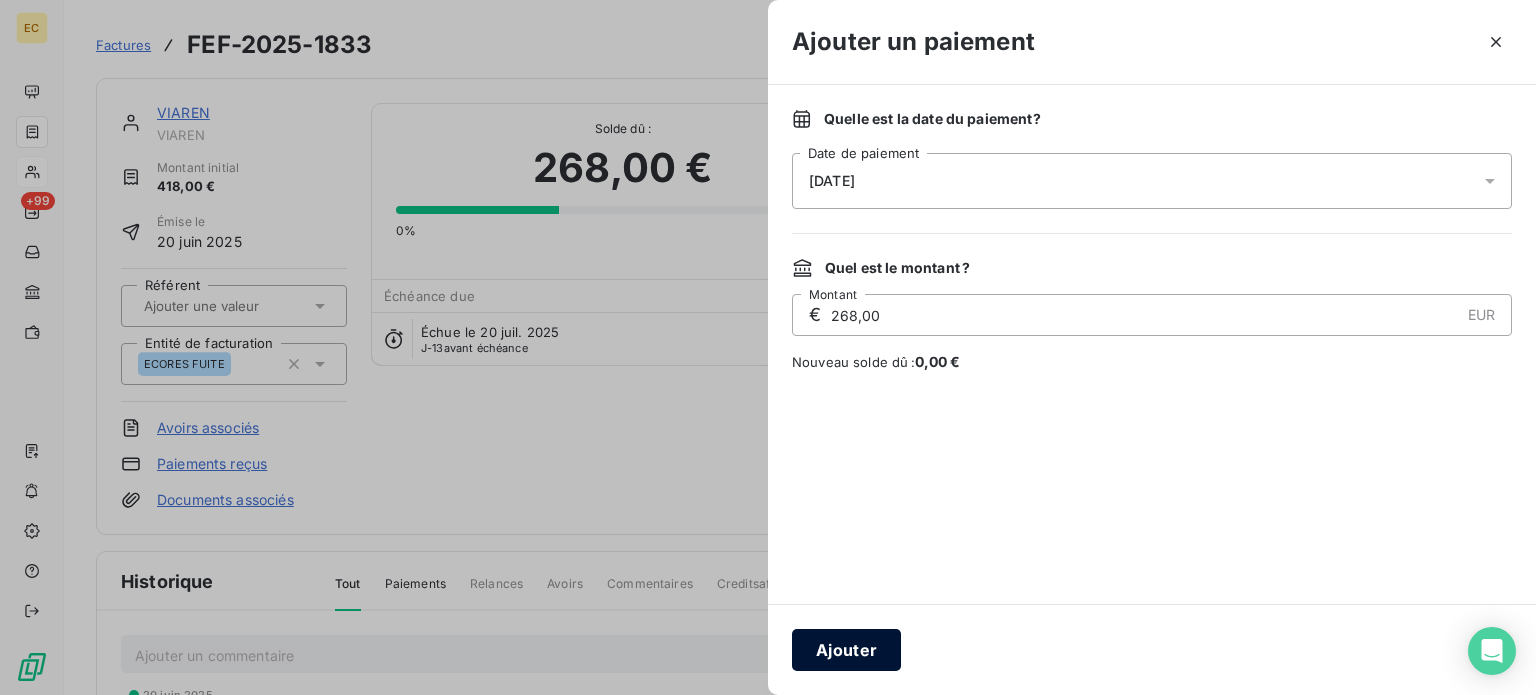 click on "Ajouter" at bounding box center (846, 650) 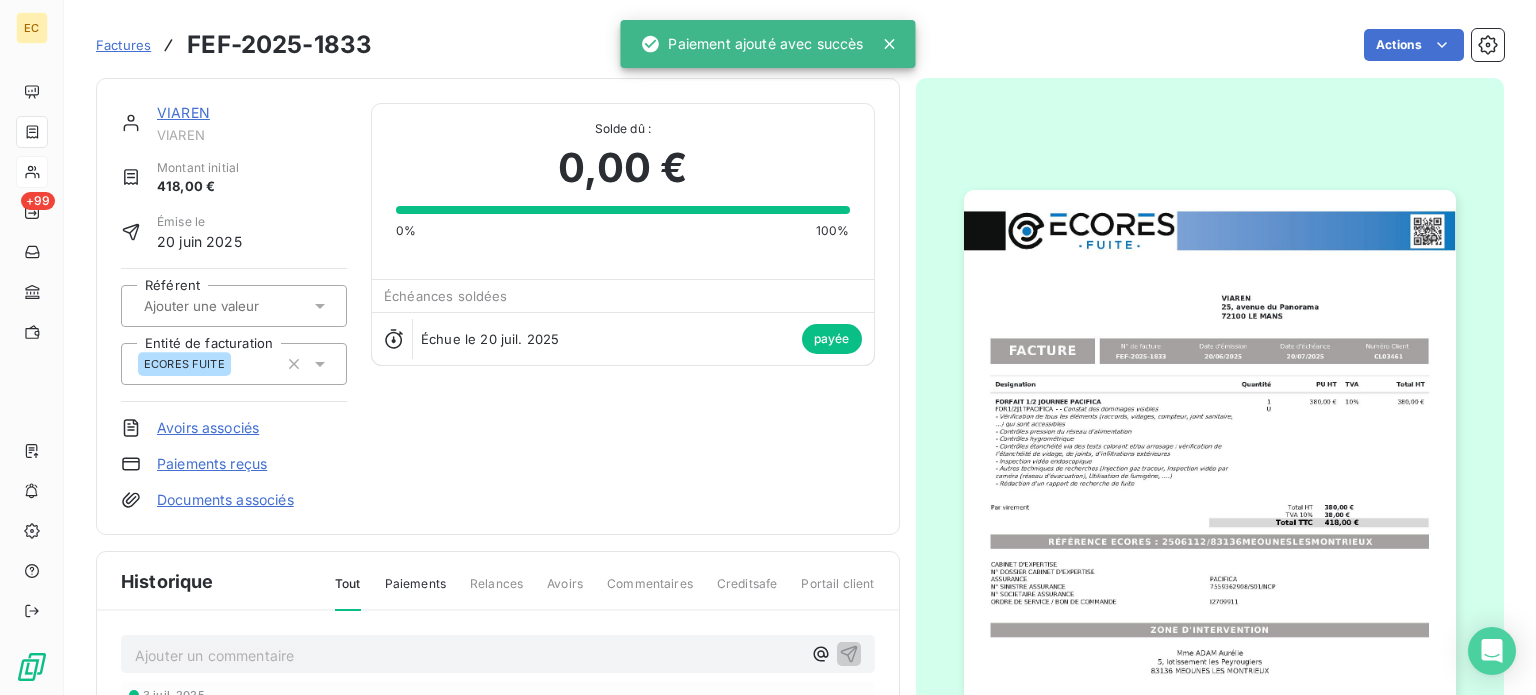 click on "Factures" at bounding box center (123, 45) 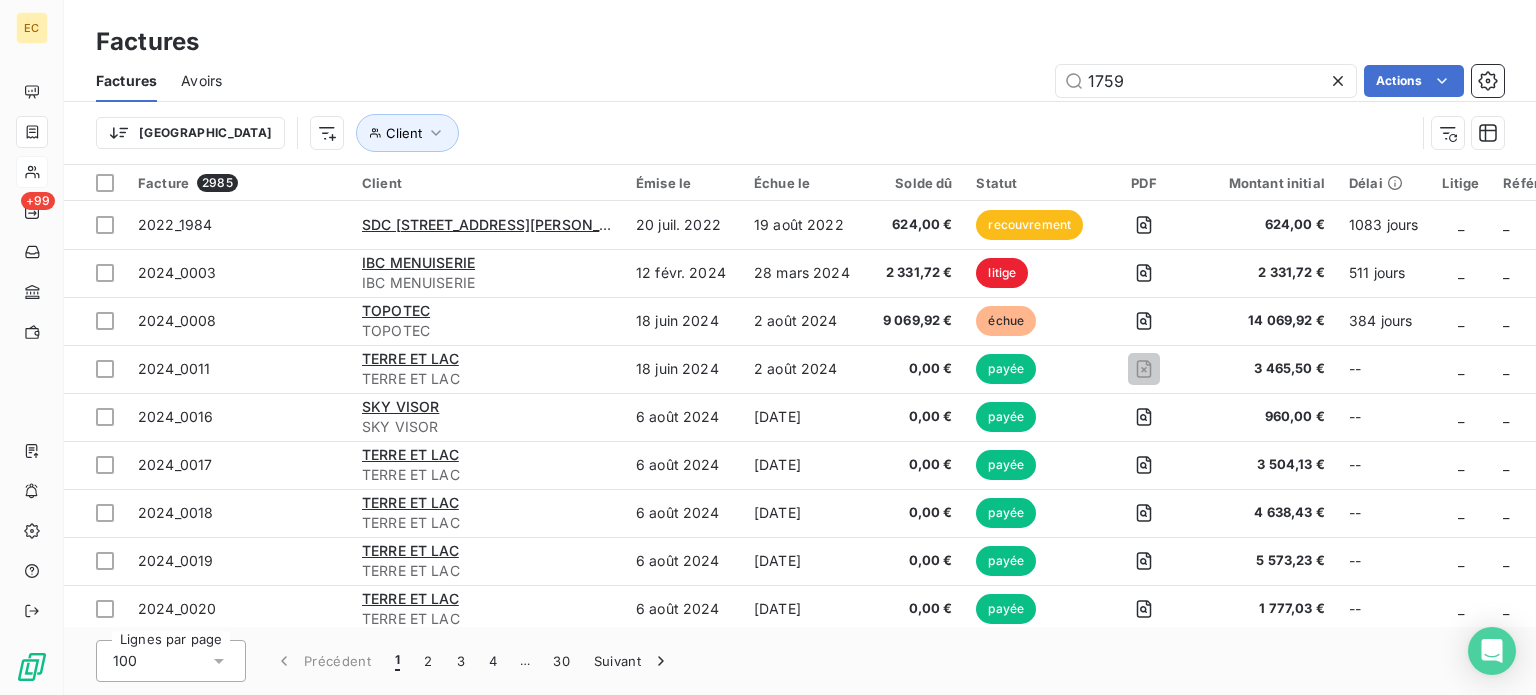 type on "1759" 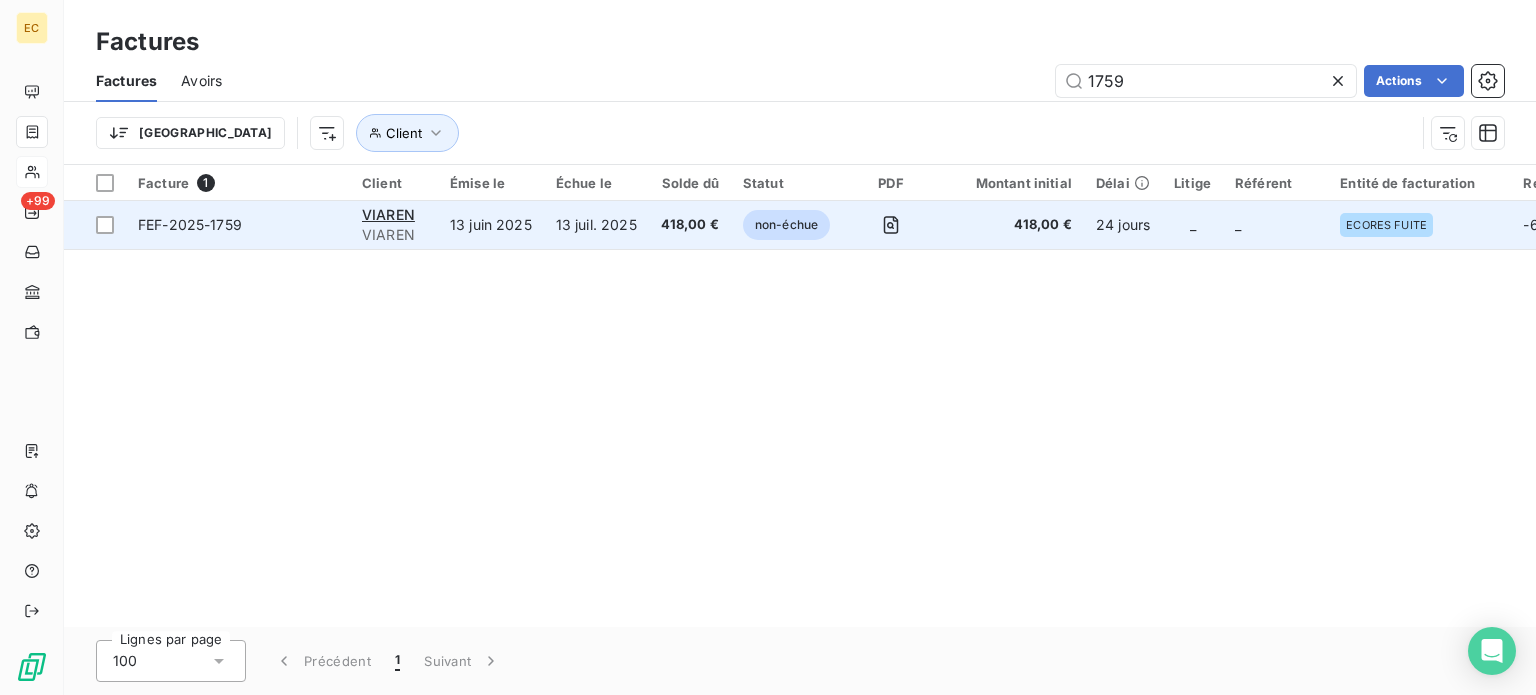 click on "13 juil. 2025" at bounding box center [596, 225] 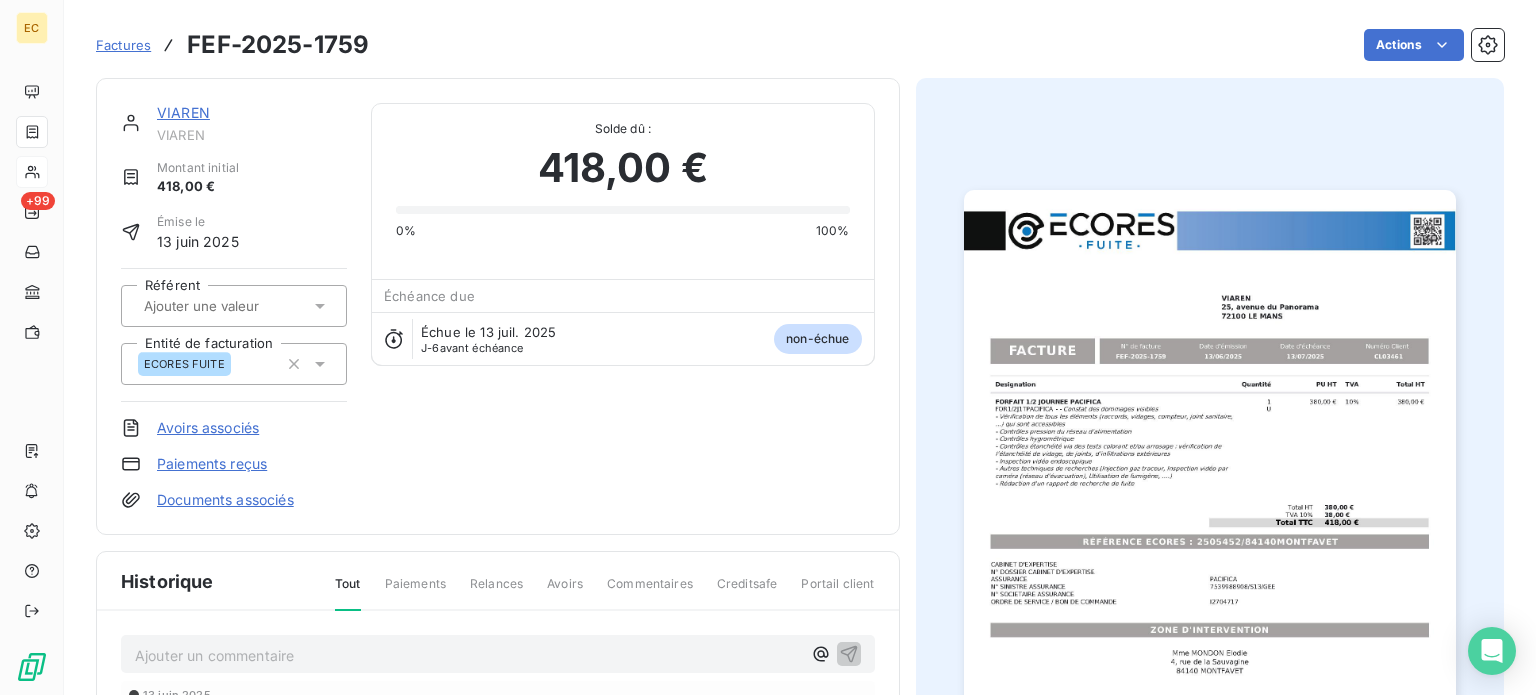 click on "Paiements reçus" at bounding box center (212, 464) 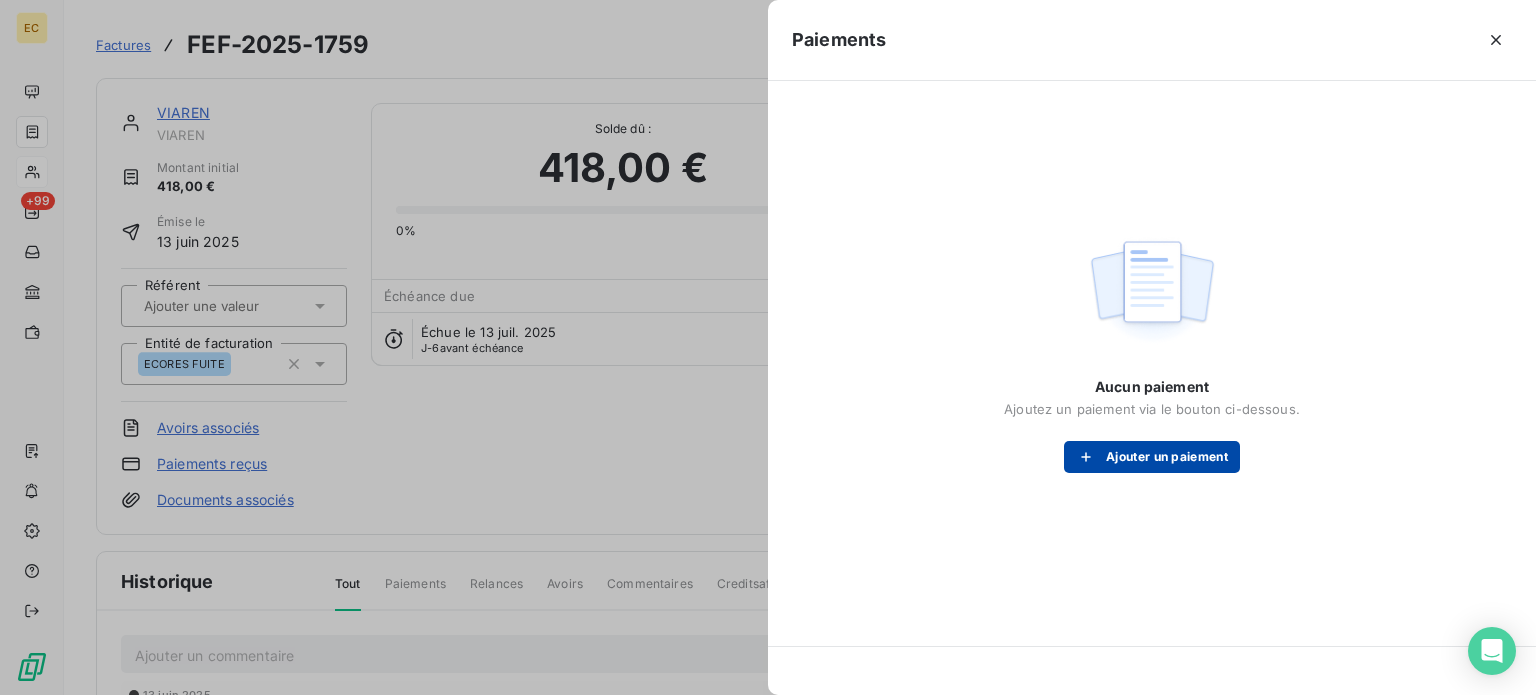 click on "Ajouter un paiement" at bounding box center [1152, 457] 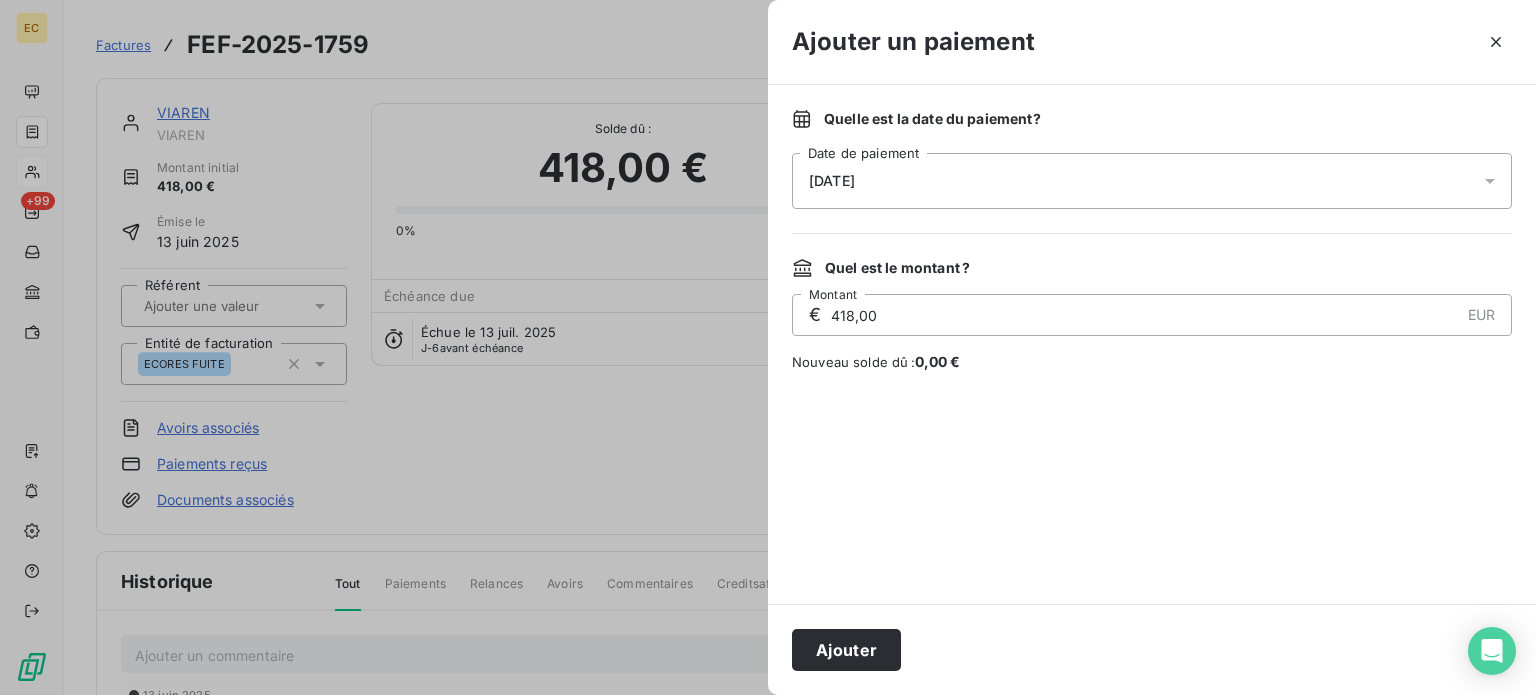 click on "[DATE]" at bounding box center [1152, 181] 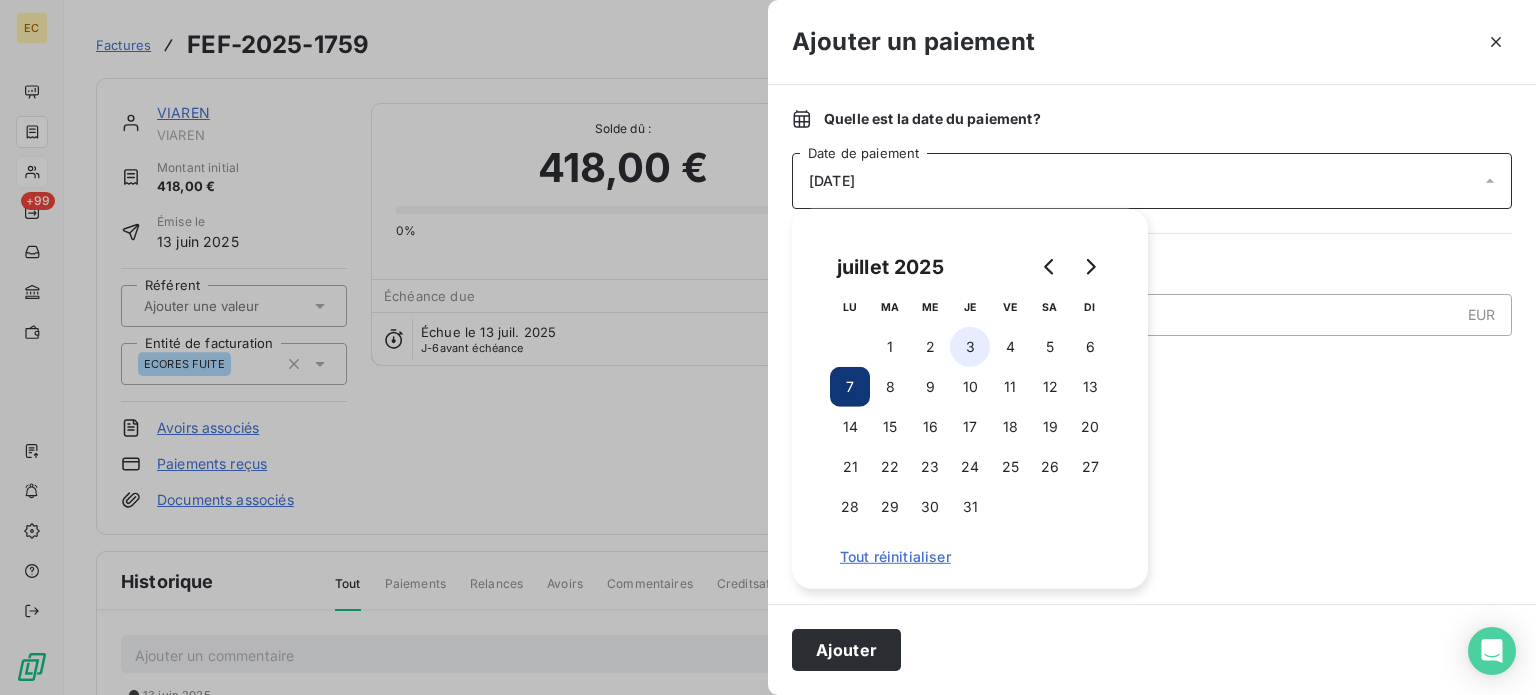 click on "3" at bounding box center [970, 347] 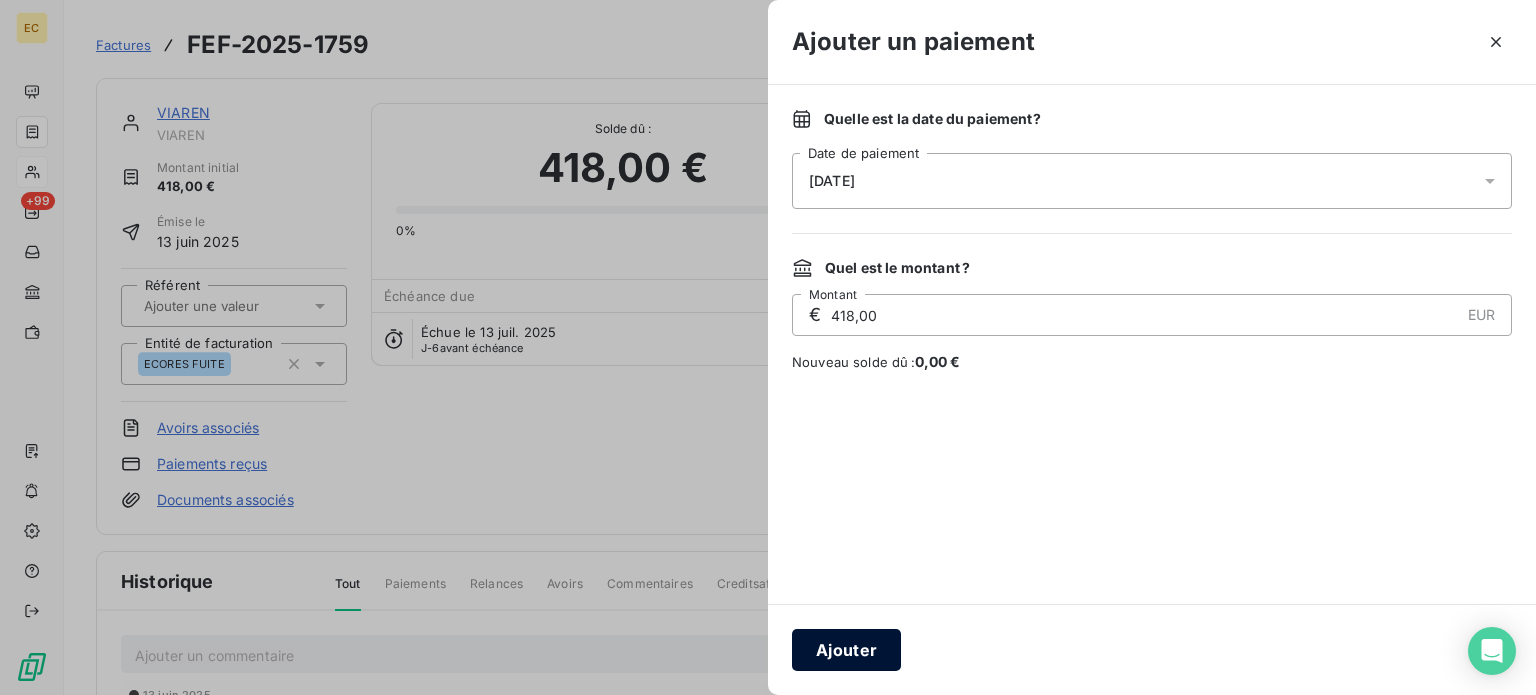 click on "Ajouter" at bounding box center [846, 650] 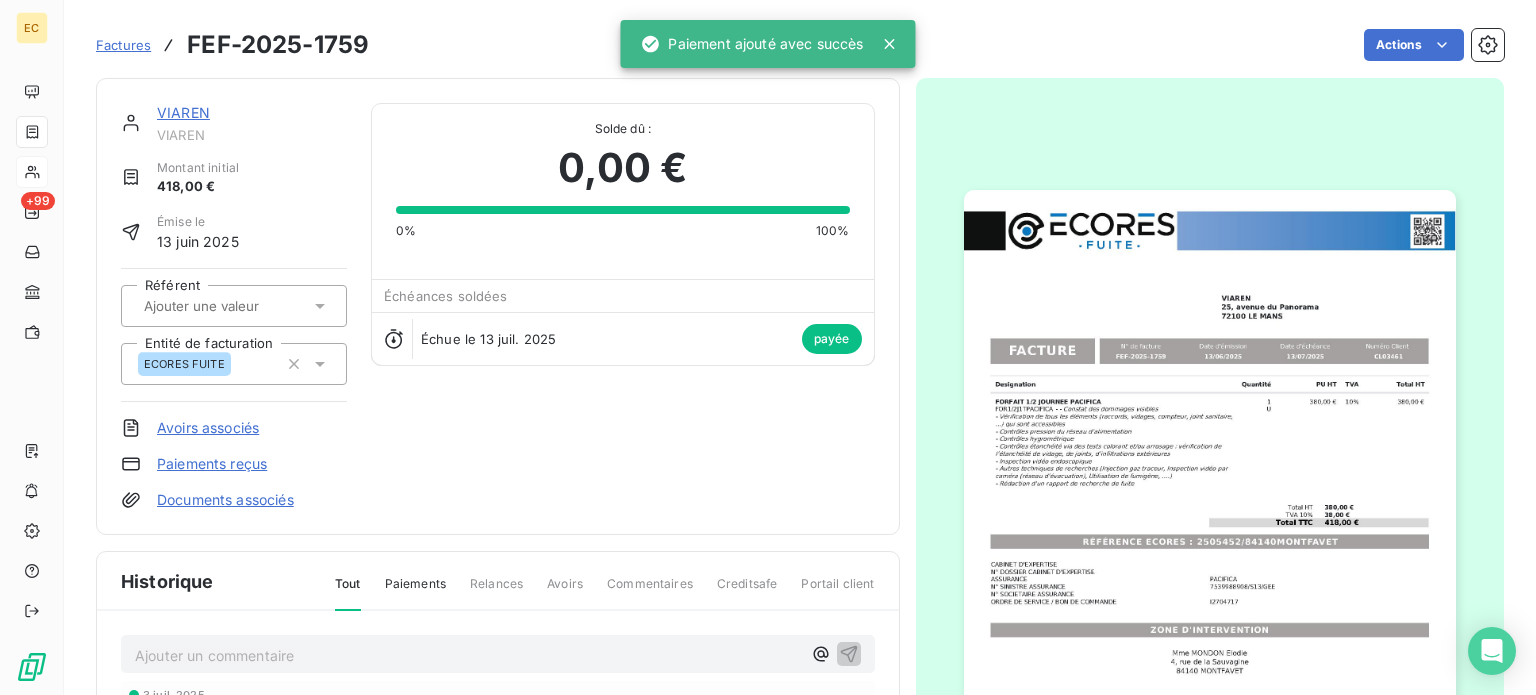 click on "Factures" at bounding box center [123, 45] 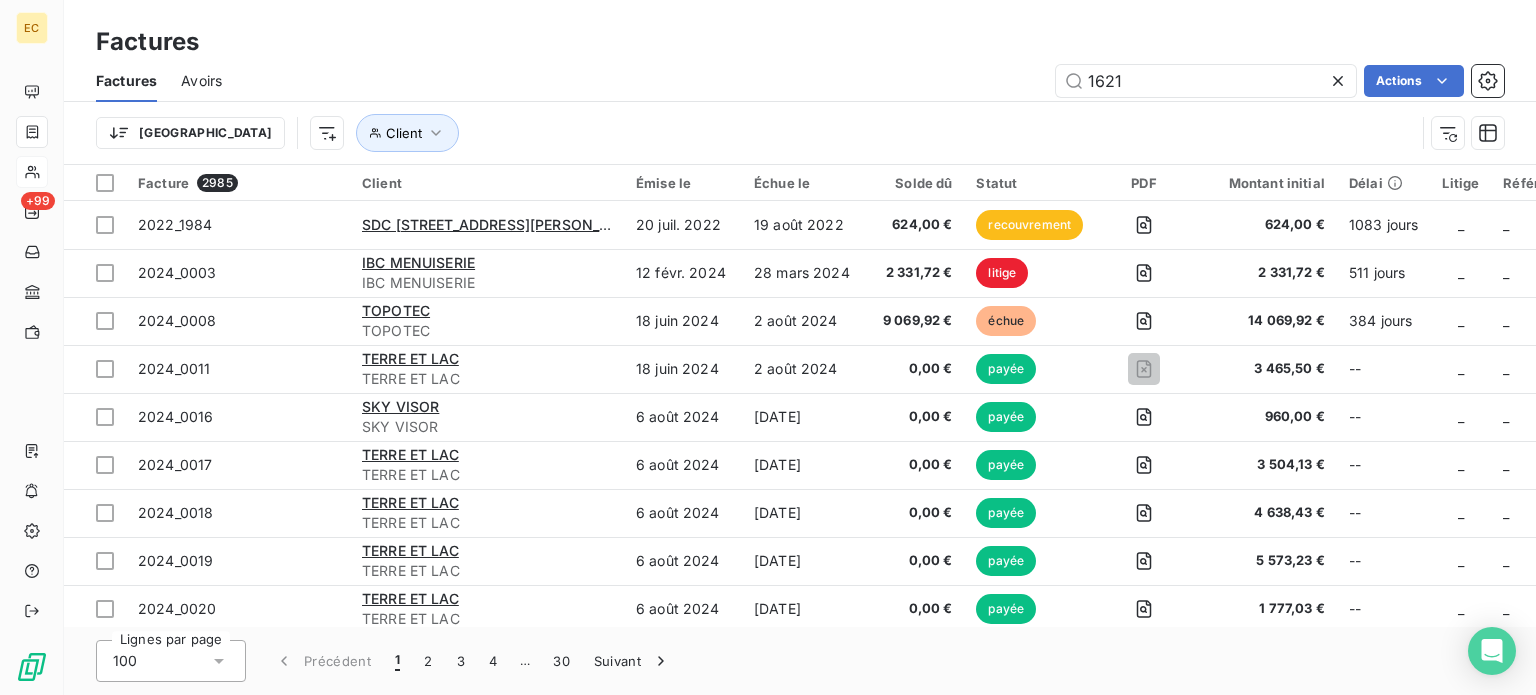type on "1621" 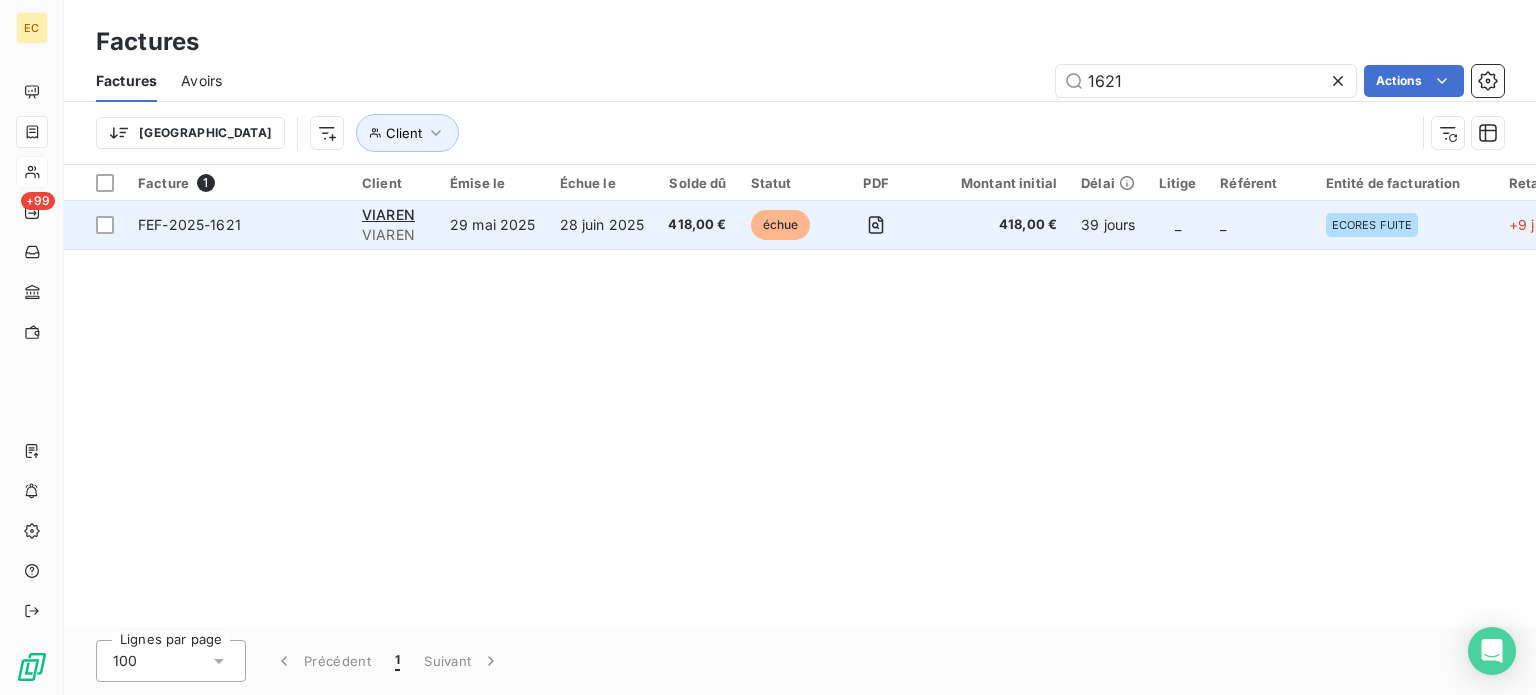 click on "29 mai 2025" at bounding box center (493, 225) 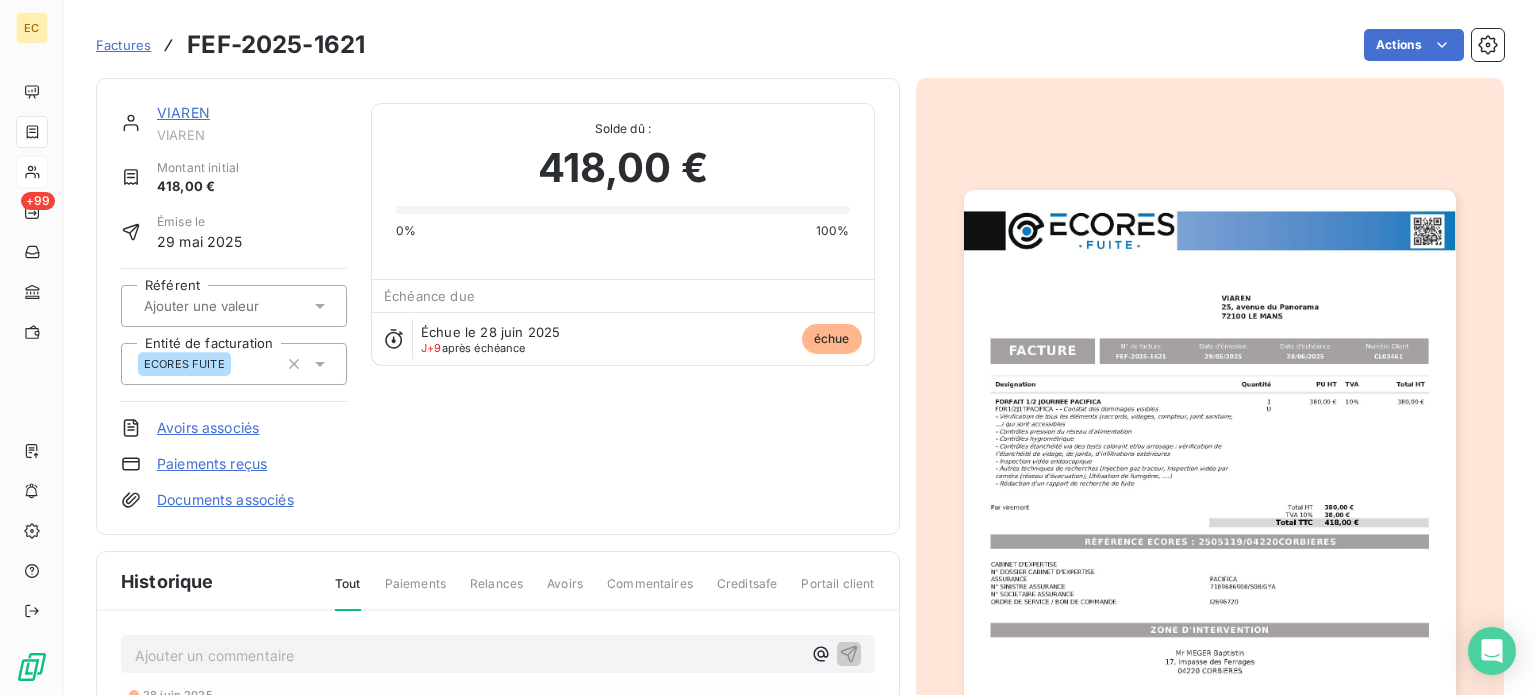 click on "Paiements reçus" at bounding box center [212, 464] 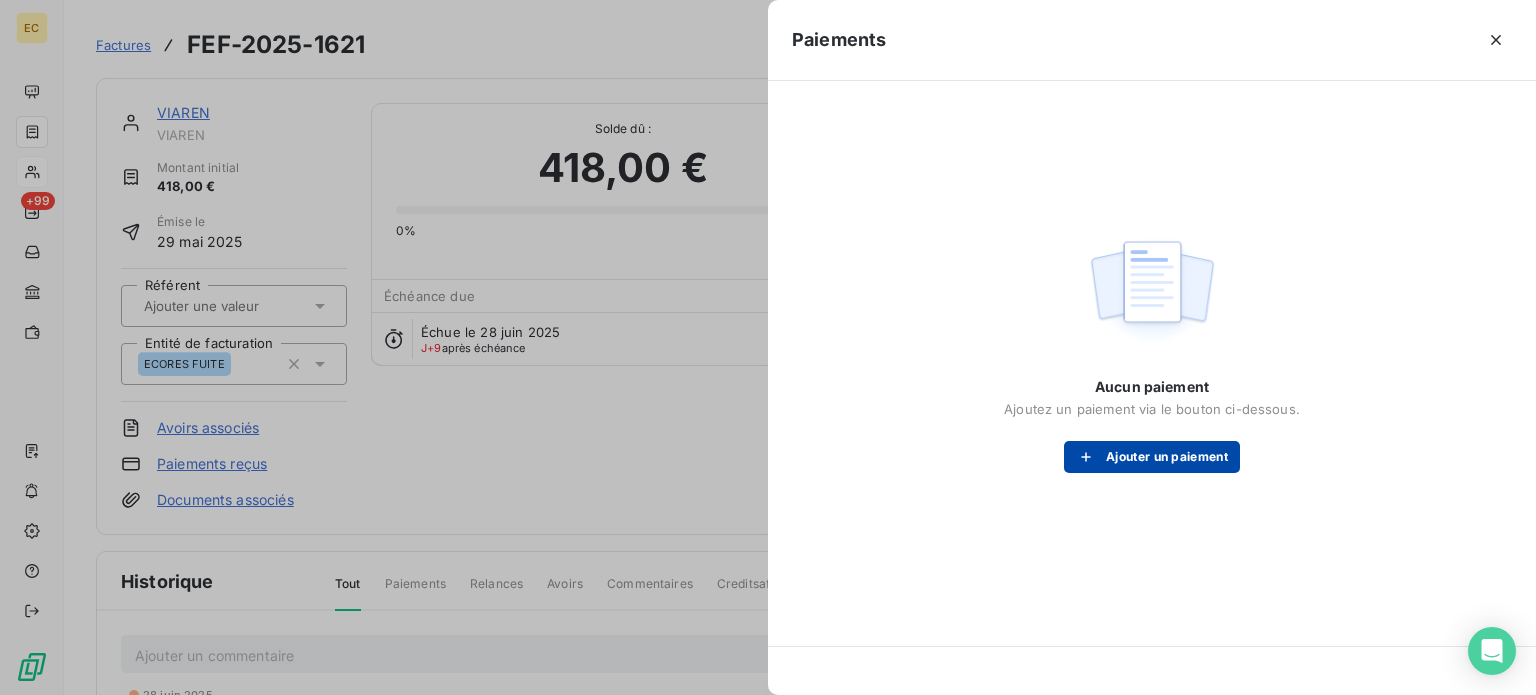 click at bounding box center (1091, 457) 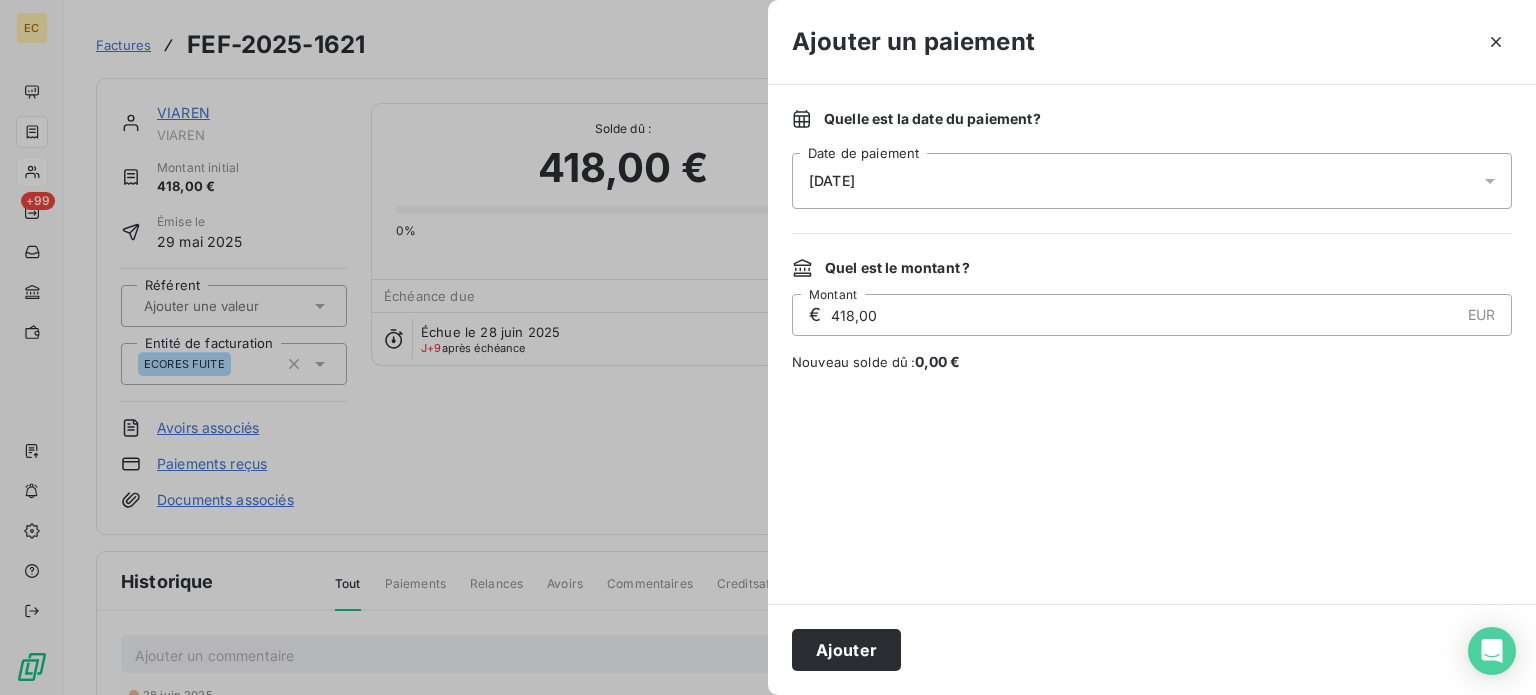 click on "[DATE]" at bounding box center [832, 181] 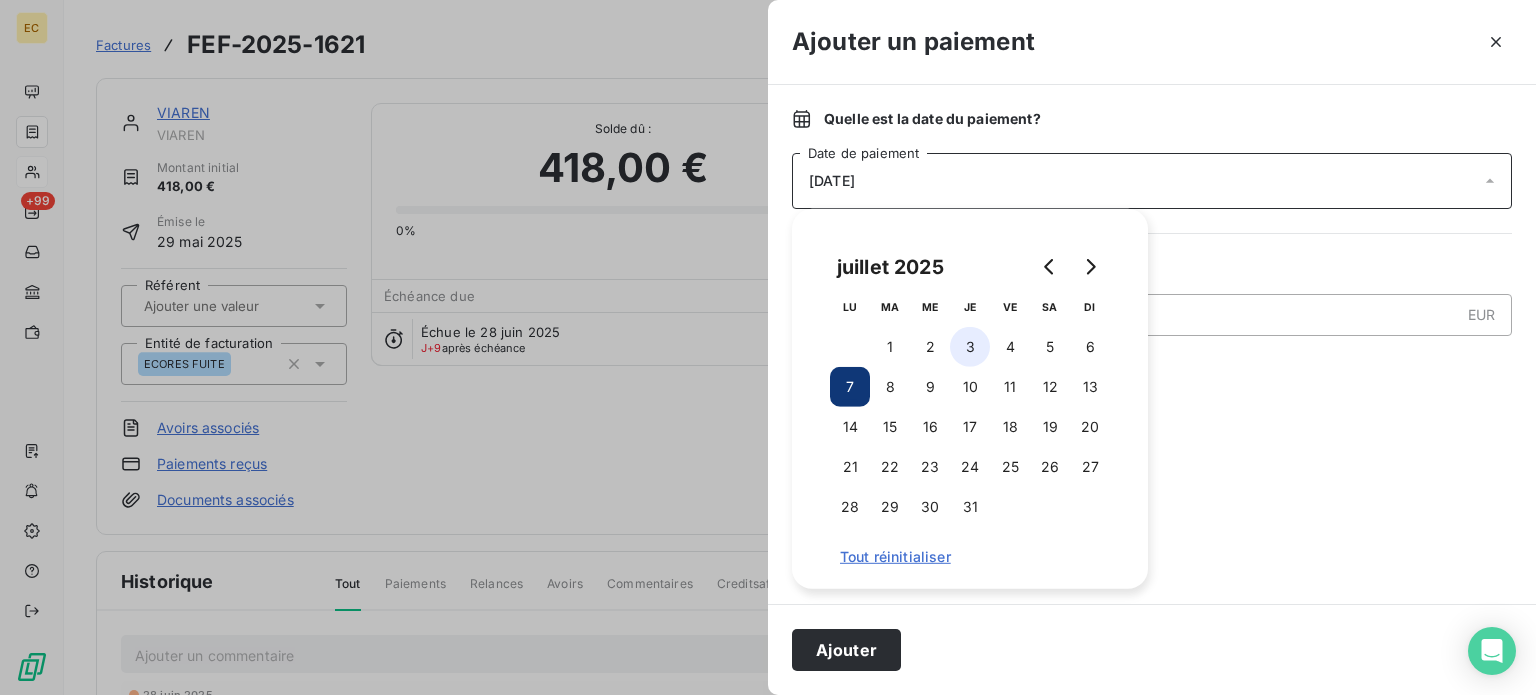 click on "3" at bounding box center (970, 347) 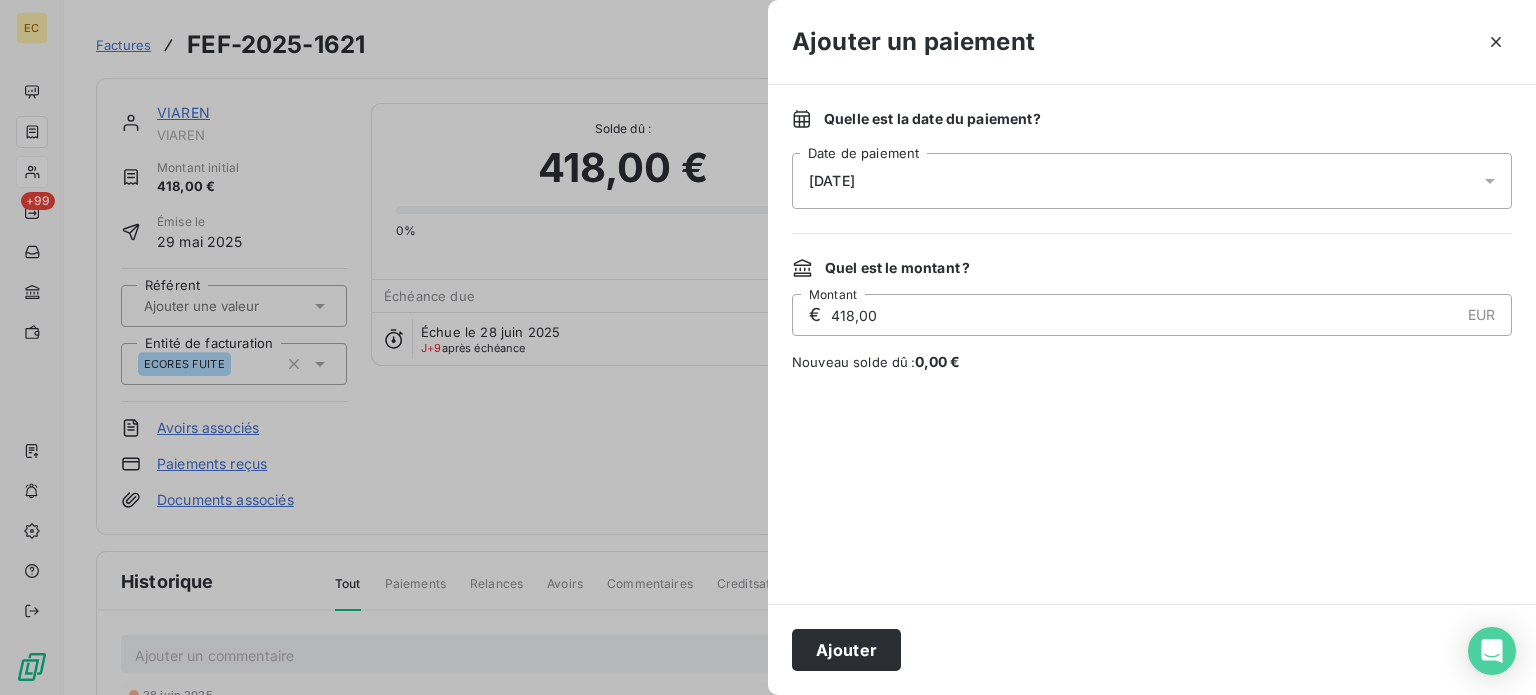 click on "418,00" at bounding box center [1144, 315] 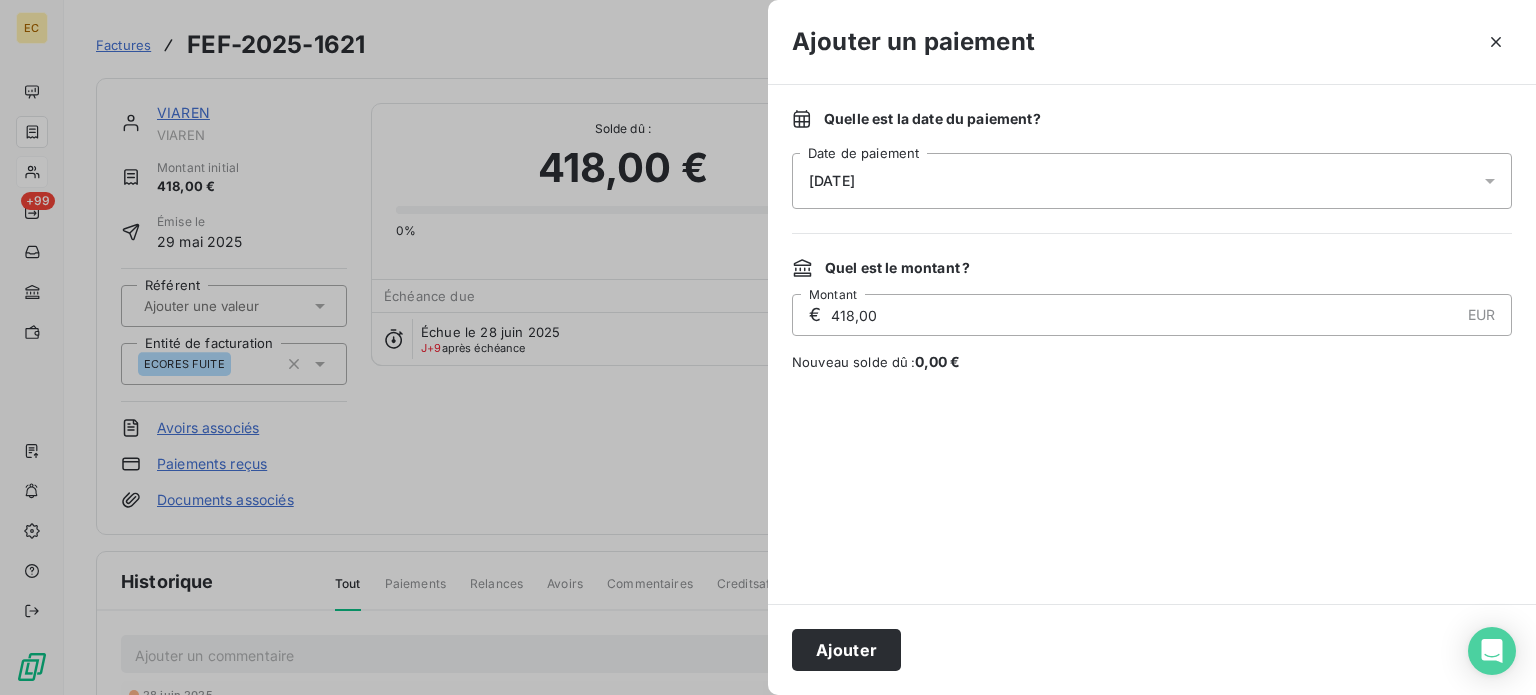 drag, startPoint x: 845, startPoint y: 317, endPoint x: 833, endPoint y: 318, distance: 12.0415945 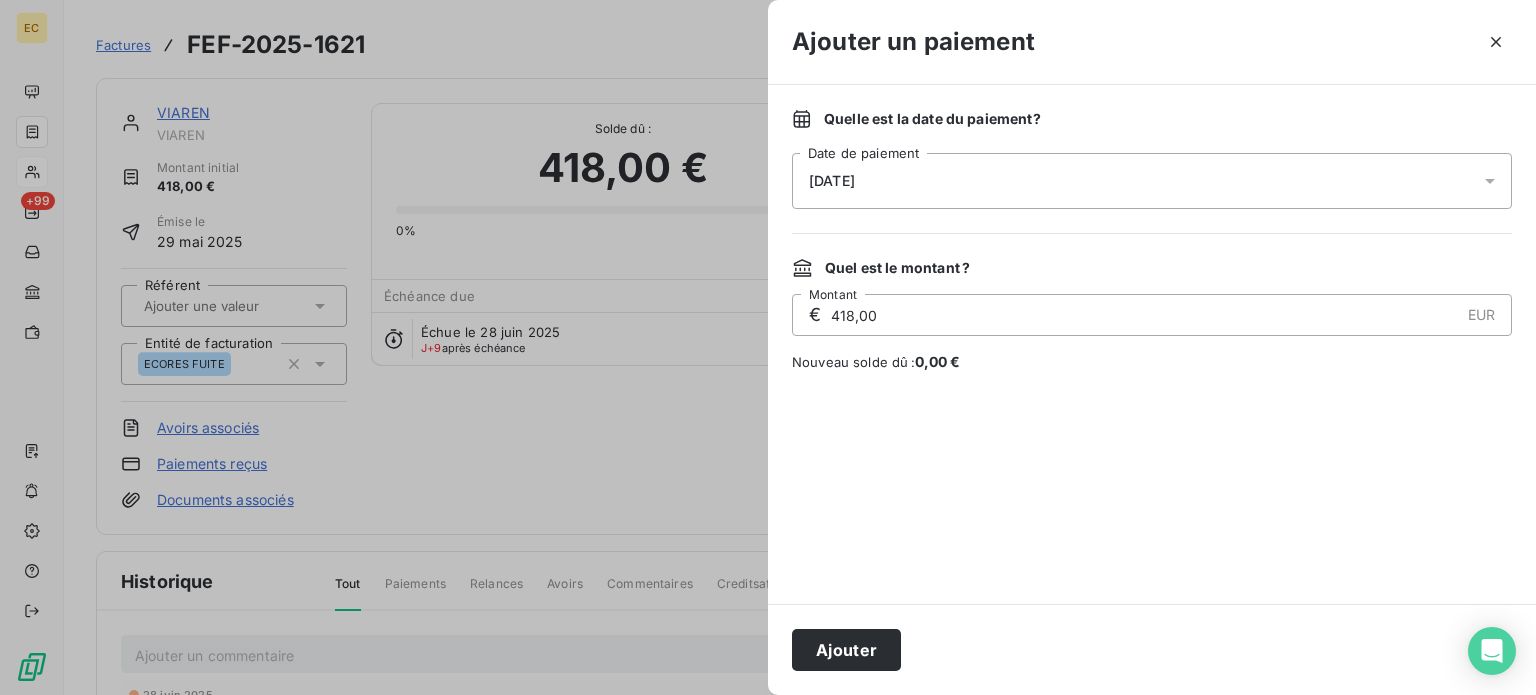 click on "418,00" at bounding box center [1144, 315] 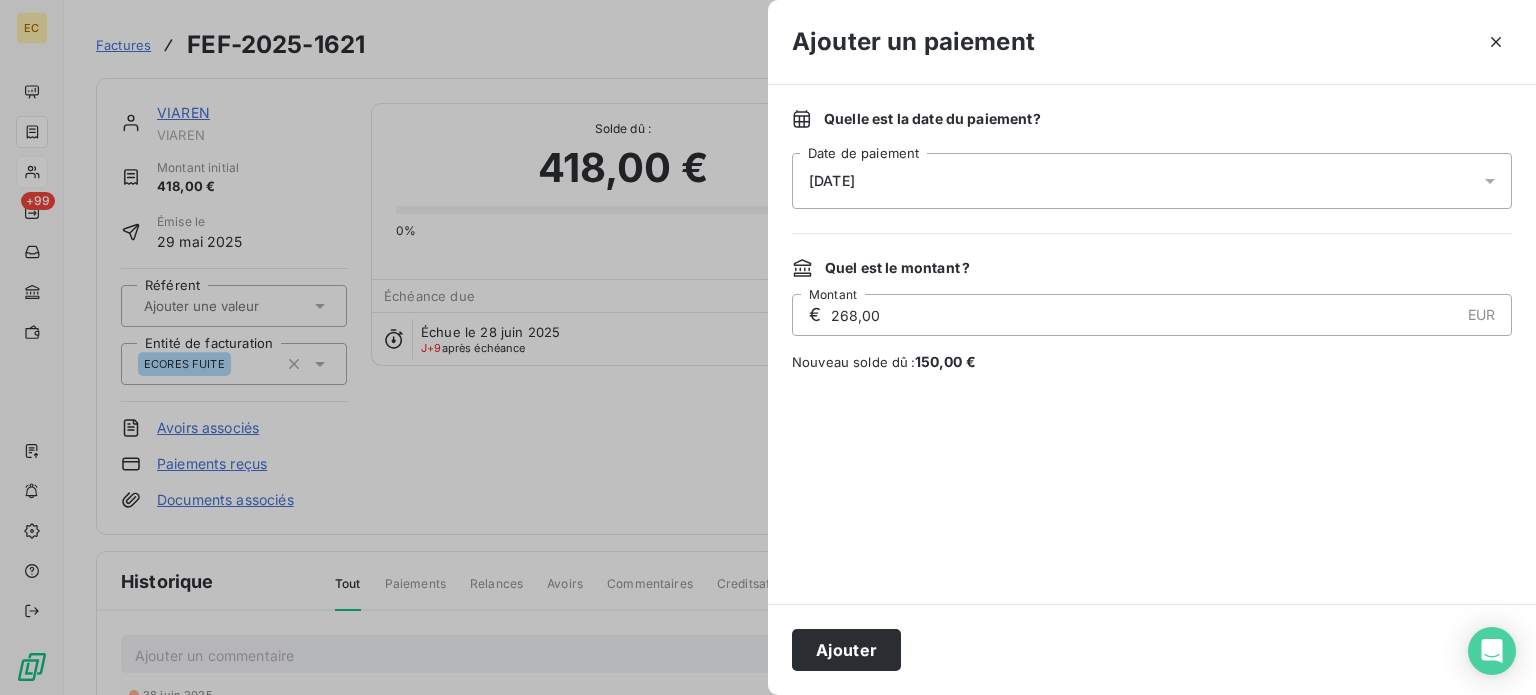 type on "268,00" 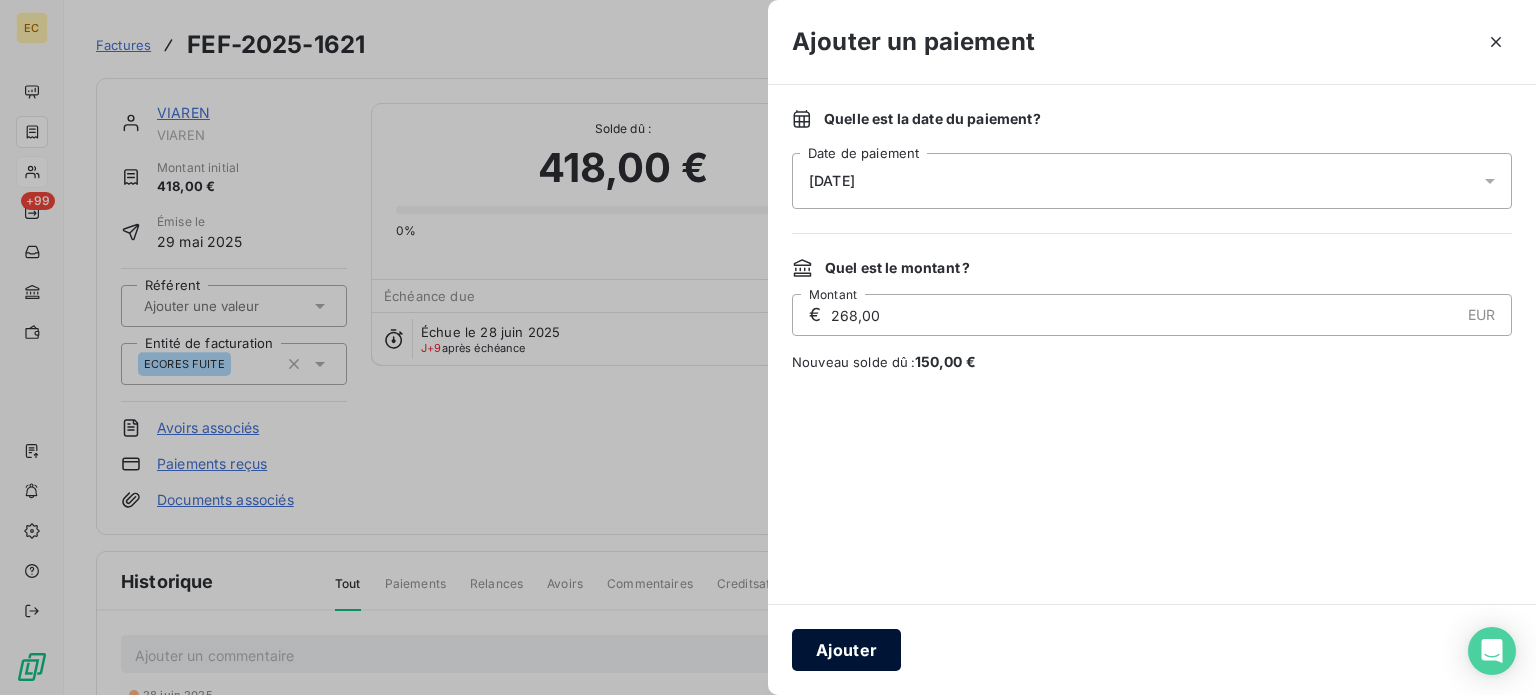 click on "Ajouter" at bounding box center (846, 650) 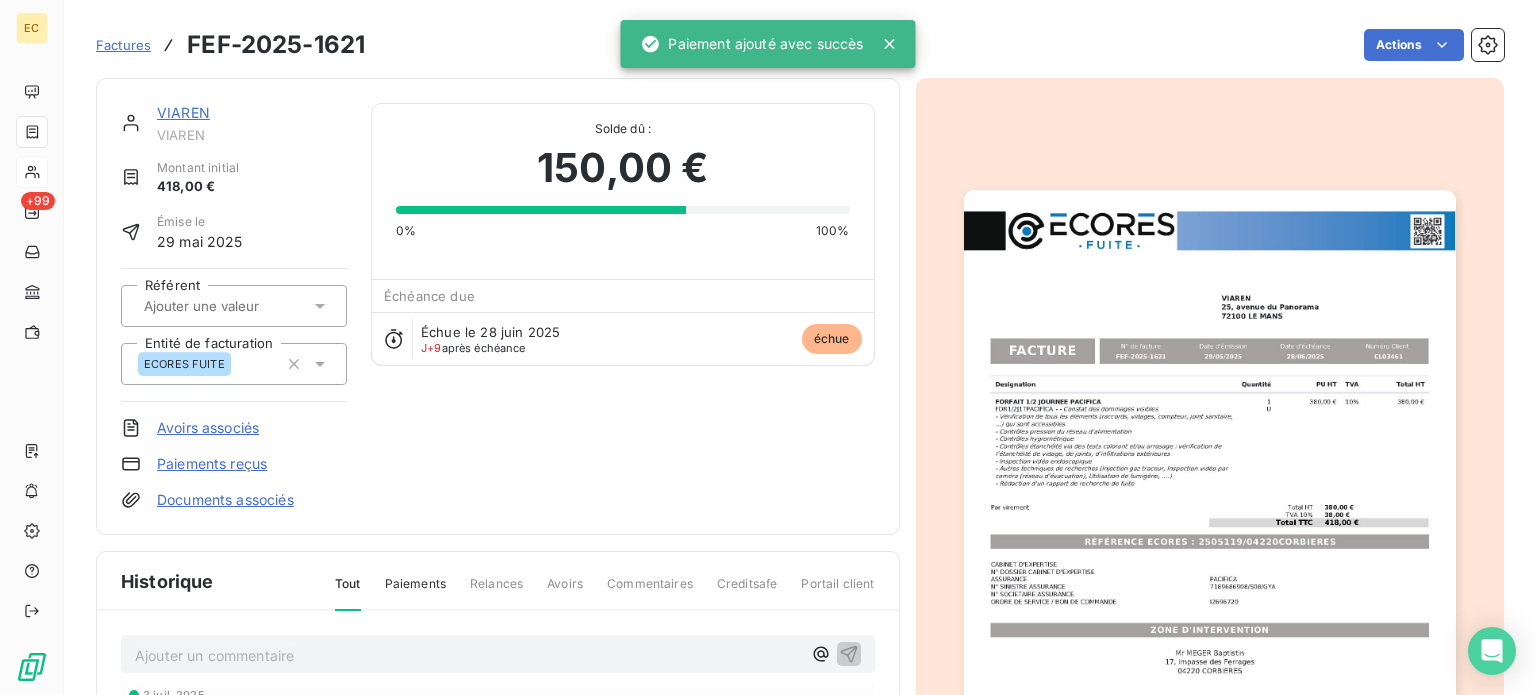click on "Factures" at bounding box center [123, 45] 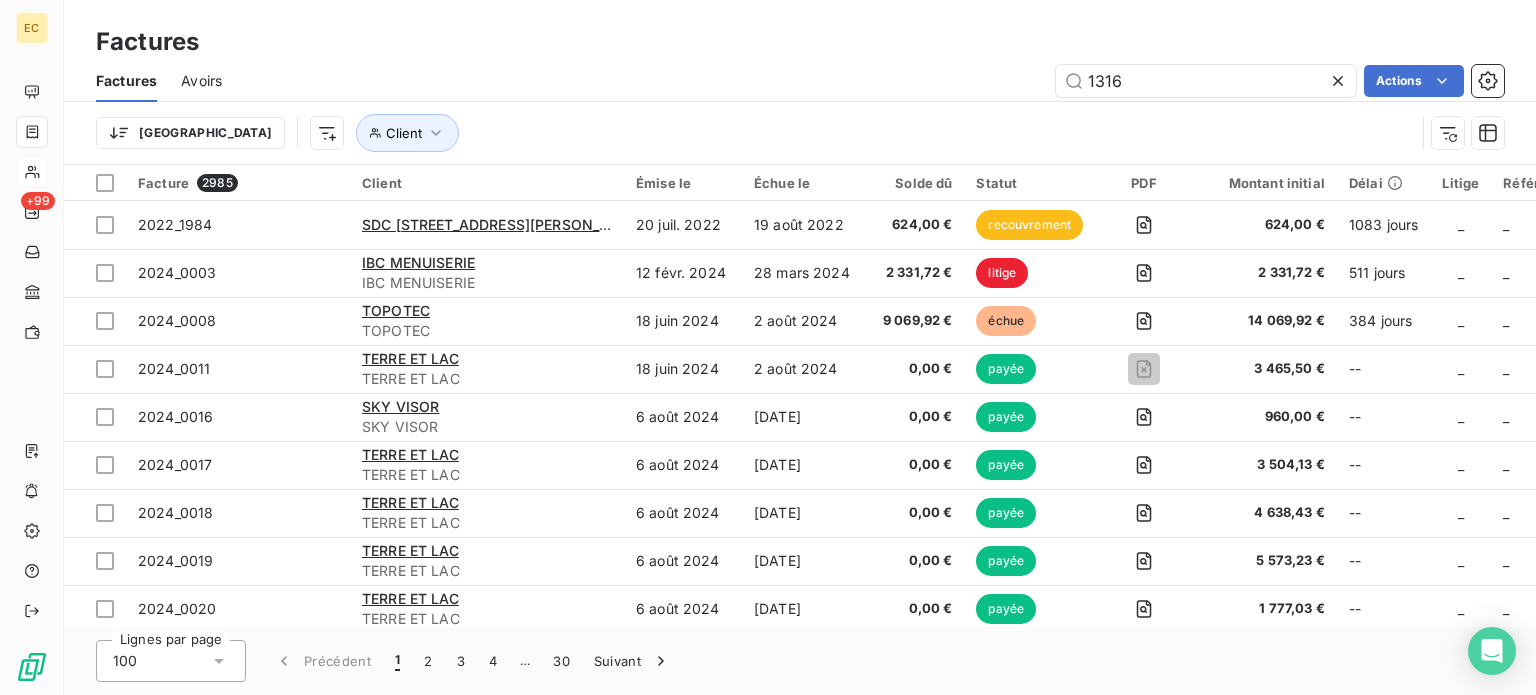 type on "1316" 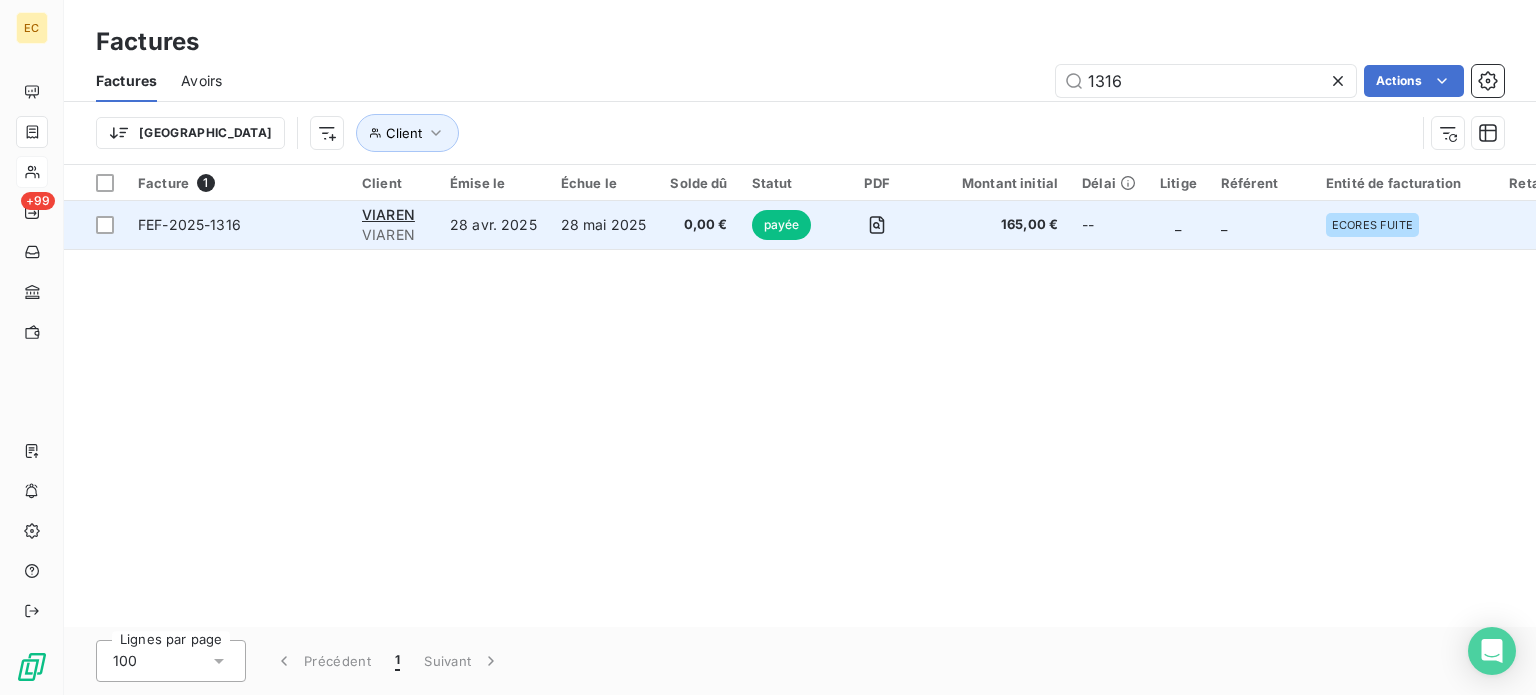 click on "28 avr. 2025" at bounding box center (493, 225) 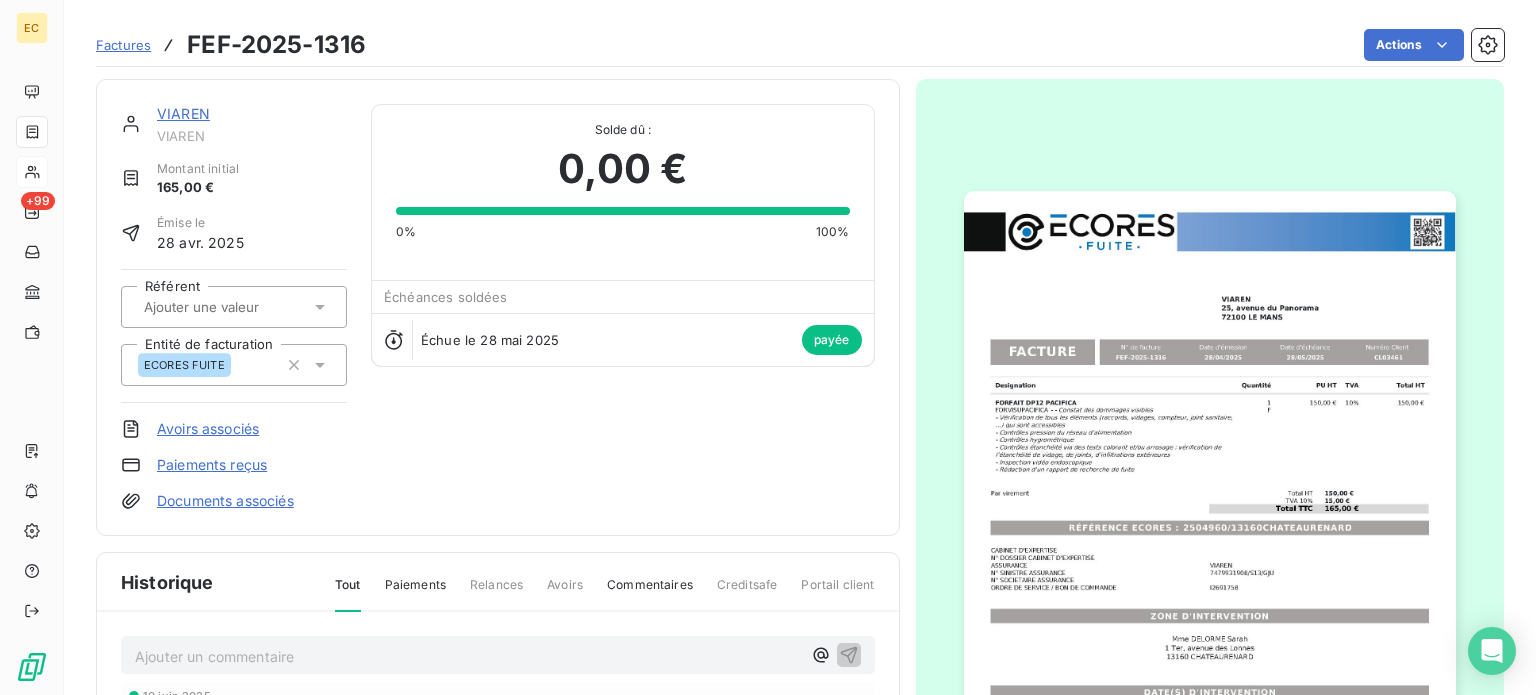scroll, scrollTop: 100, scrollLeft: 0, axis: vertical 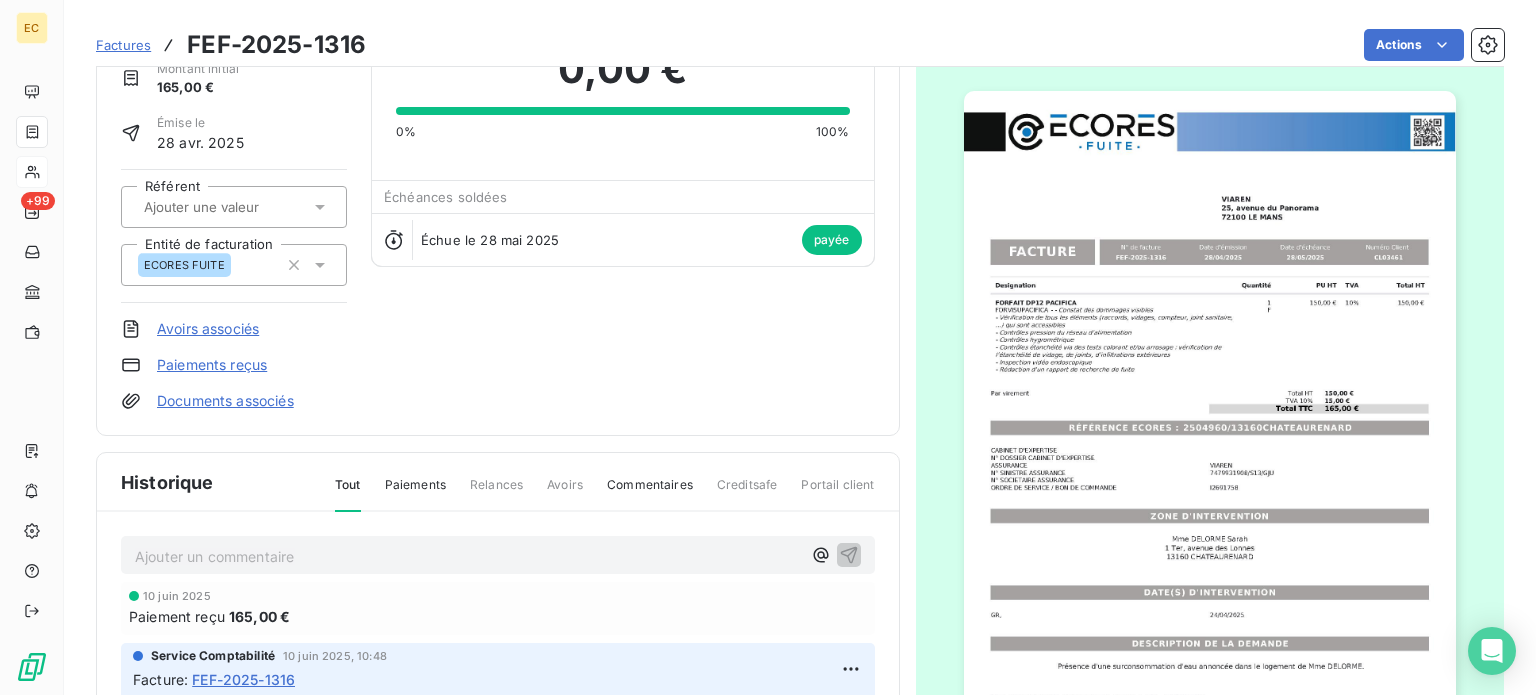 click on "Factures" at bounding box center [123, 45] 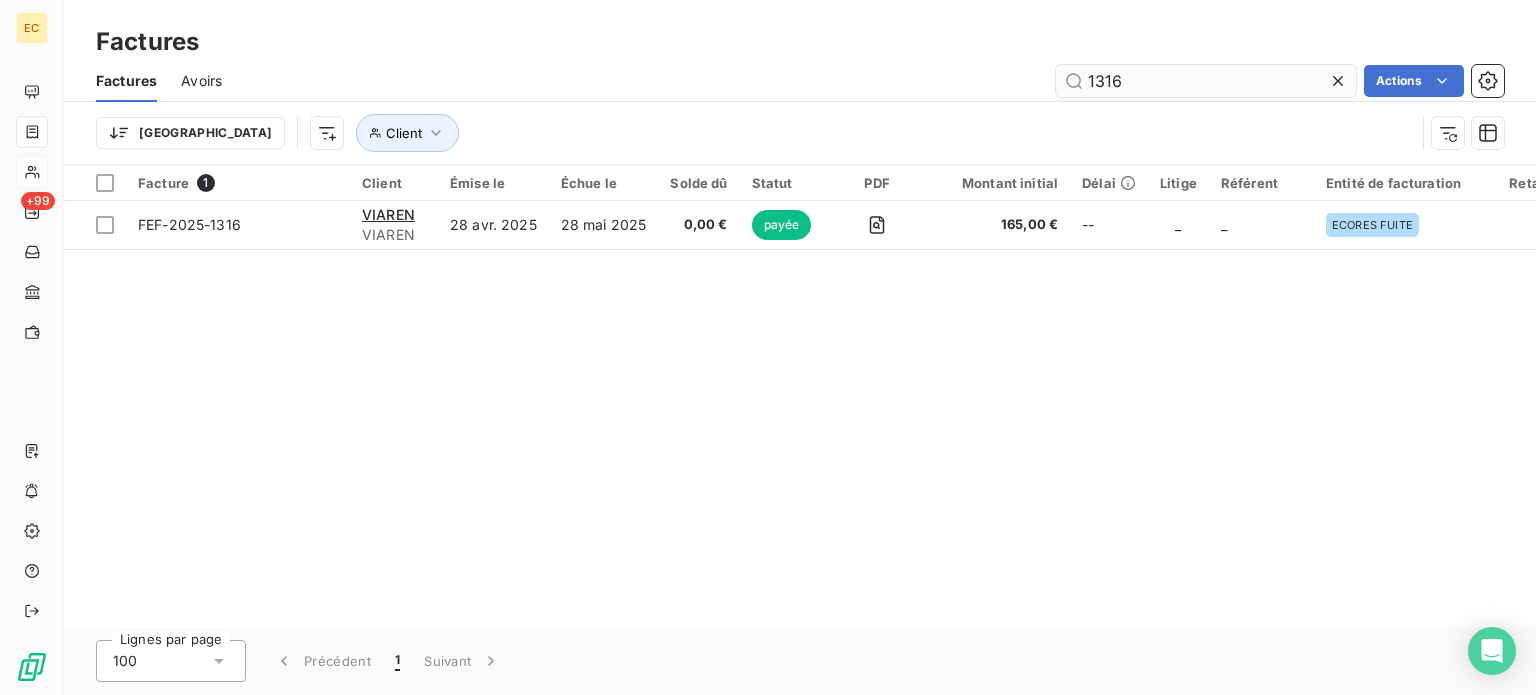 click on "1316" at bounding box center [1206, 81] 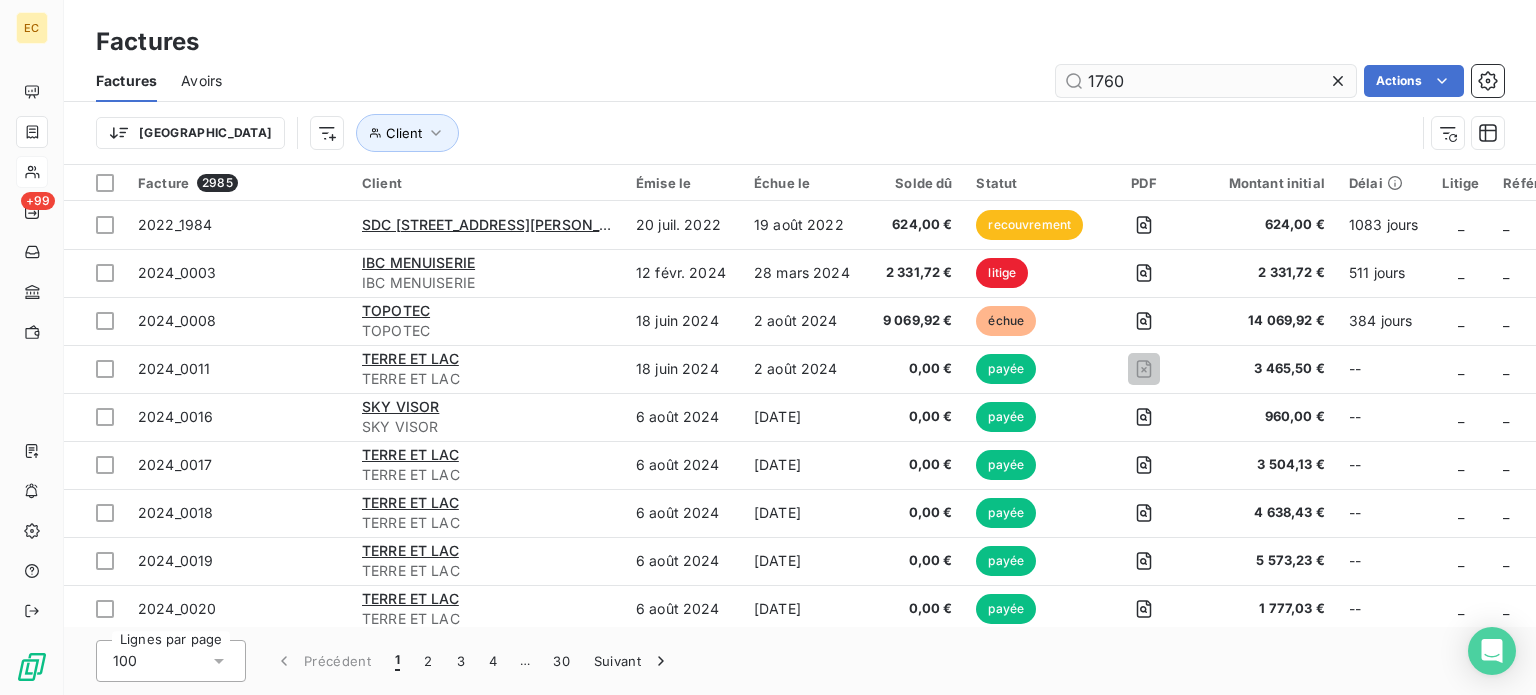 type on "1760" 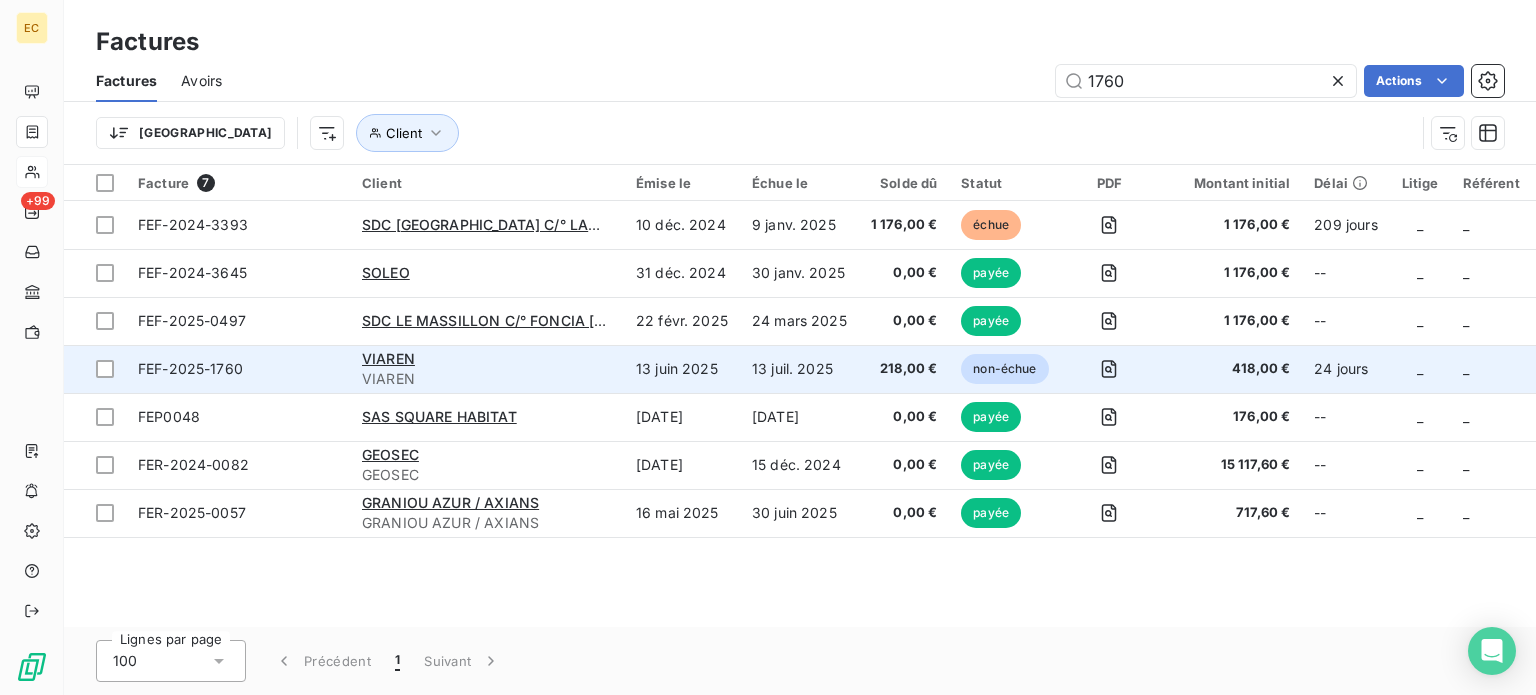 click on "VIAREN" at bounding box center (487, 359) 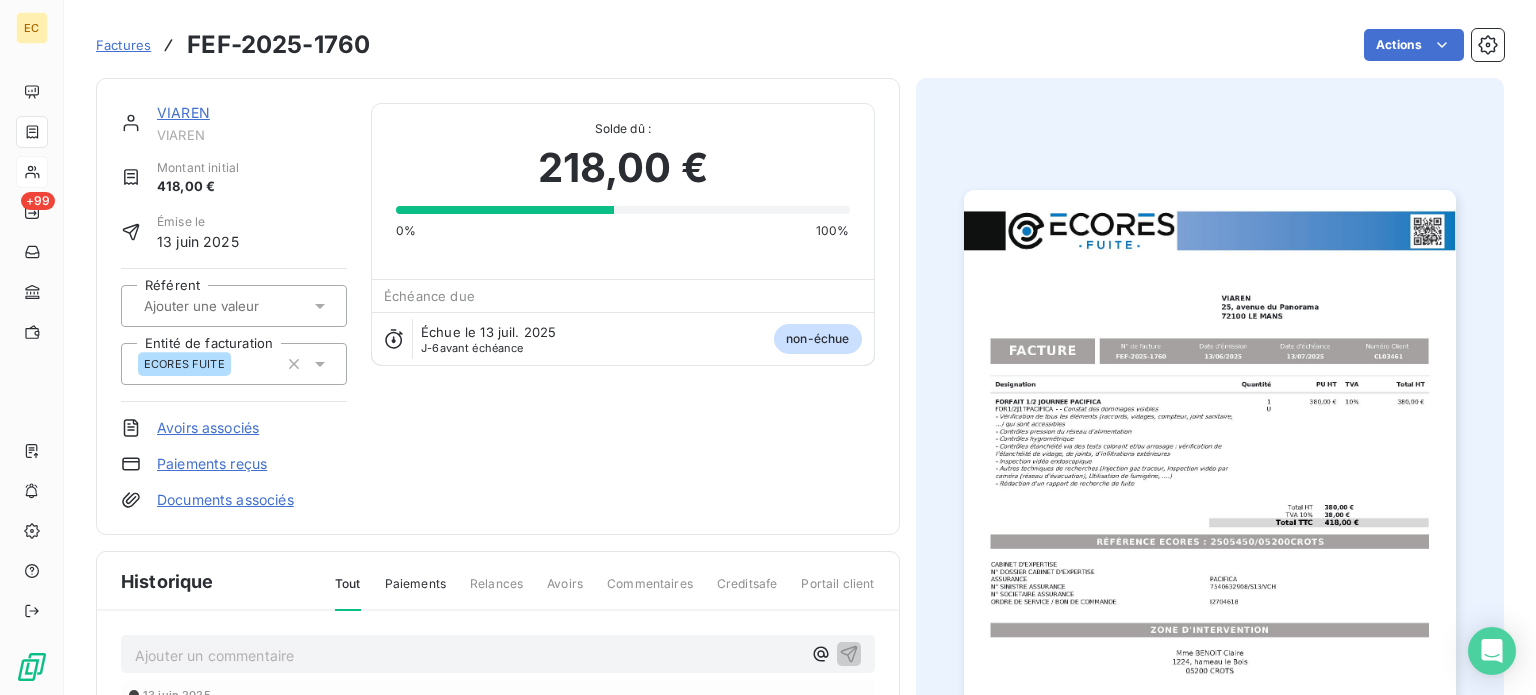click on "Paiements reçus" at bounding box center [212, 464] 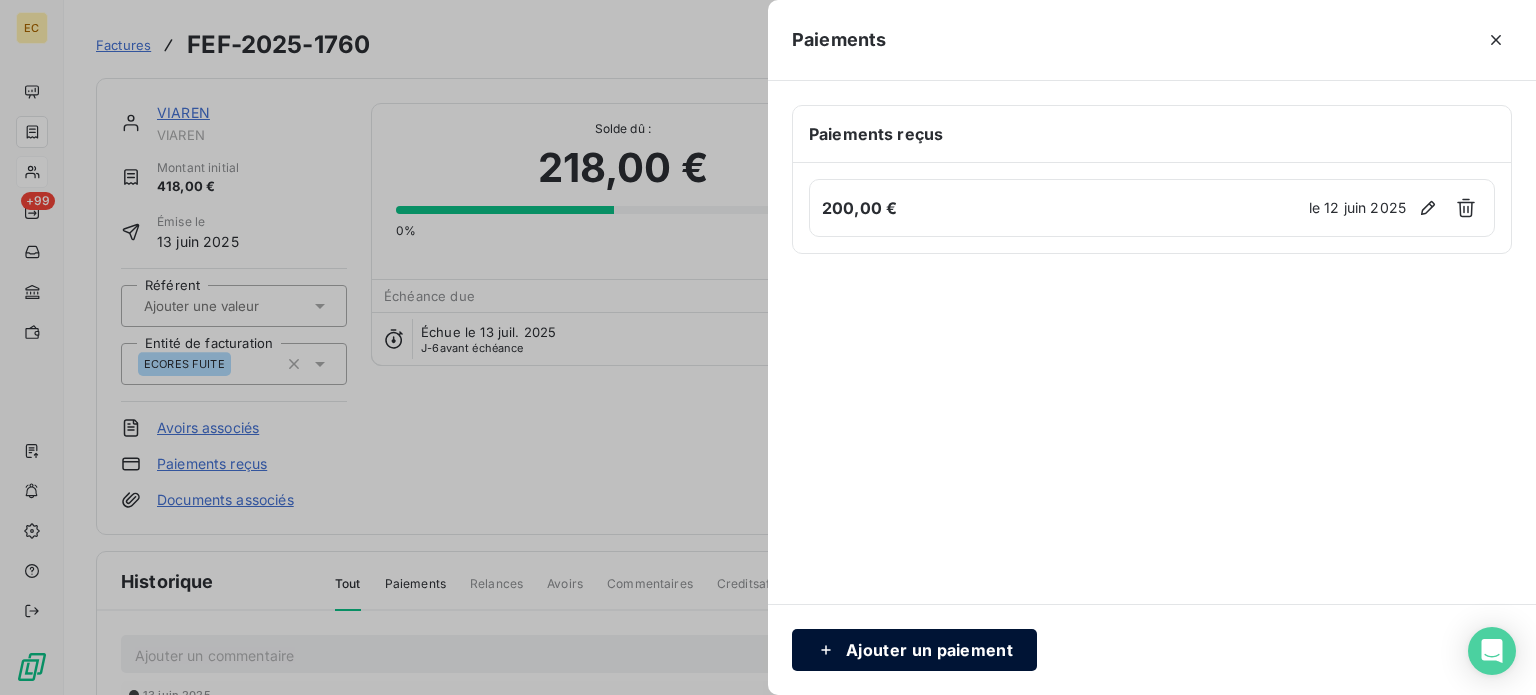 click on "Ajouter un paiement" at bounding box center (914, 650) 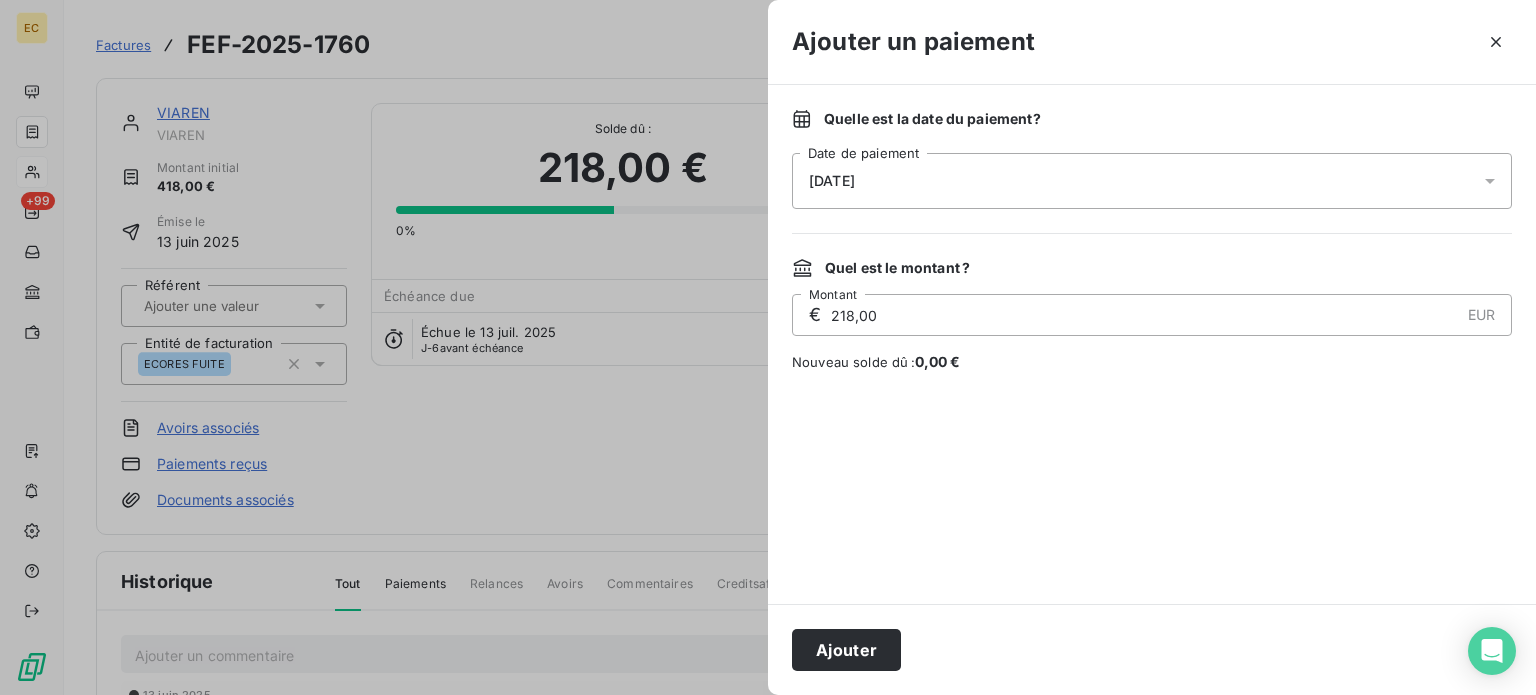 click on "[DATE]" at bounding box center [832, 181] 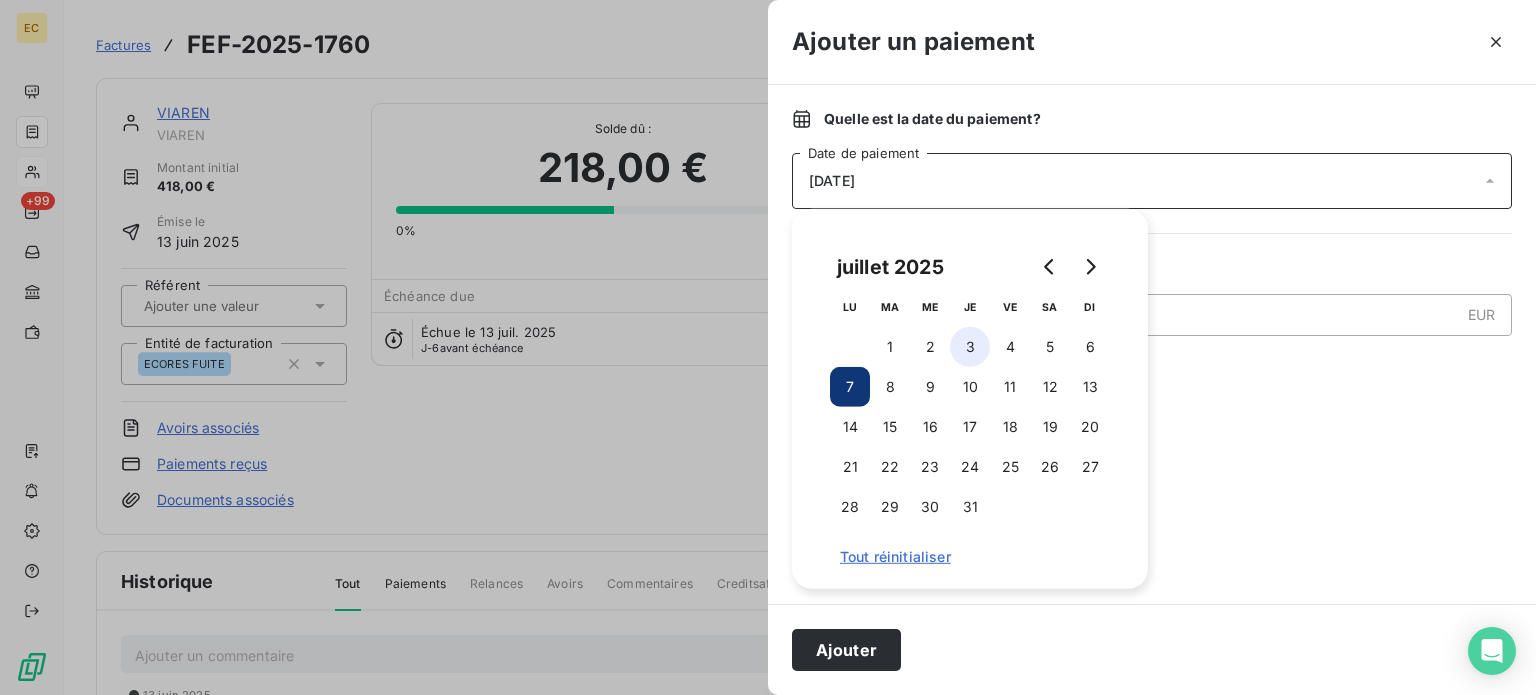 click on "3" at bounding box center (970, 347) 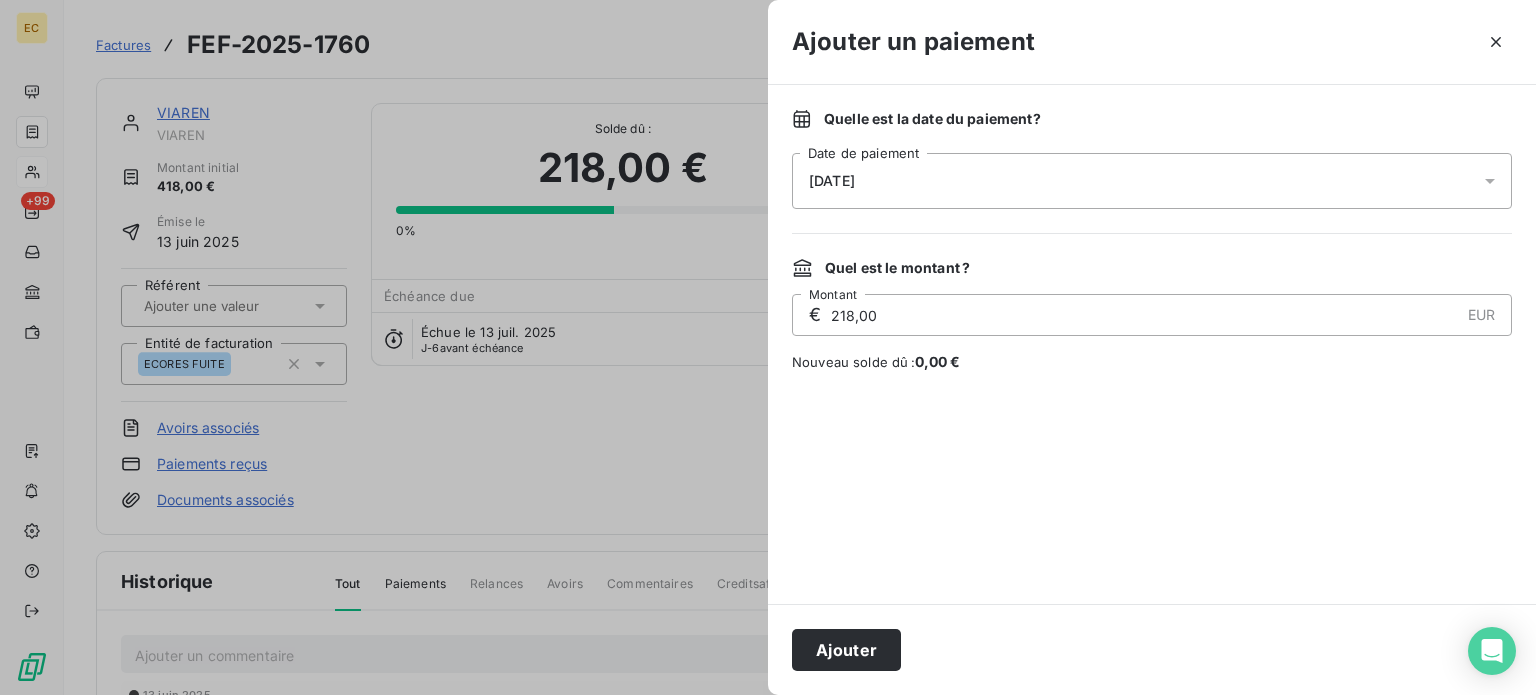 click on "Quelle est la date du paiement  ? [DATE] Date de paiement Quel est le montant ? € 218,00 EUR Montant Nouveau solde dû : 0,00 €" at bounding box center [1152, 344] 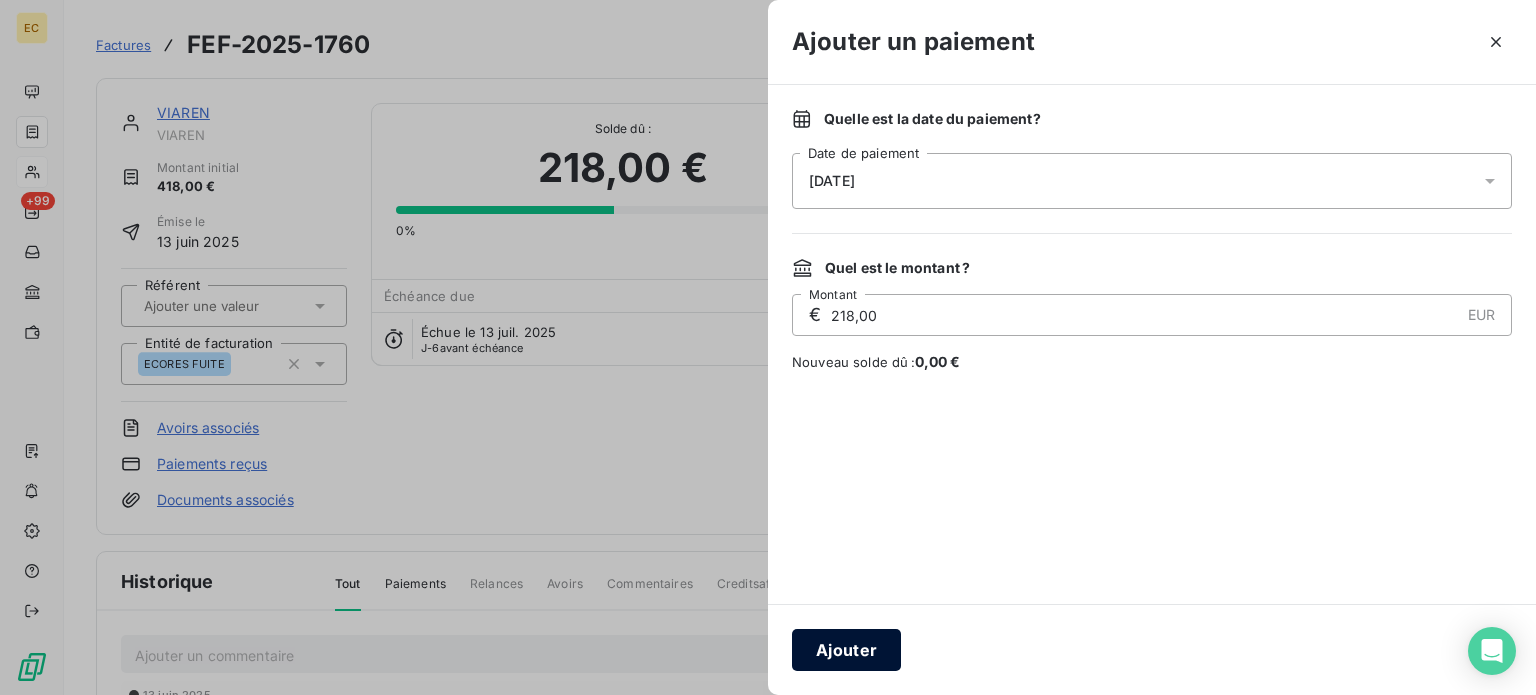 click on "Ajouter" at bounding box center [846, 650] 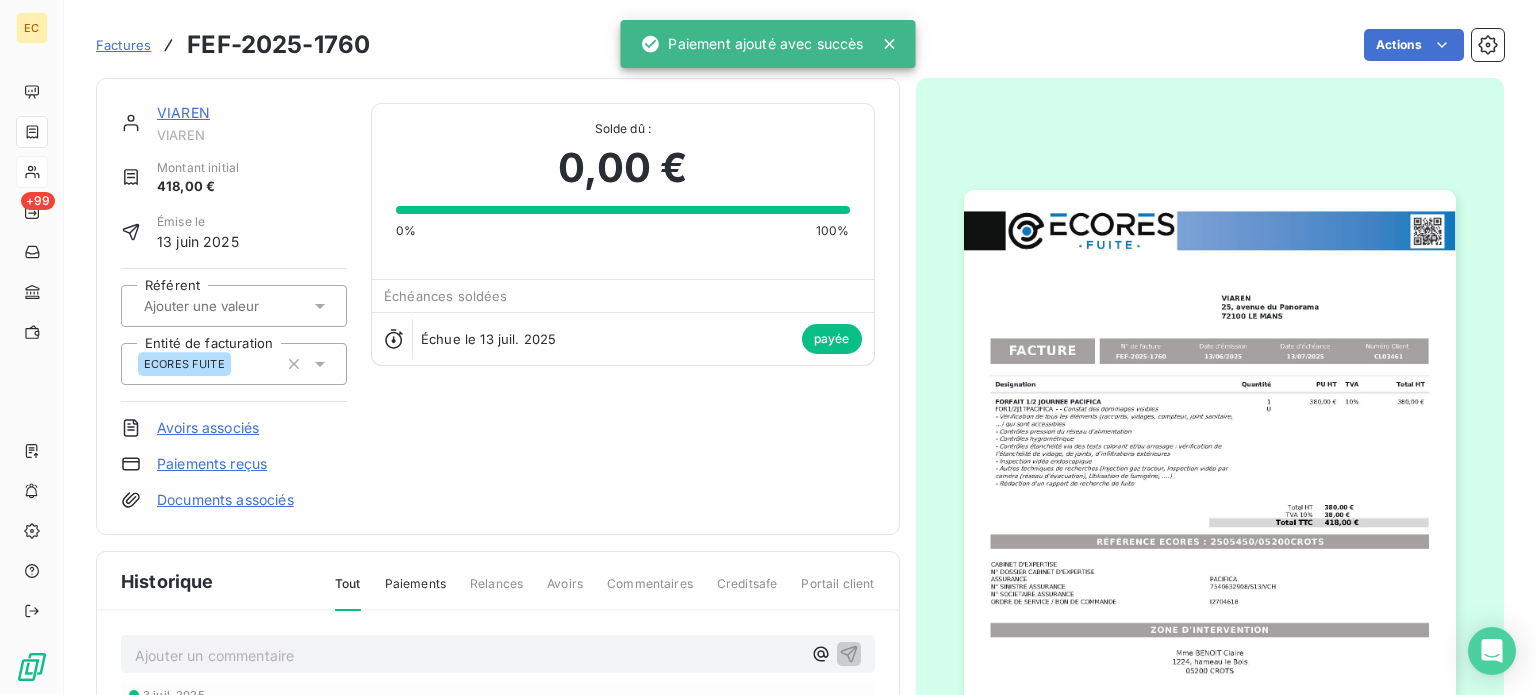 click on "Factures" at bounding box center [123, 45] 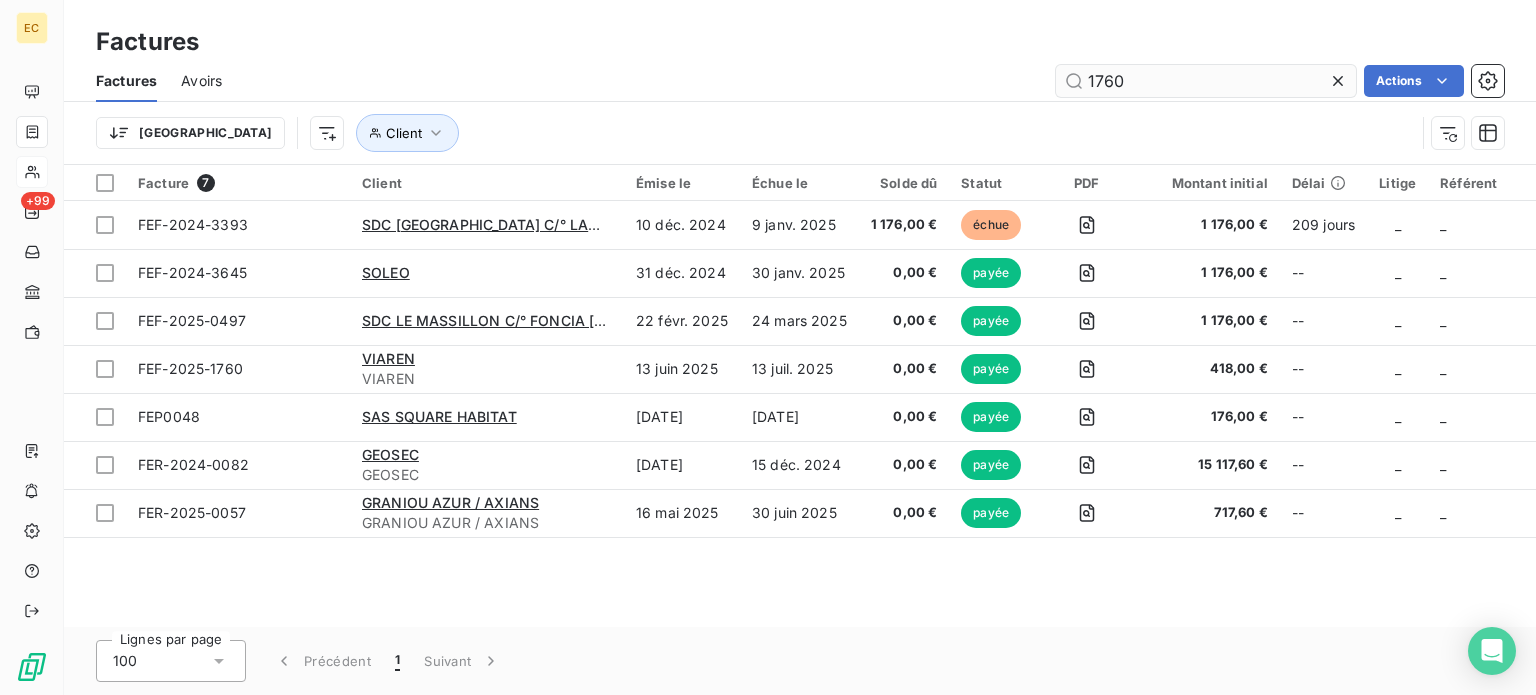 click on "1760" at bounding box center (1206, 81) 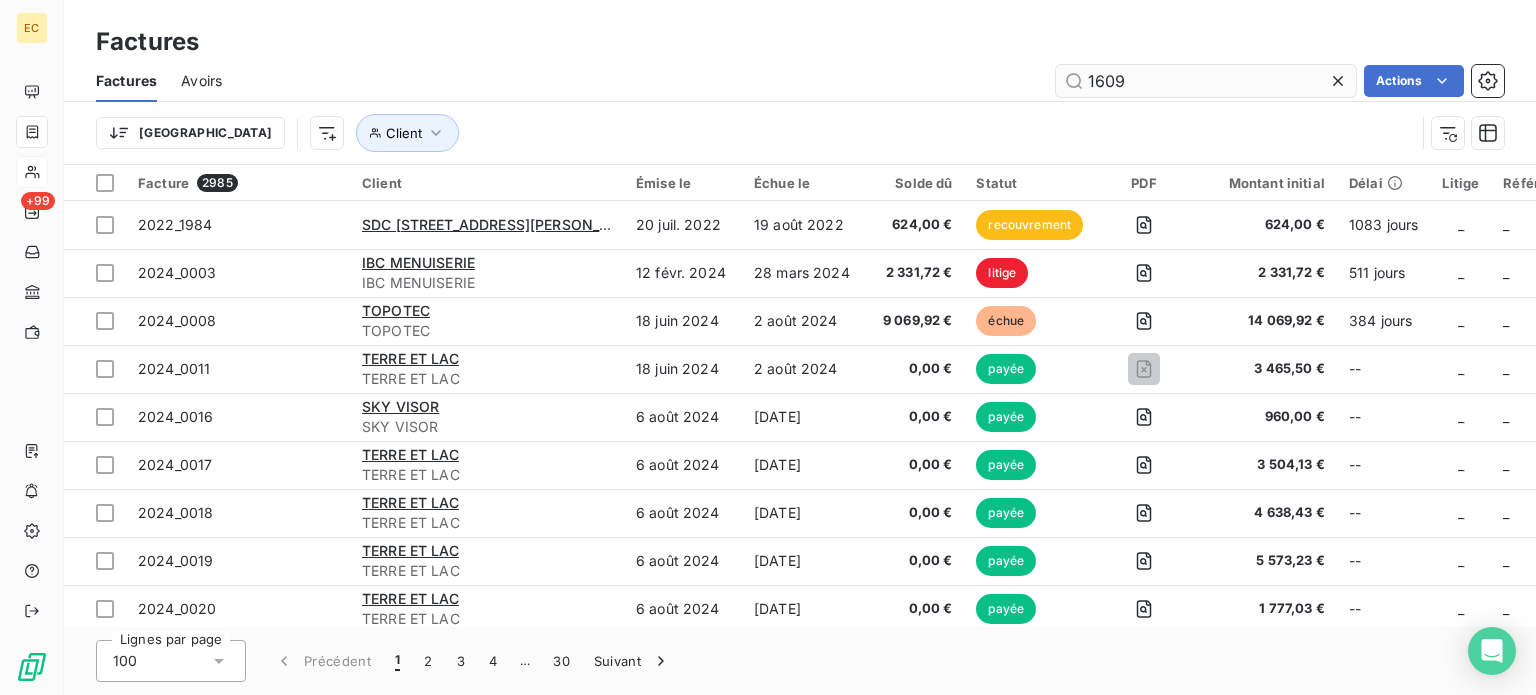 type on "1609" 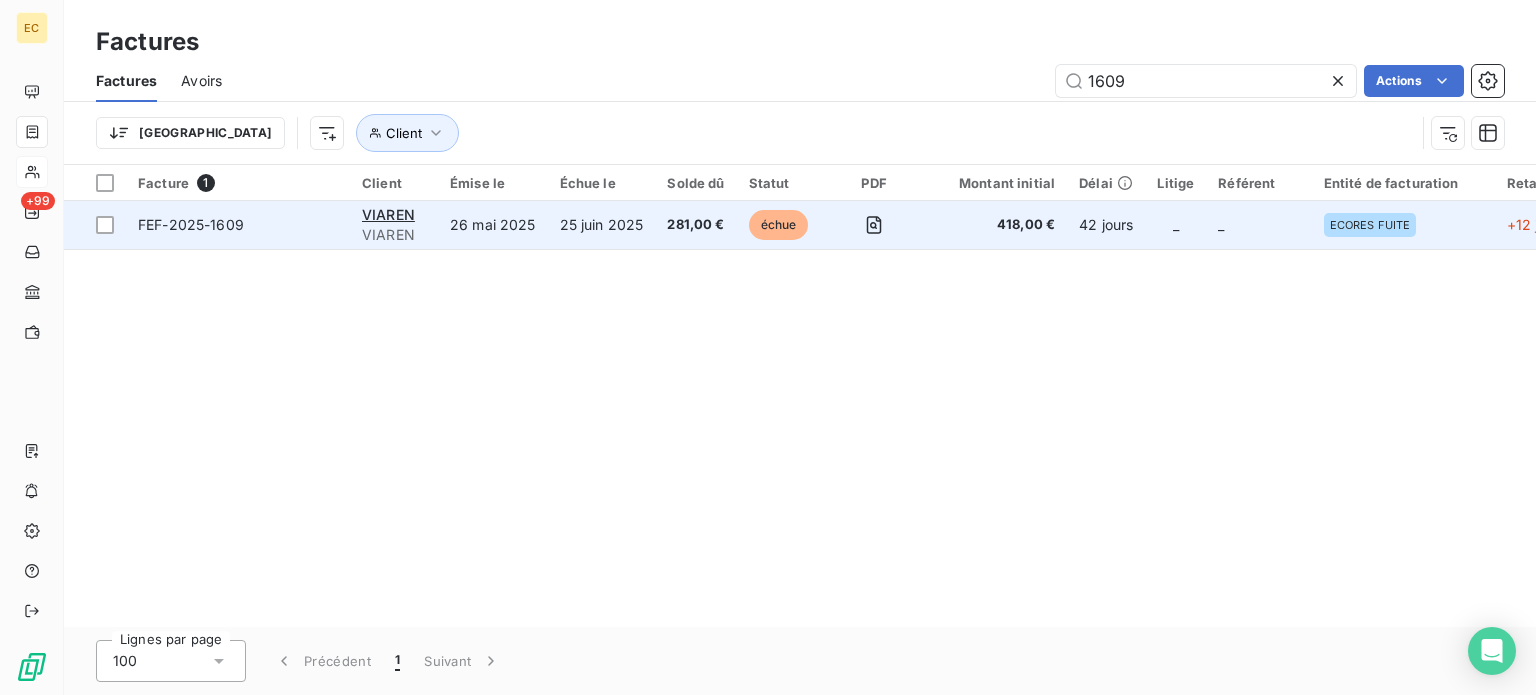 click on "281,00 €" at bounding box center [695, 225] 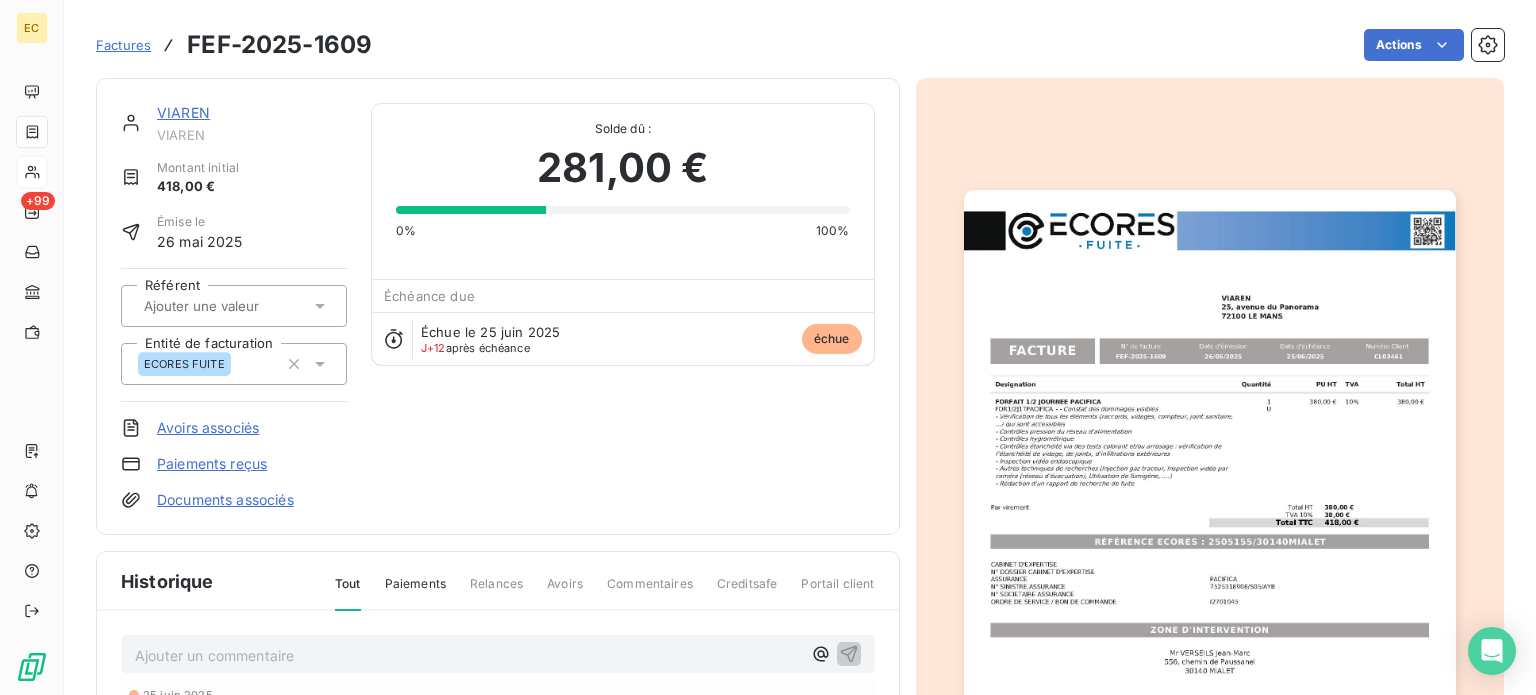 click on "Paiements reçus" at bounding box center (212, 464) 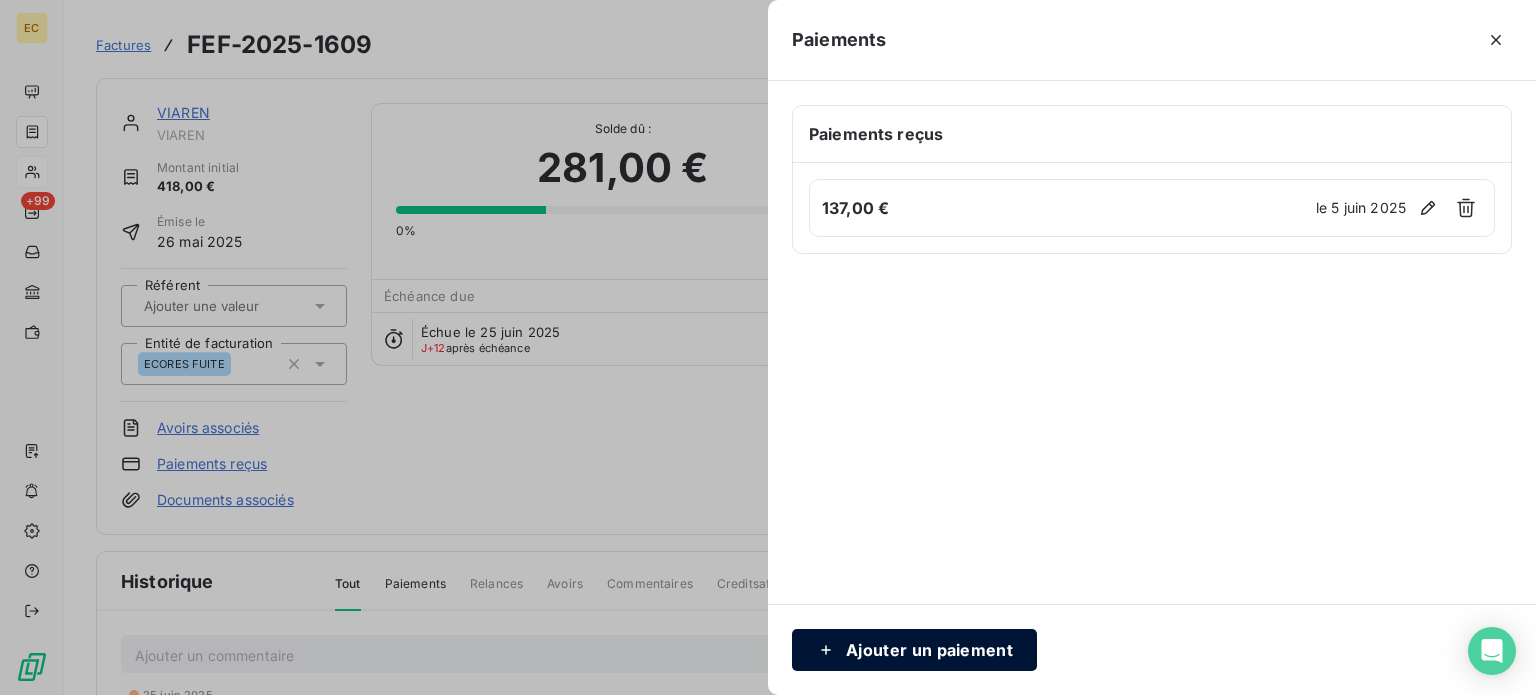 click on "Ajouter un paiement" at bounding box center [914, 650] 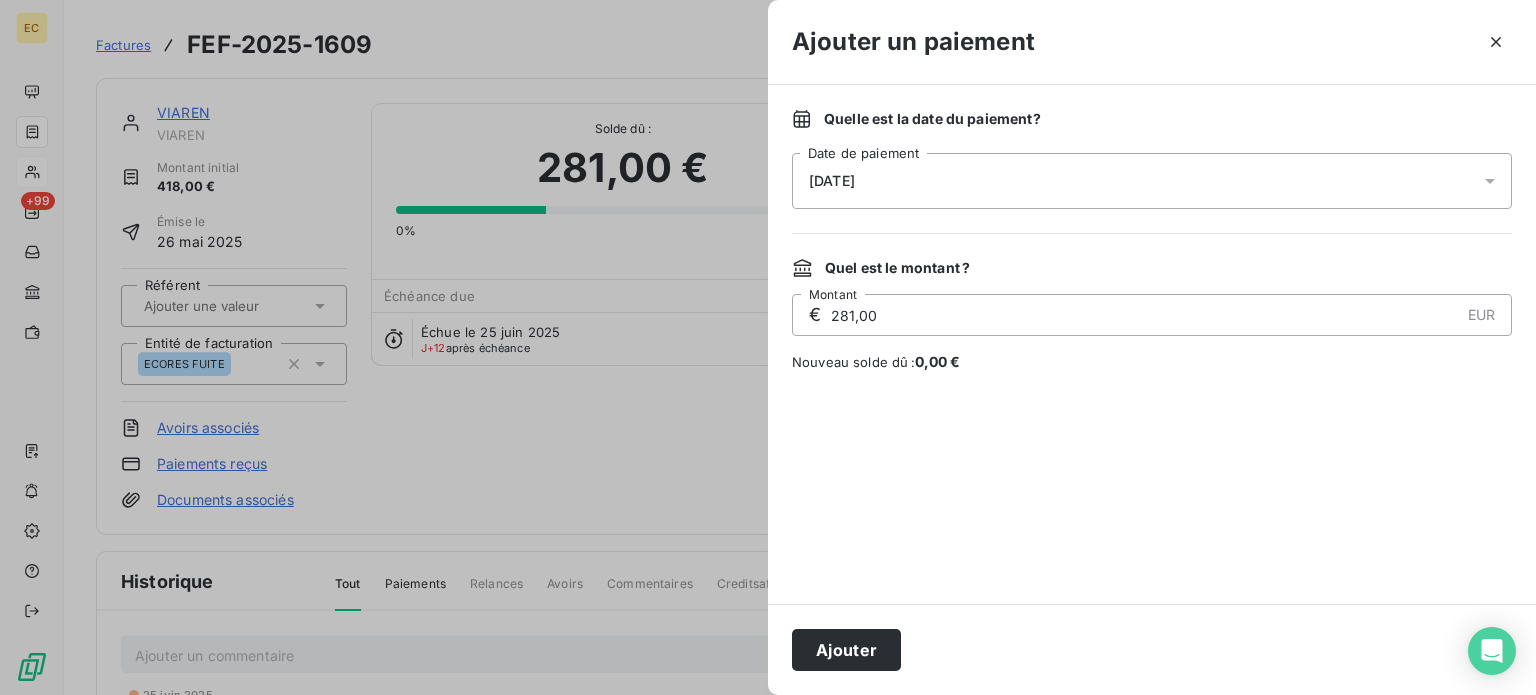 click on "[DATE]" at bounding box center (1152, 181) 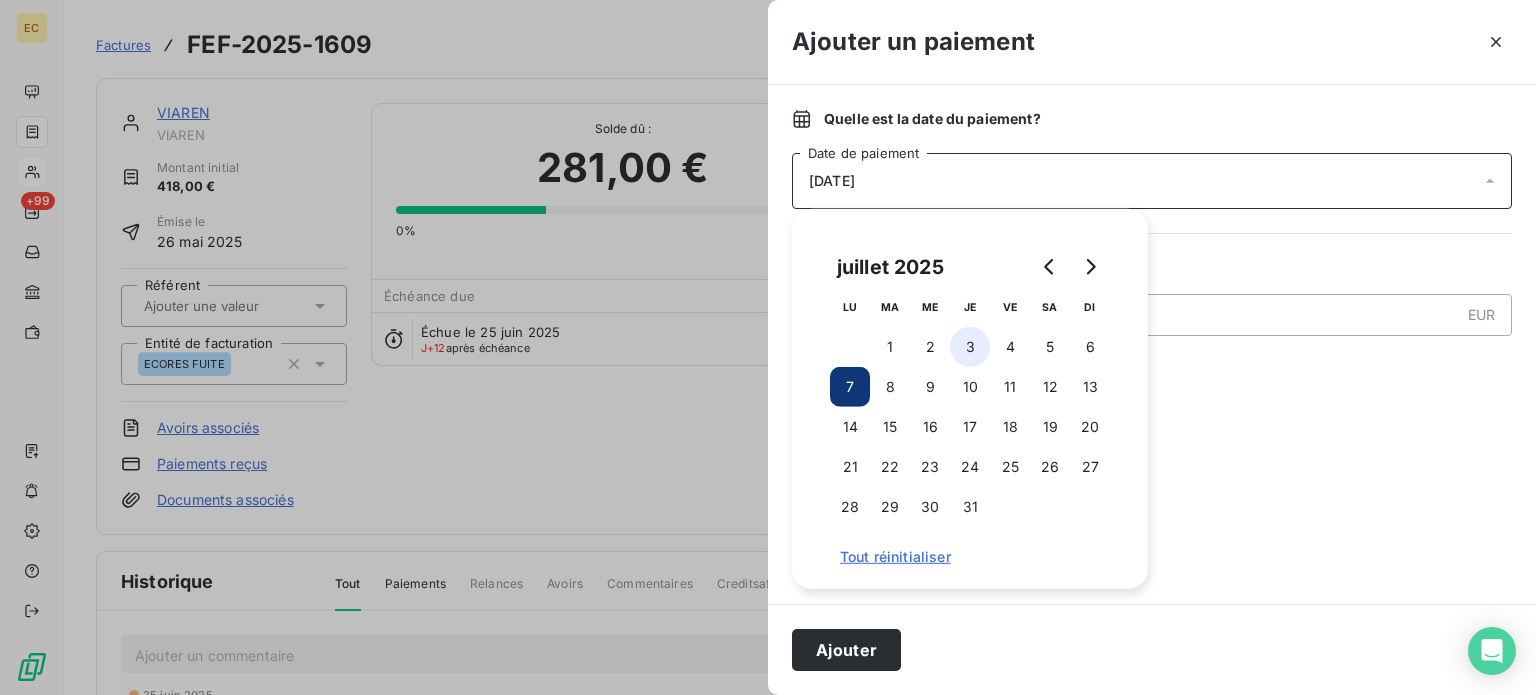 click on "3" at bounding box center (970, 347) 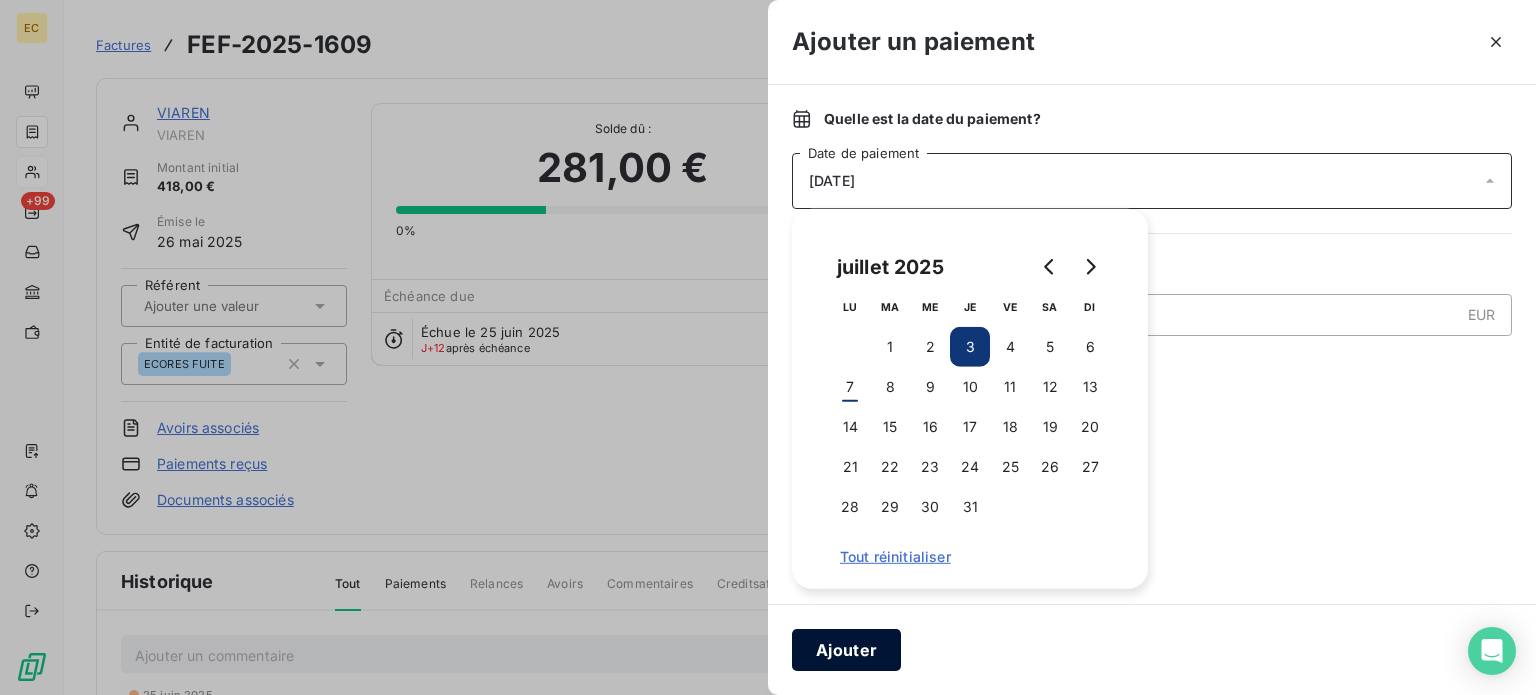 click on "Ajouter" at bounding box center (846, 650) 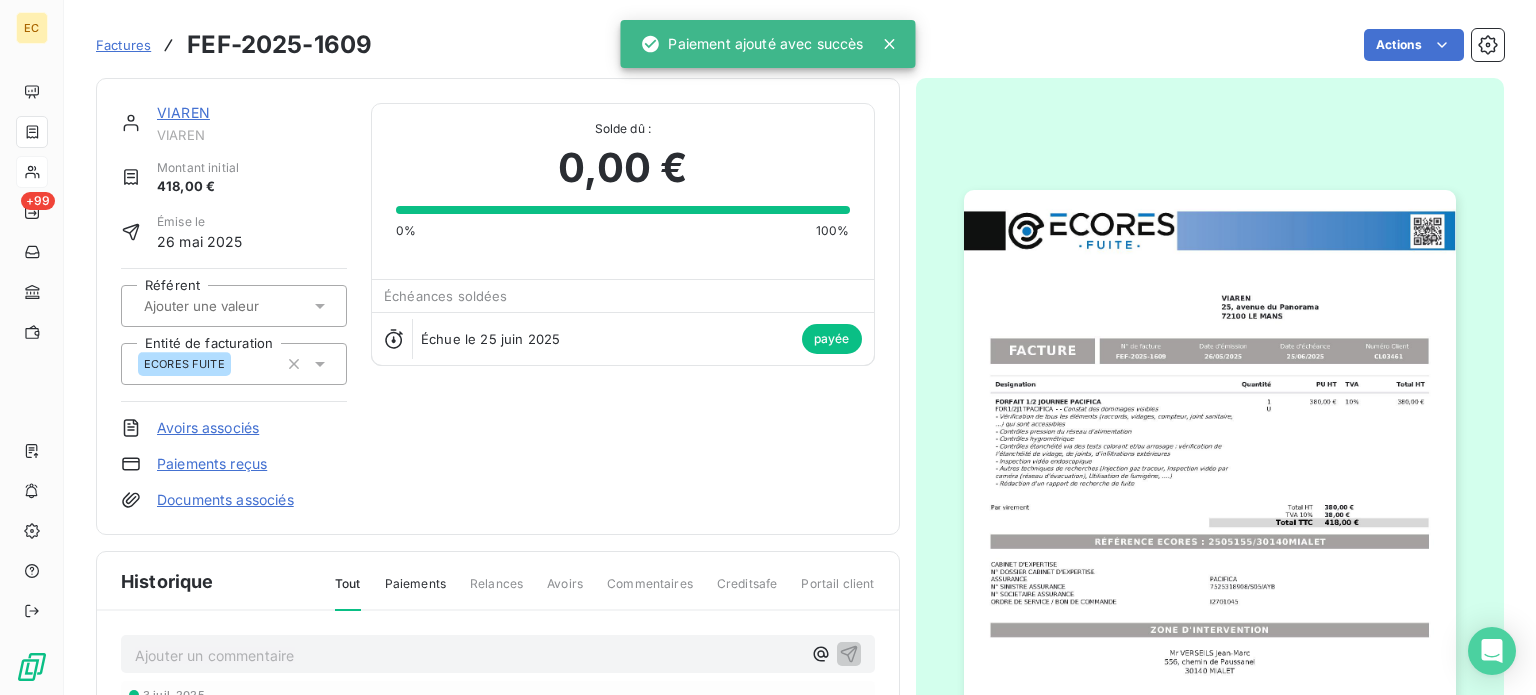 click on "Factures" at bounding box center [123, 45] 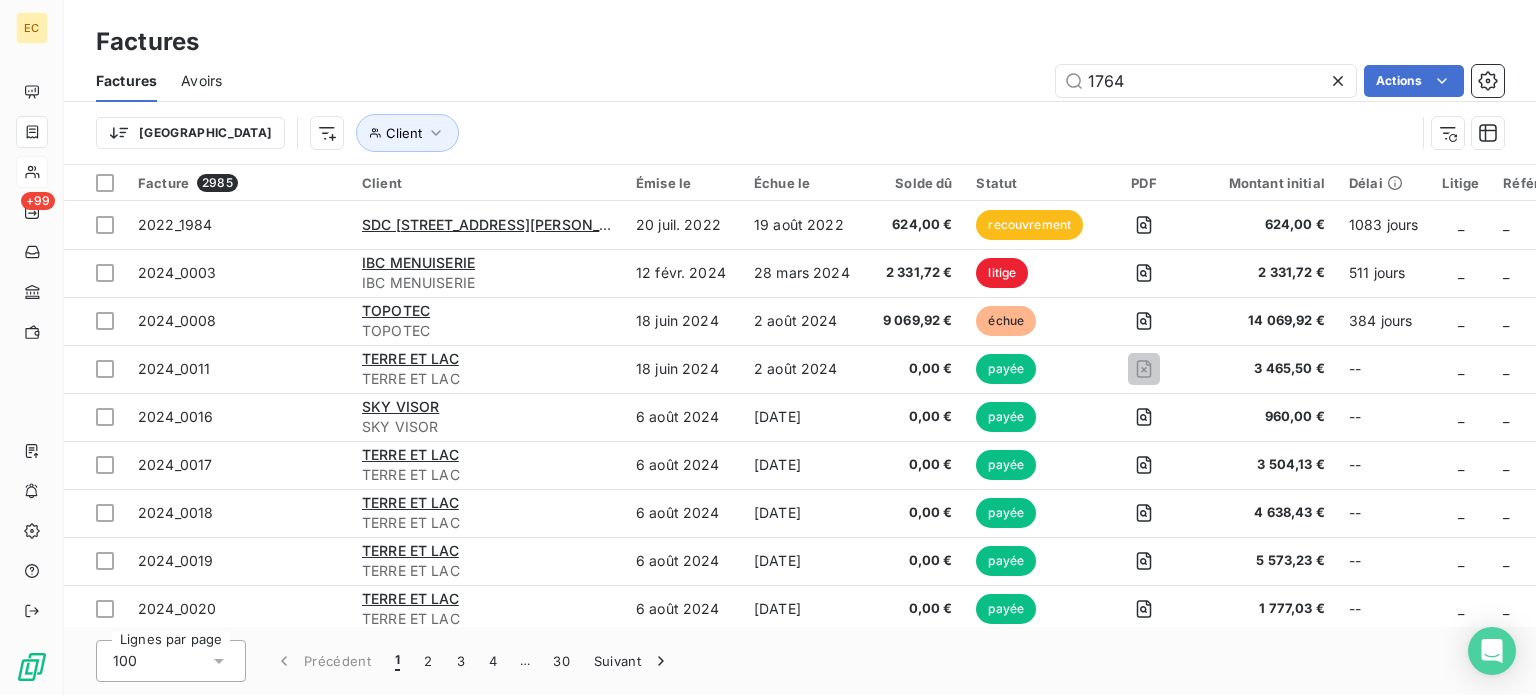 type on "1764" 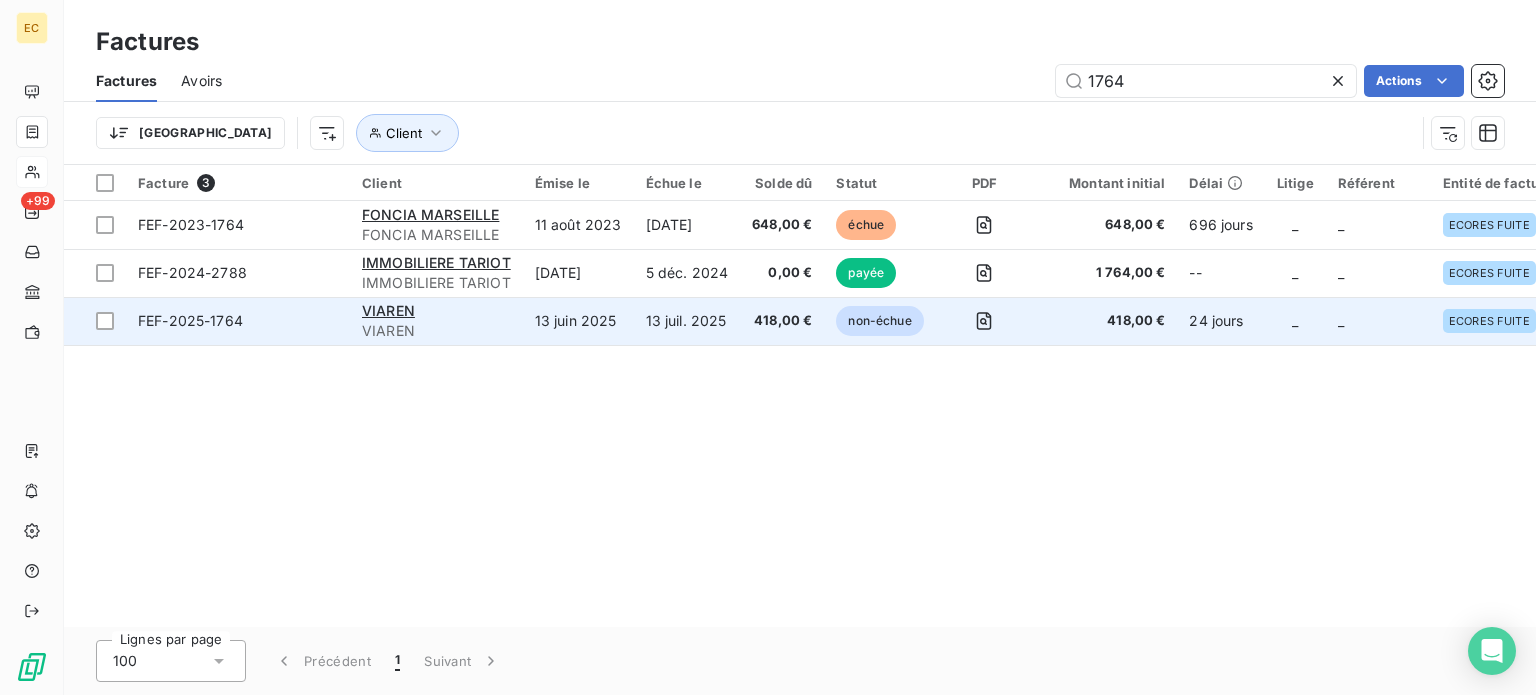 click on "VIAREN" at bounding box center [436, 331] 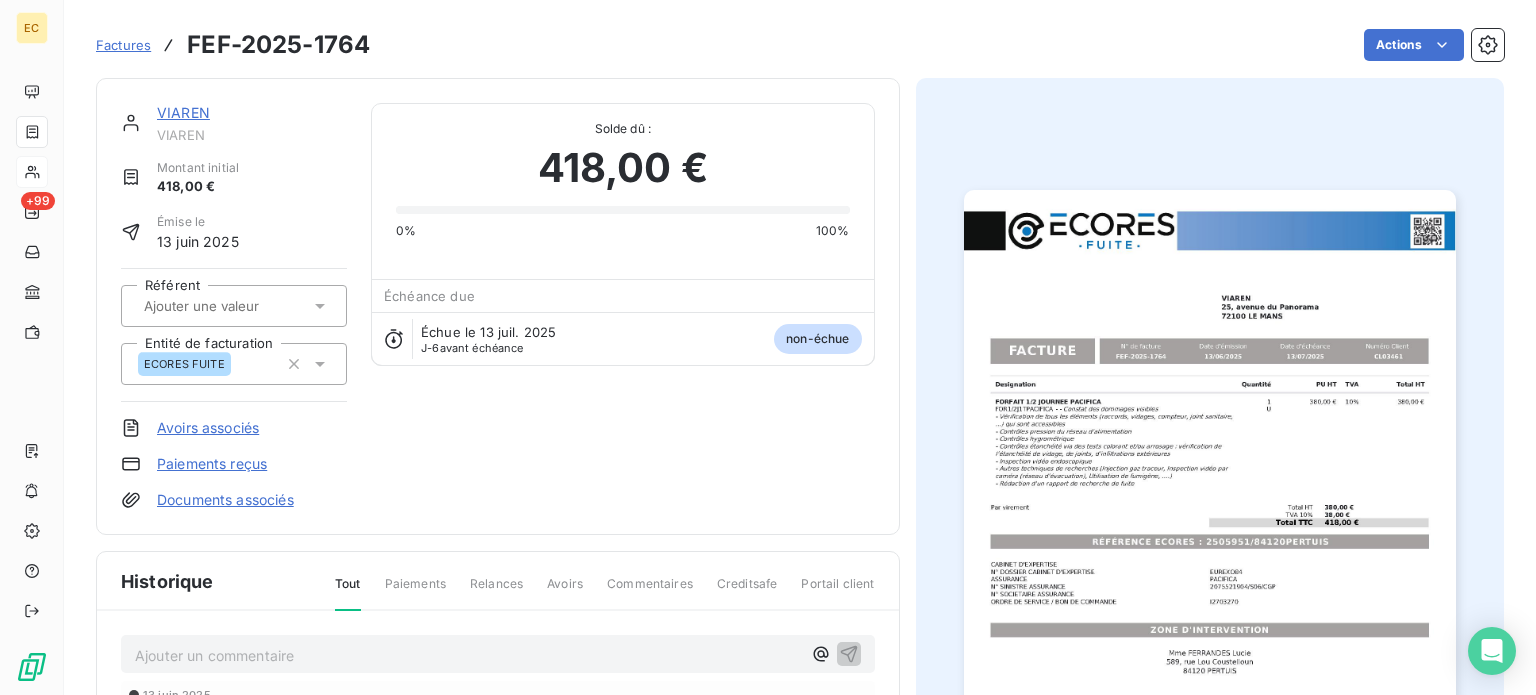 click on "Paiements reçus" at bounding box center (212, 464) 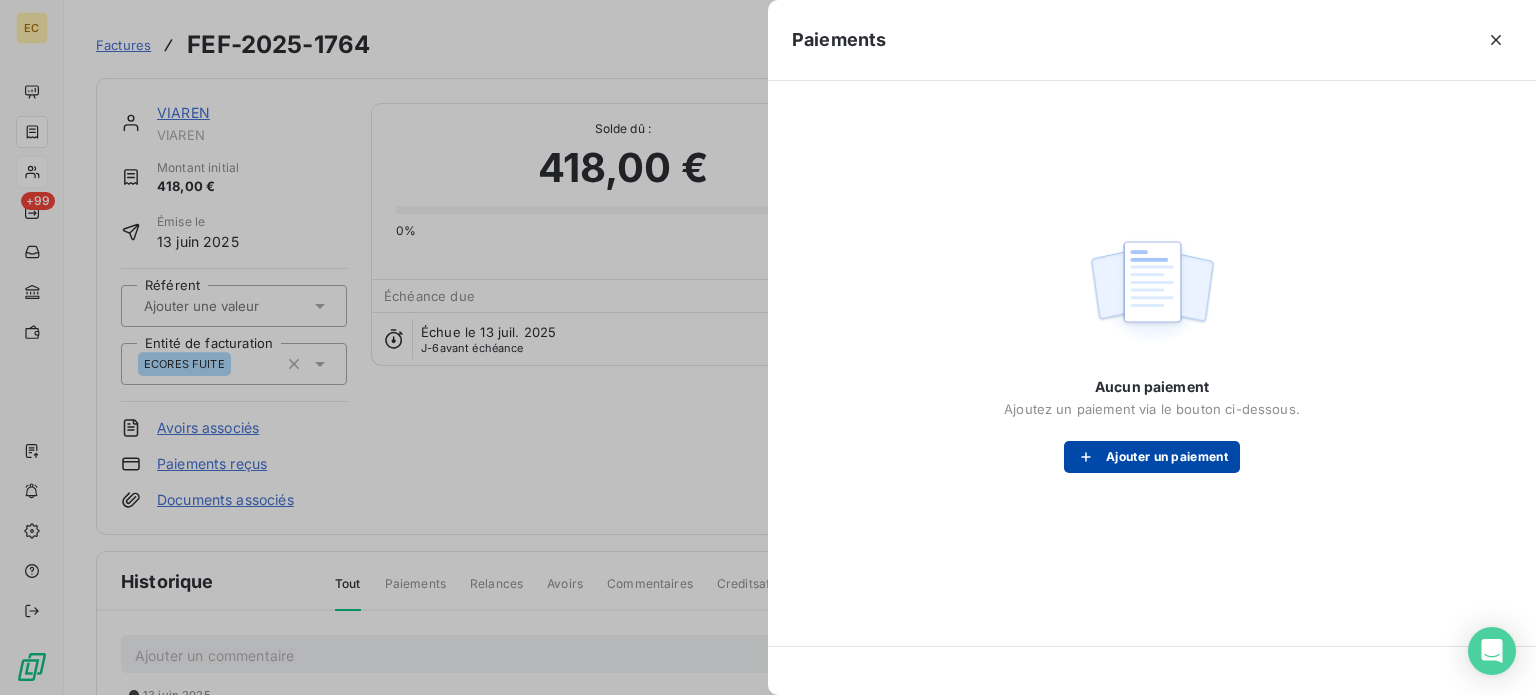 click on "Ajouter un paiement" at bounding box center [1152, 457] 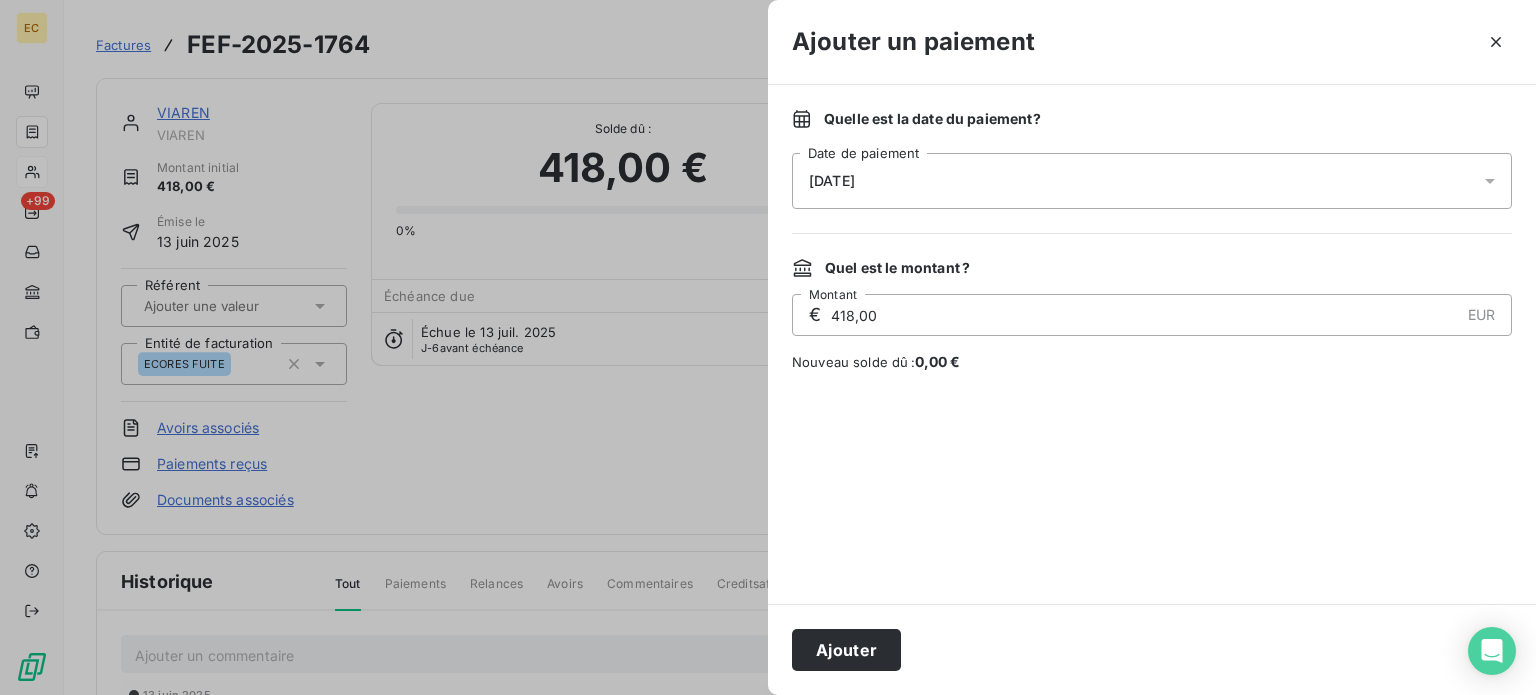 click on "[DATE]" at bounding box center (1152, 181) 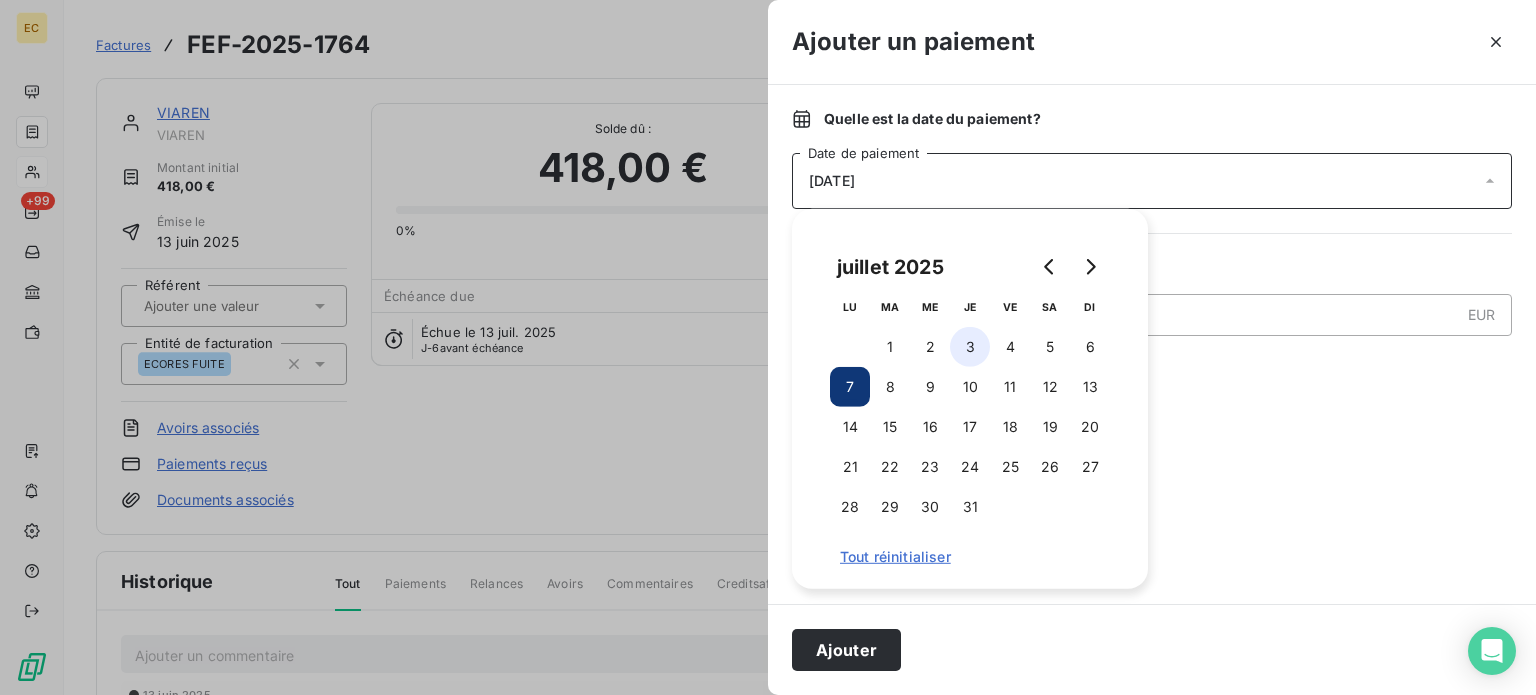 click on "3" at bounding box center (970, 347) 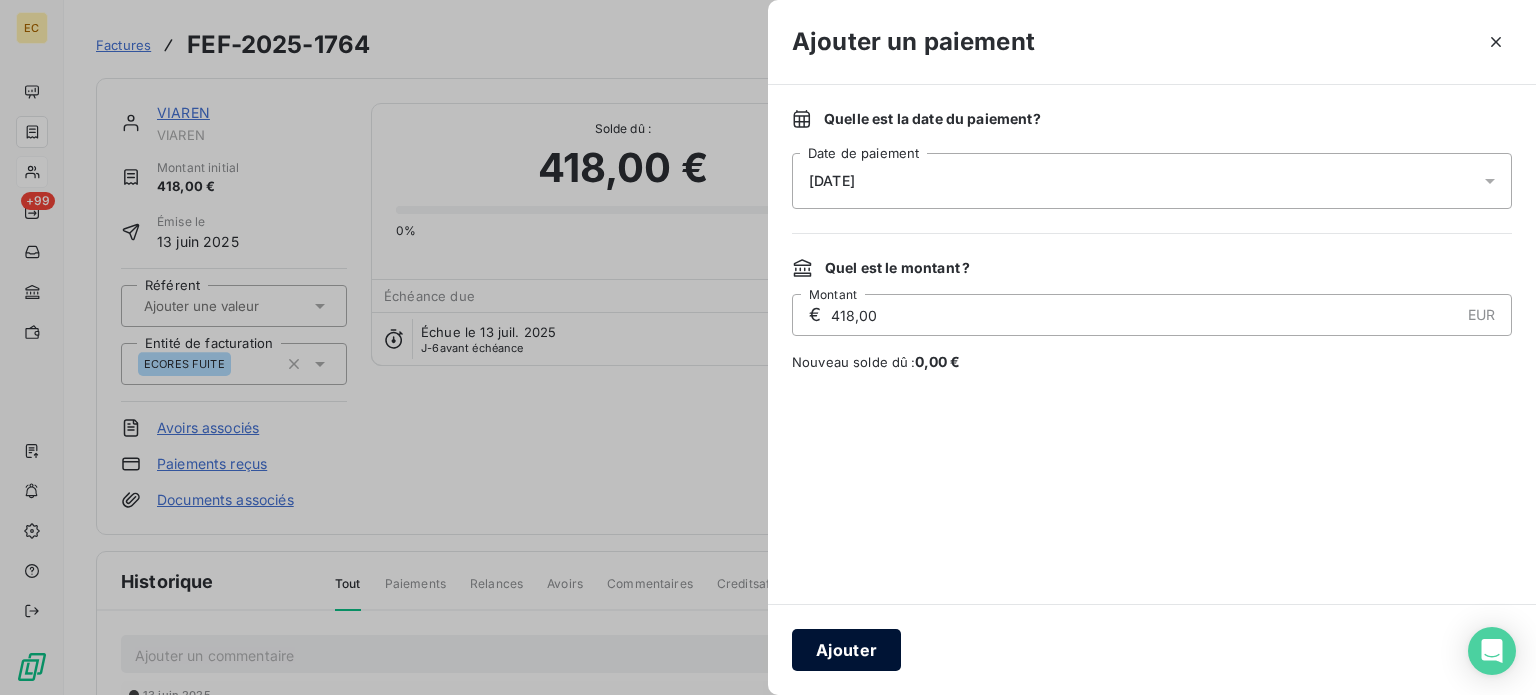 click on "Ajouter" at bounding box center (846, 650) 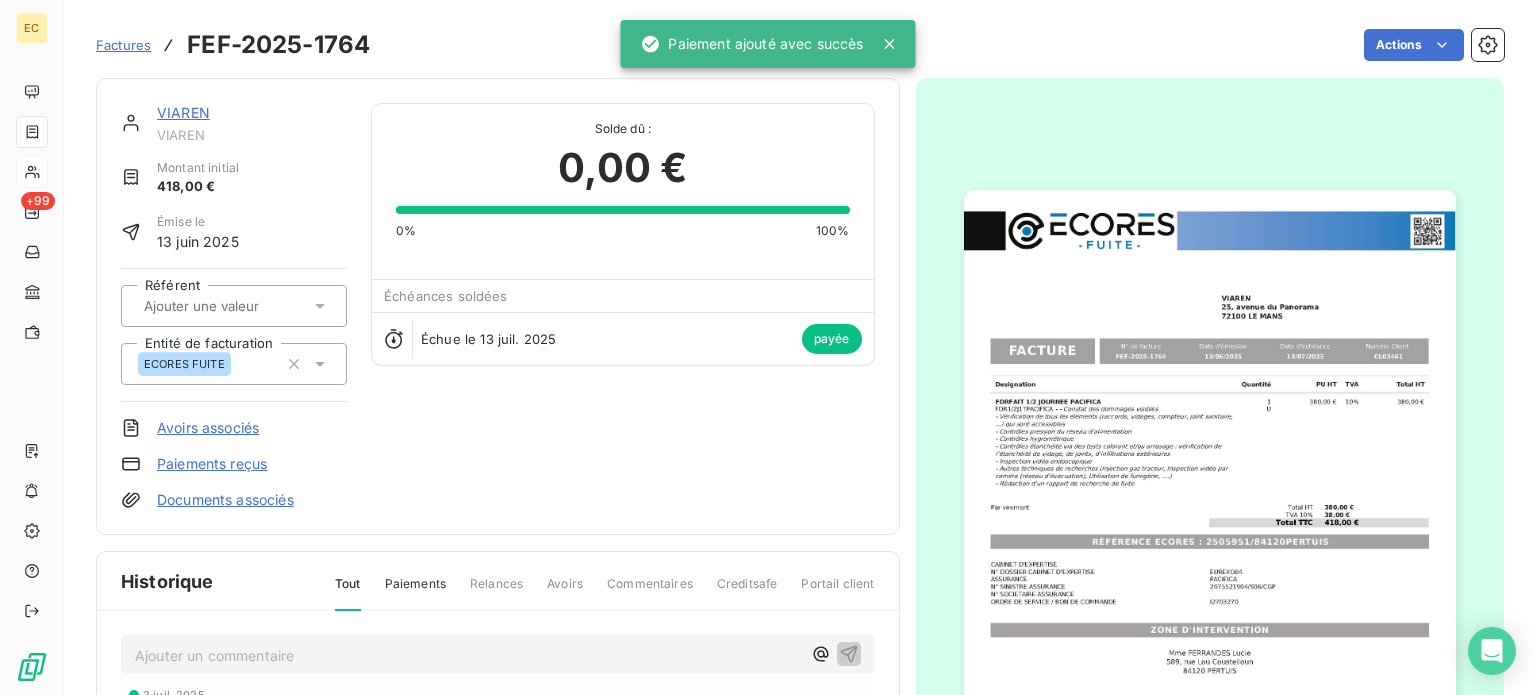 click on "Factures" at bounding box center [123, 45] 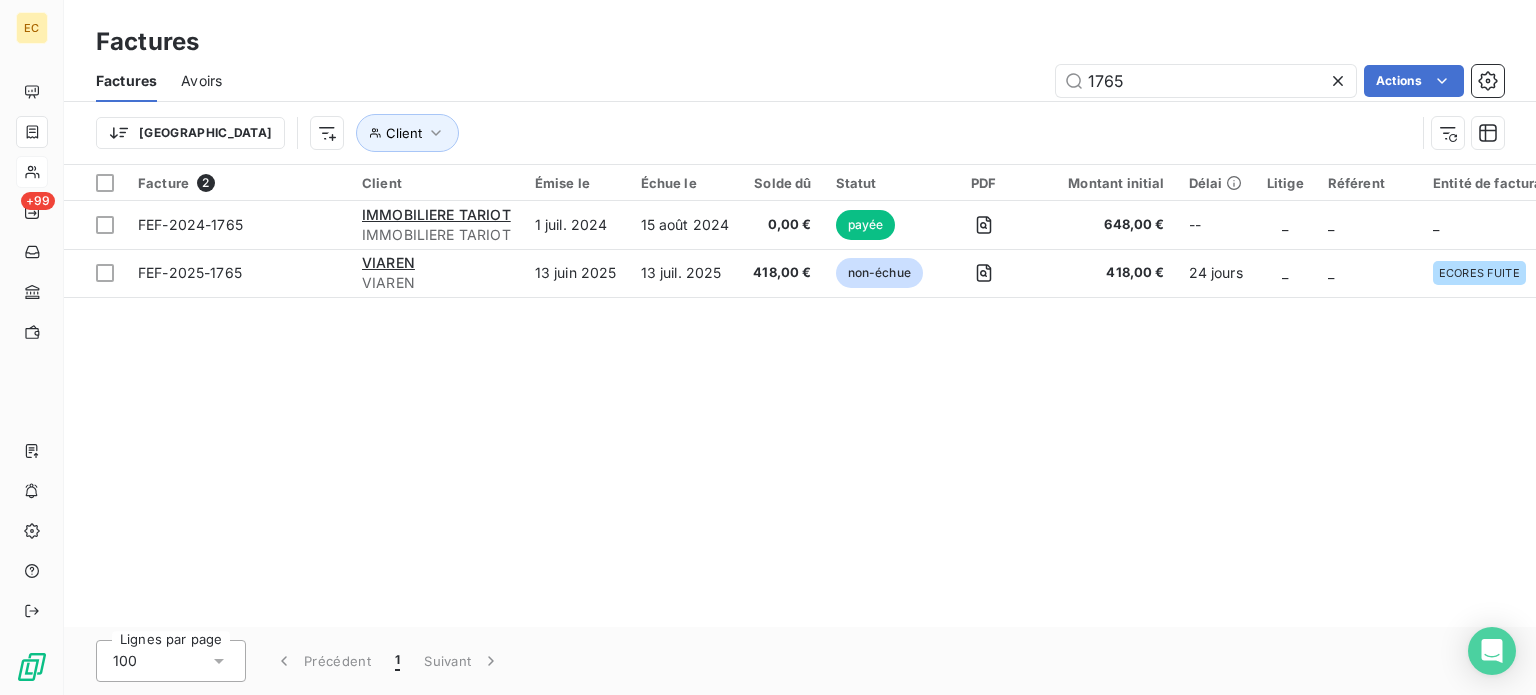 type on "1765" 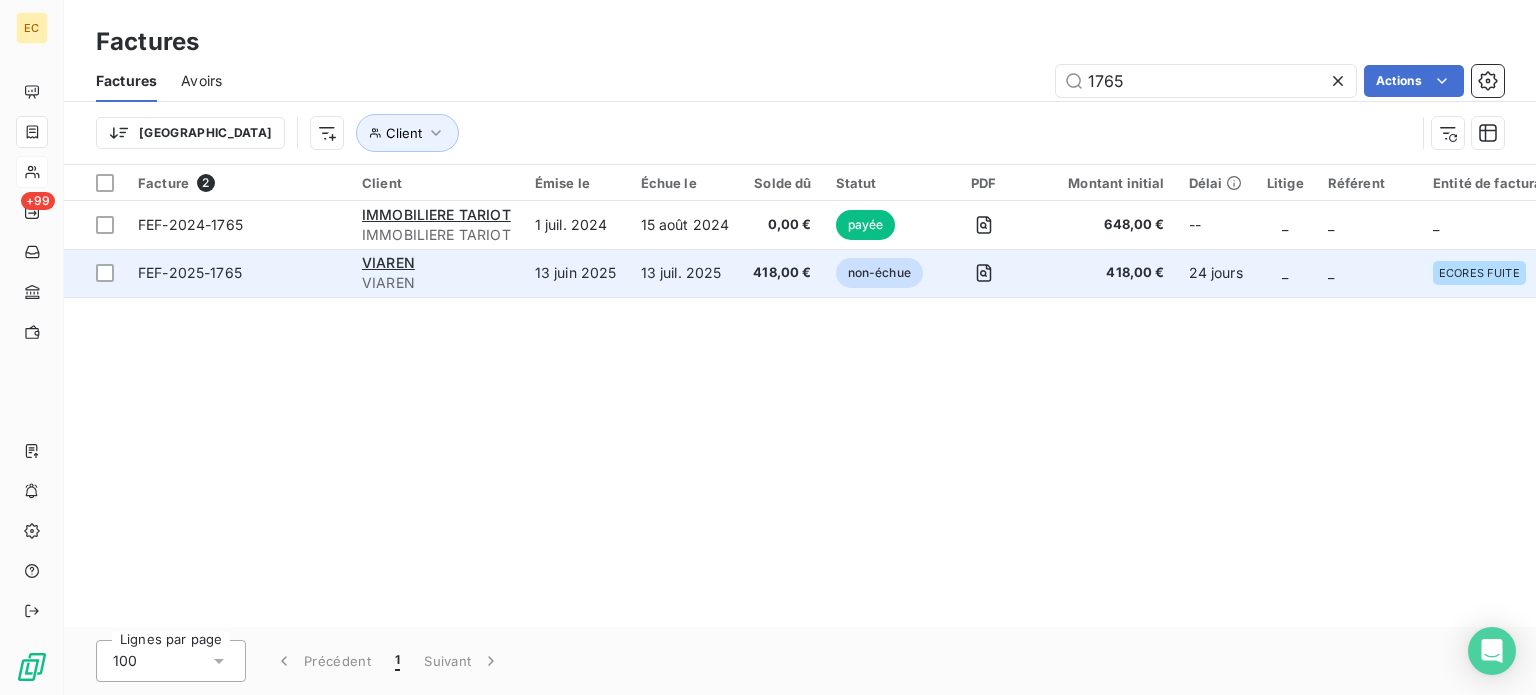 click on "VIAREN" at bounding box center (436, 283) 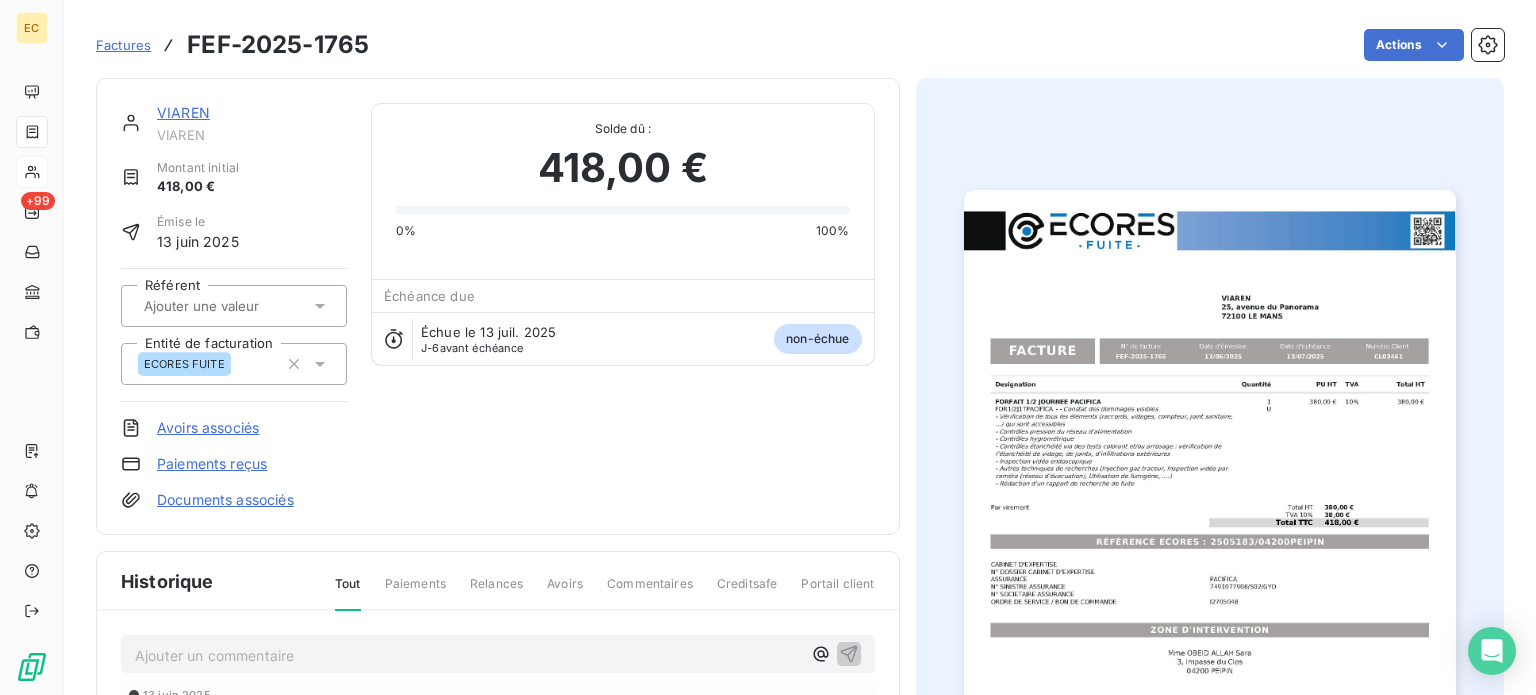 click on "Paiements reçus" at bounding box center [212, 464] 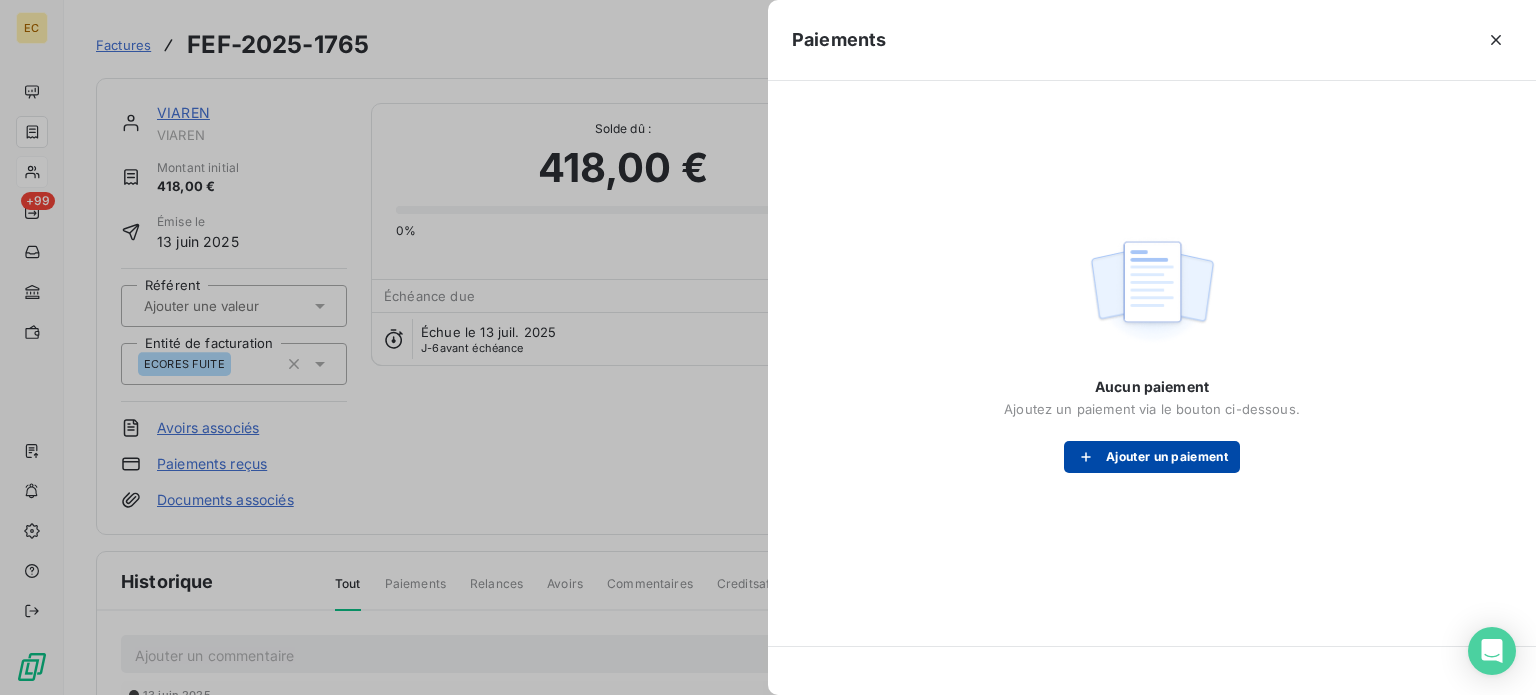 click on "Ajouter un paiement" at bounding box center (1152, 457) 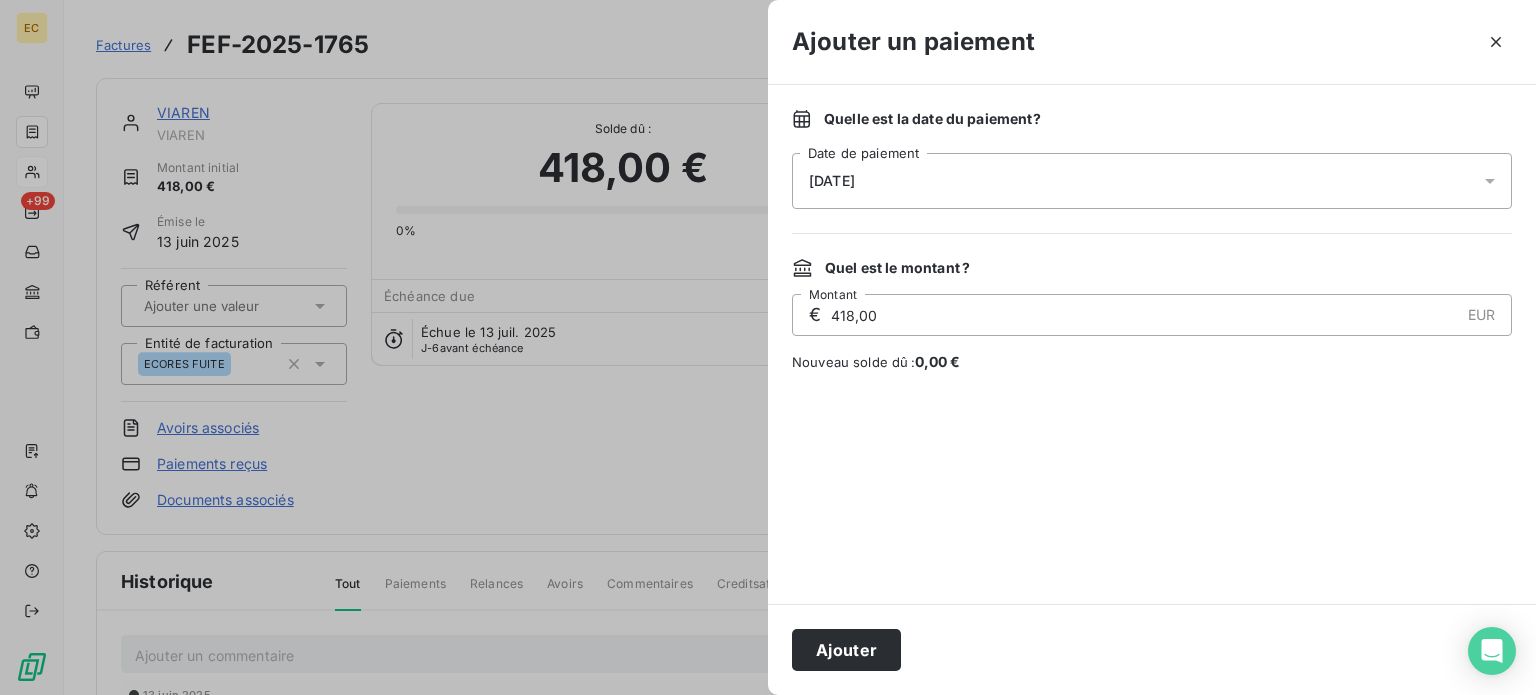 click on "[DATE]" at bounding box center (1152, 181) 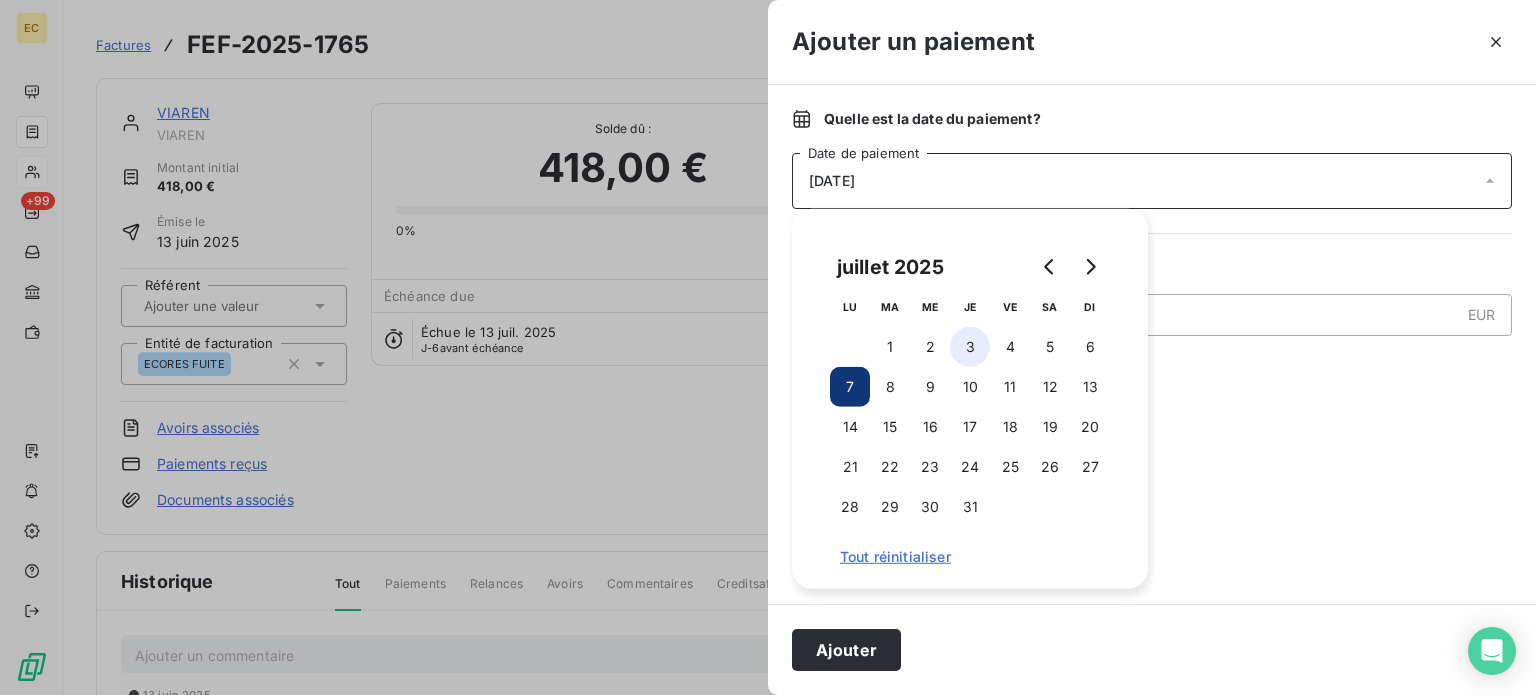 click on "3" at bounding box center [970, 347] 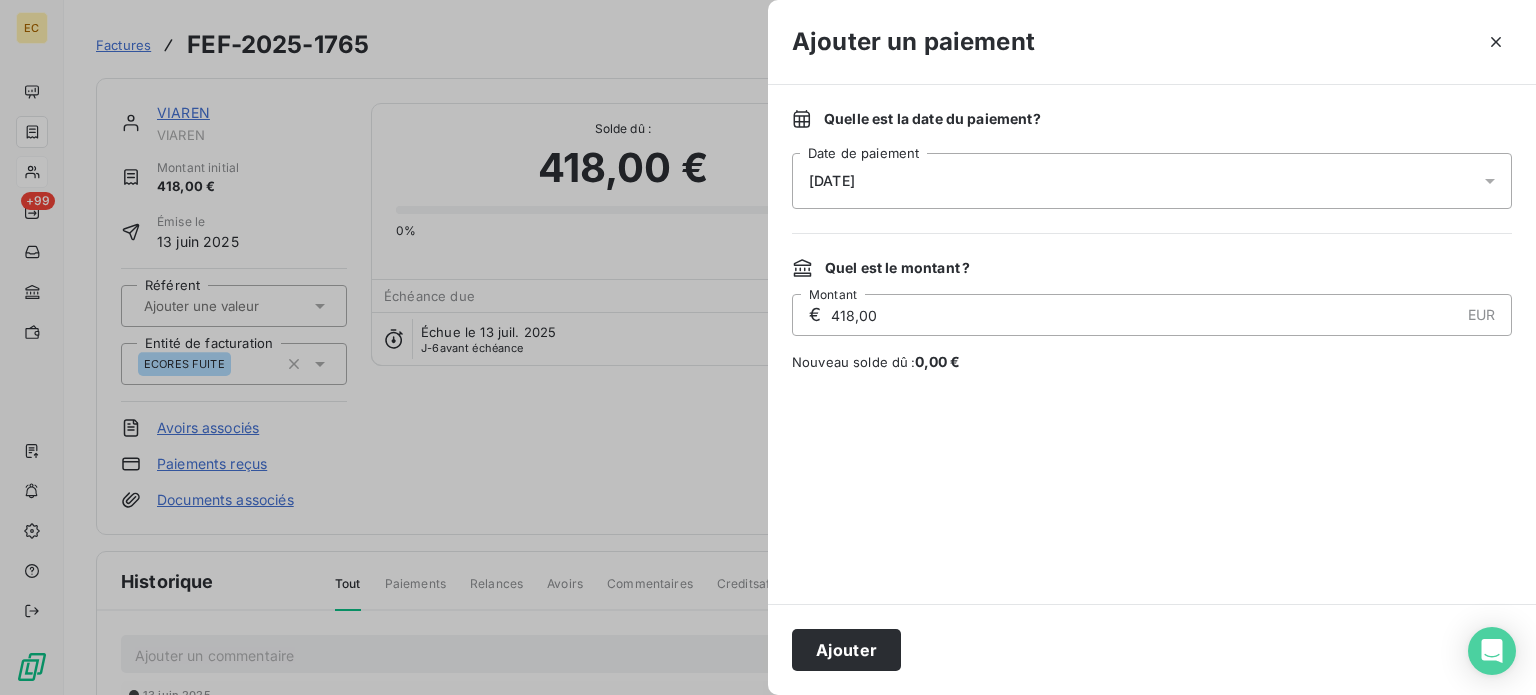 drag, startPoint x: 843, startPoint y: 657, endPoint x: 476, endPoint y: 363, distance: 470.2393 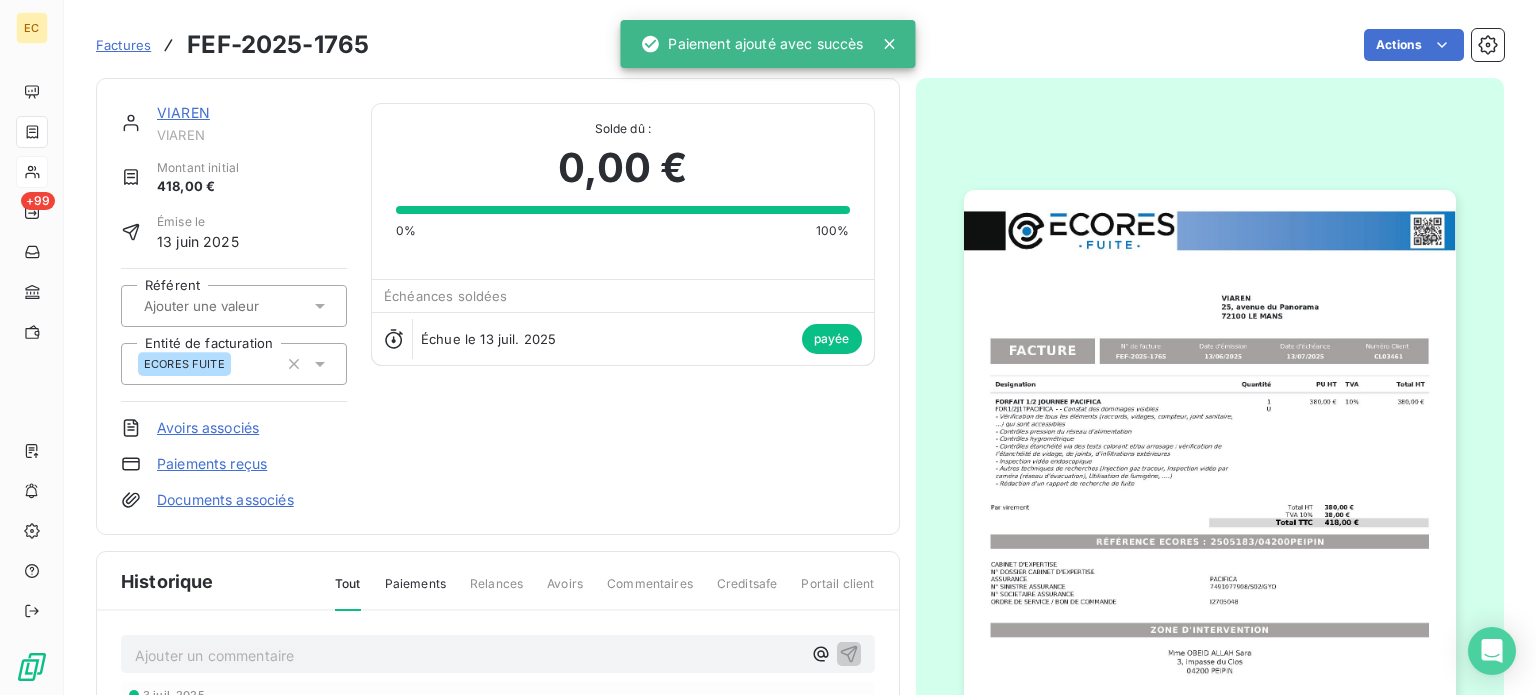 click on "Factures" at bounding box center [123, 45] 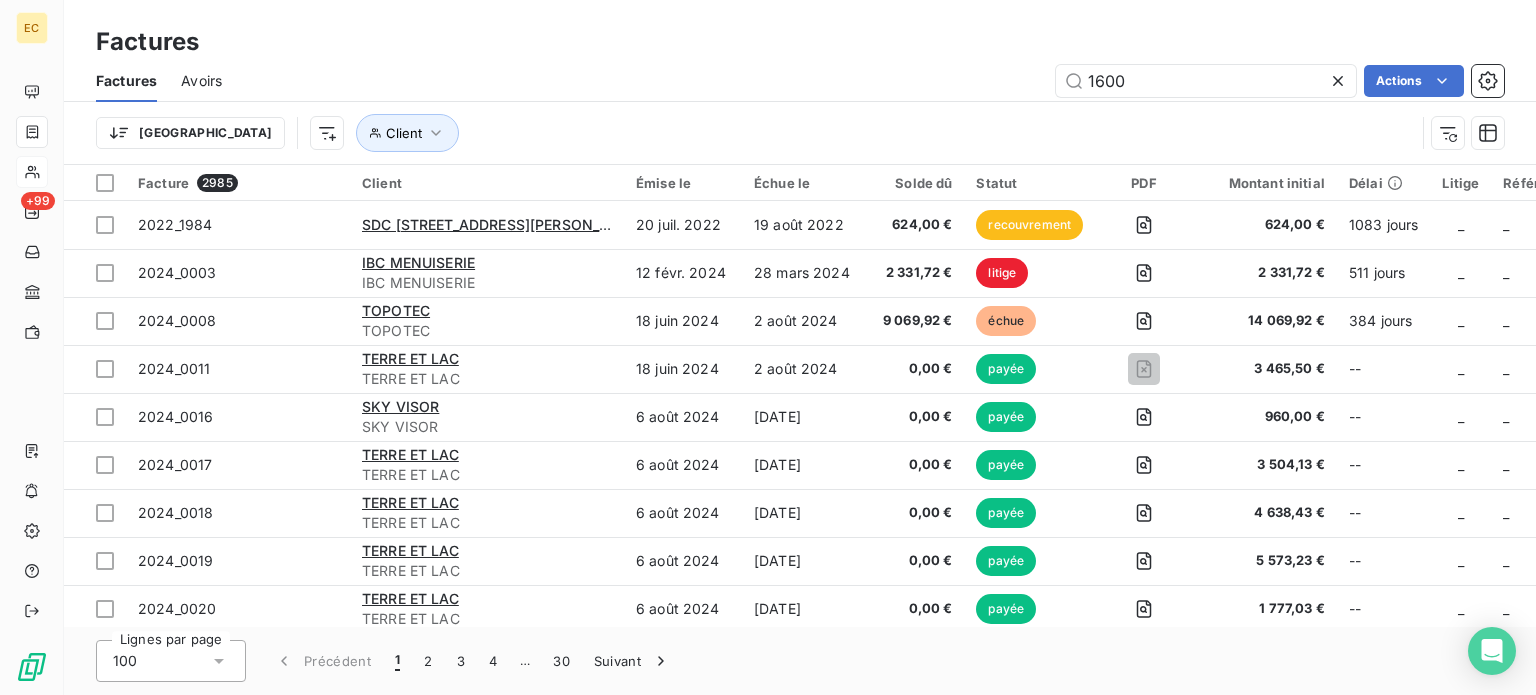 type on "1600" 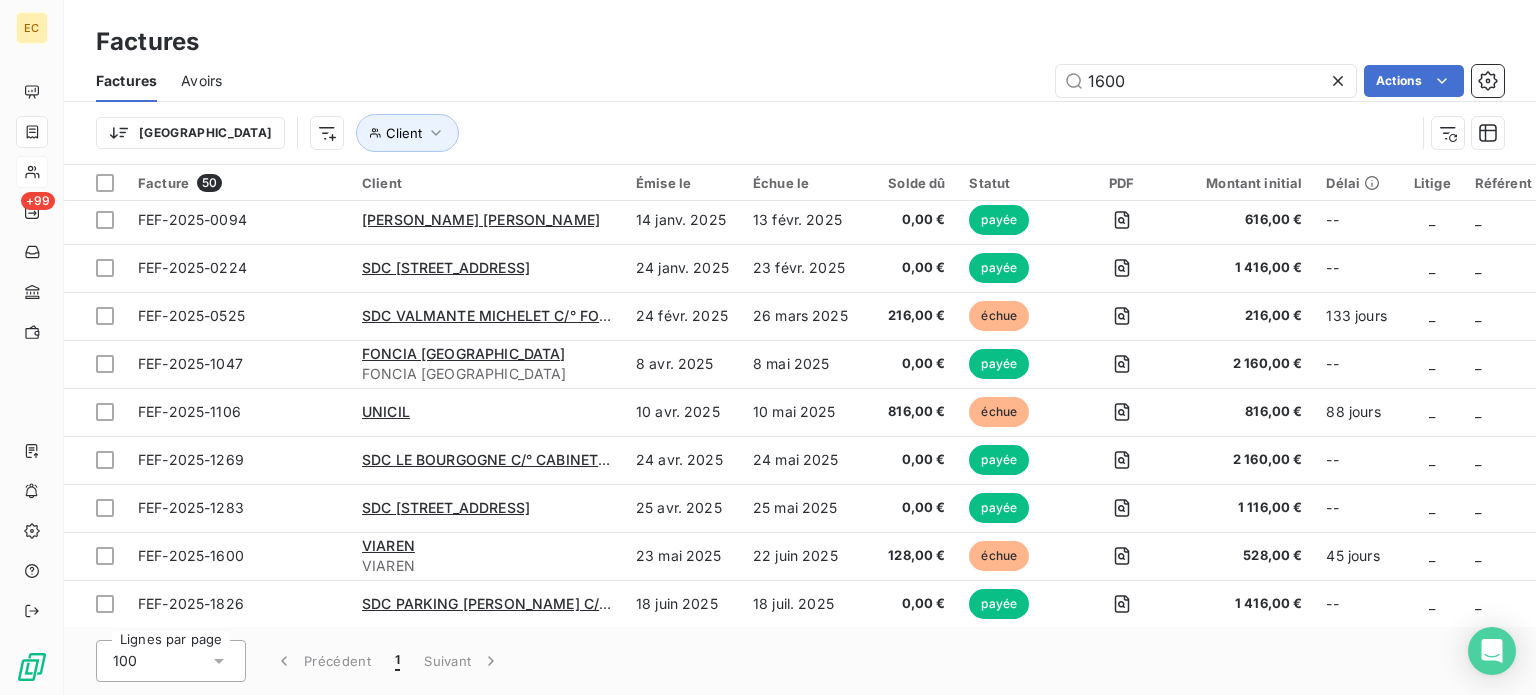 scroll, scrollTop: 1982, scrollLeft: 0, axis: vertical 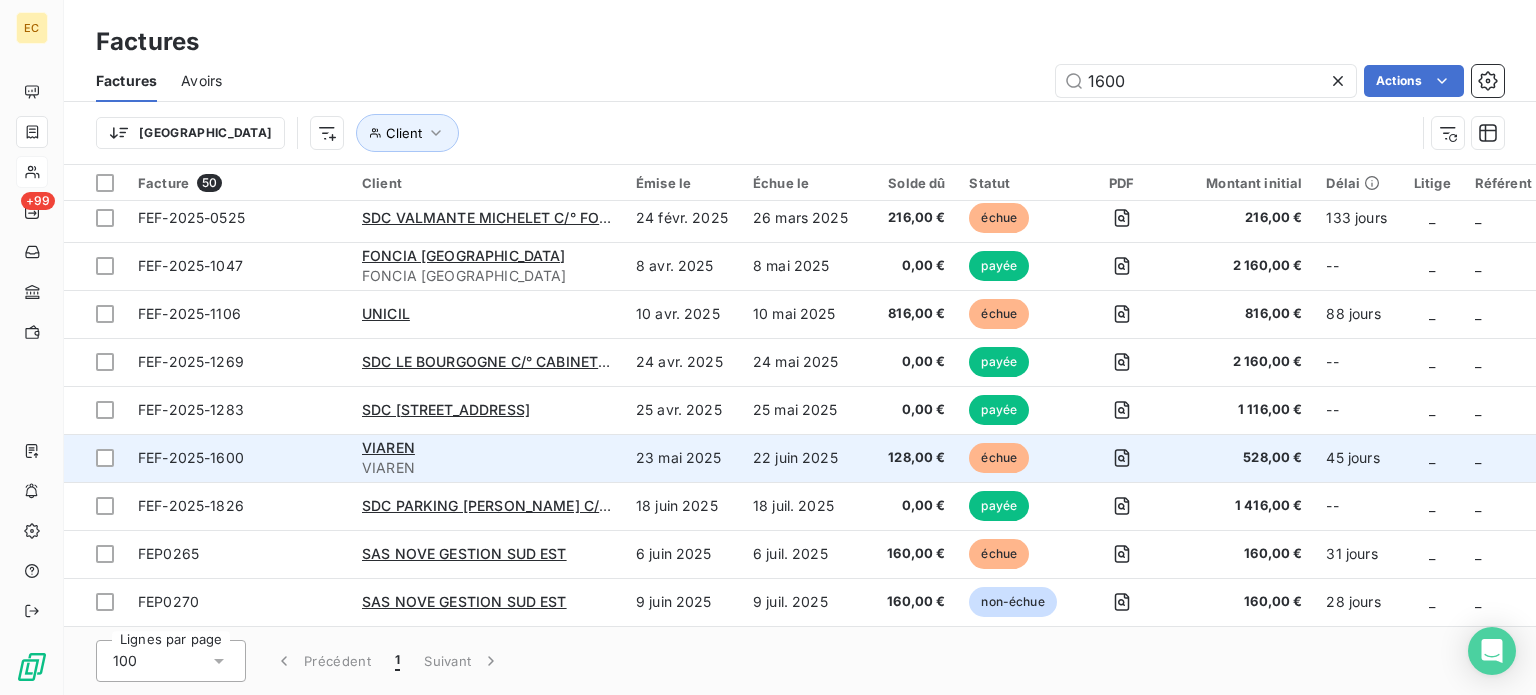 click on "VIAREN" at bounding box center (487, 448) 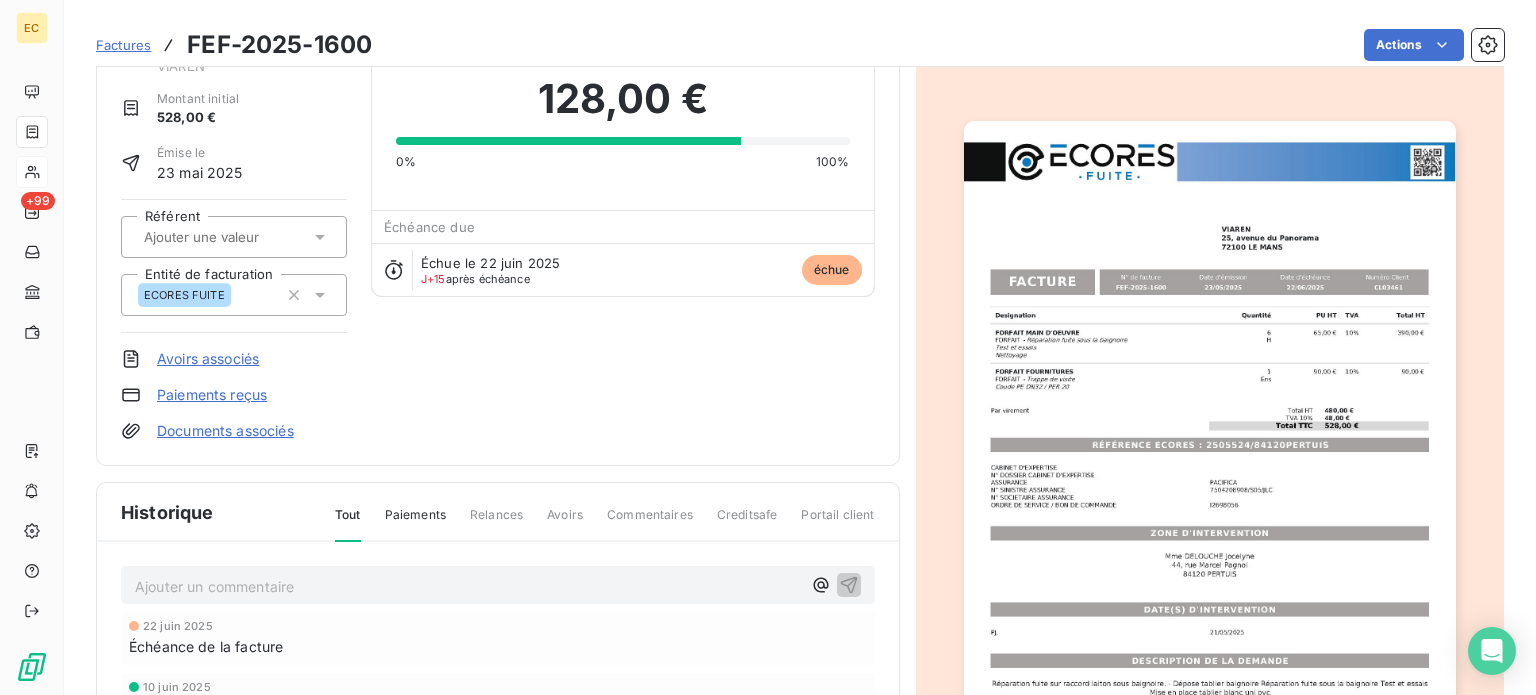 scroll, scrollTop: 200, scrollLeft: 0, axis: vertical 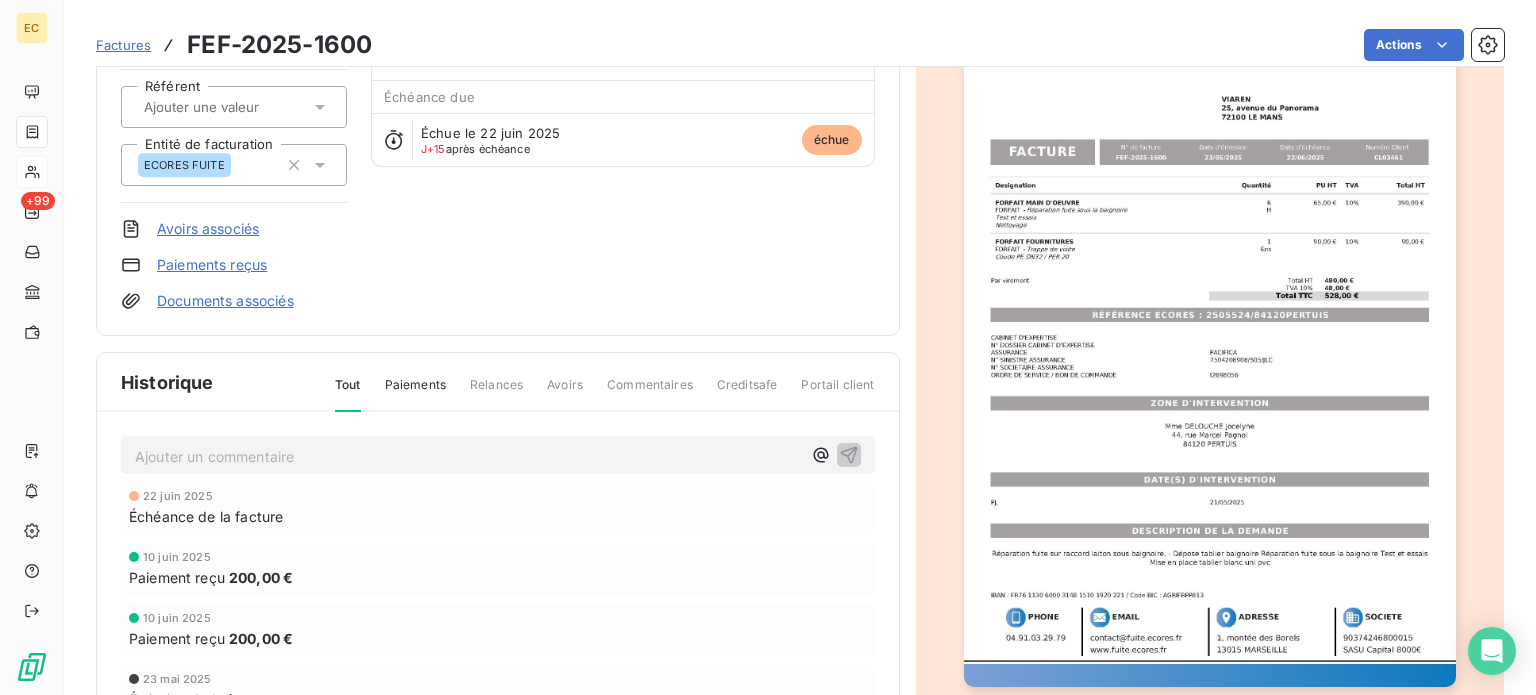 click on "Paiements reçus" at bounding box center [212, 265] 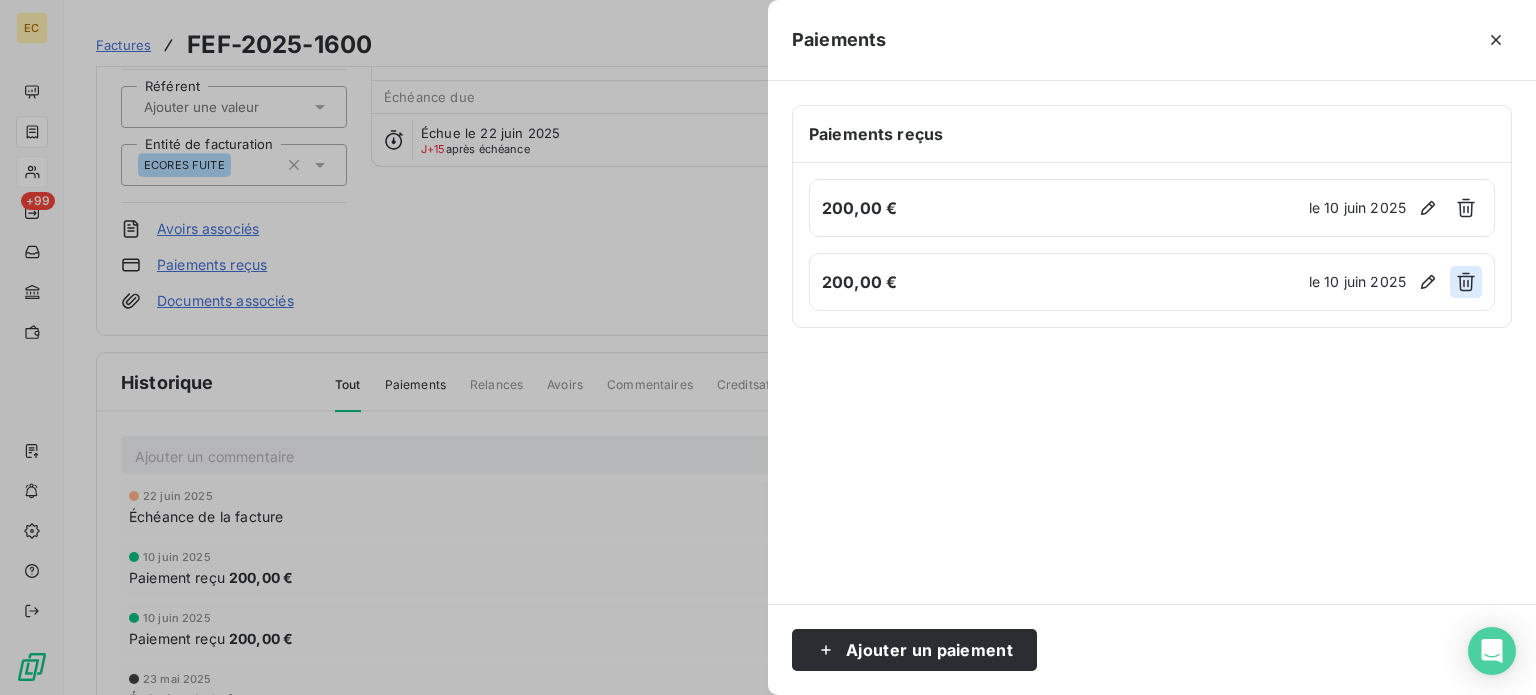 click 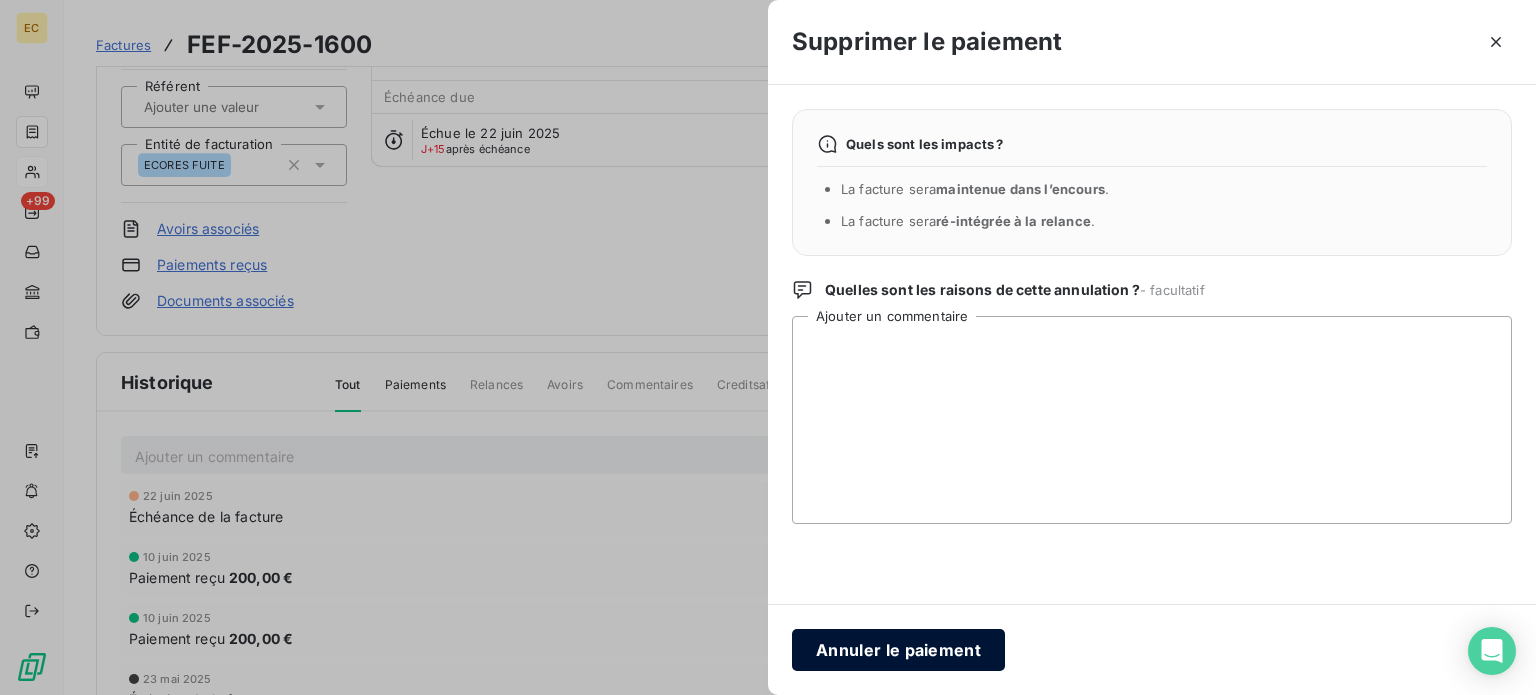 click on "Annuler le paiement" at bounding box center [898, 650] 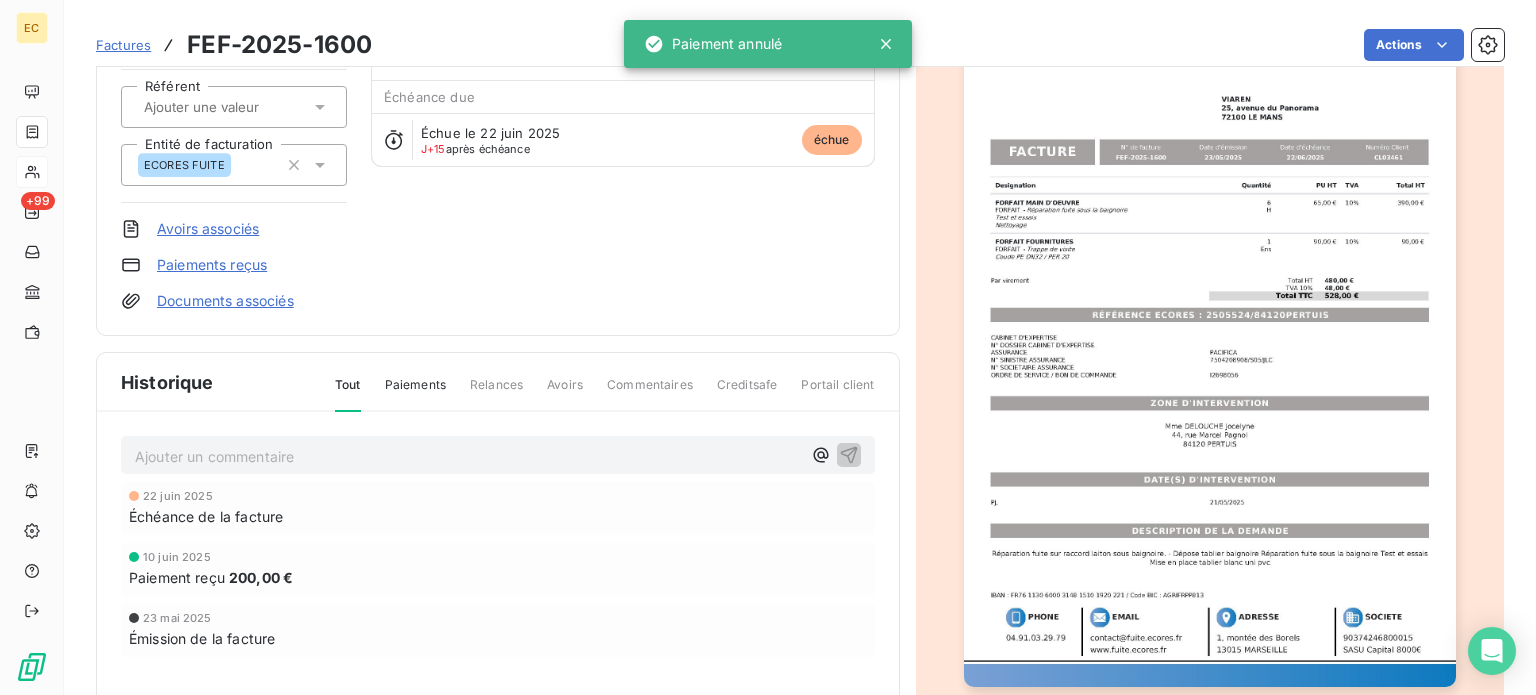 click on "Paiements reçus" at bounding box center [212, 265] 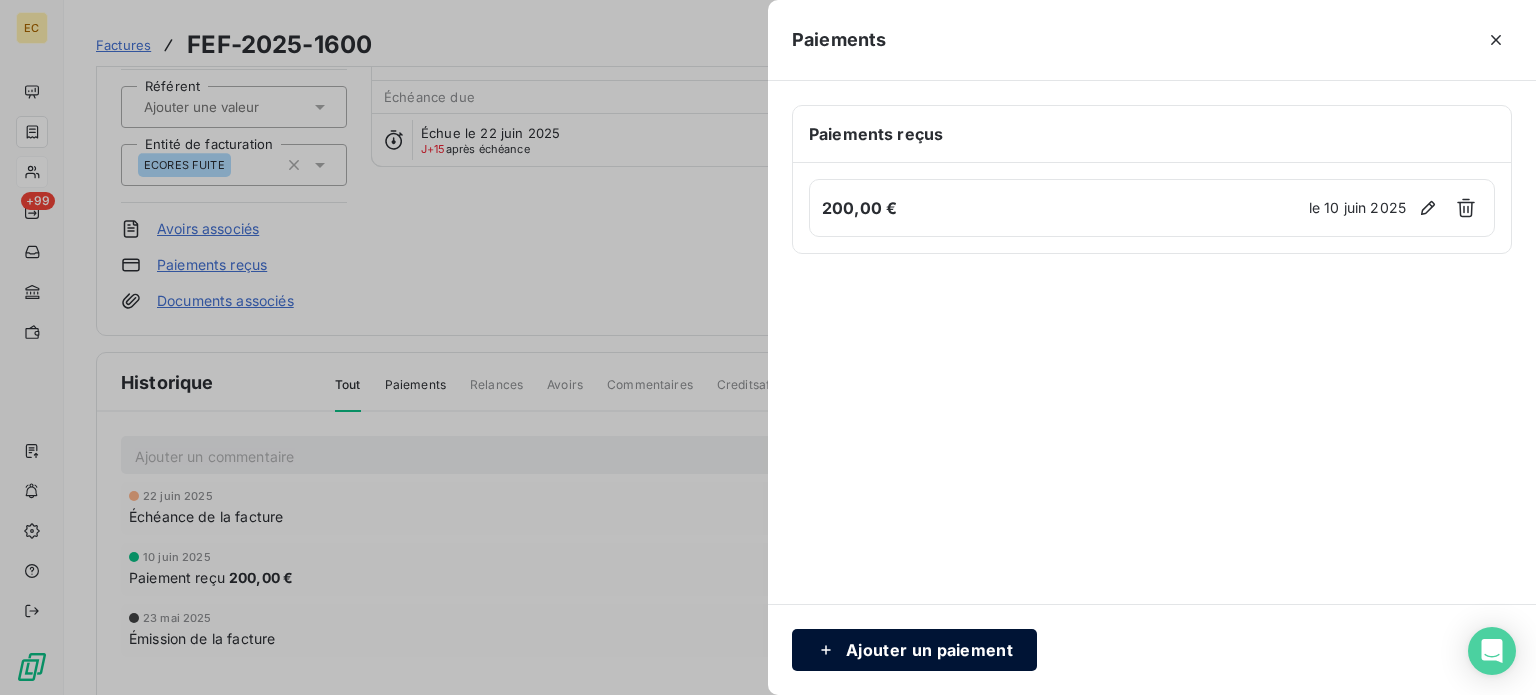 click on "Ajouter un paiement" at bounding box center (914, 650) 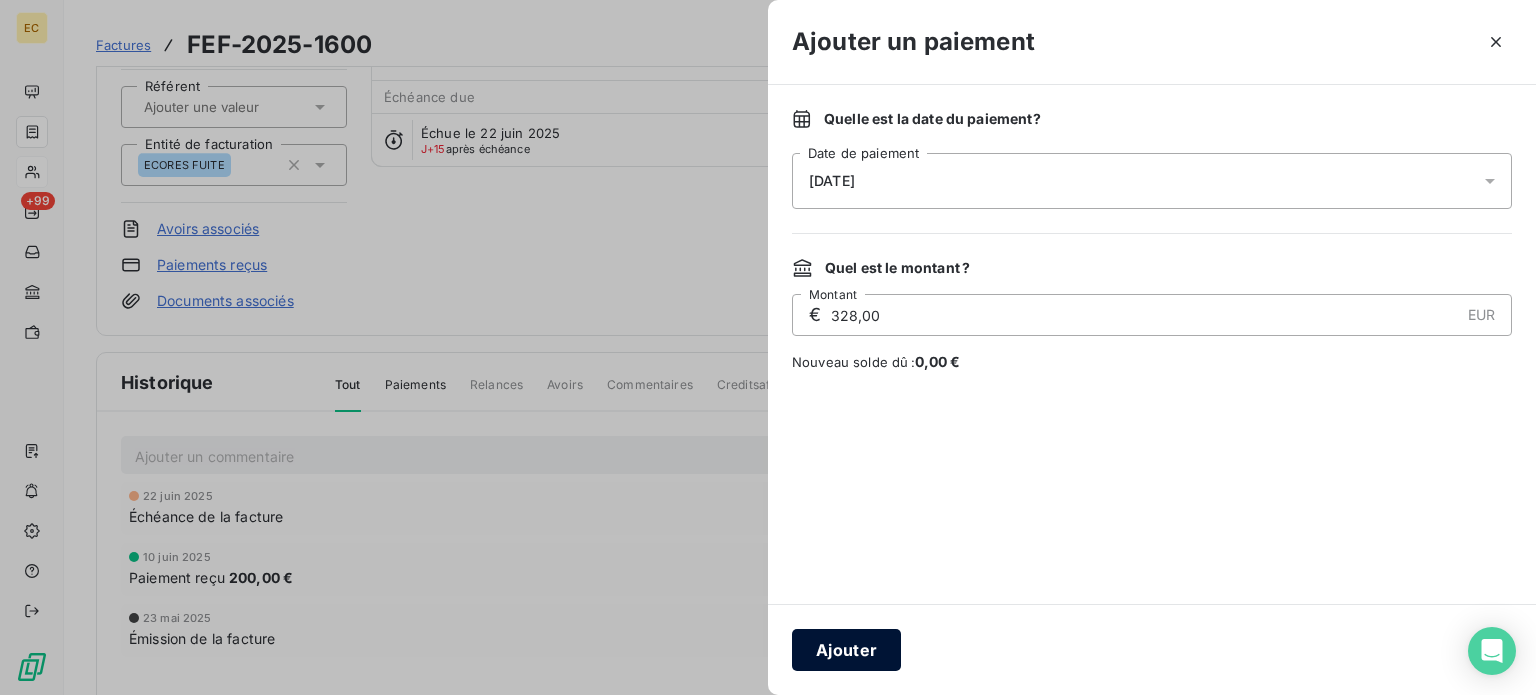 click on "Ajouter" at bounding box center (846, 650) 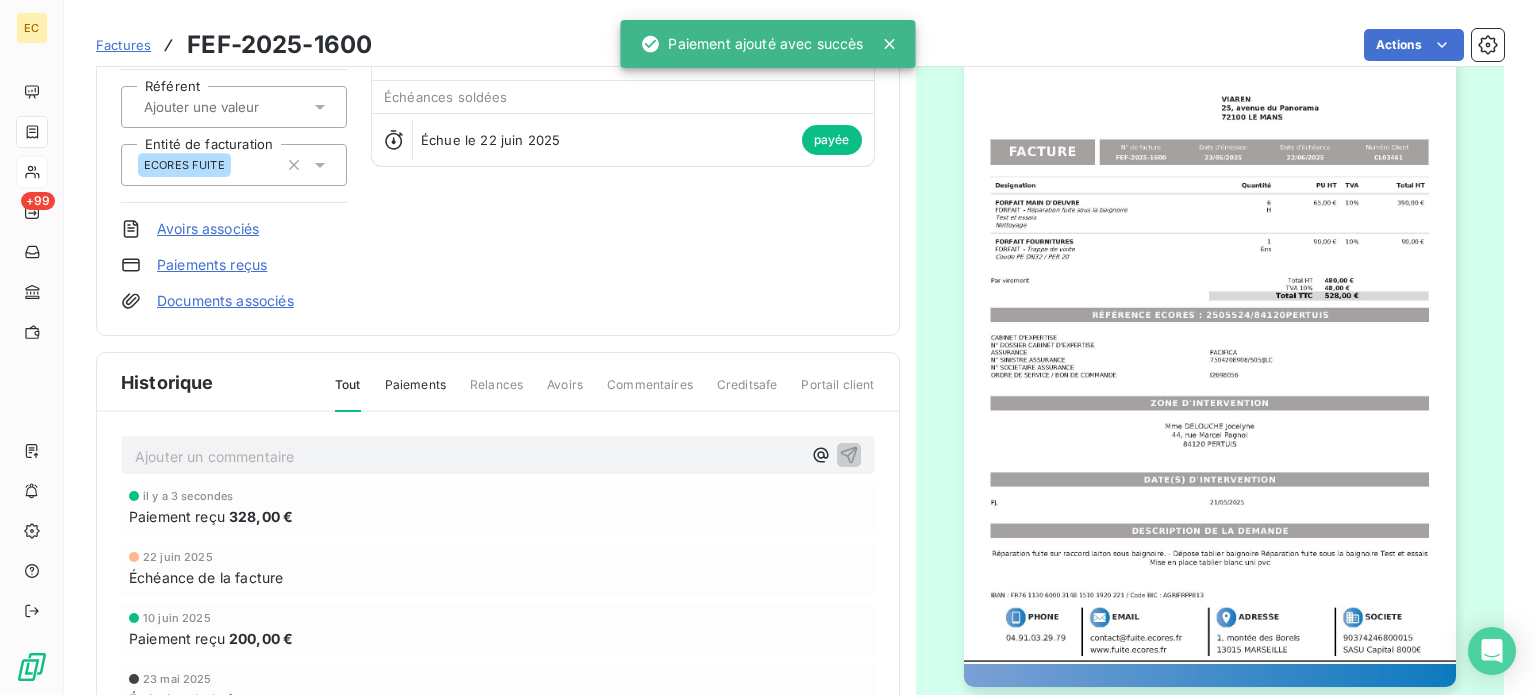 click on "Factures" at bounding box center [123, 45] 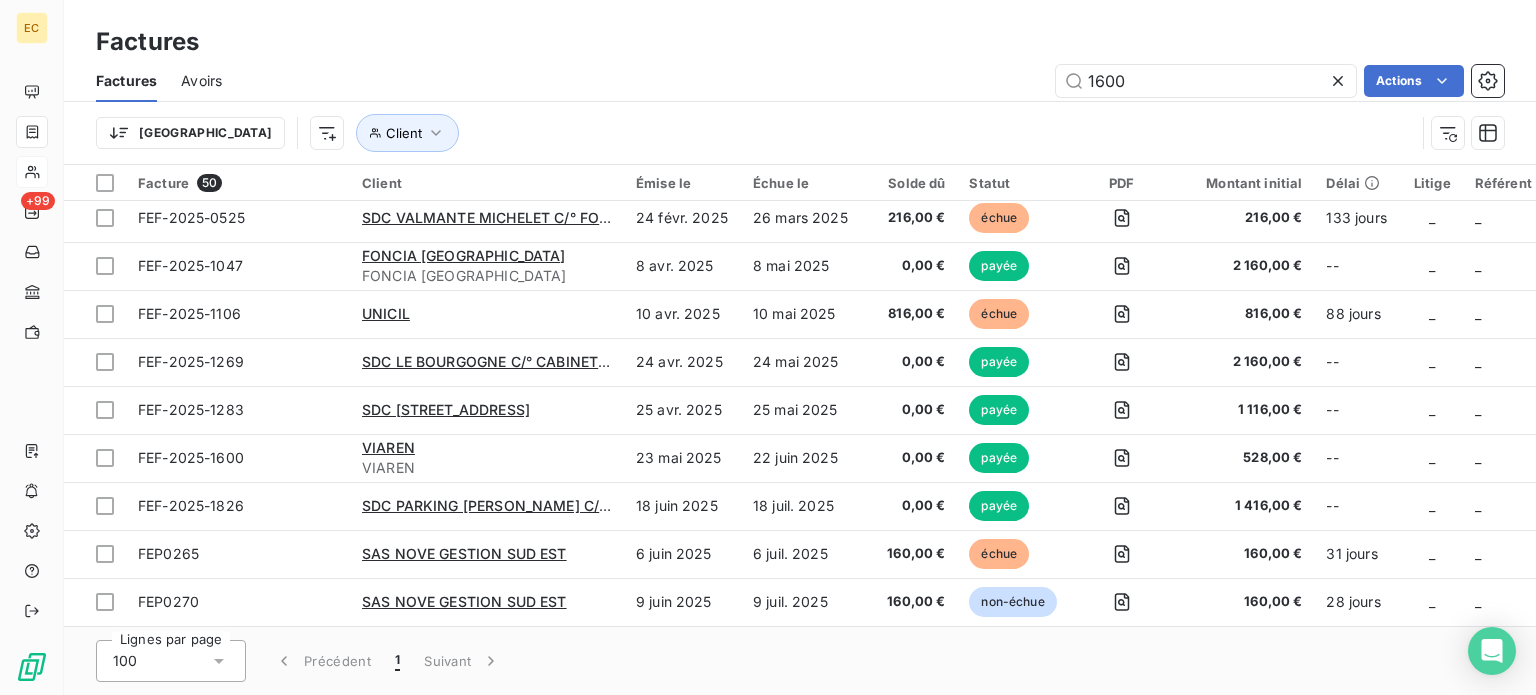 scroll, scrollTop: 1982, scrollLeft: 0, axis: vertical 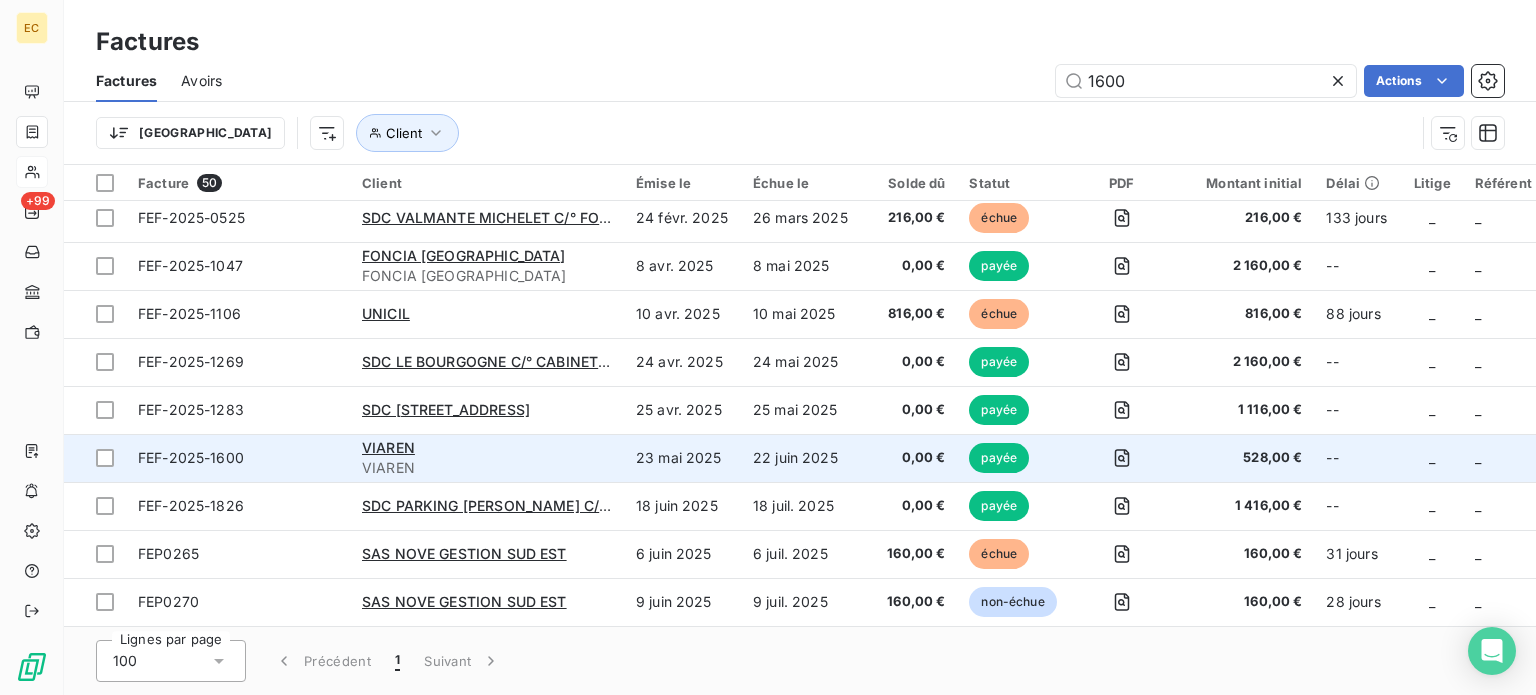 click on "VIAREN" at bounding box center [487, 468] 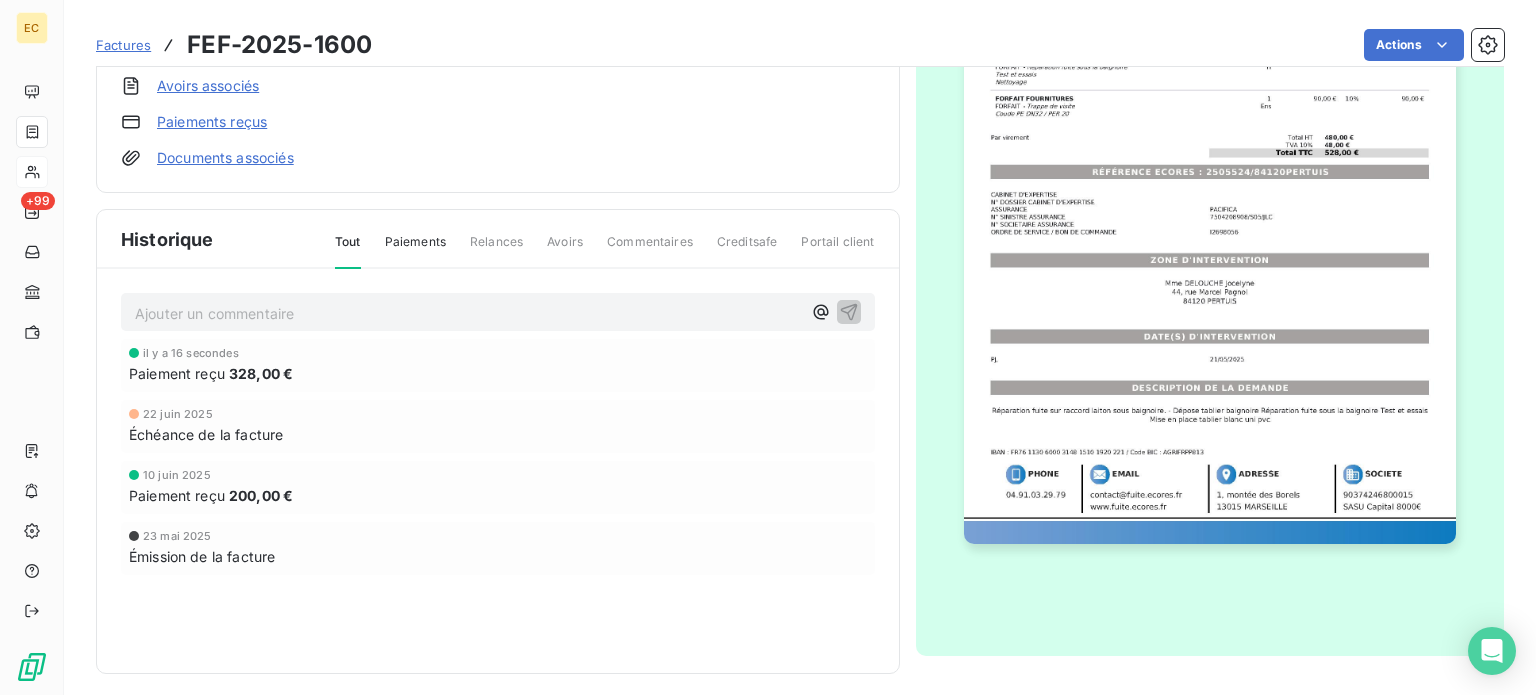 scroll, scrollTop: 352, scrollLeft: 0, axis: vertical 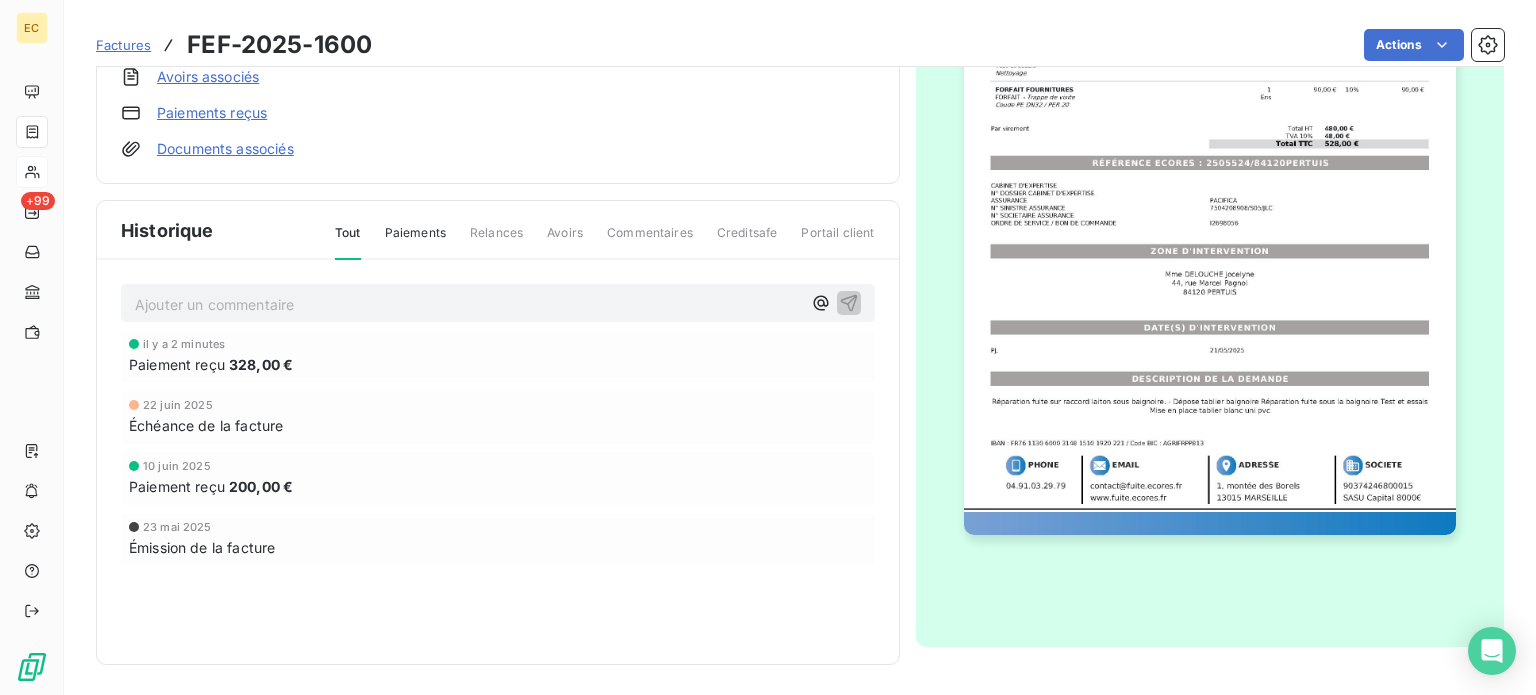 click on "Factures" at bounding box center [123, 45] 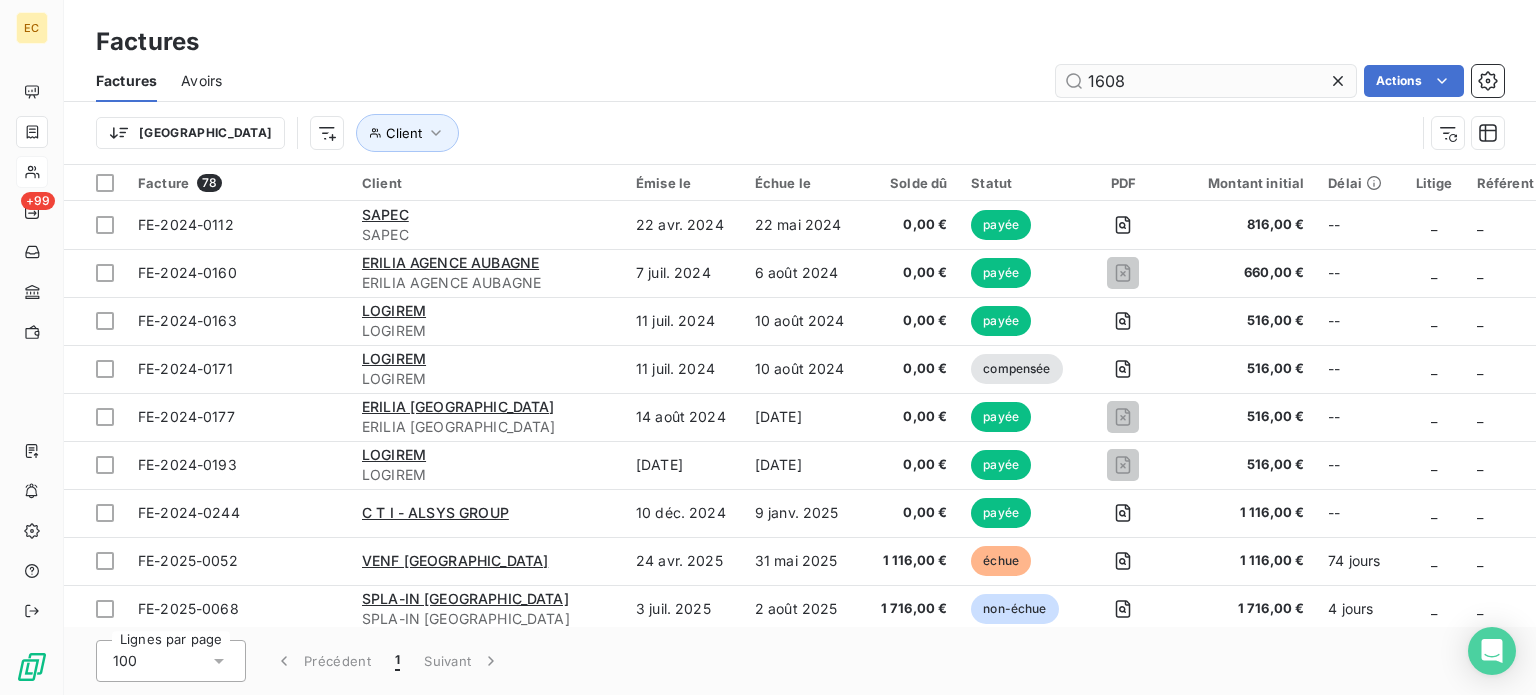 type on "1608" 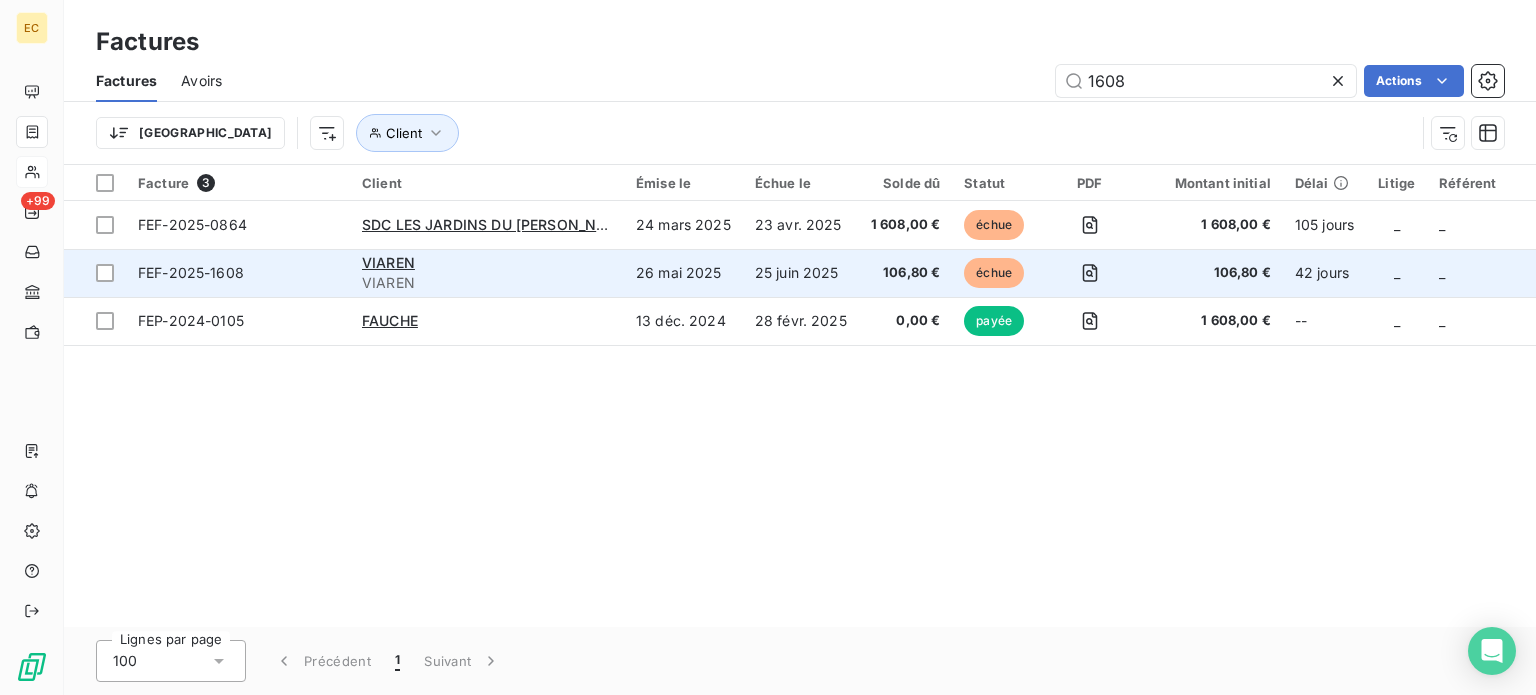 click on "VIAREN" at bounding box center (487, 263) 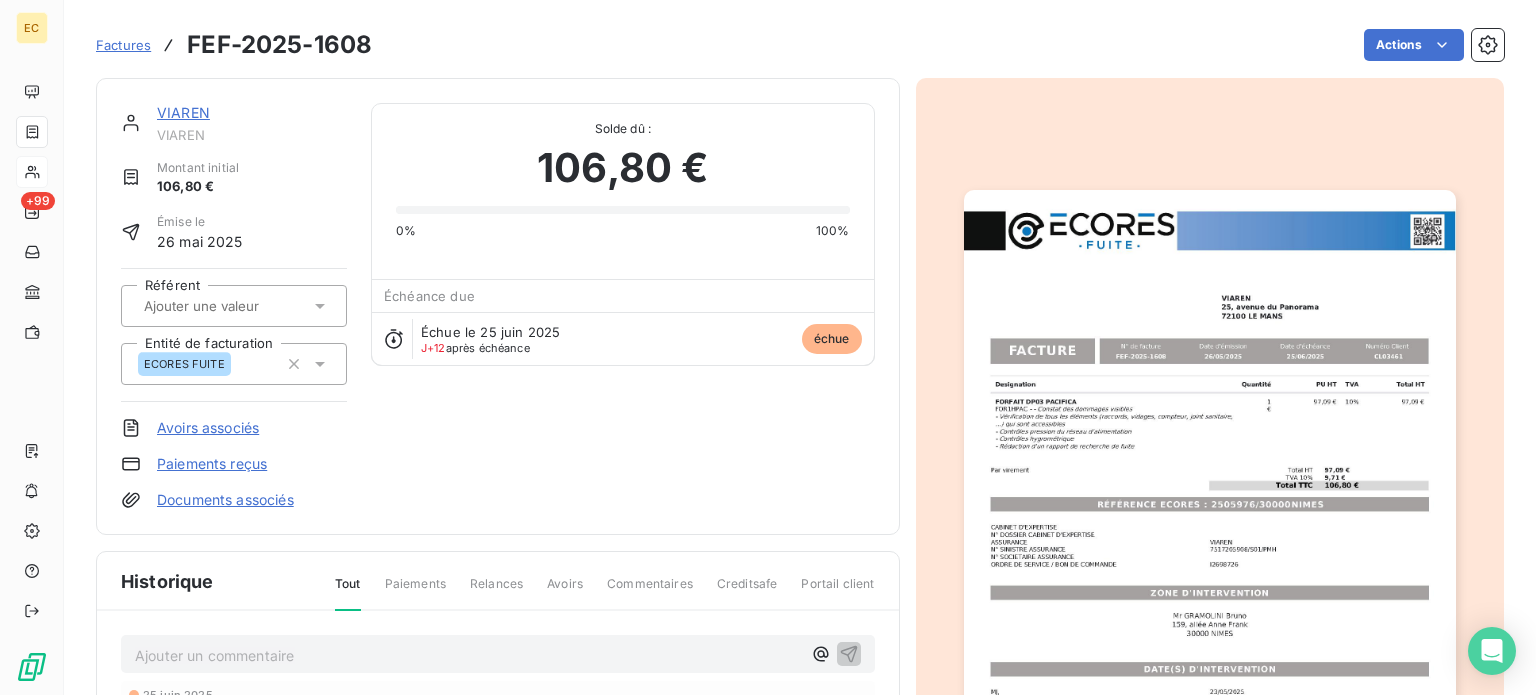 click on "Paiements reçus" at bounding box center (212, 464) 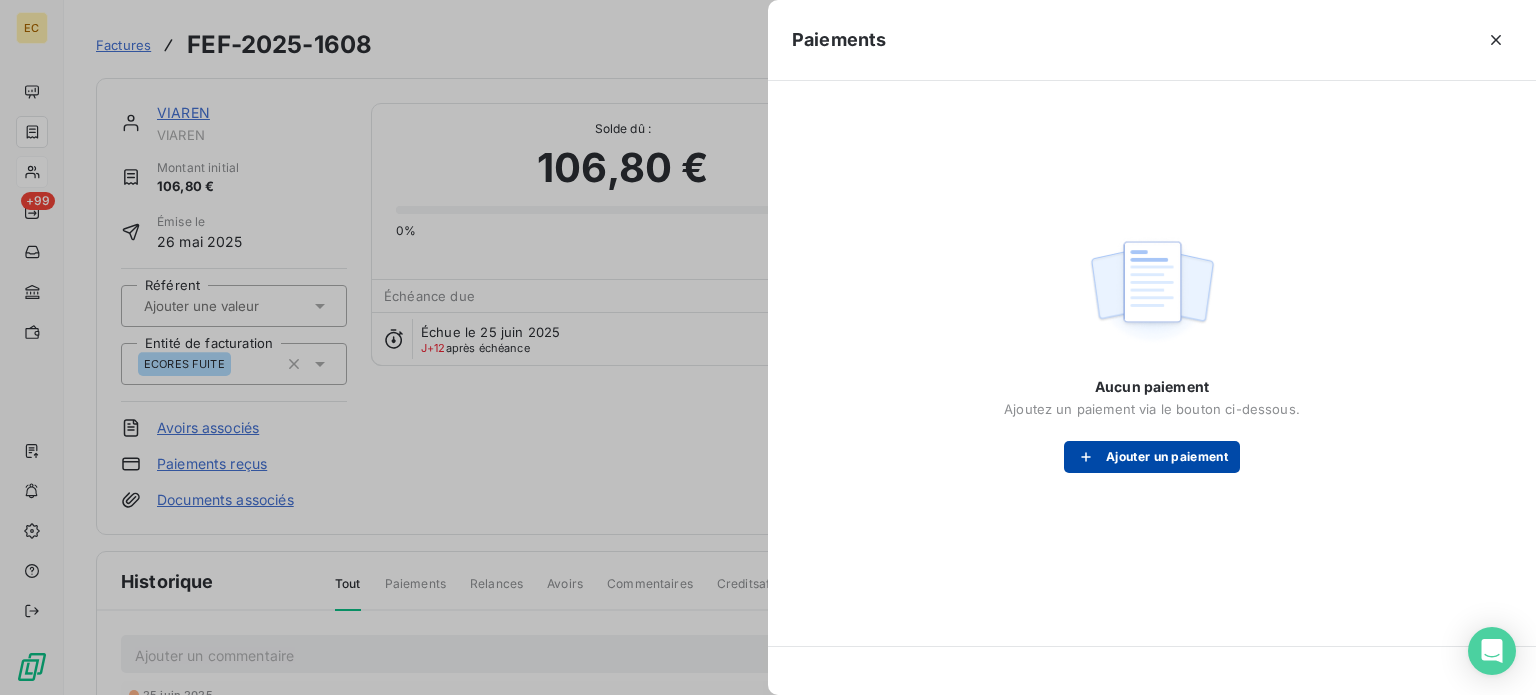 click on "Ajouter un paiement" at bounding box center (1152, 457) 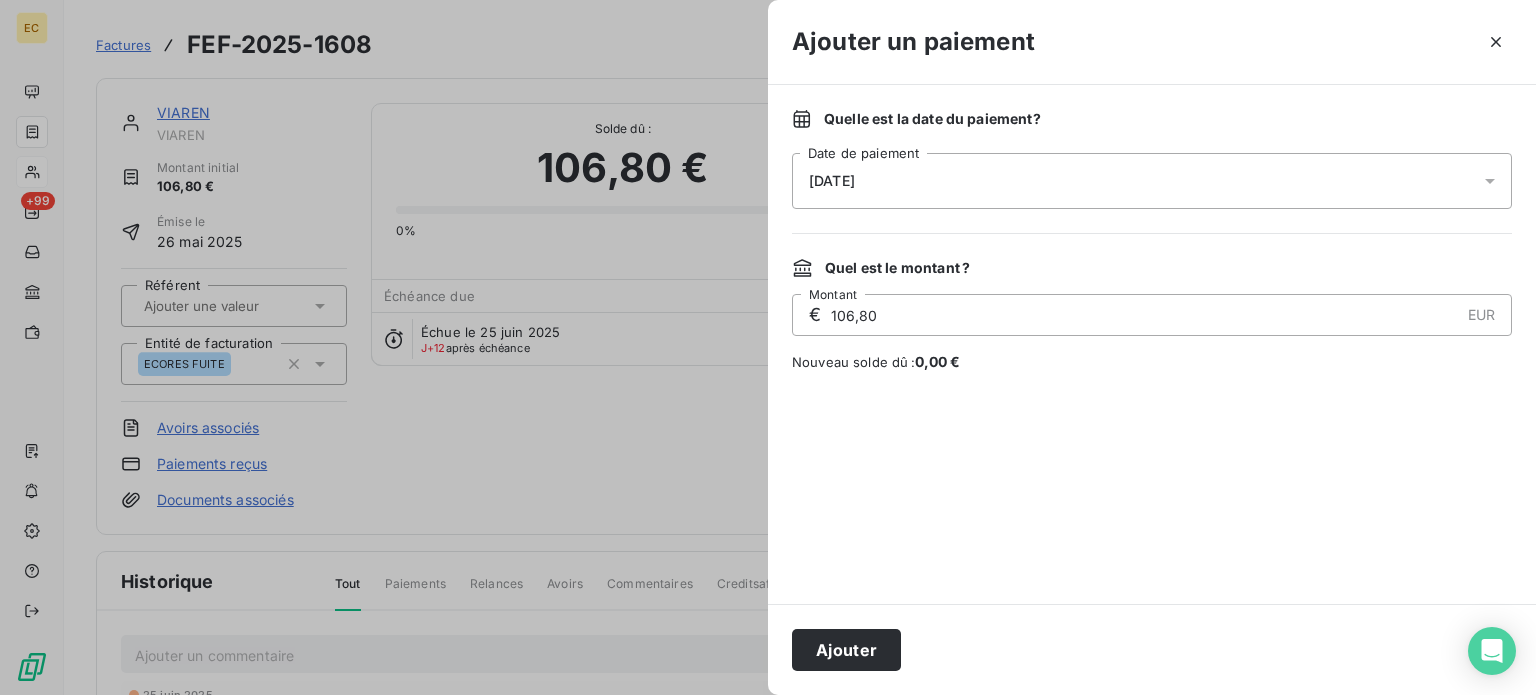 click on "[DATE]" at bounding box center [1152, 181] 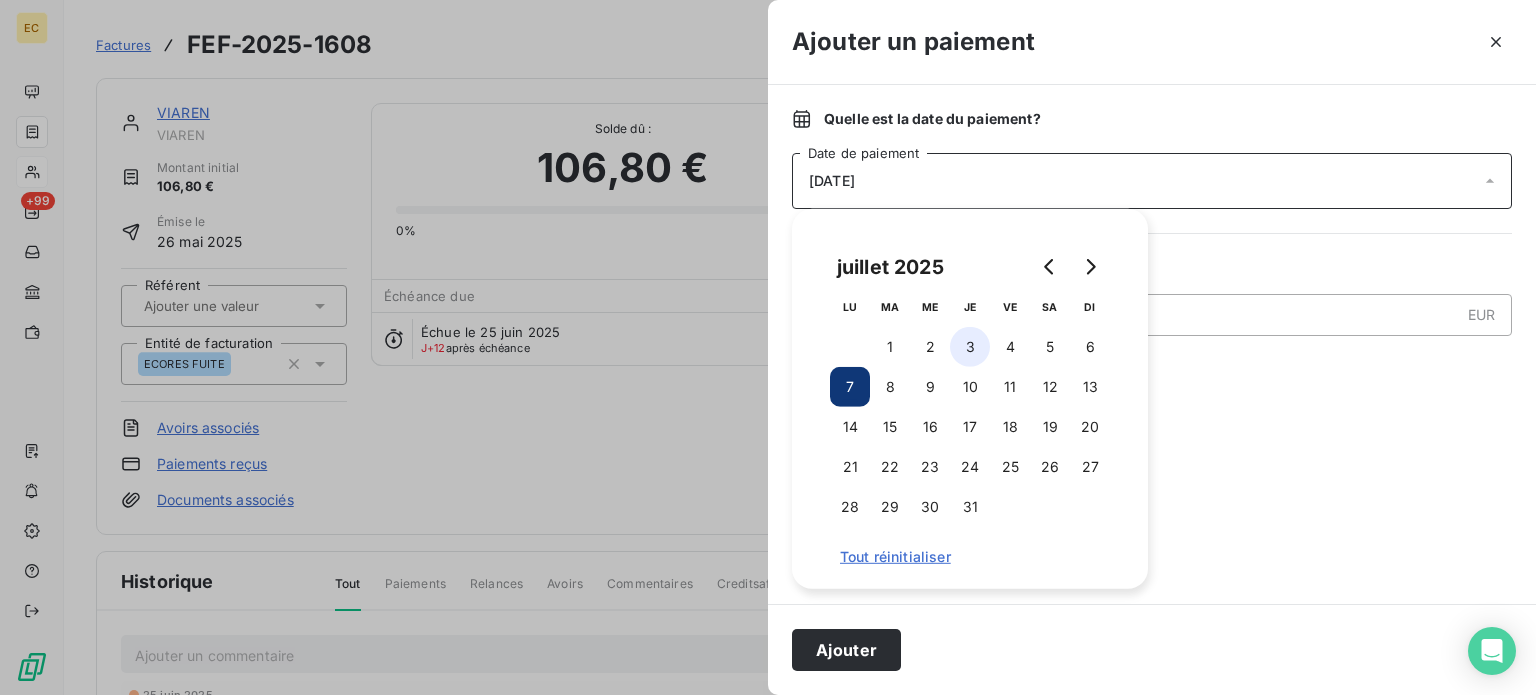 click on "3" at bounding box center [970, 347] 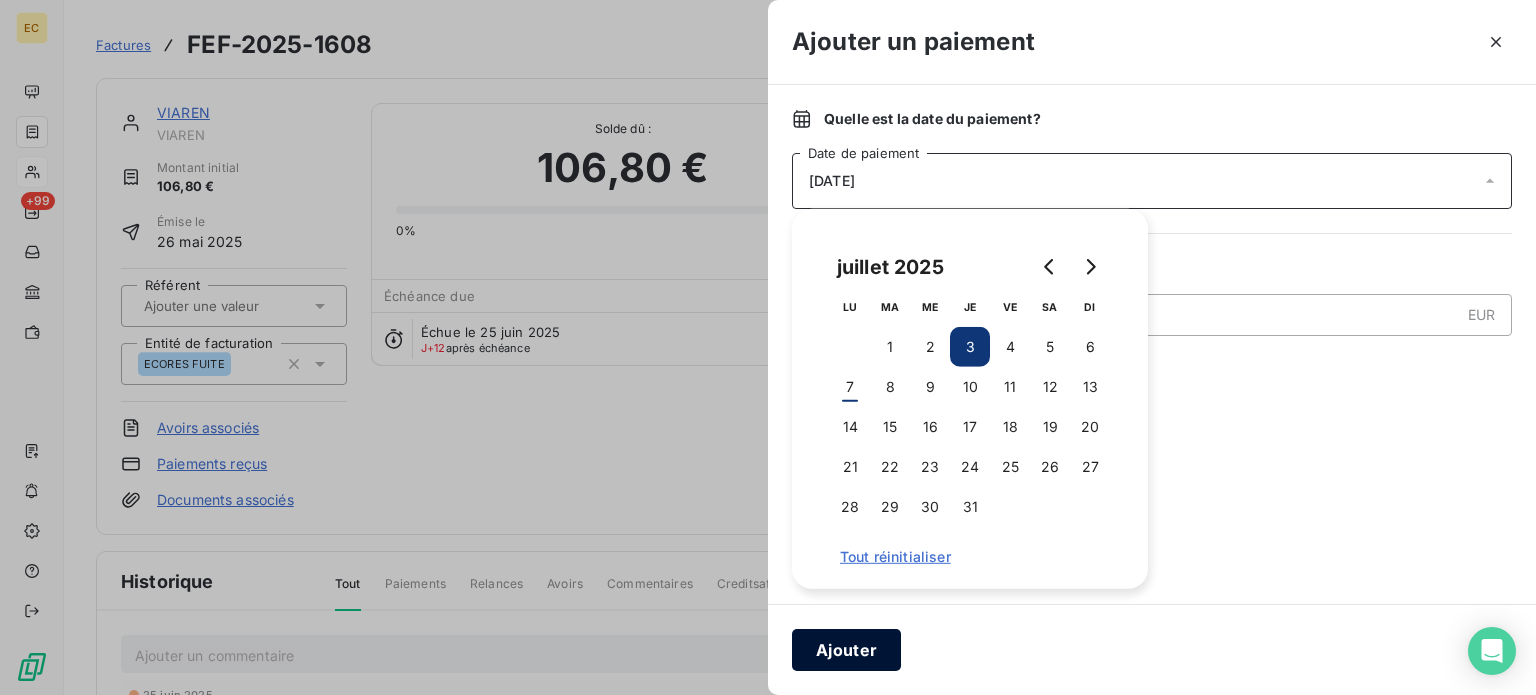 click on "Ajouter" at bounding box center (846, 650) 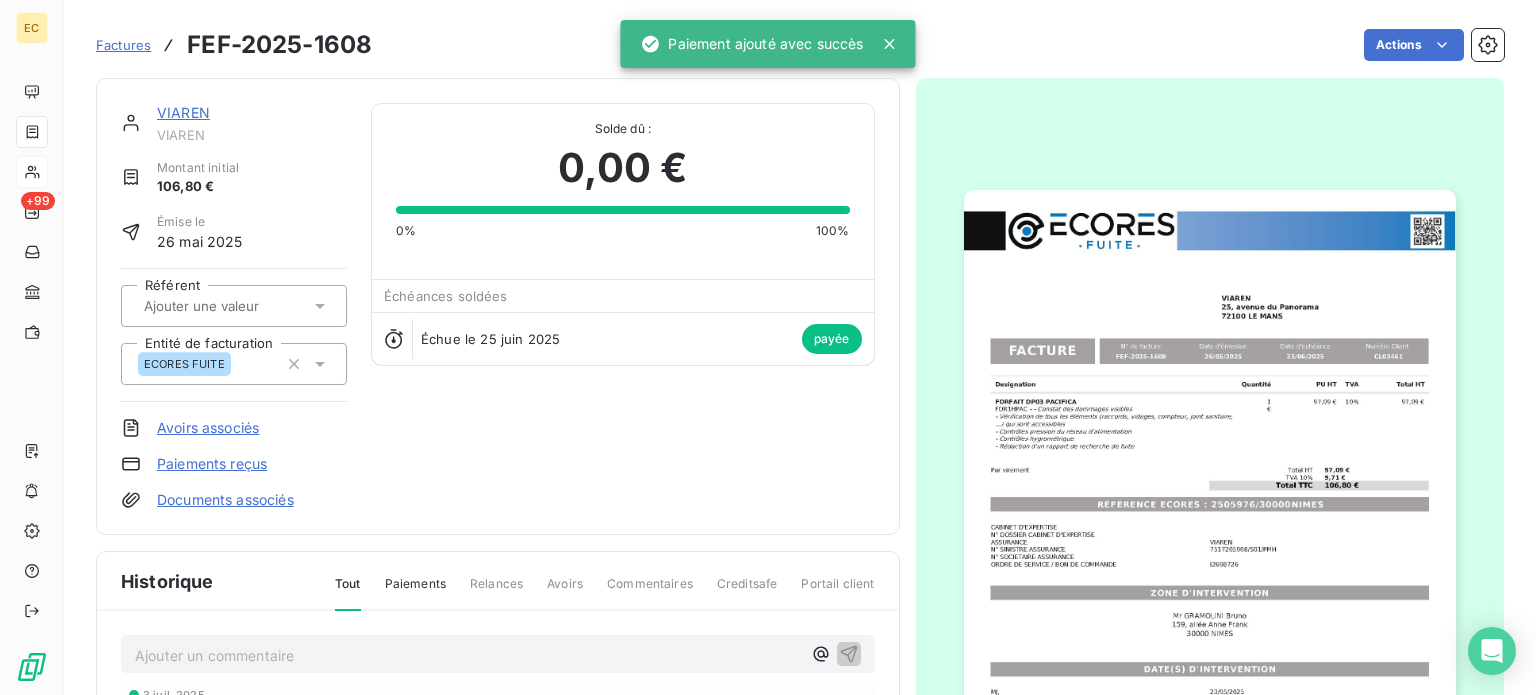 click on "Factures" at bounding box center (123, 45) 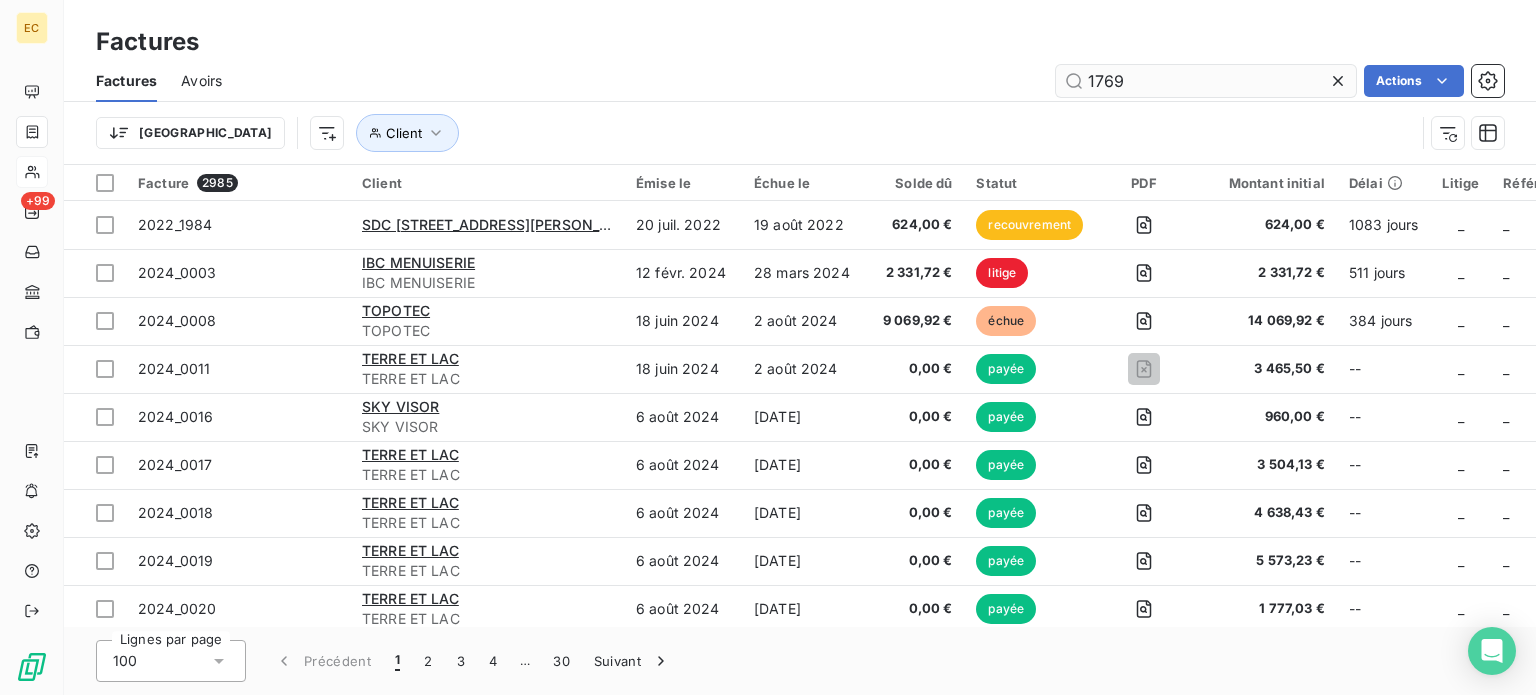 type on "1769" 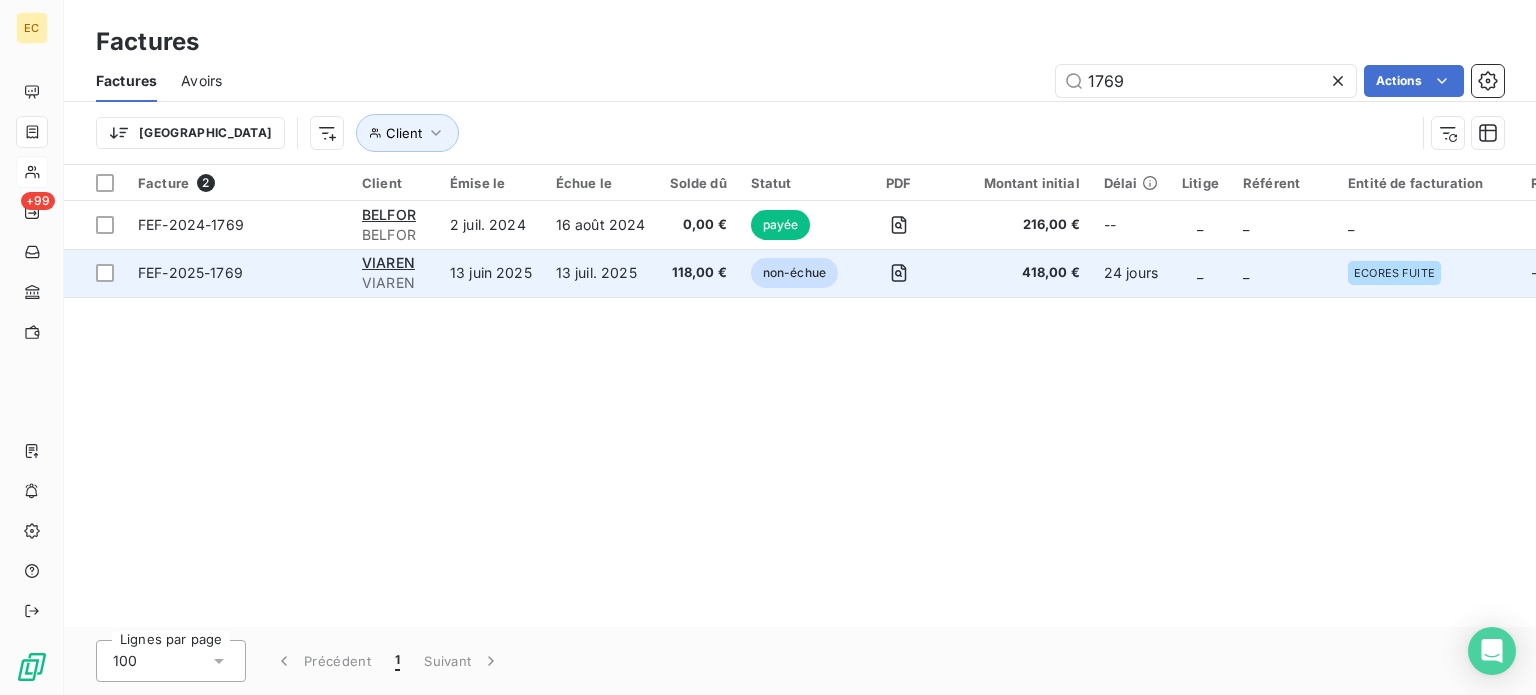 click on "13 juil. 2025" at bounding box center [601, 273] 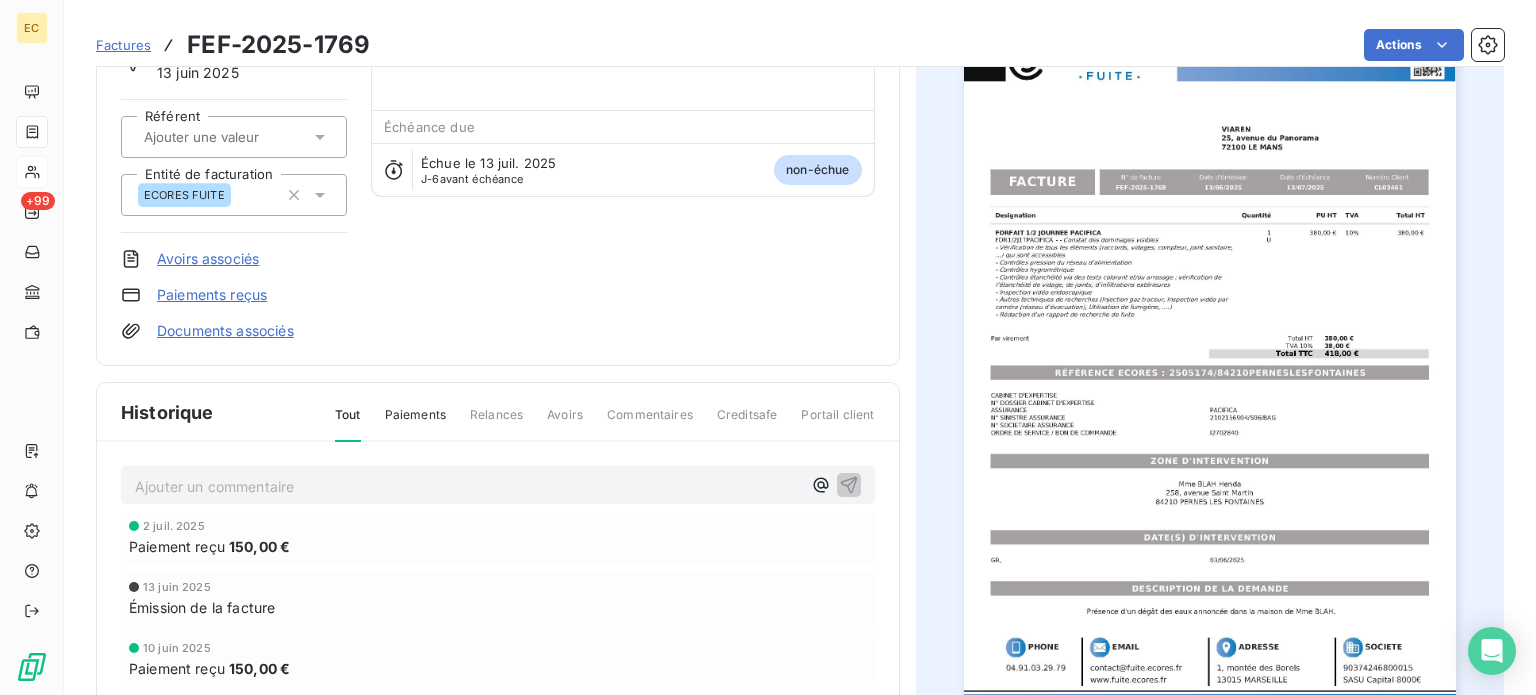 scroll, scrollTop: 202, scrollLeft: 0, axis: vertical 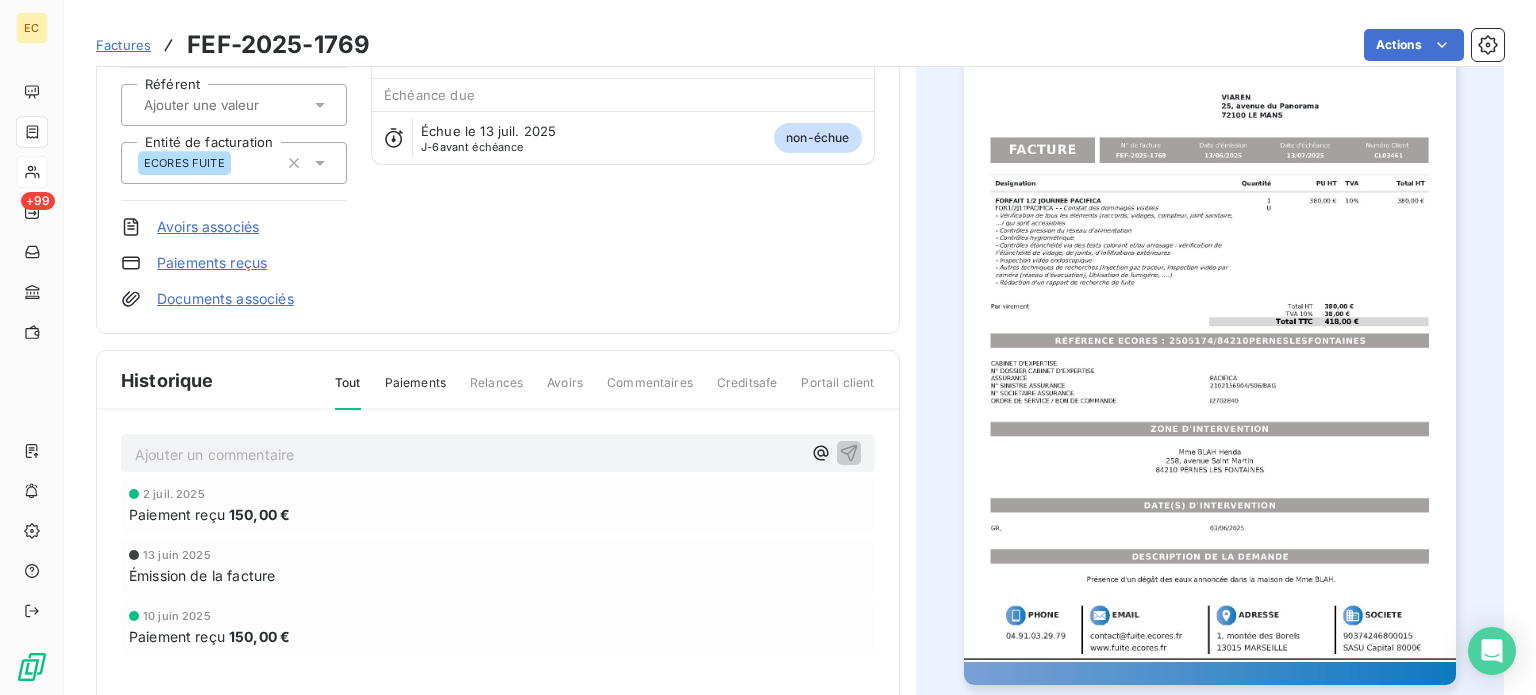 click on "Paiements reçus" at bounding box center (212, 263) 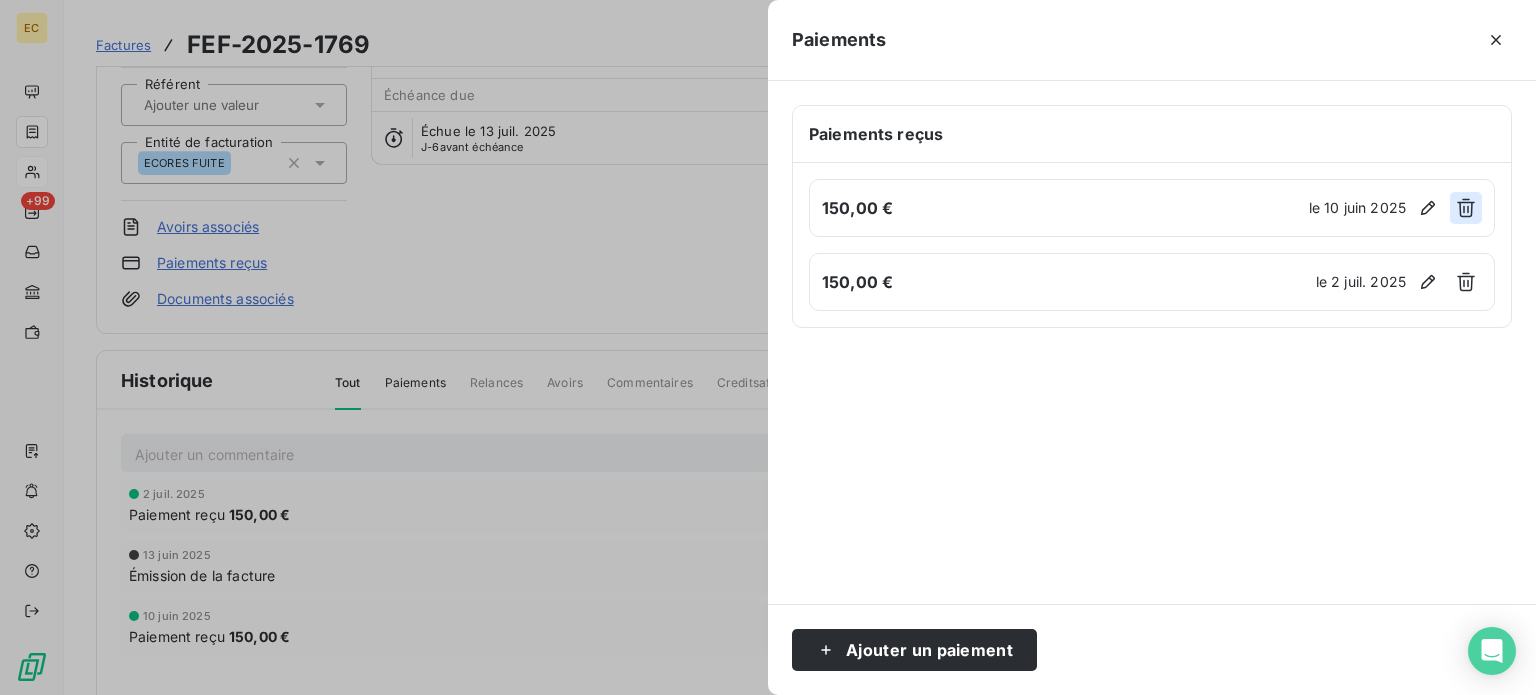 click 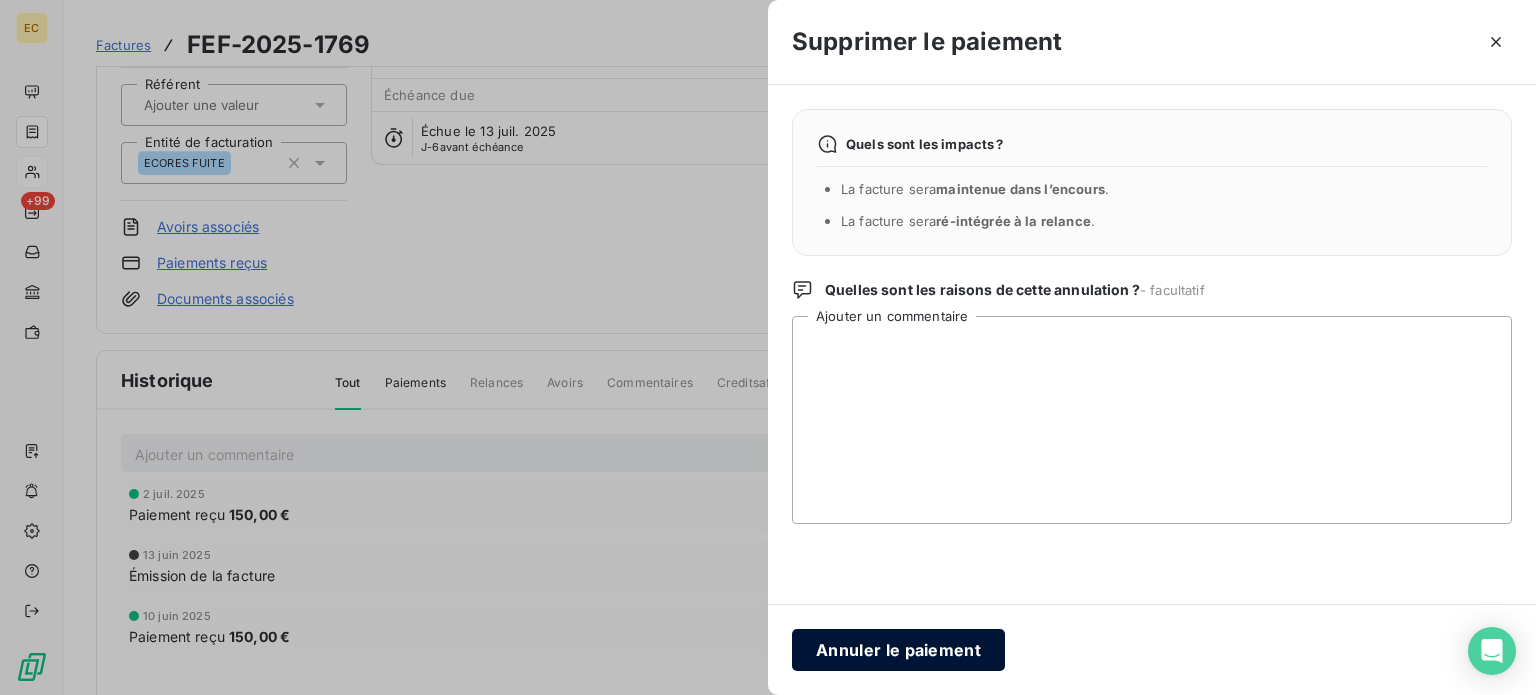 click on "Annuler le paiement" at bounding box center [898, 650] 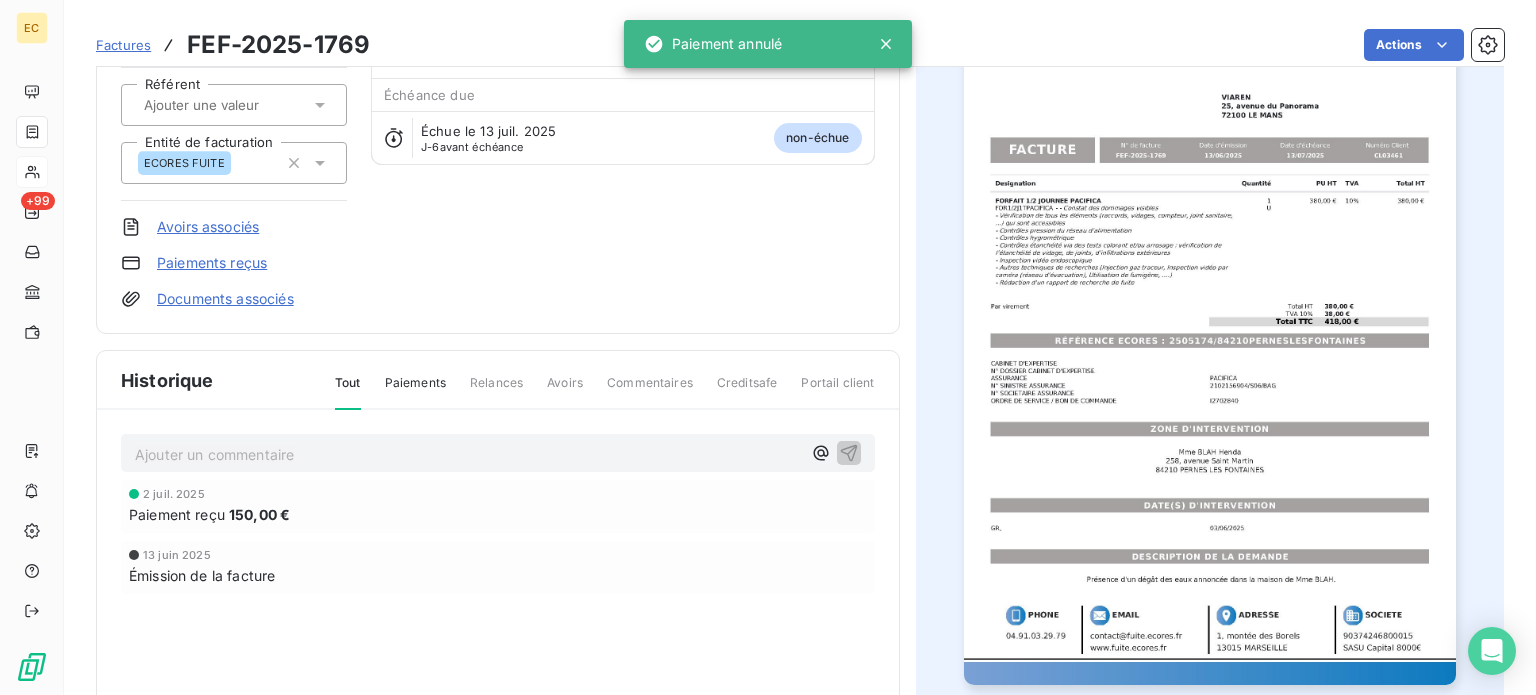click on "Paiements reçus" at bounding box center [212, 263] 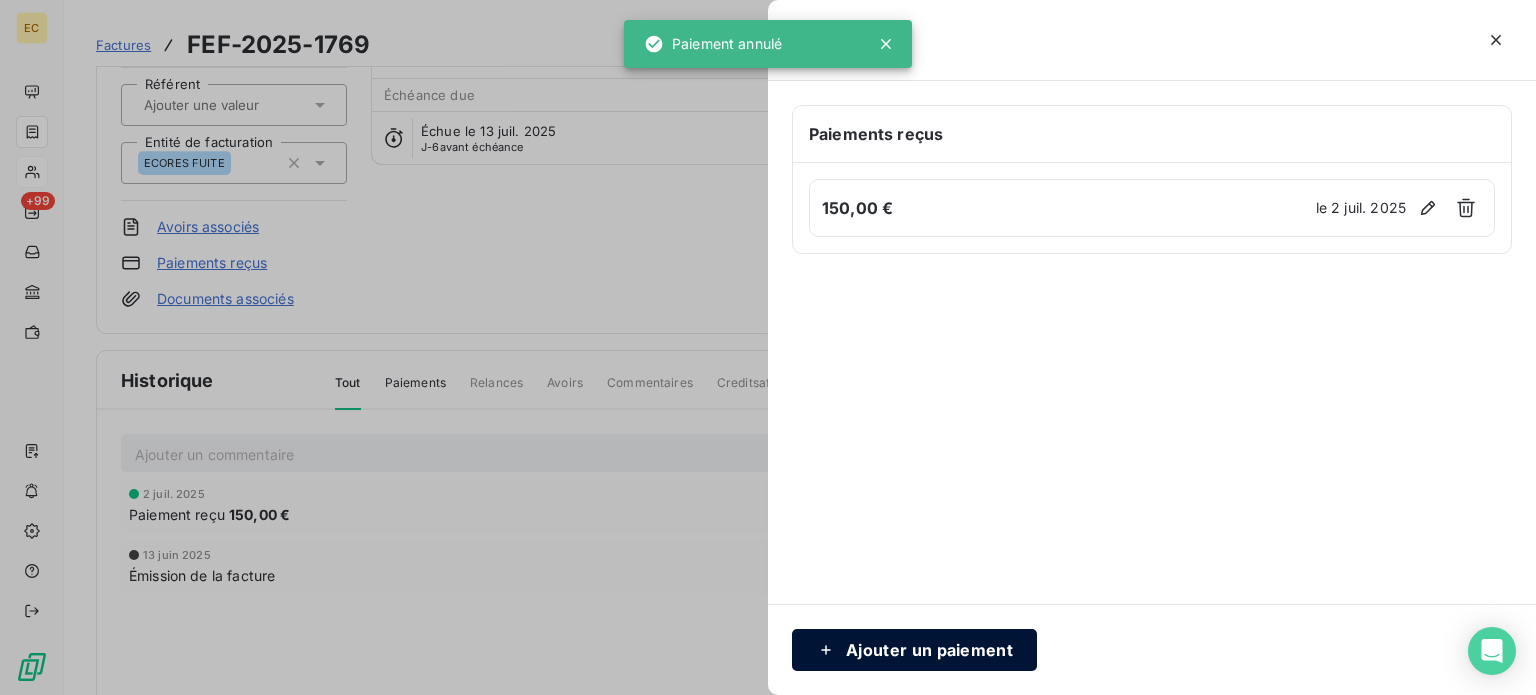 drag, startPoint x: 879, startPoint y: 657, endPoint x: 879, endPoint y: 646, distance: 11 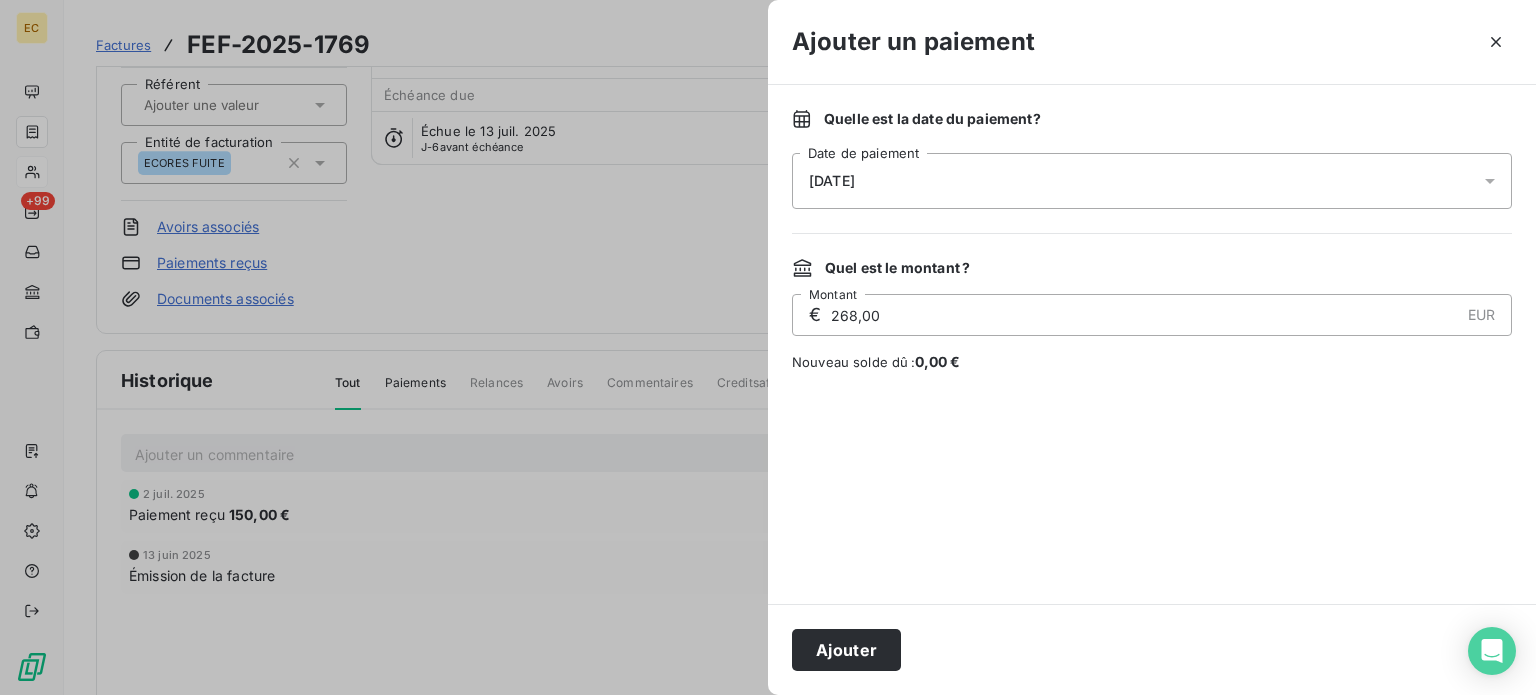 click on "[DATE]" at bounding box center (1152, 181) 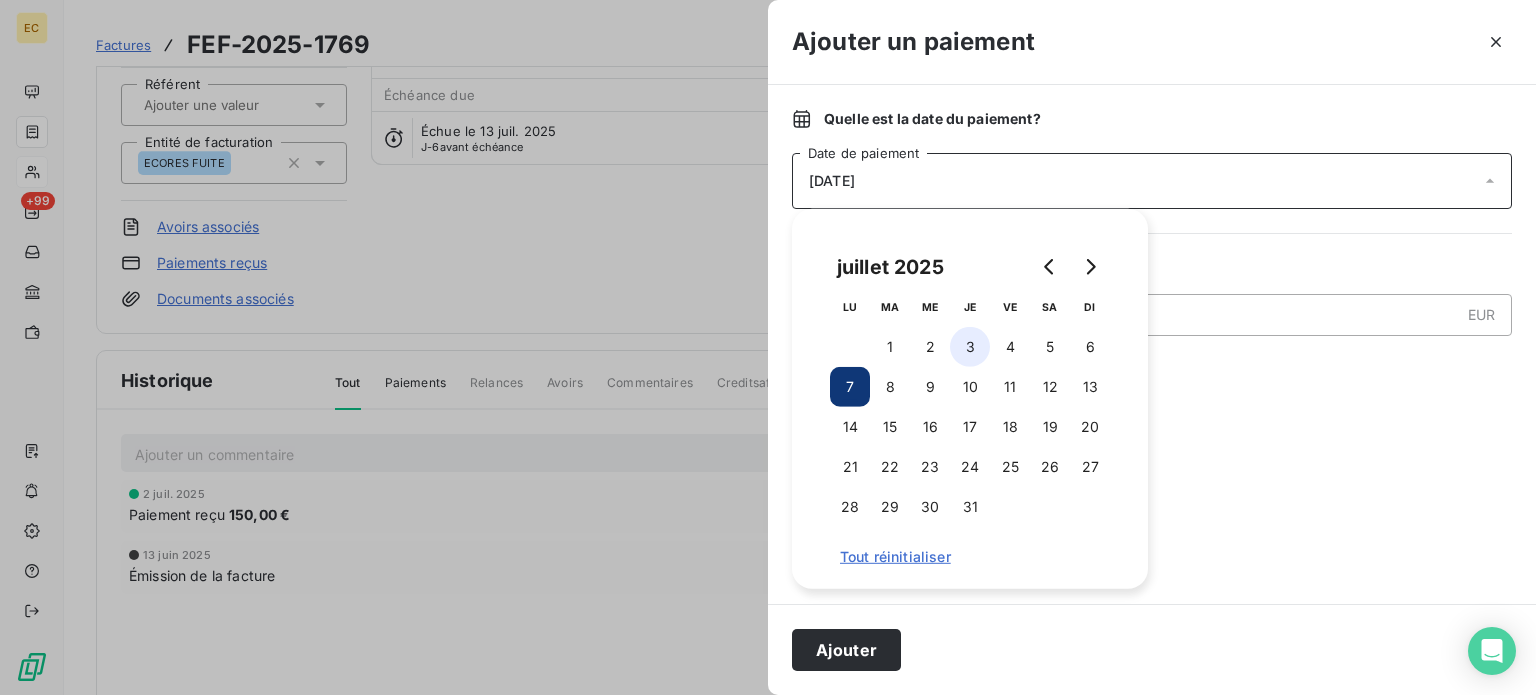 click on "3" at bounding box center (970, 347) 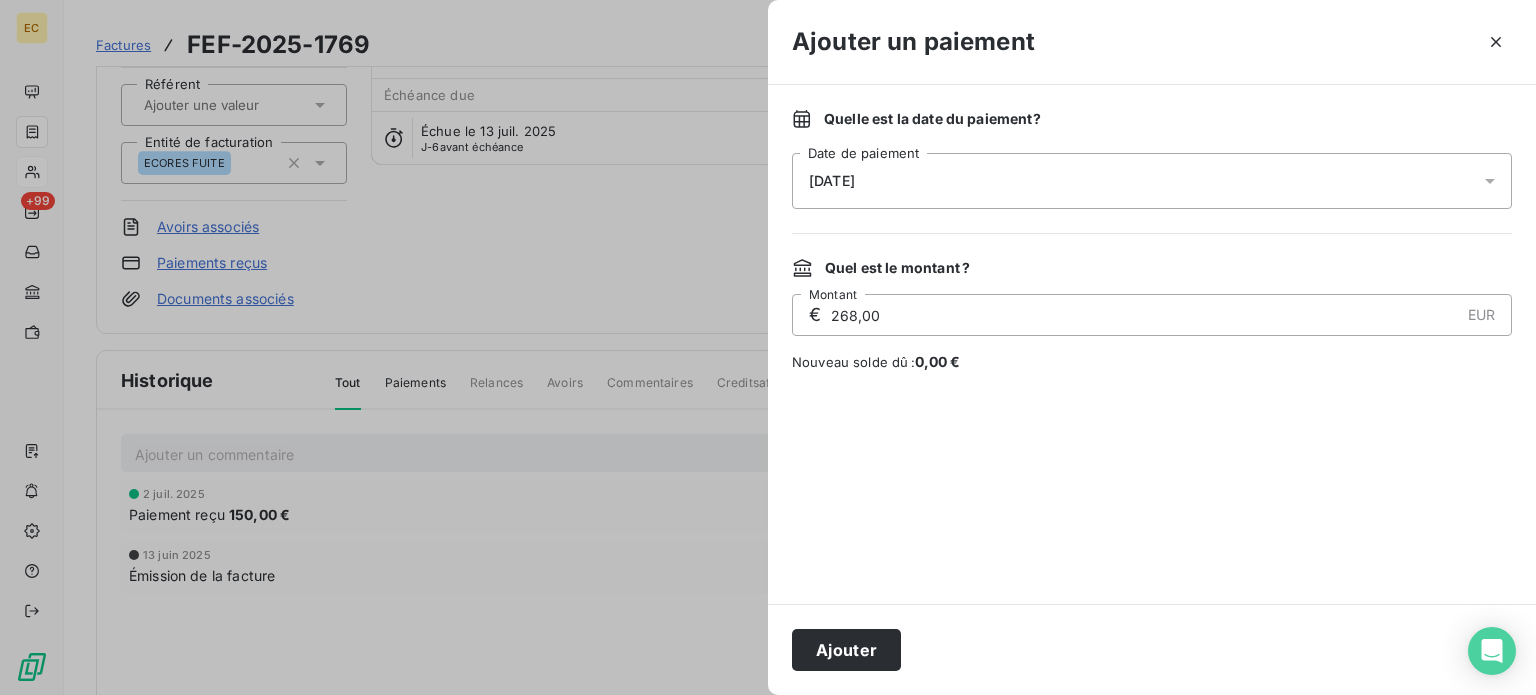 drag, startPoint x: 871, startPoint y: 655, endPoint x: 865, endPoint y: 607, distance: 48.373547 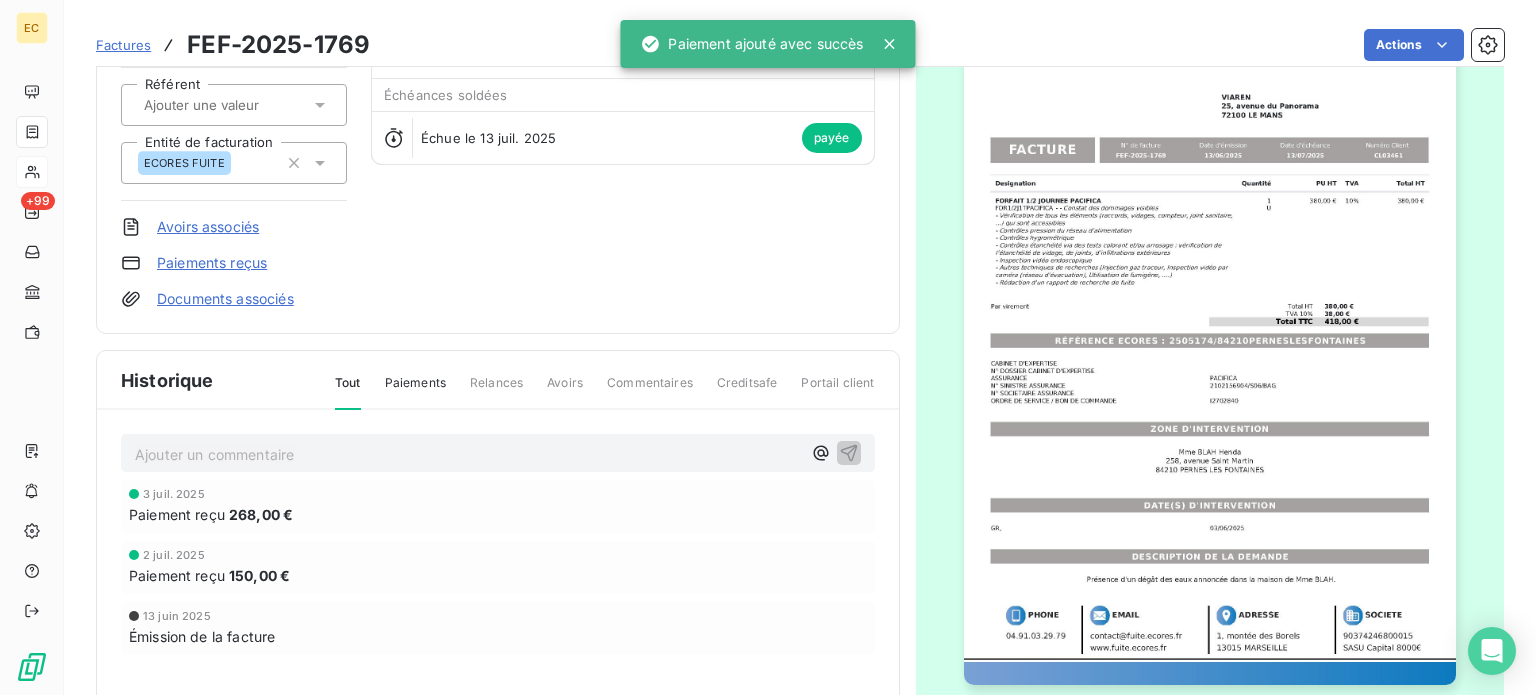click on "Factures" at bounding box center (123, 45) 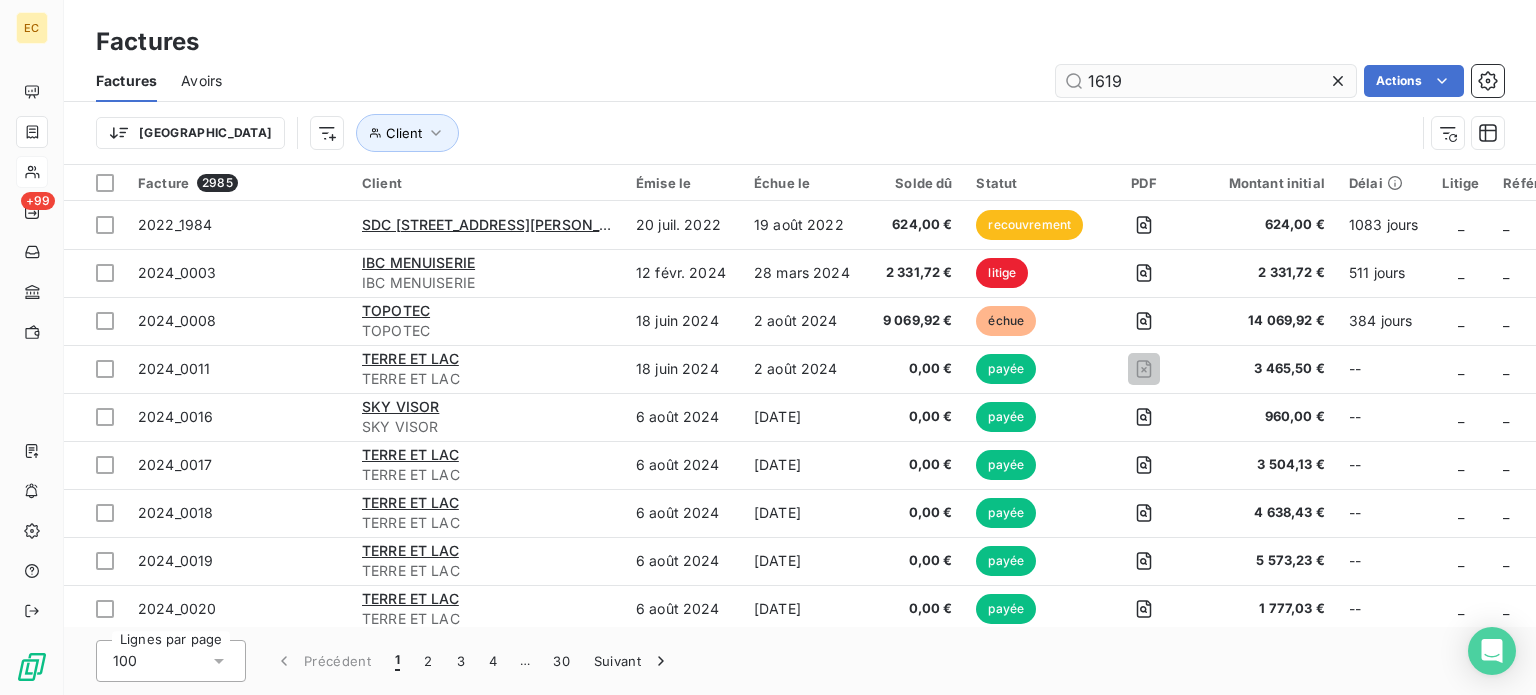 type on "1619" 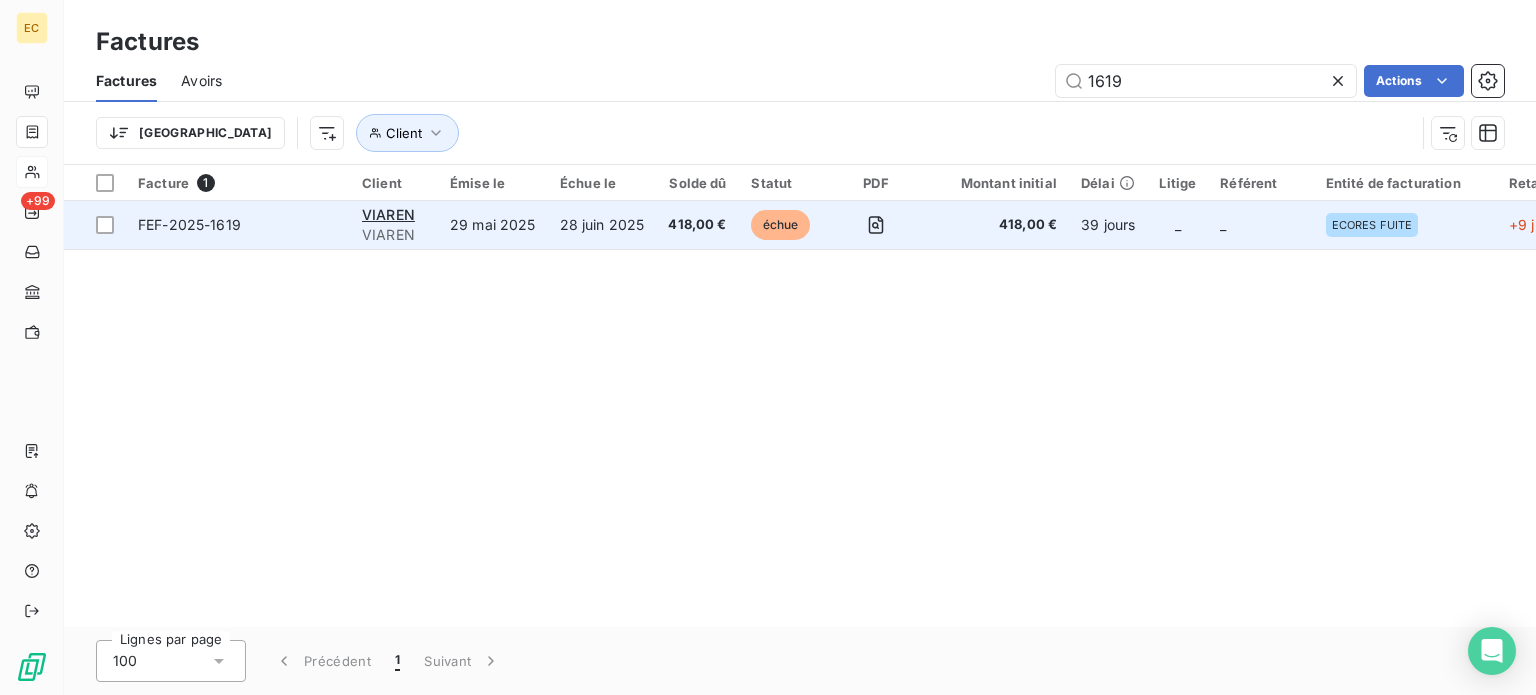 click on "418,00 €" at bounding box center (697, 225) 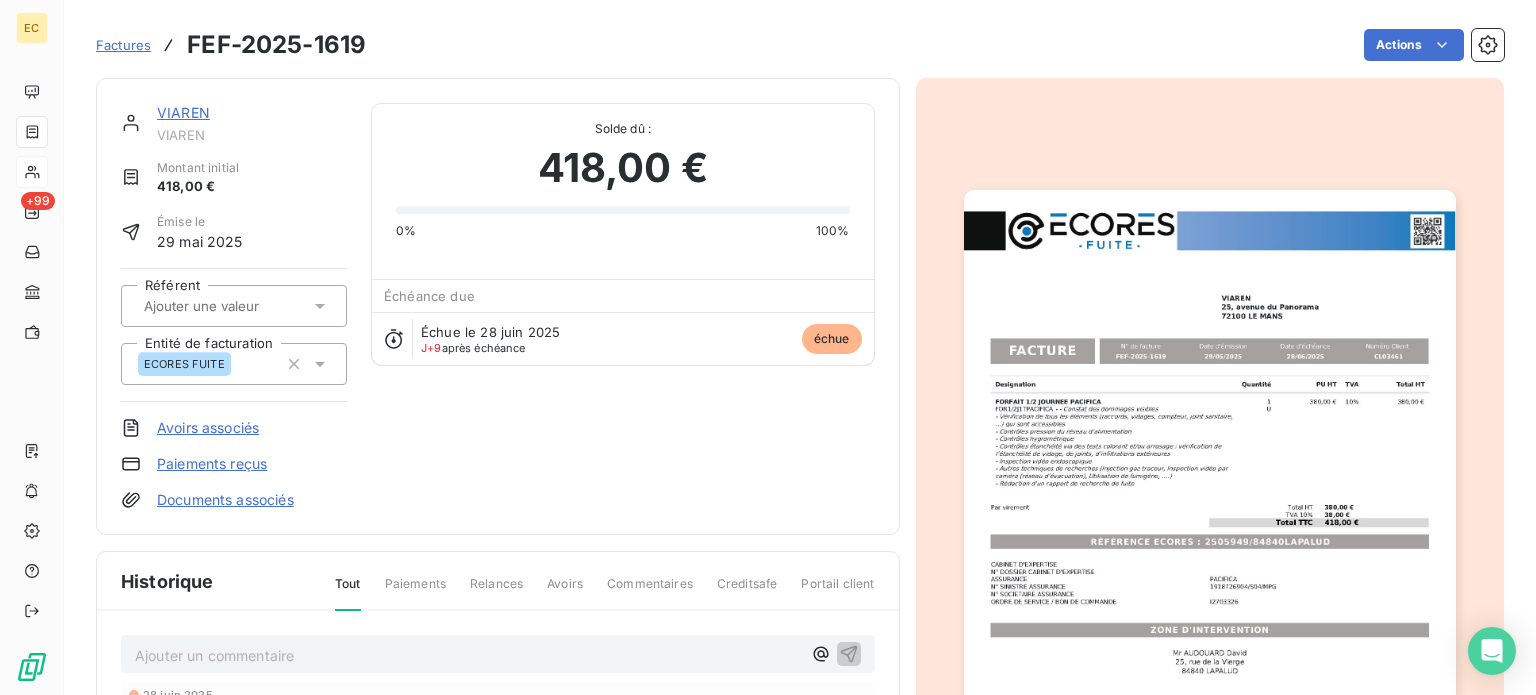 click on "Paiements reçus" at bounding box center [212, 464] 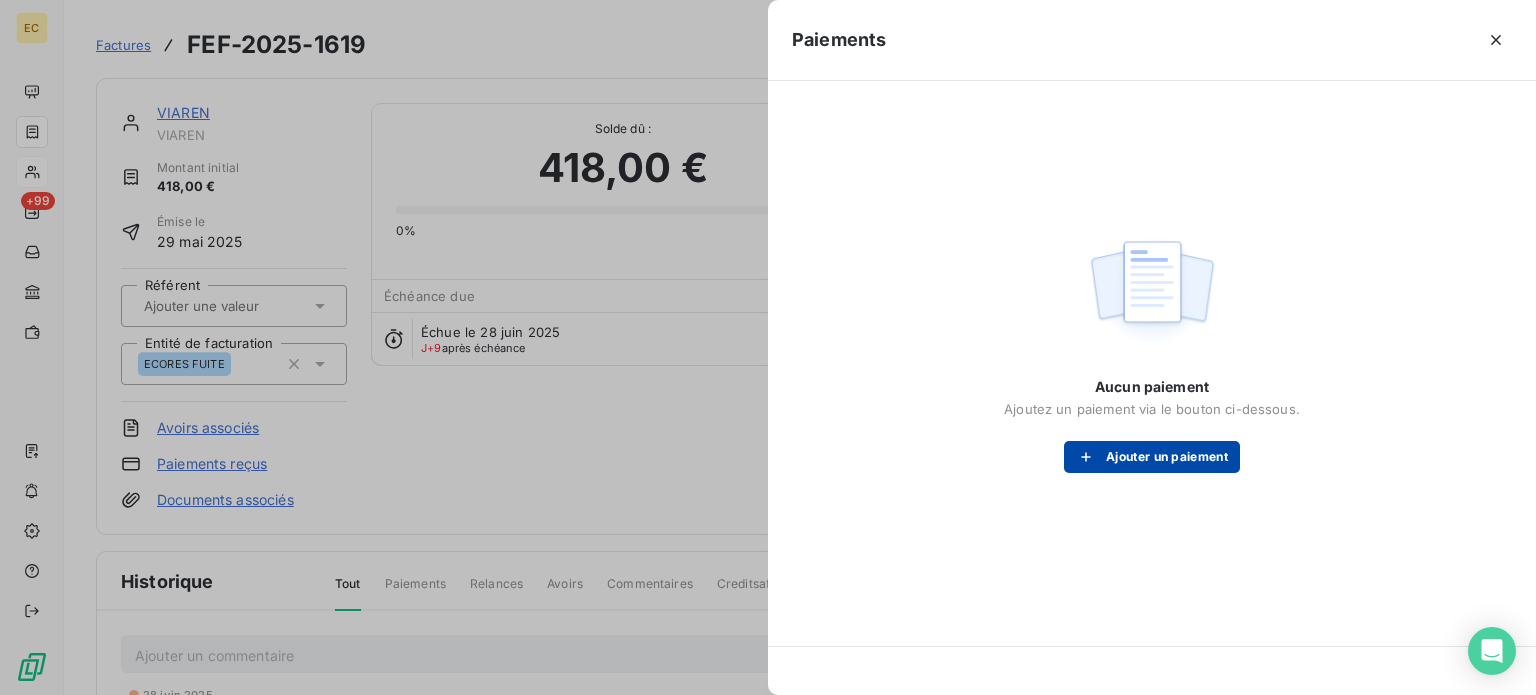 click on "Ajouter un paiement" at bounding box center [1152, 457] 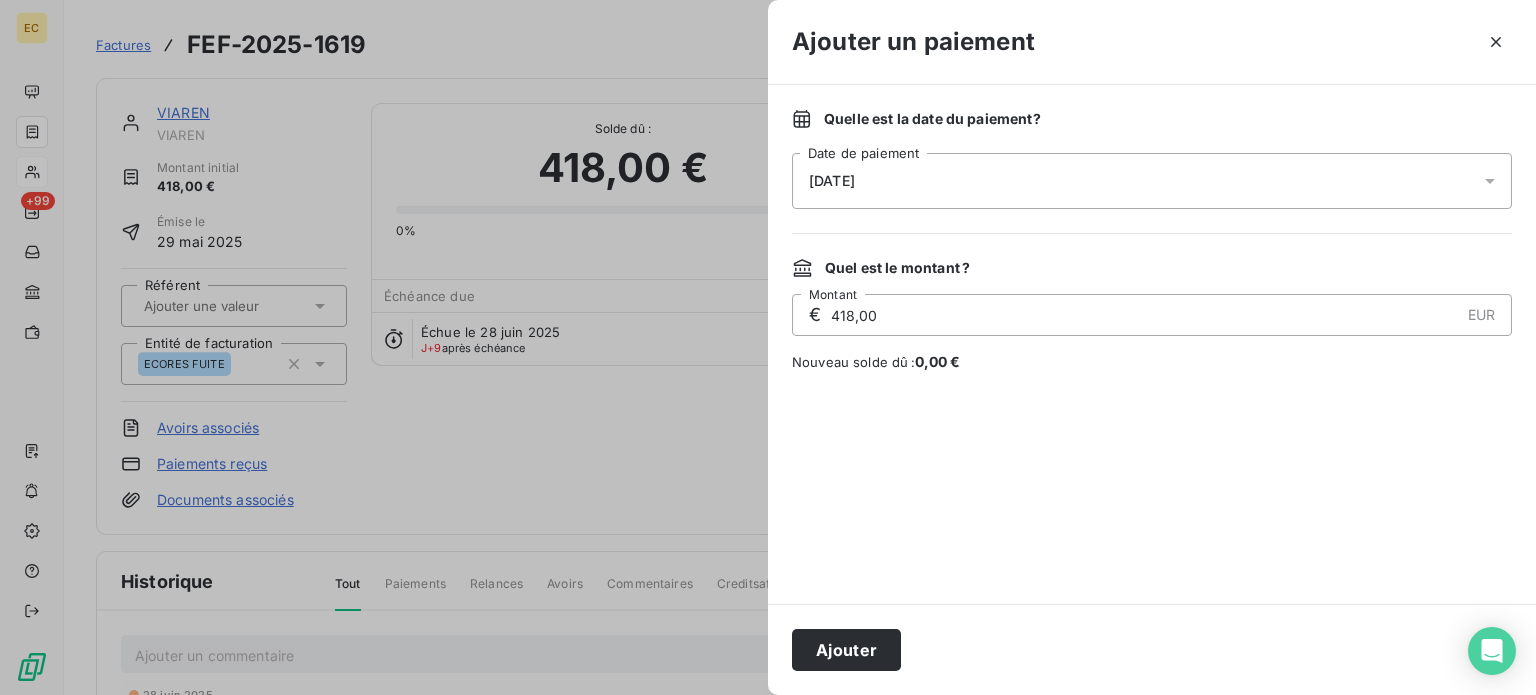 click on "[DATE]" at bounding box center (1152, 181) 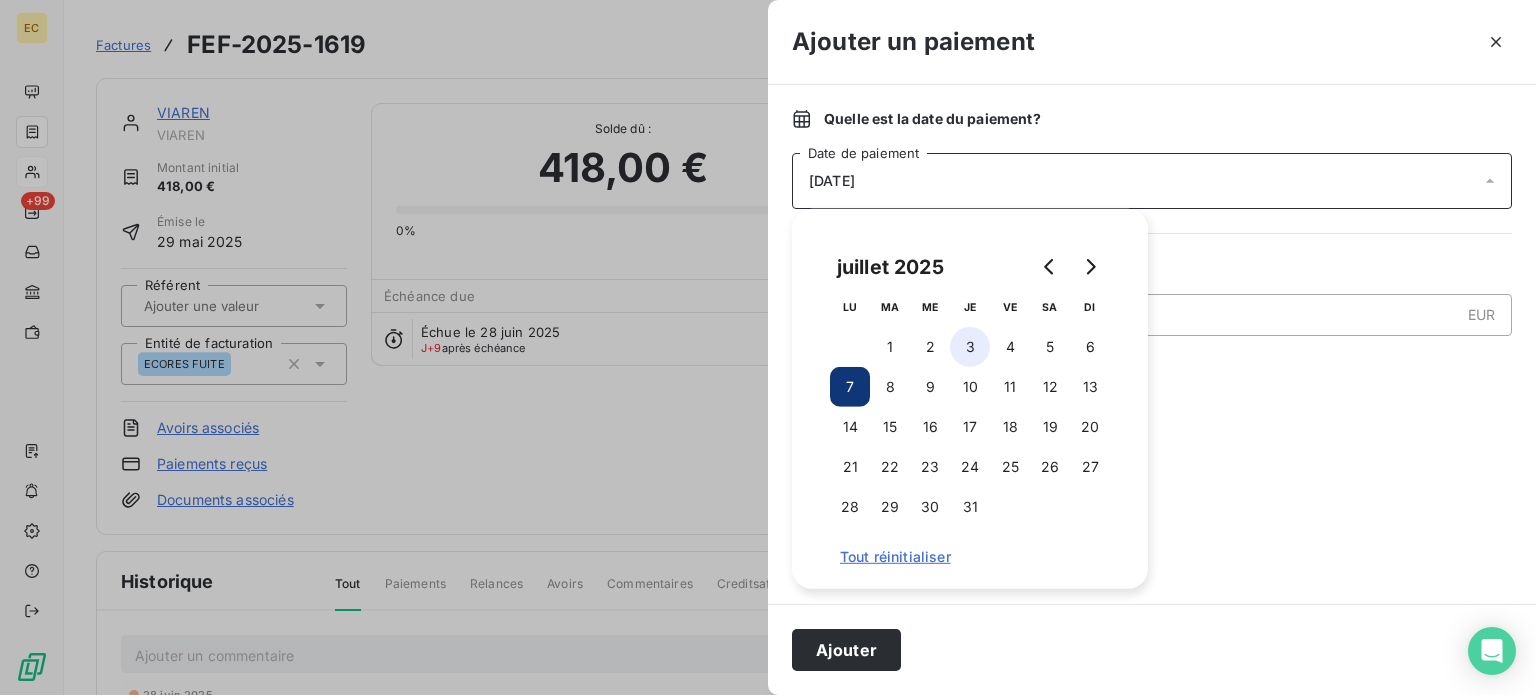 click on "3" at bounding box center [970, 347] 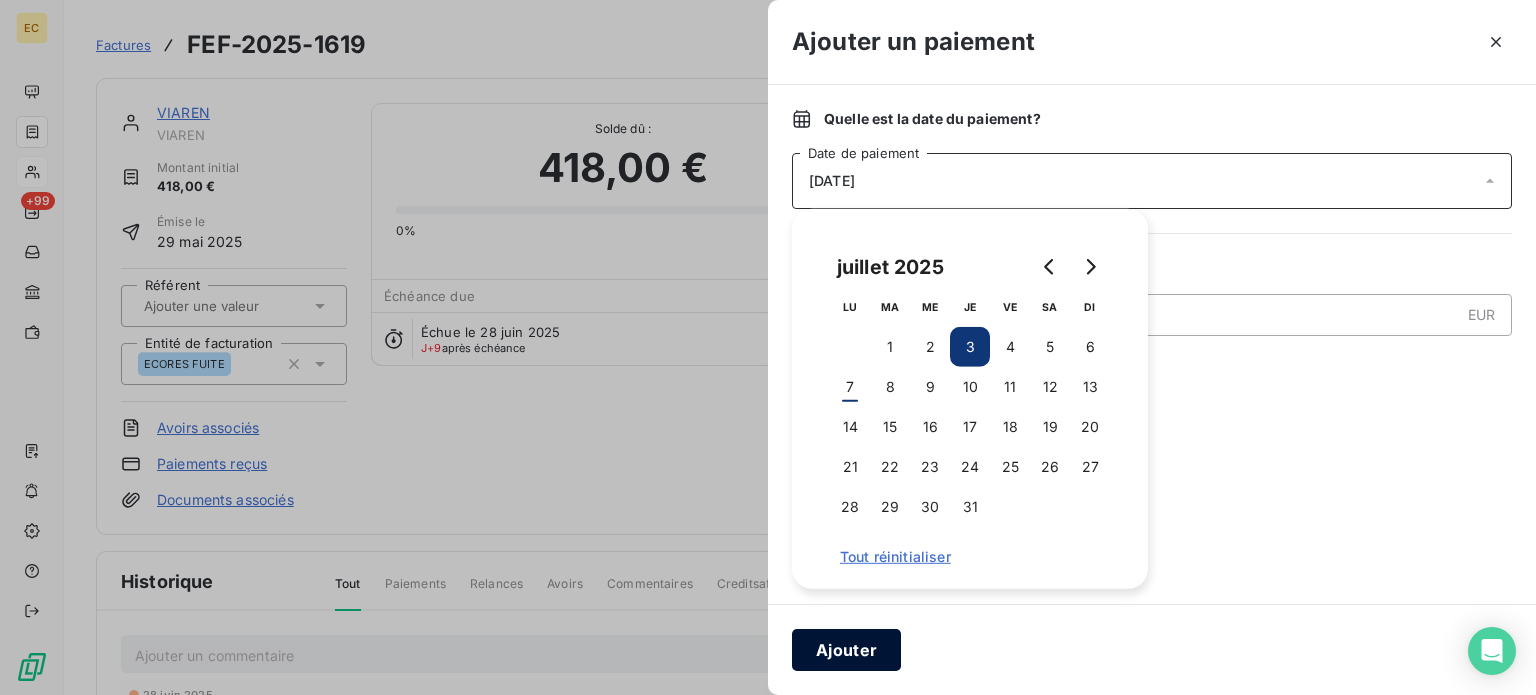 click on "Ajouter" at bounding box center [846, 650] 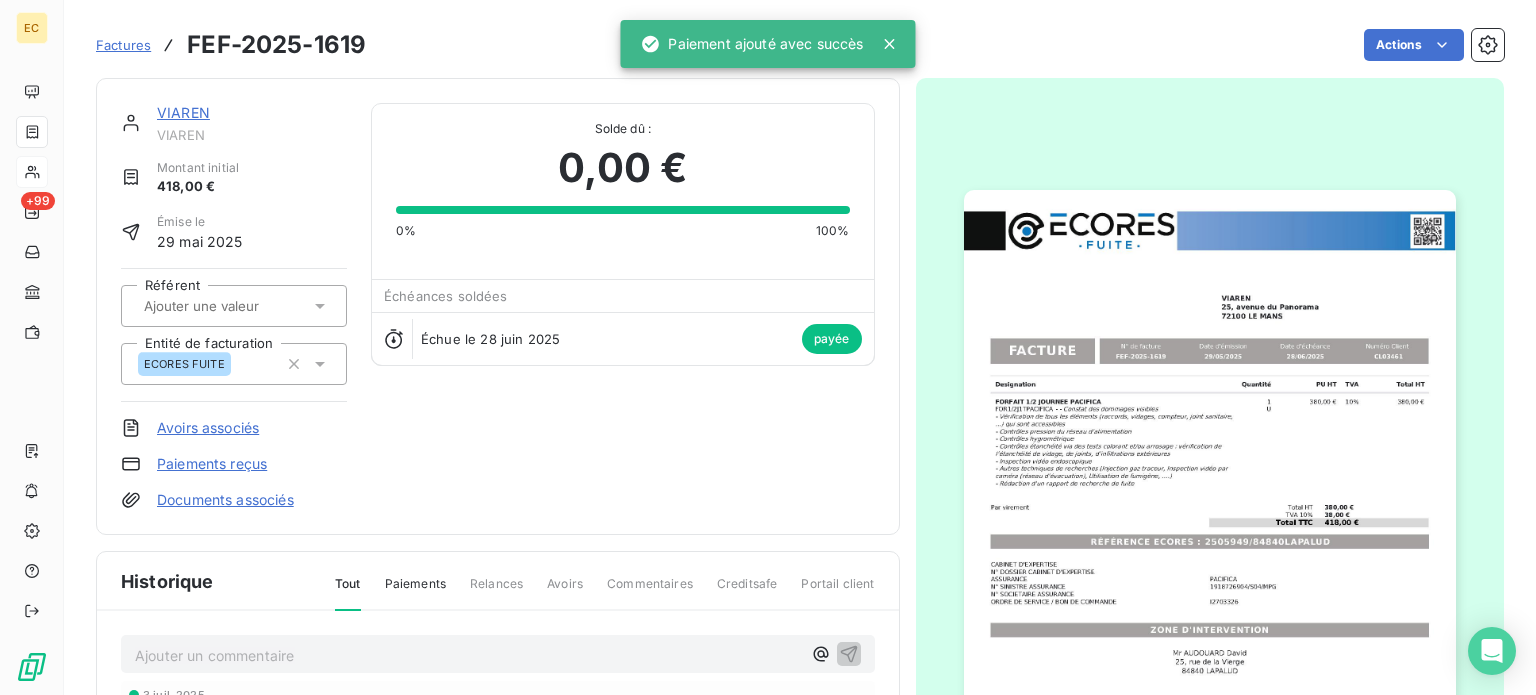 click on "Factures" at bounding box center (123, 45) 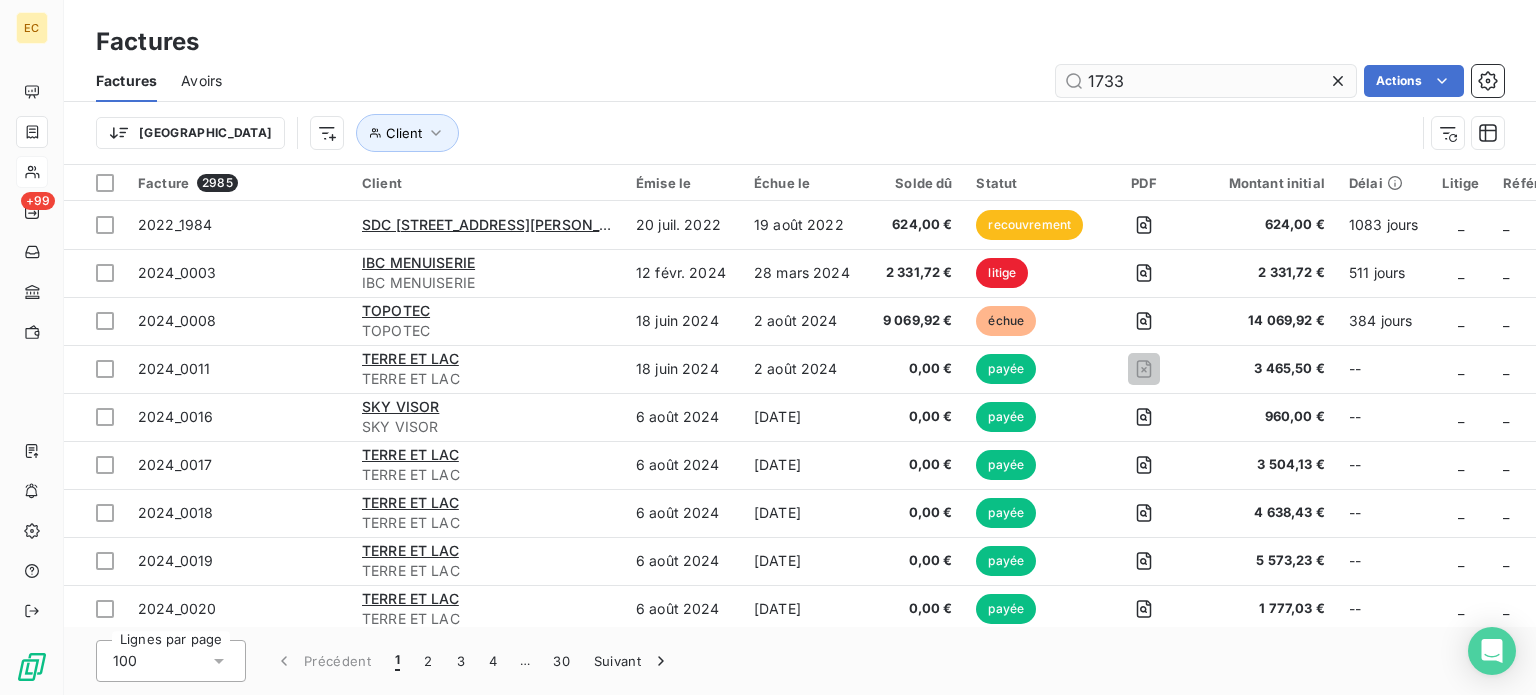 type on "1733" 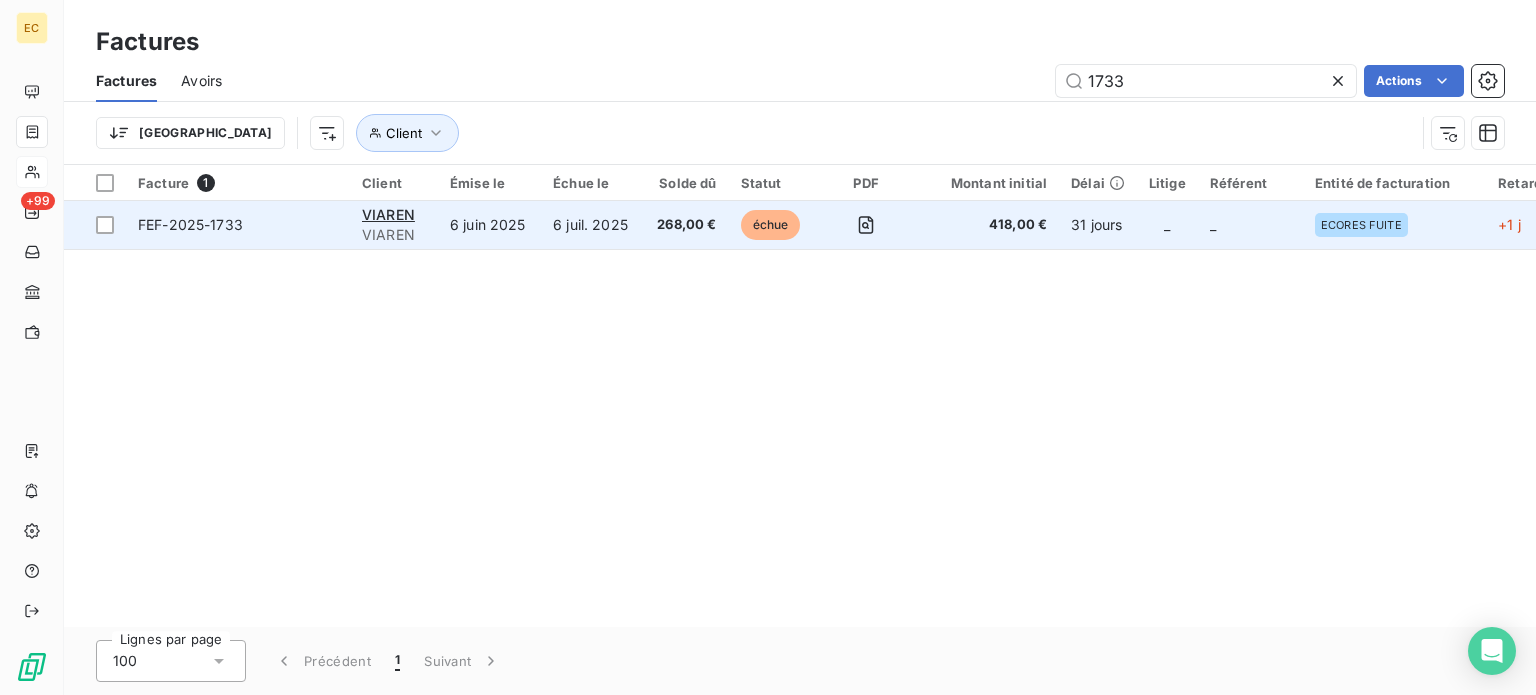 click on "6 juil. 2025" at bounding box center (593, 225) 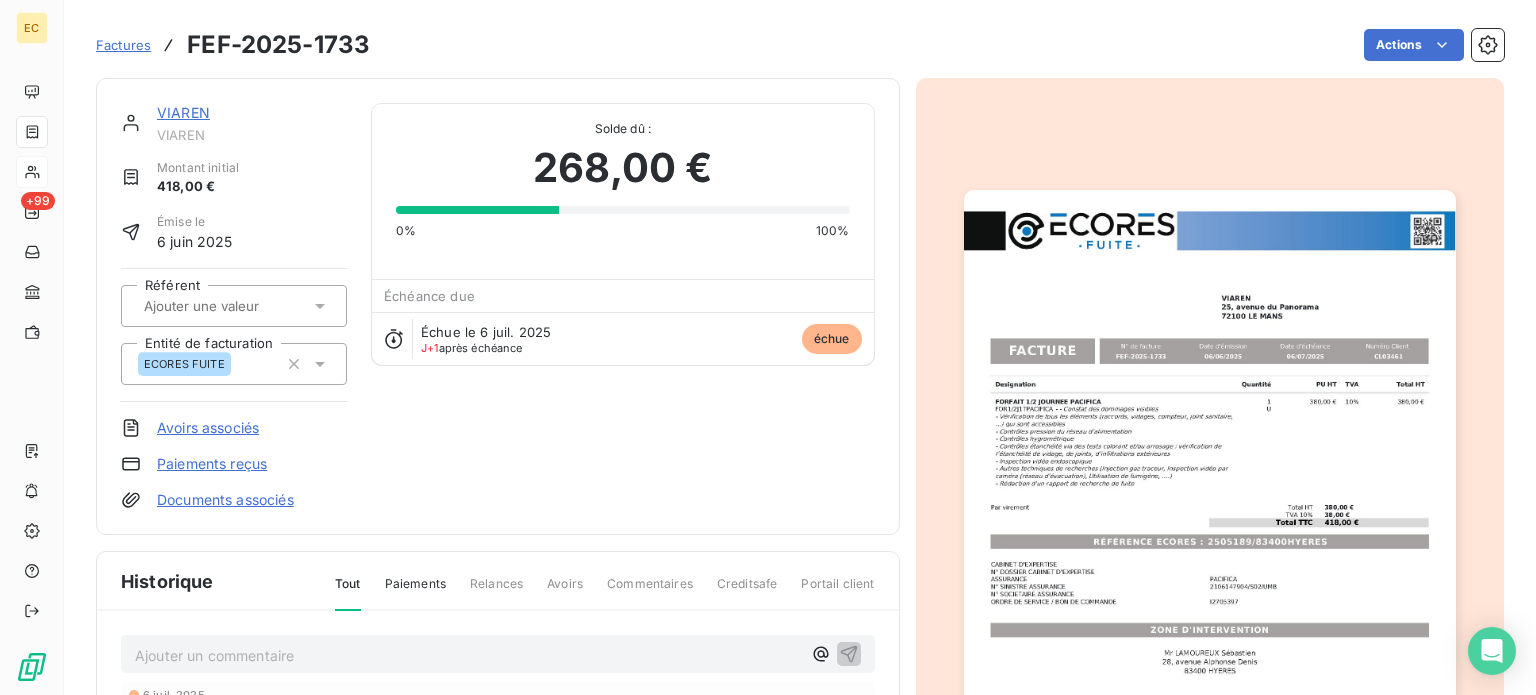 click on "Paiements reçus" at bounding box center (212, 464) 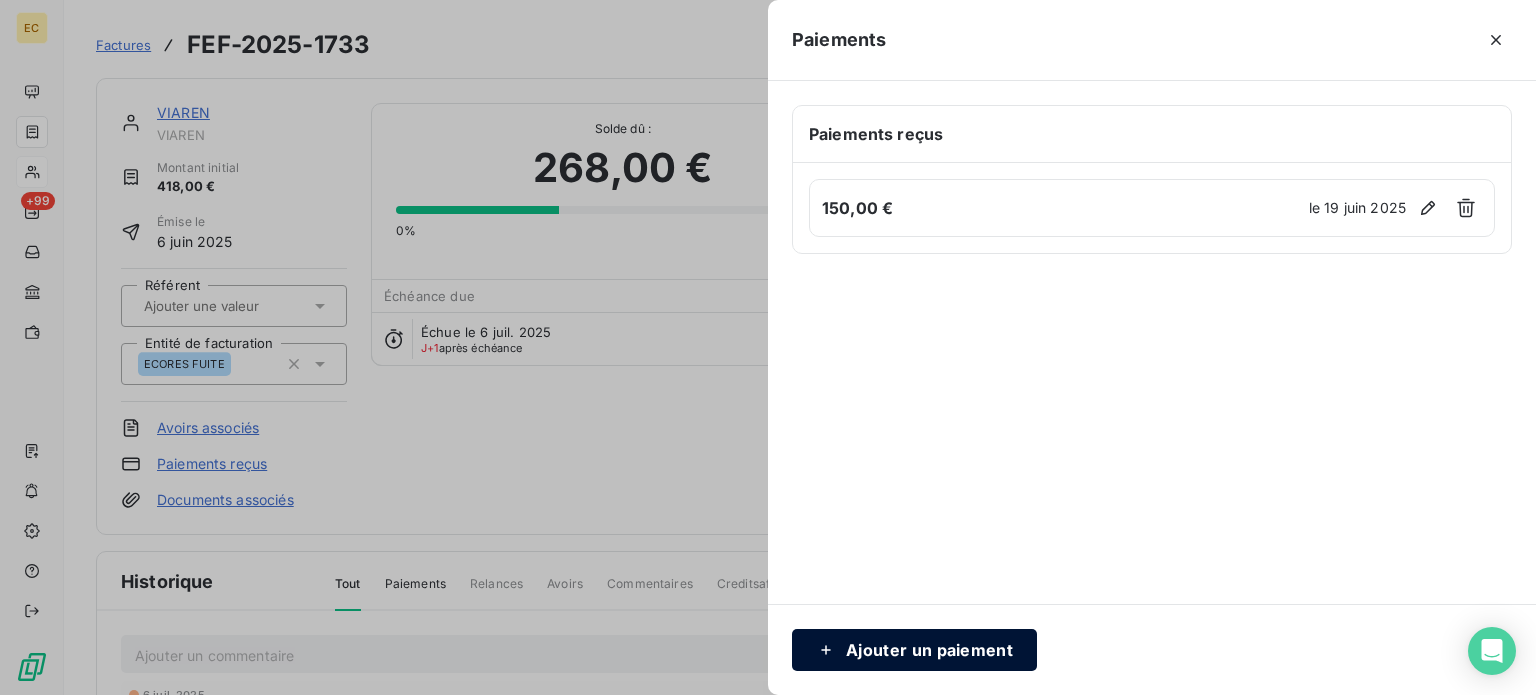 click on "Ajouter un paiement" at bounding box center (914, 650) 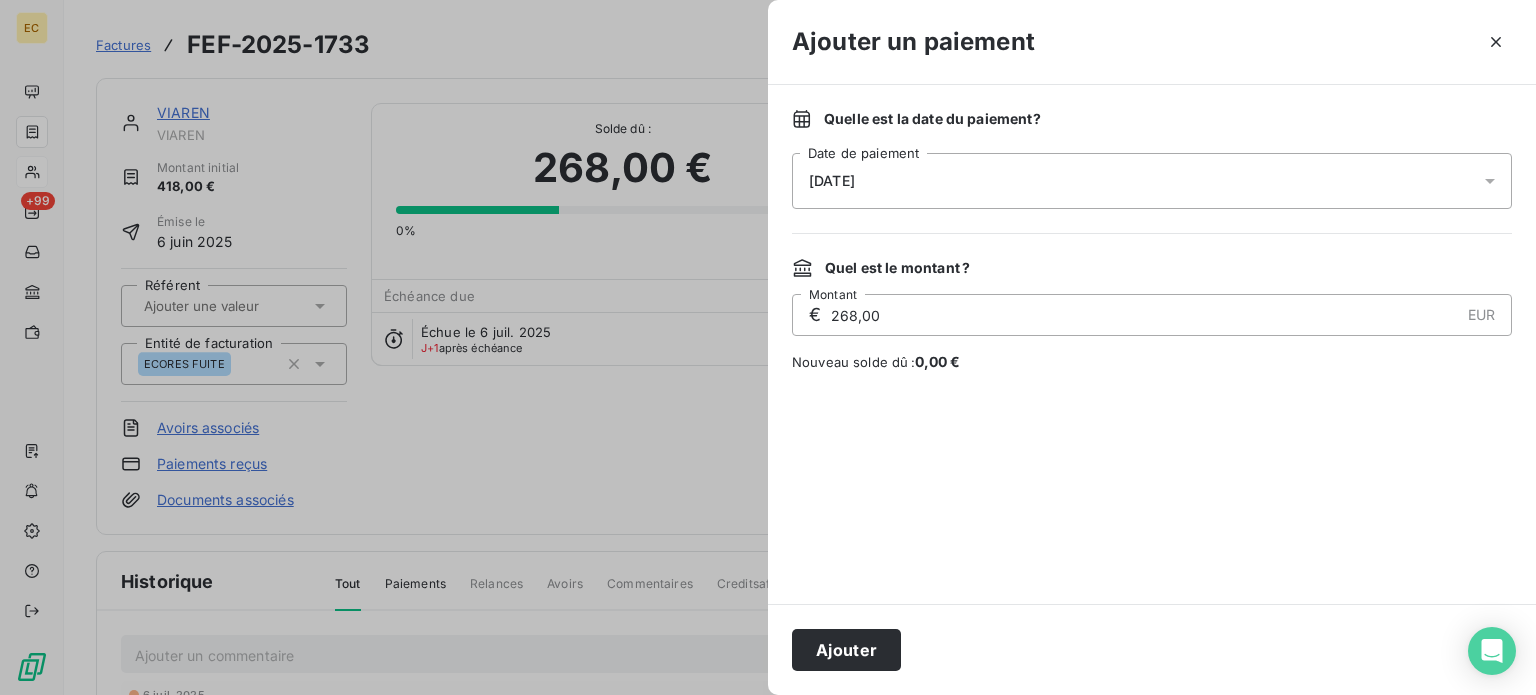 click on "[DATE]" at bounding box center (1152, 181) 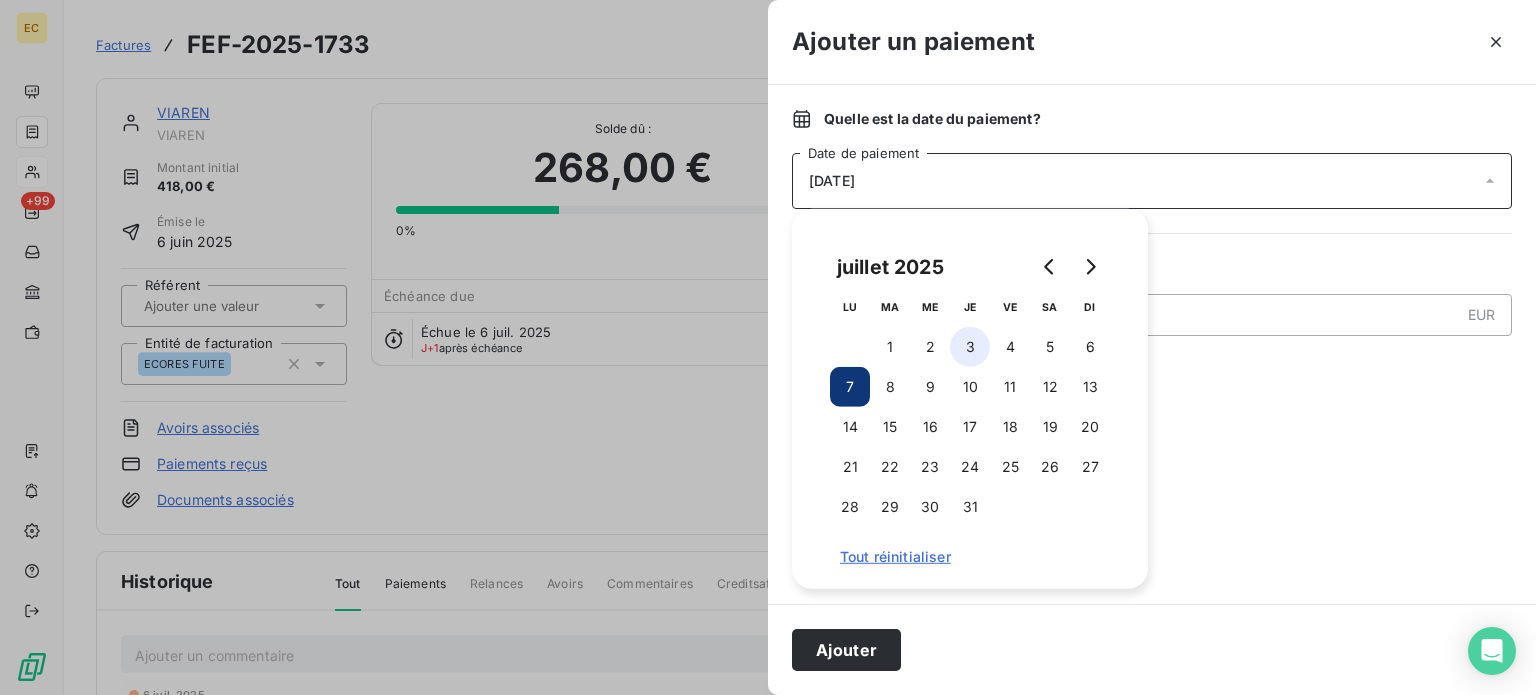 click on "3" at bounding box center [970, 347] 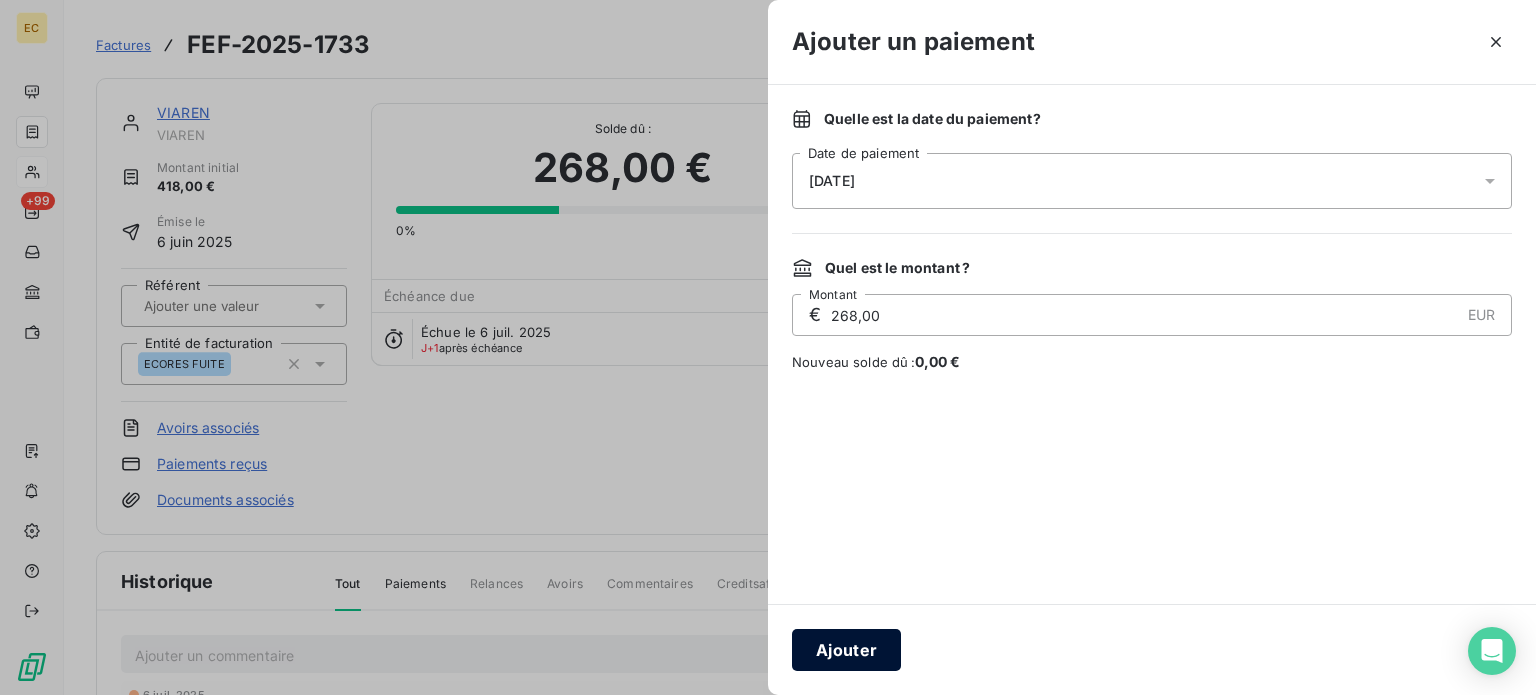 click on "Ajouter" at bounding box center (846, 650) 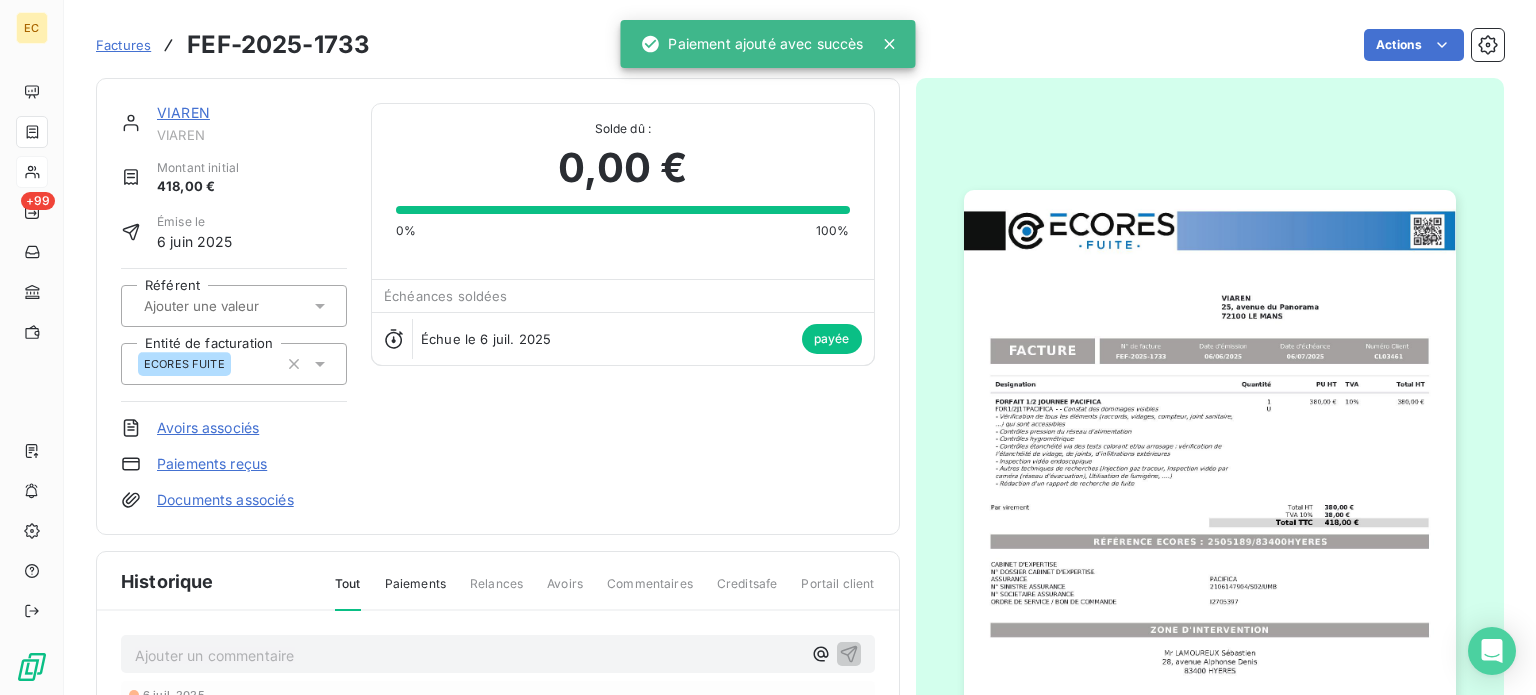 click on "Factures" at bounding box center (123, 45) 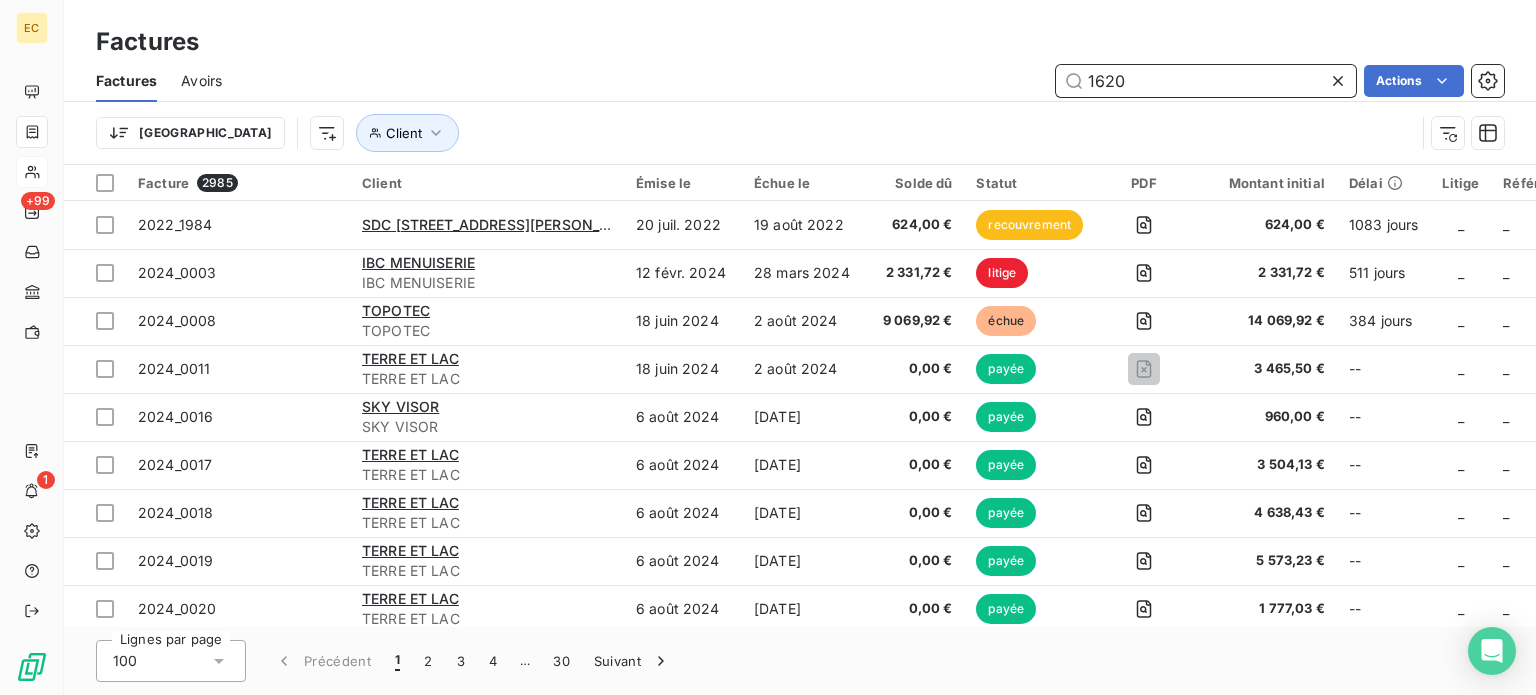type on "1620" 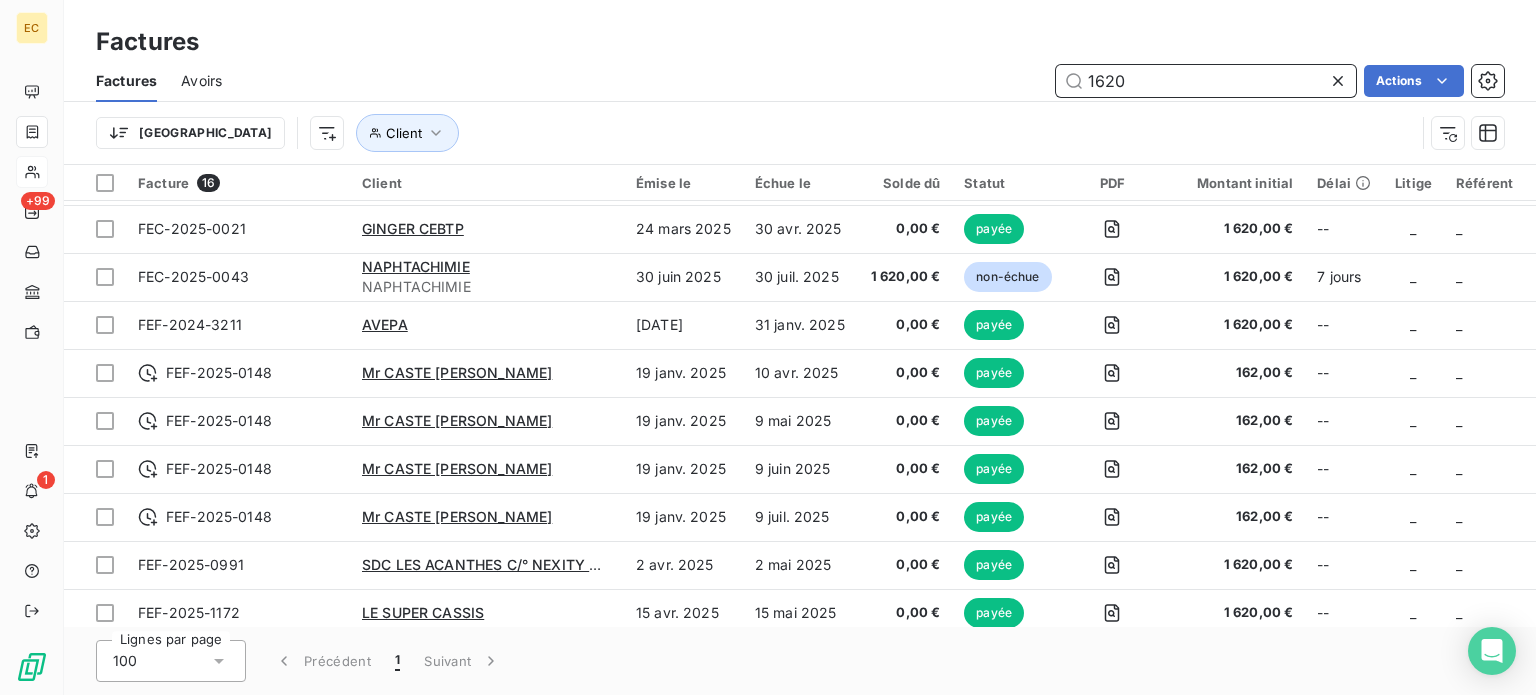 scroll, scrollTop: 350, scrollLeft: 0, axis: vertical 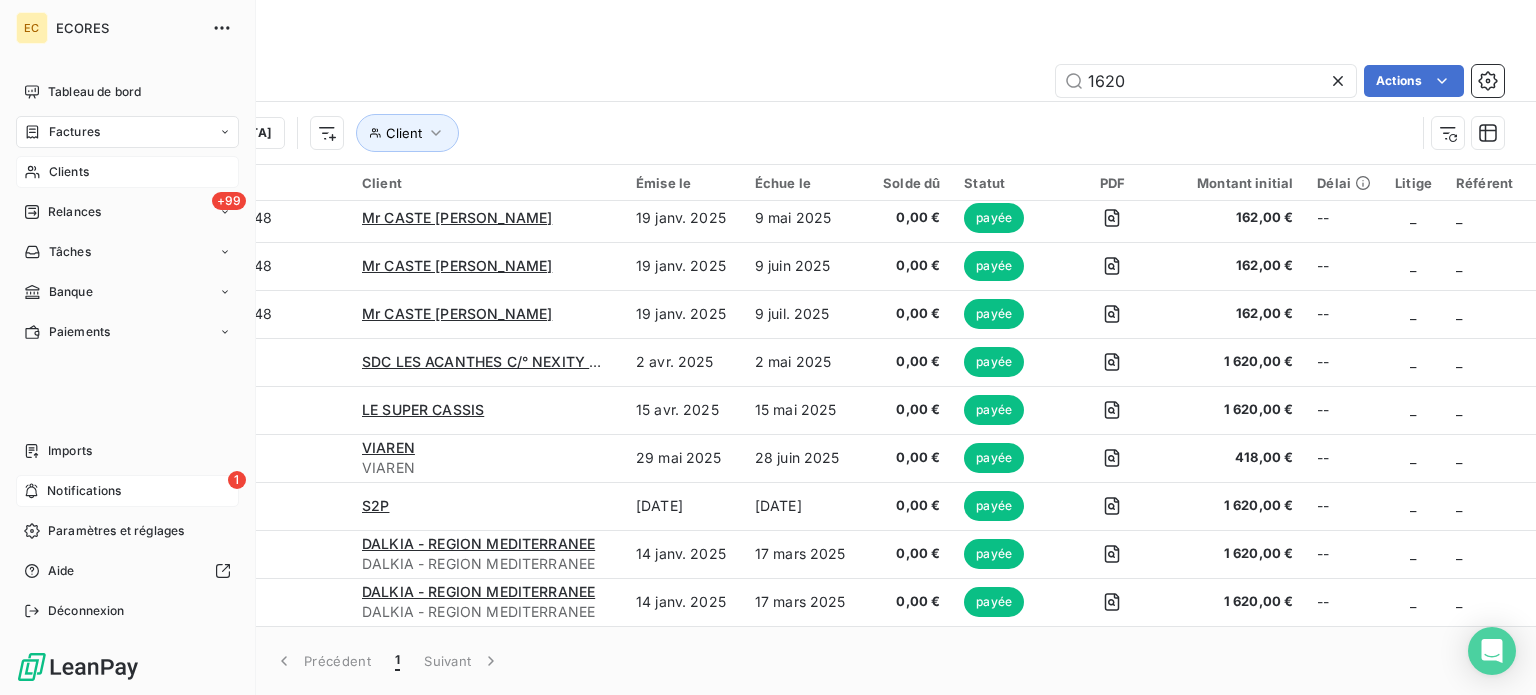 click on "Notifications" at bounding box center [84, 491] 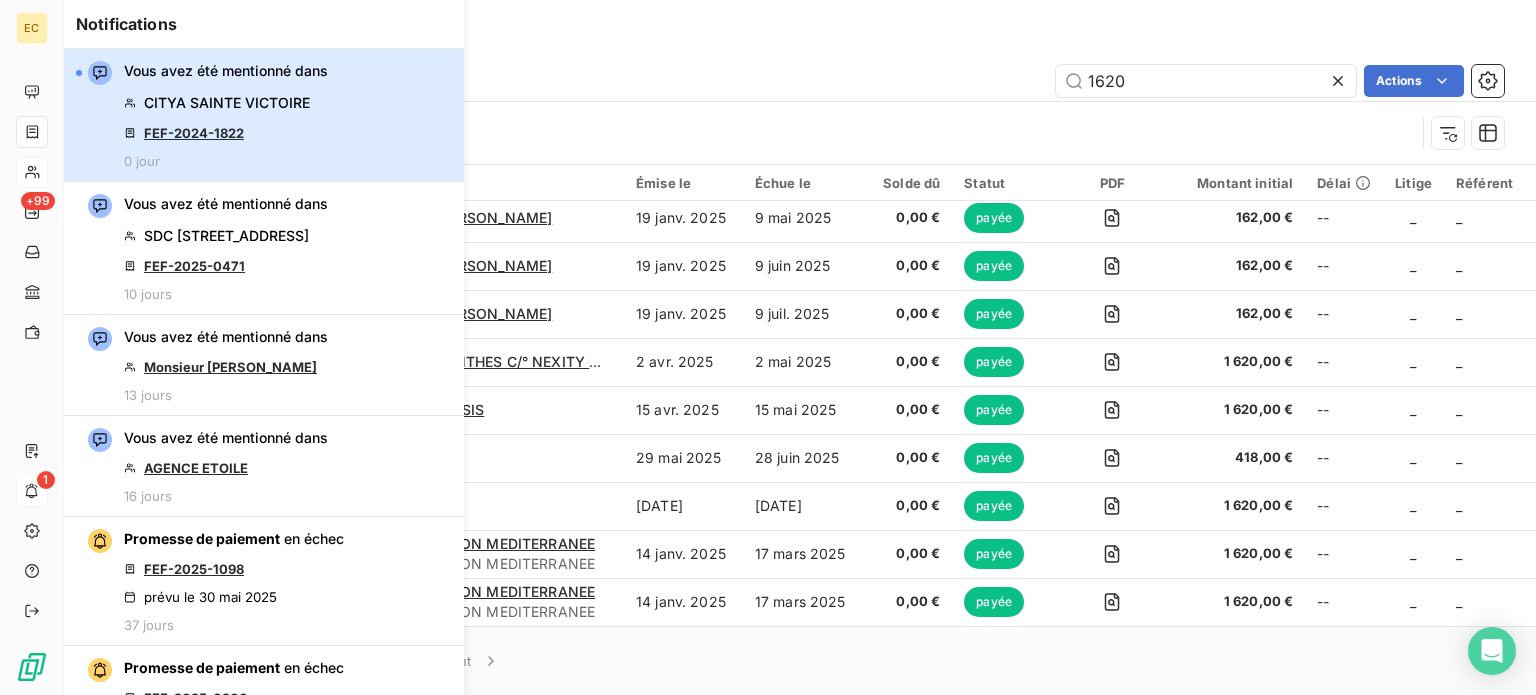 click on "Vous avez été mentionné dans CITYA SAINTE VICTOIRE FEF-2024-1822 0 jour" at bounding box center (226, 115) 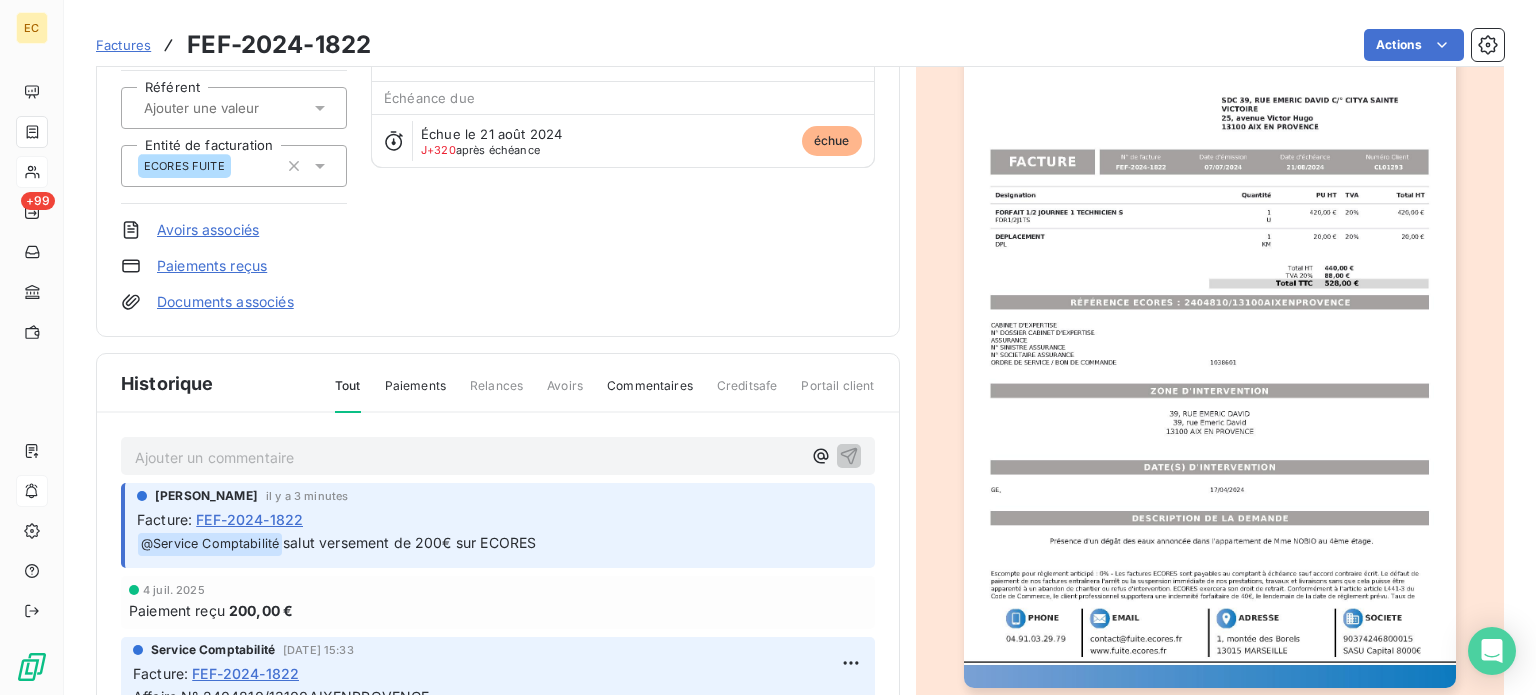 scroll, scrollTop: 200, scrollLeft: 0, axis: vertical 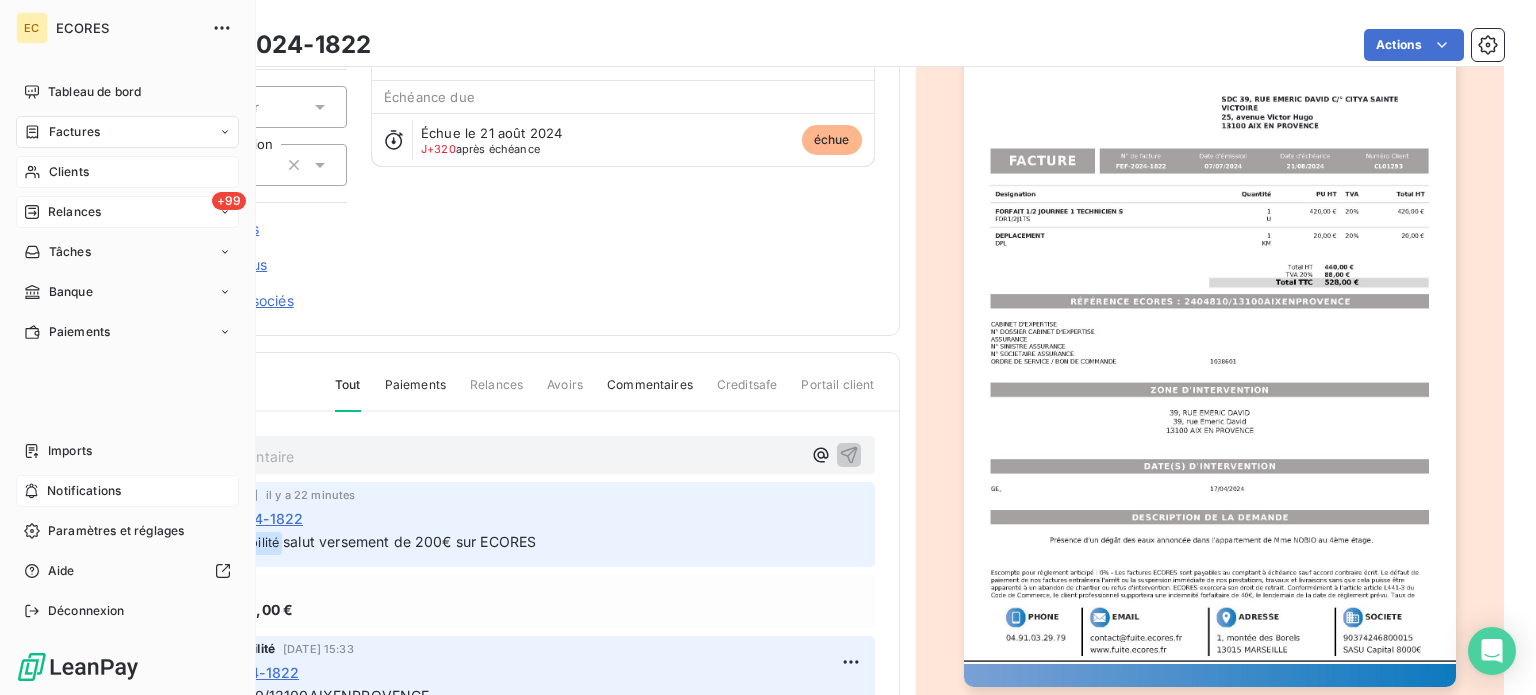click on "Relances" at bounding box center (74, 212) 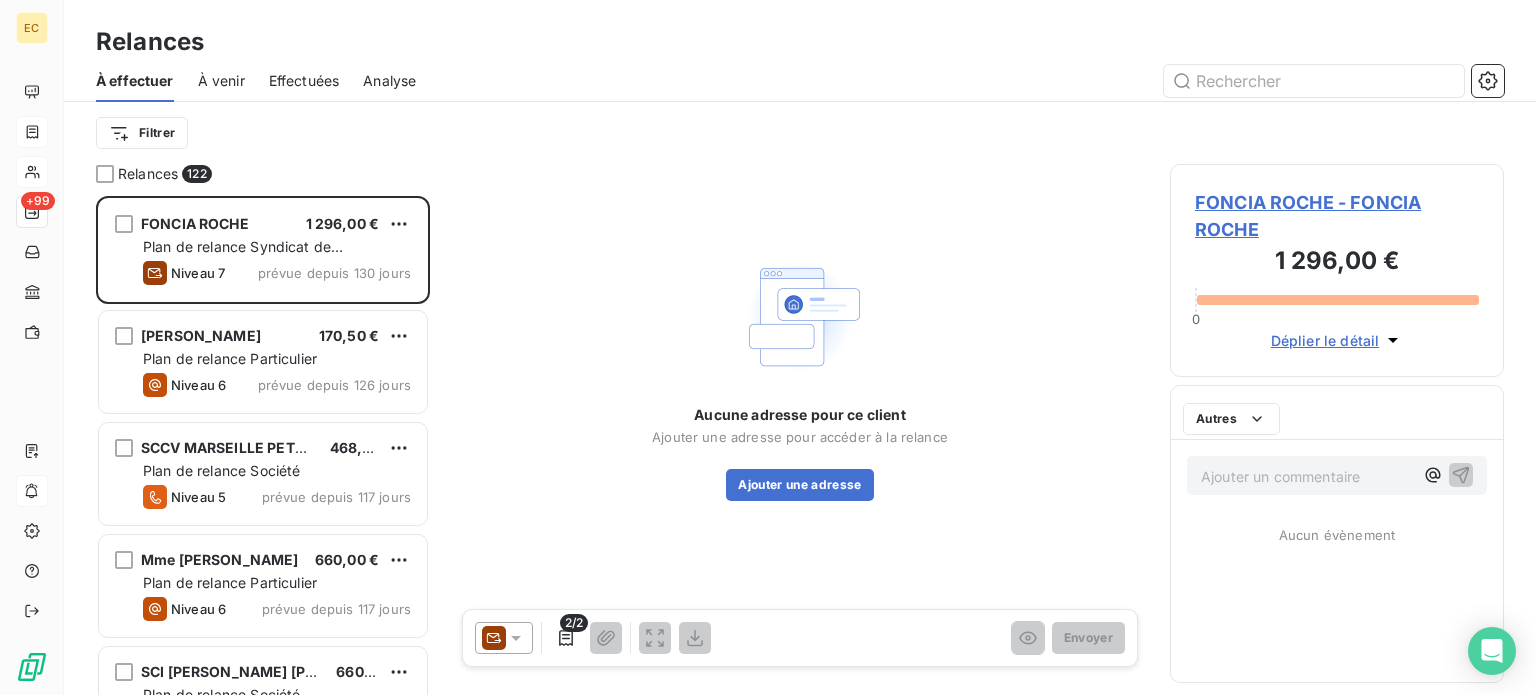 scroll, scrollTop: 16, scrollLeft: 16, axis: both 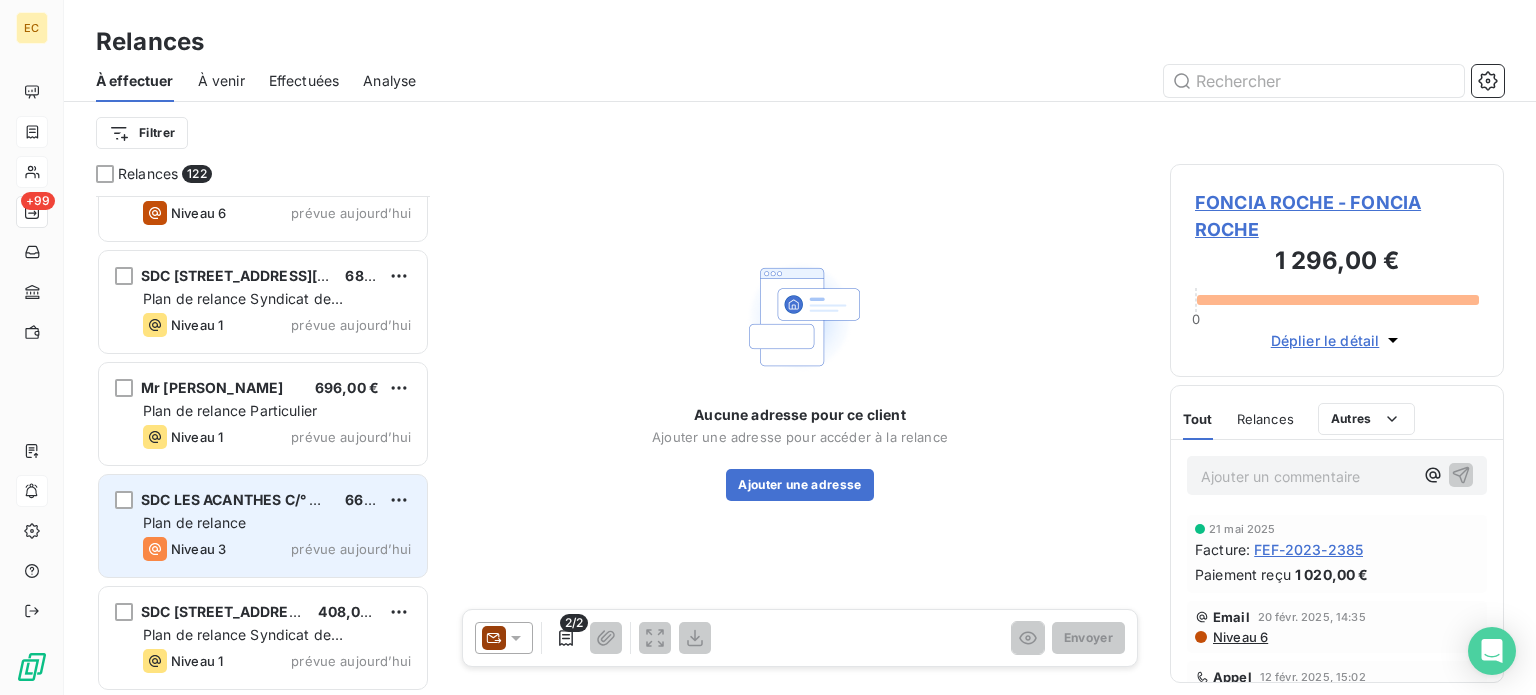 click on "Plan de relance" at bounding box center [277, 523] 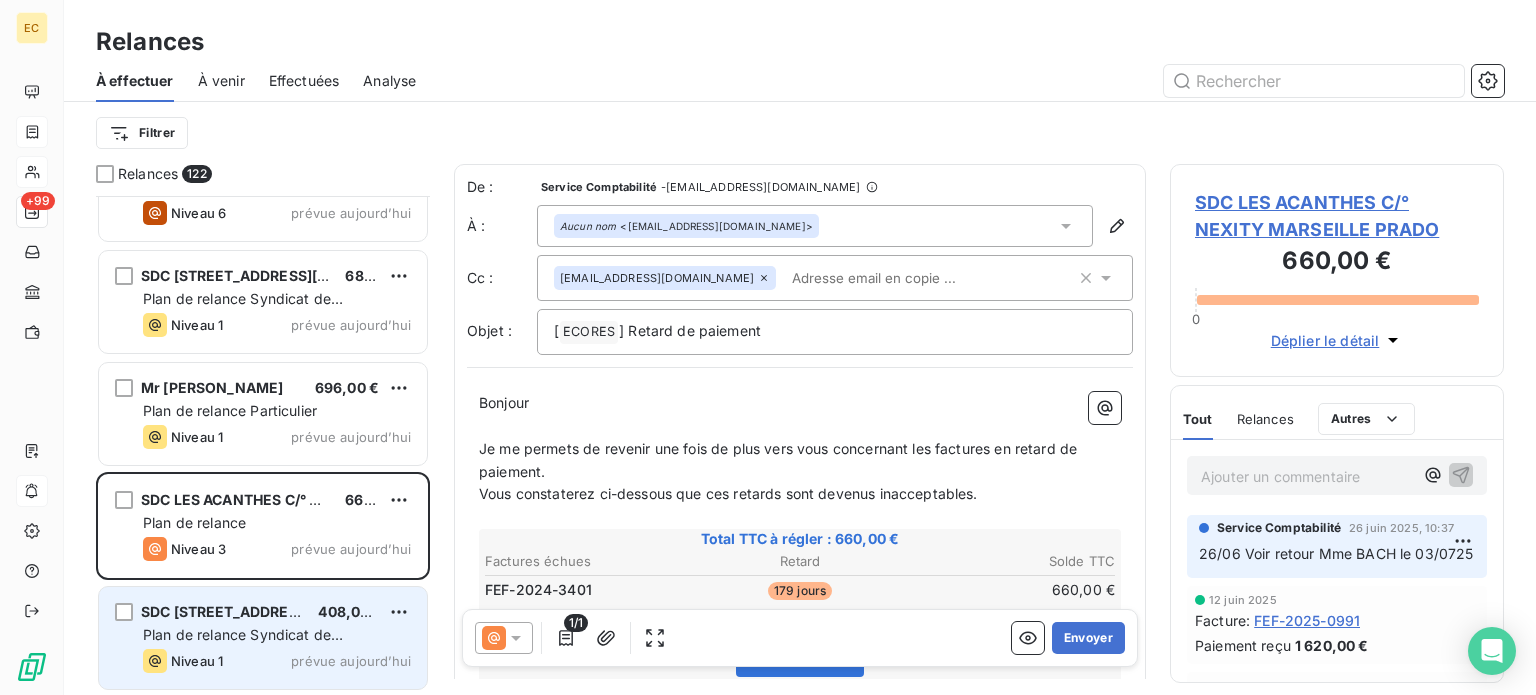 click on "Plan de relance Syndicat de copropriété" at bounding box center (243, 644) 